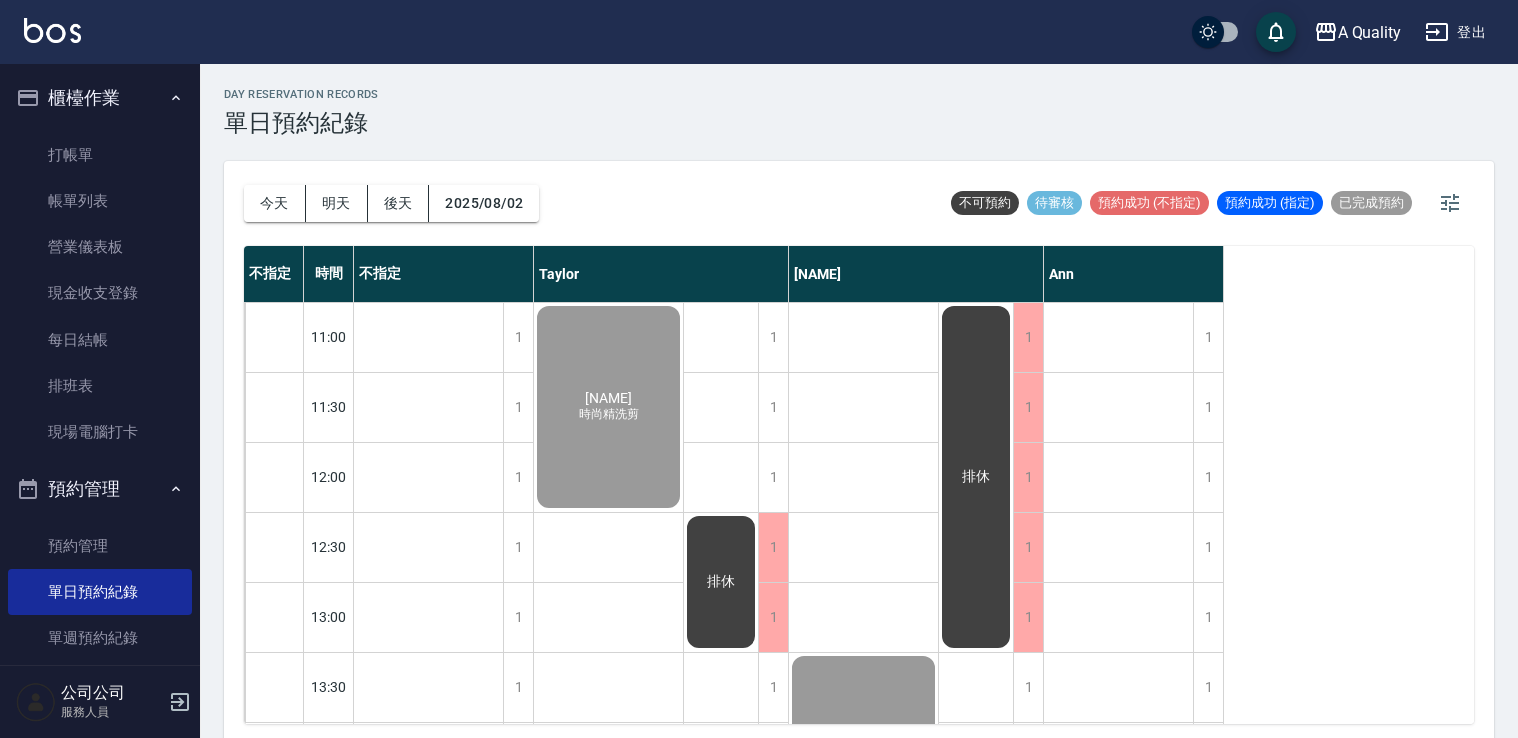 scroll, scrollTop: 5, scrollLeft: 0, axis: vertical 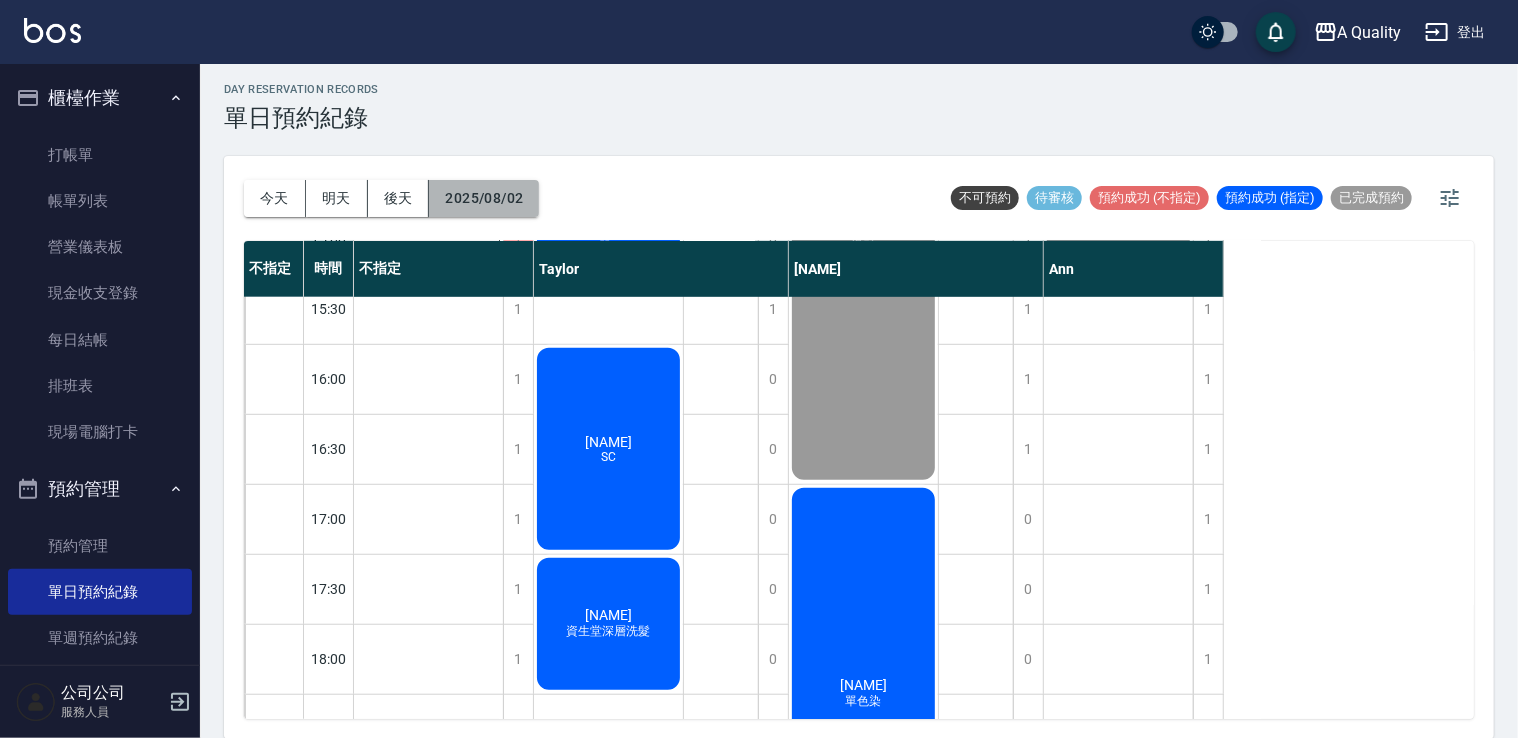 click on "2025/08/02" at bounding box center [484, 198] 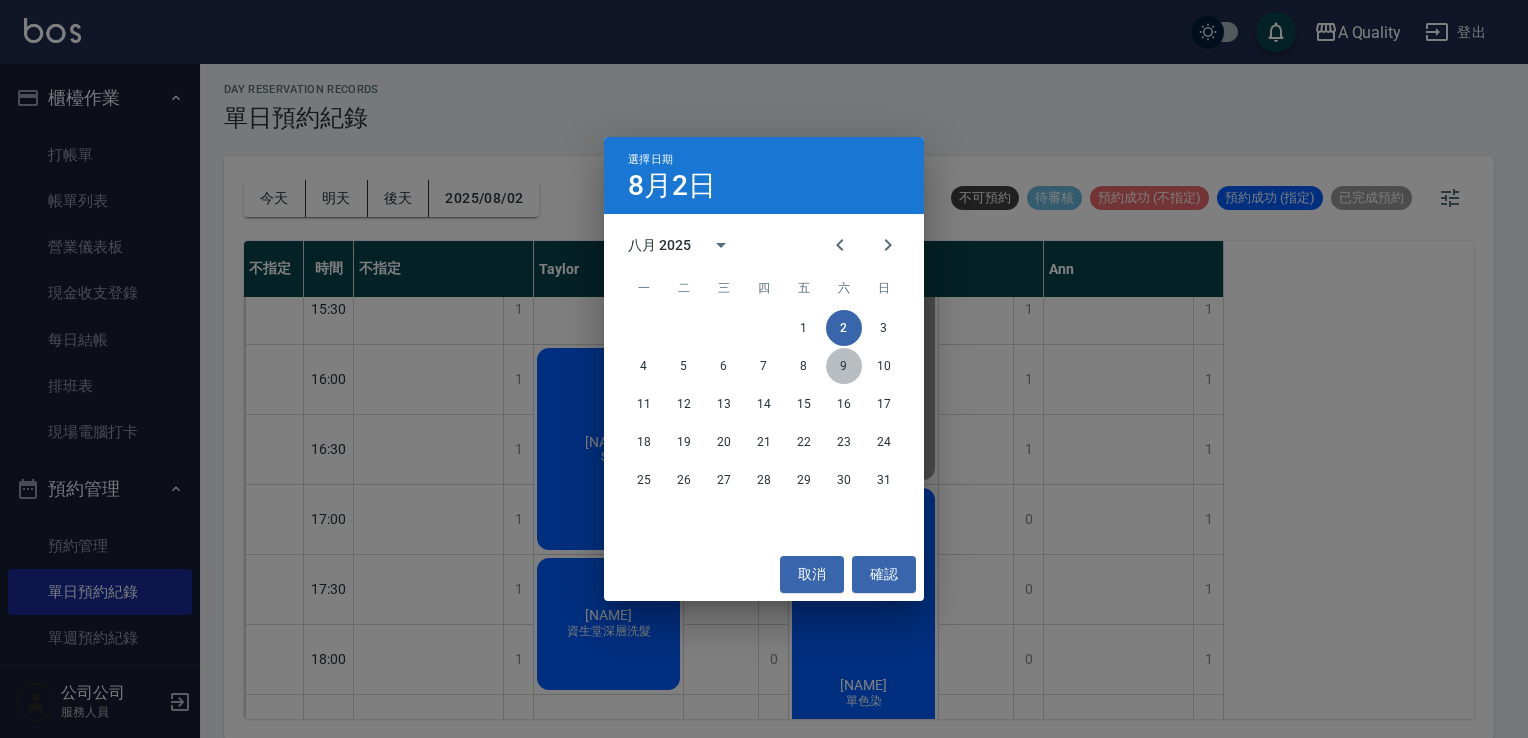 click on "9" at bounding box center [844, 366] 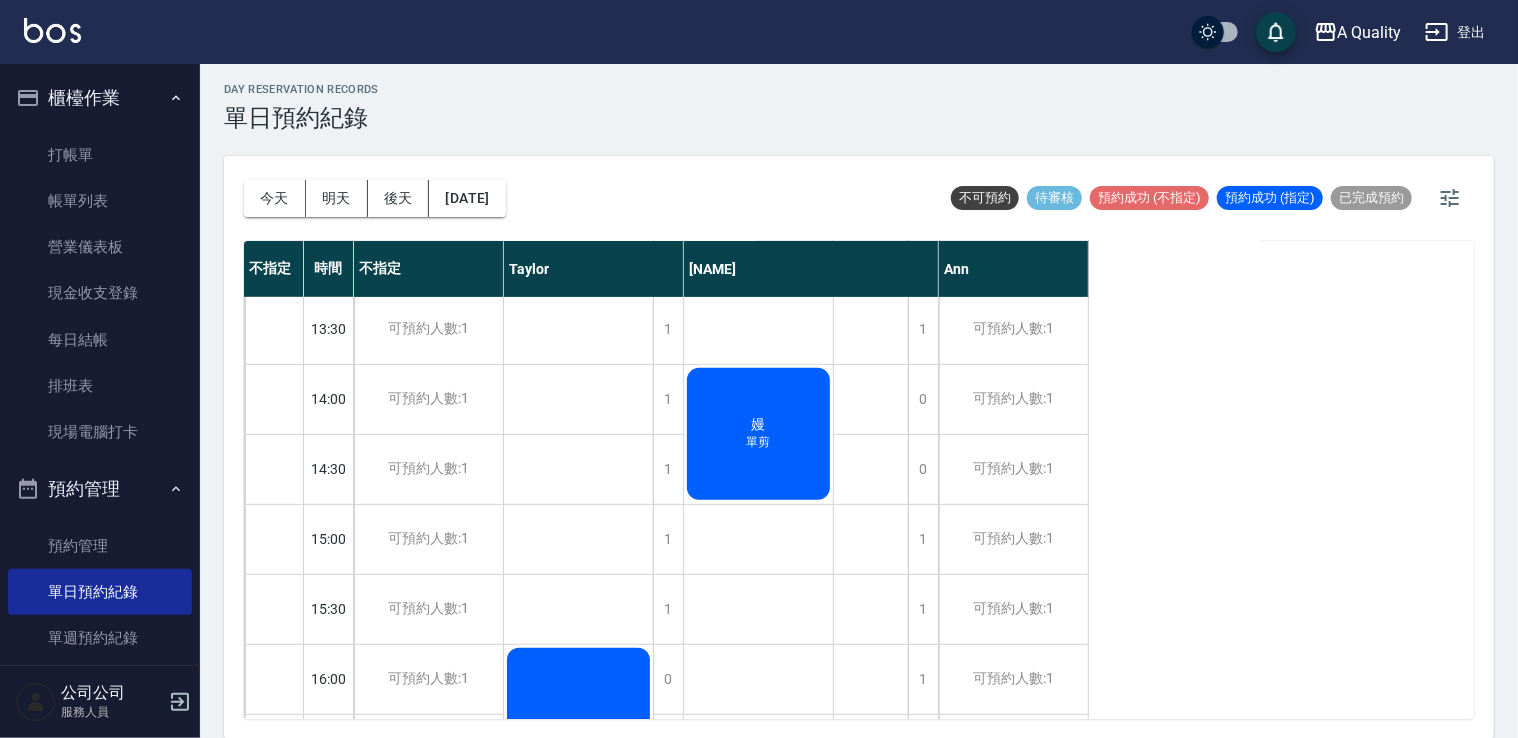 scroll, scrollTop: 0, scrollLeft: 0, axis: both 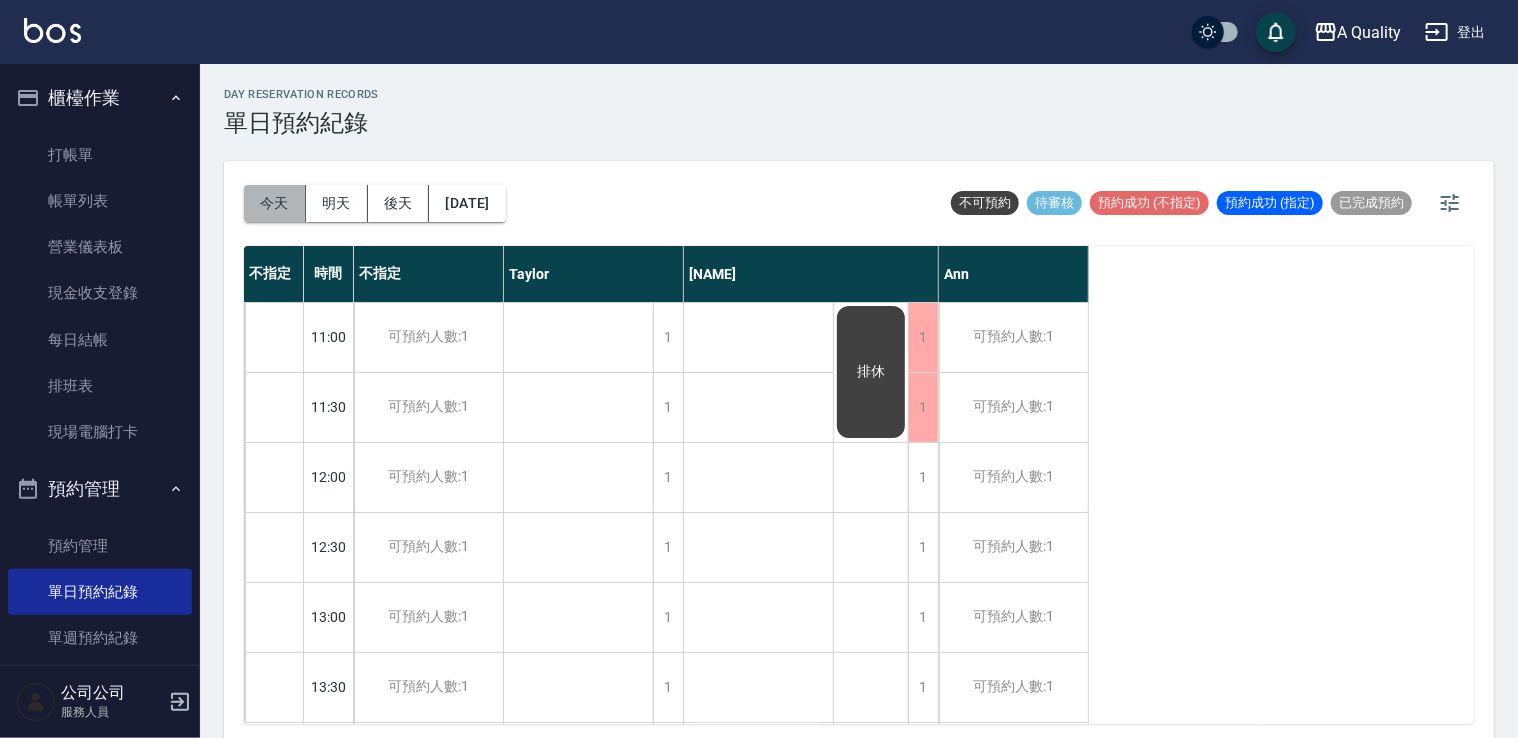 click on "今天" at bounding box center [275, 203] 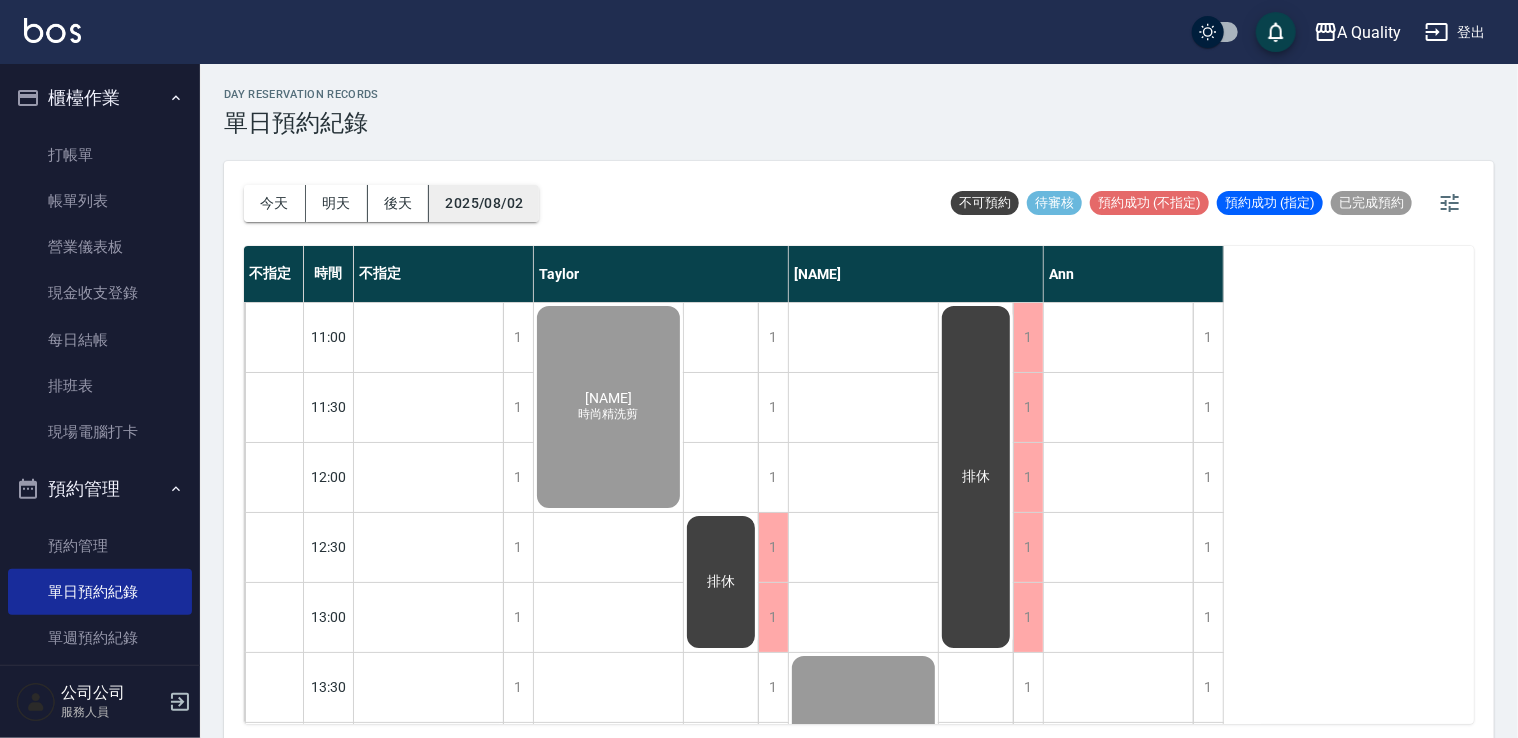 click on "2025/08/02" at bounding box center [484, 203] 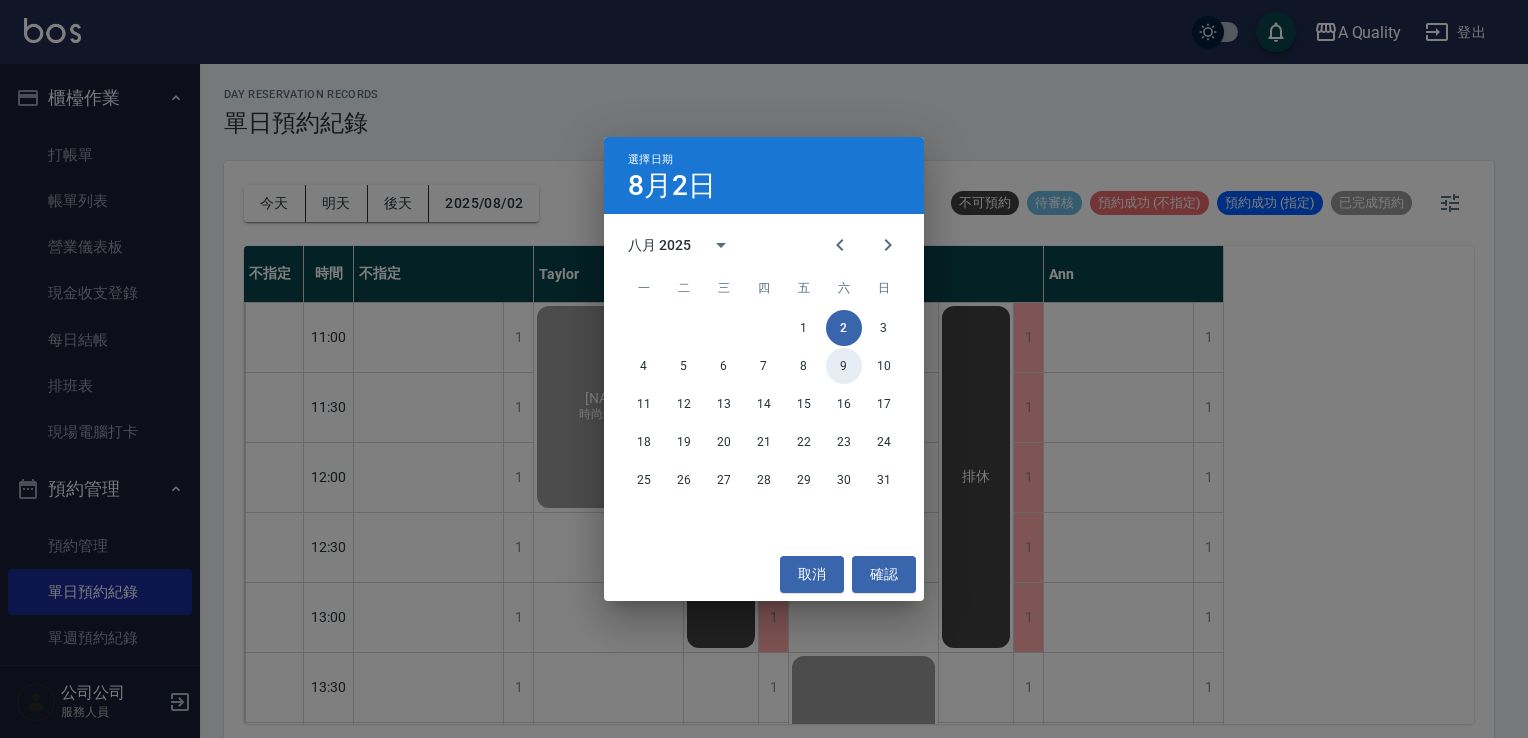 click on "9" at bounding box center (844, 366) 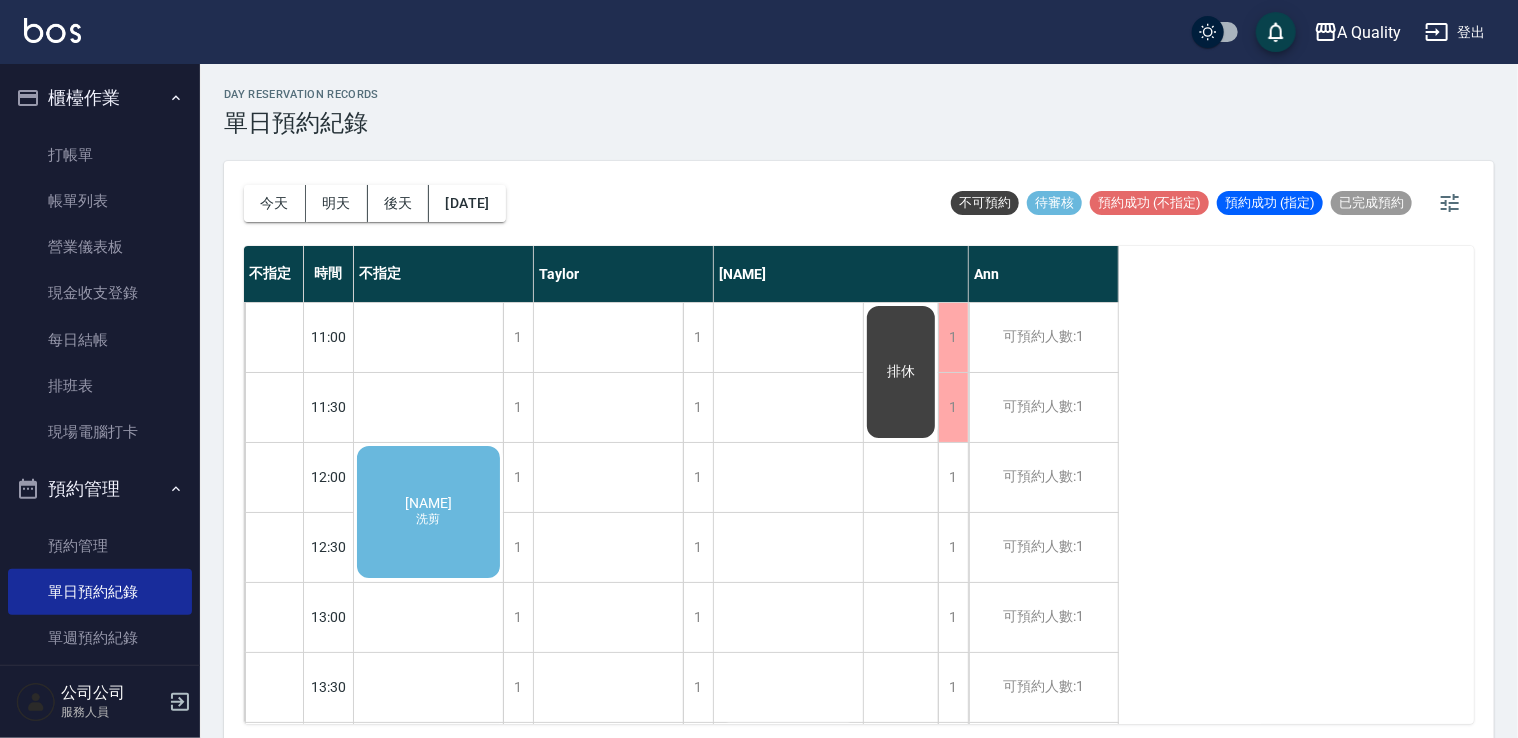 click on "吳育綾 洗剪" at bounding box center (428, 512) 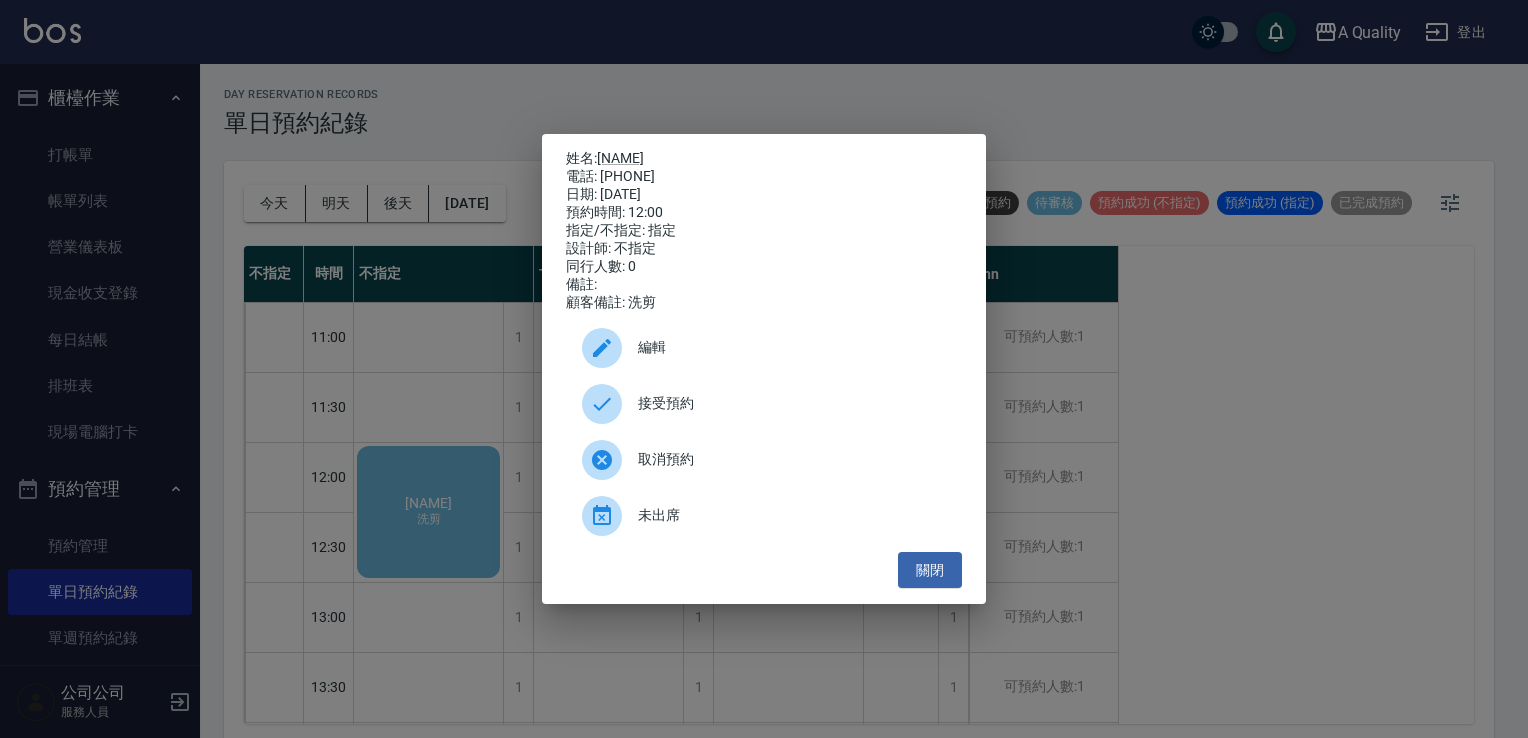 click on "接受預約" at bounding box center [764, 404] 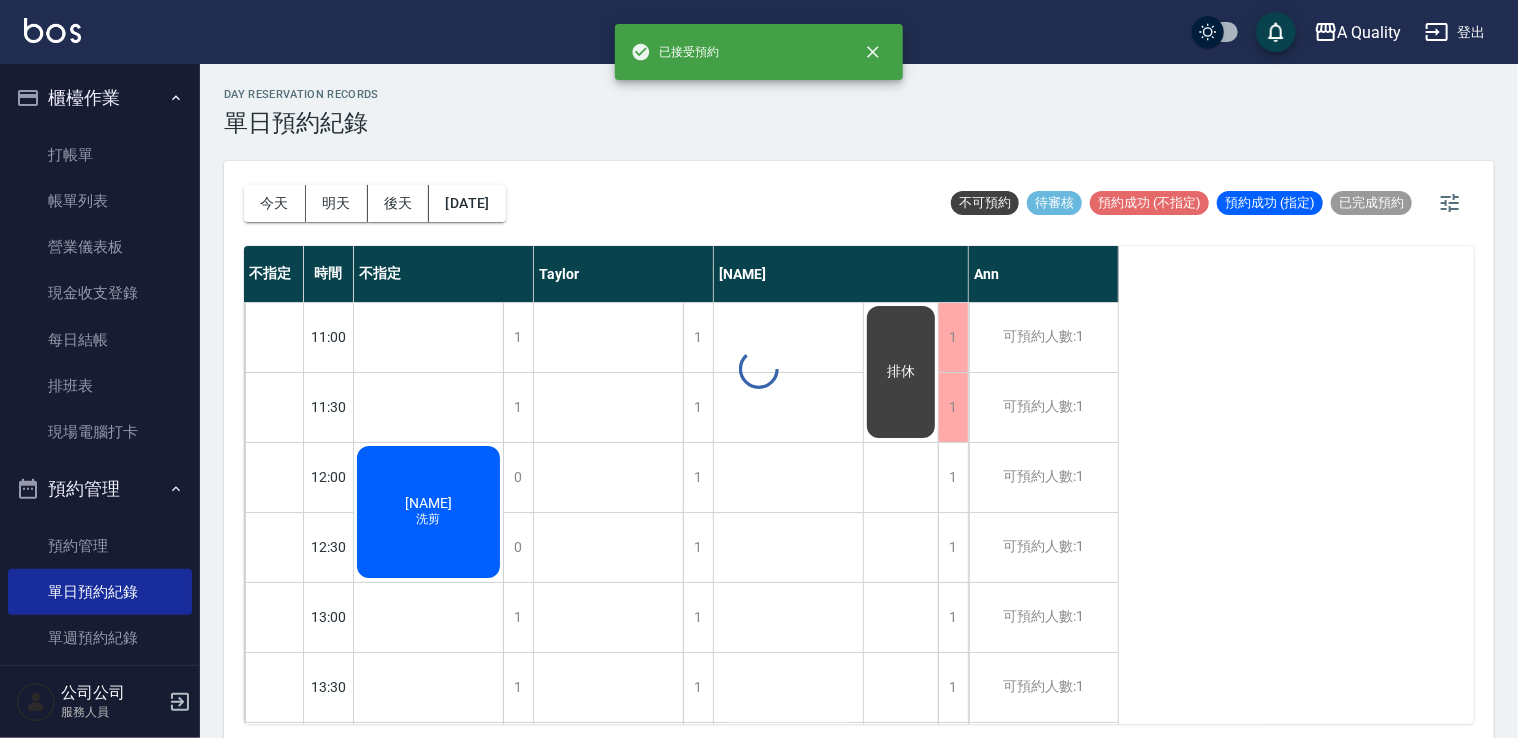 click on "洗剪" at bounding box center (429, 519) 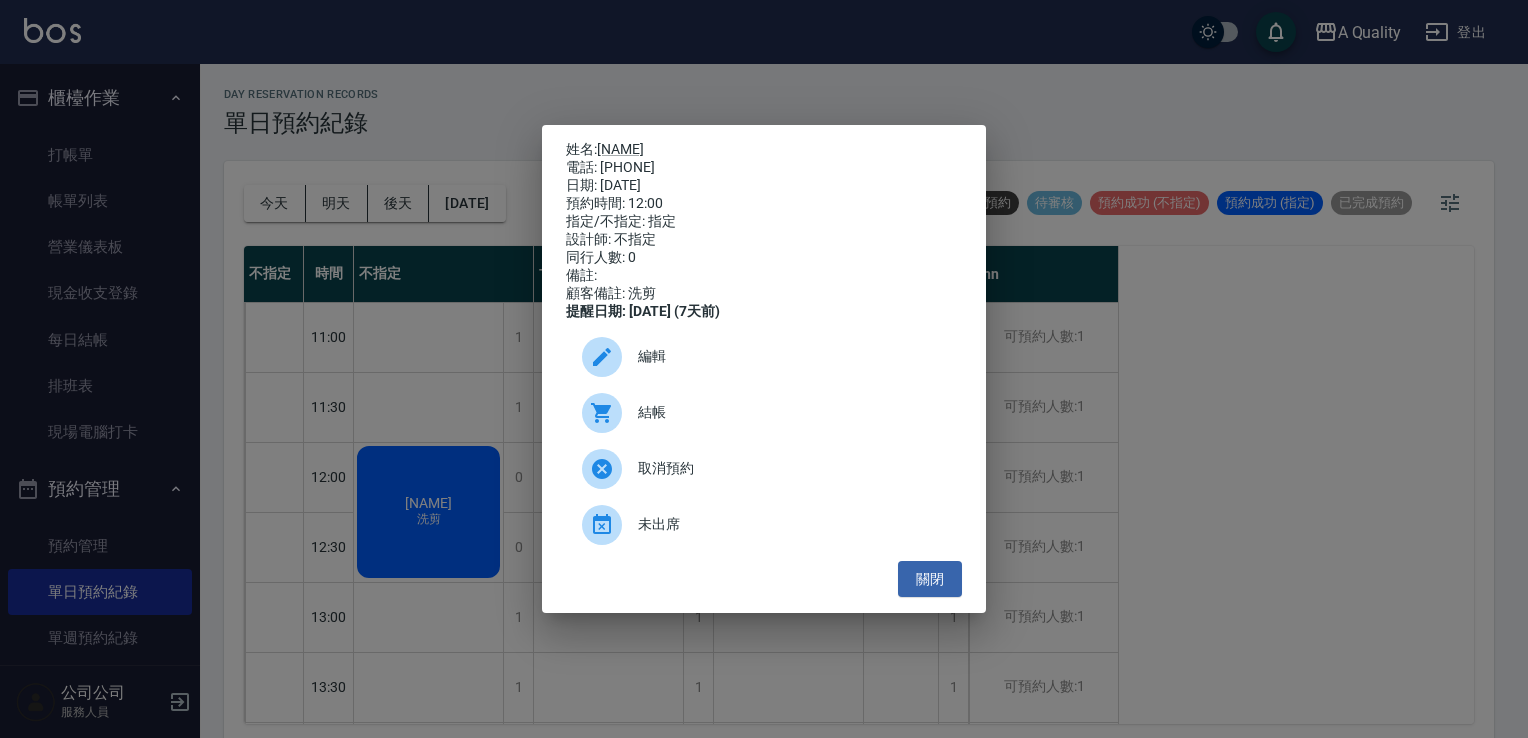 click on "編輯" at bounding box center [764, 357] 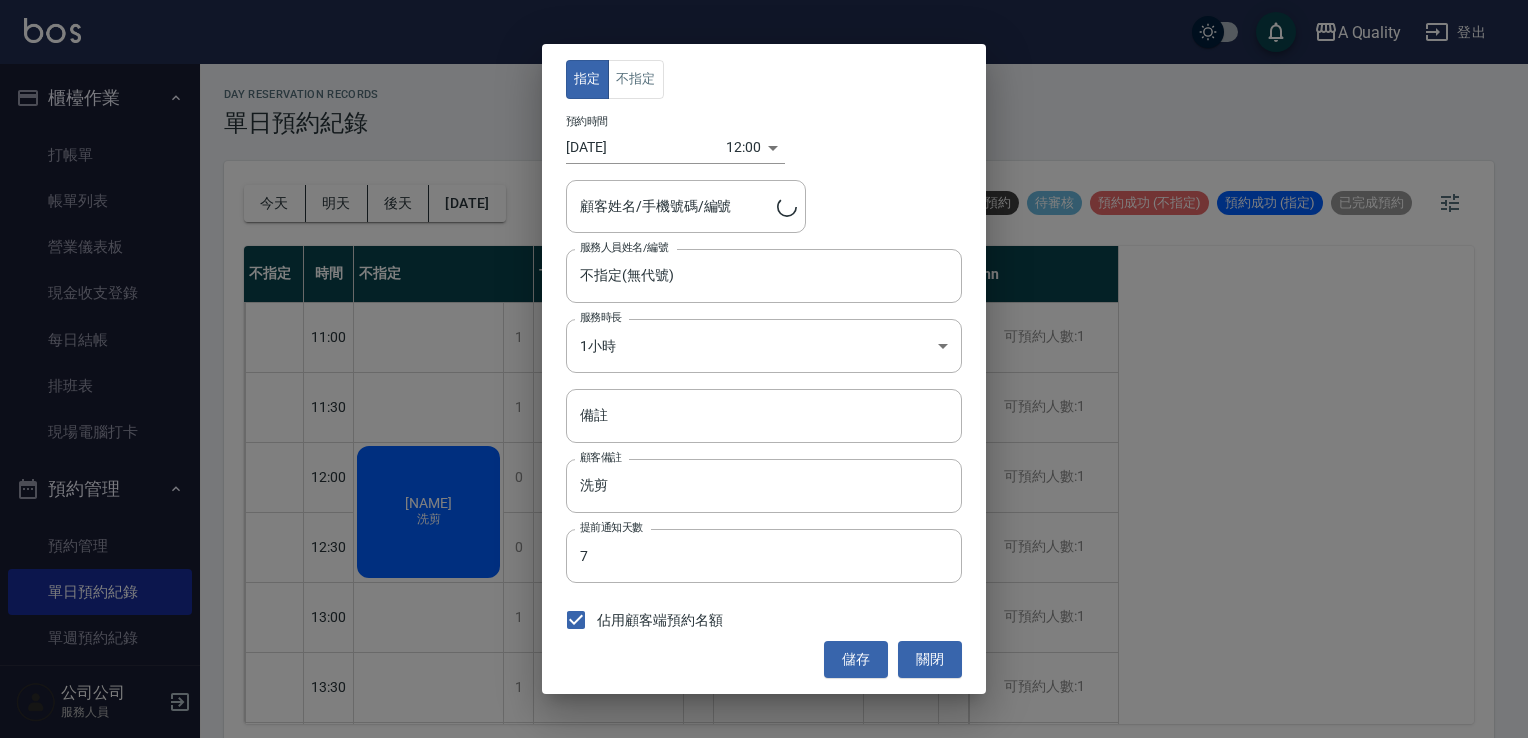 type on "吳育綾/0980750172" 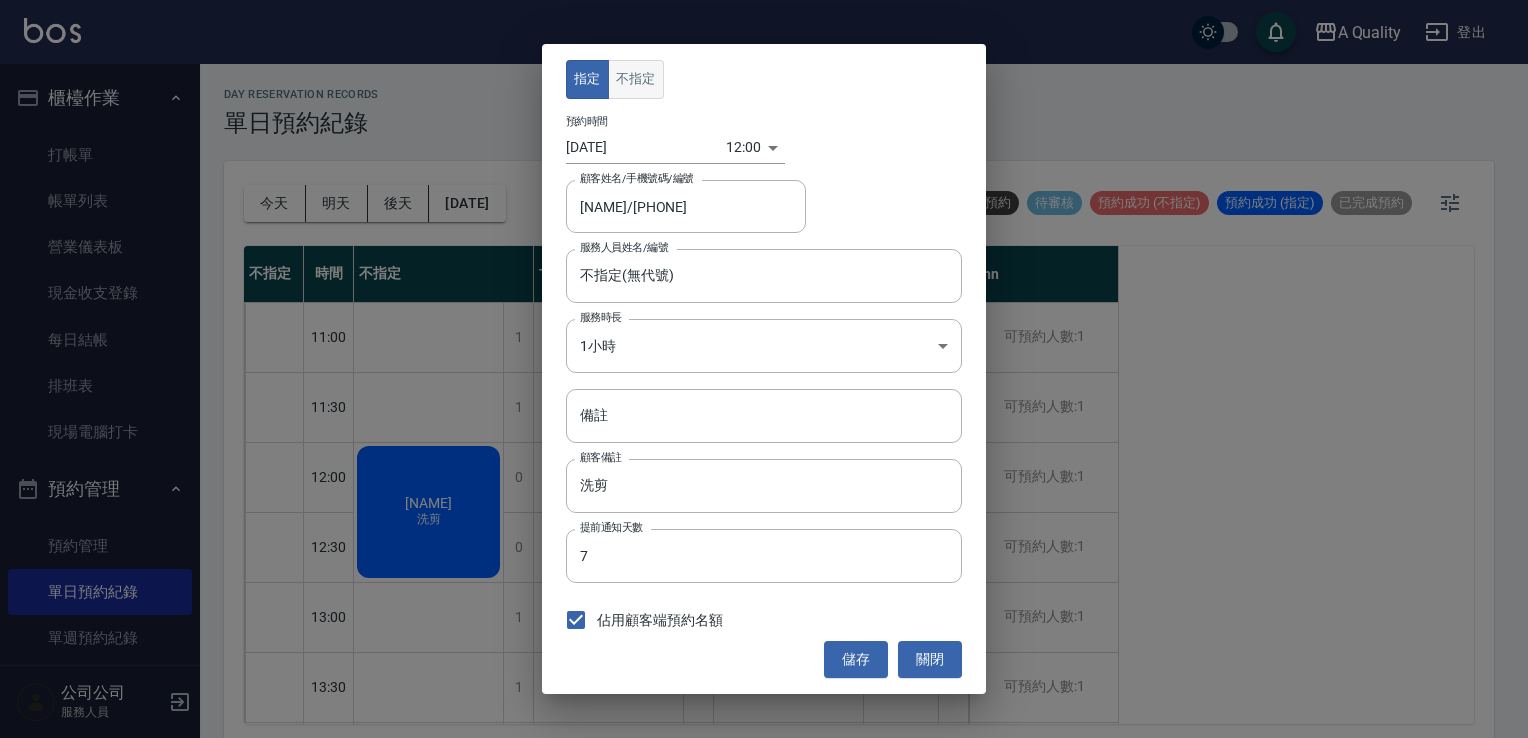 click on "不指定" at bounding box center (636, 79) 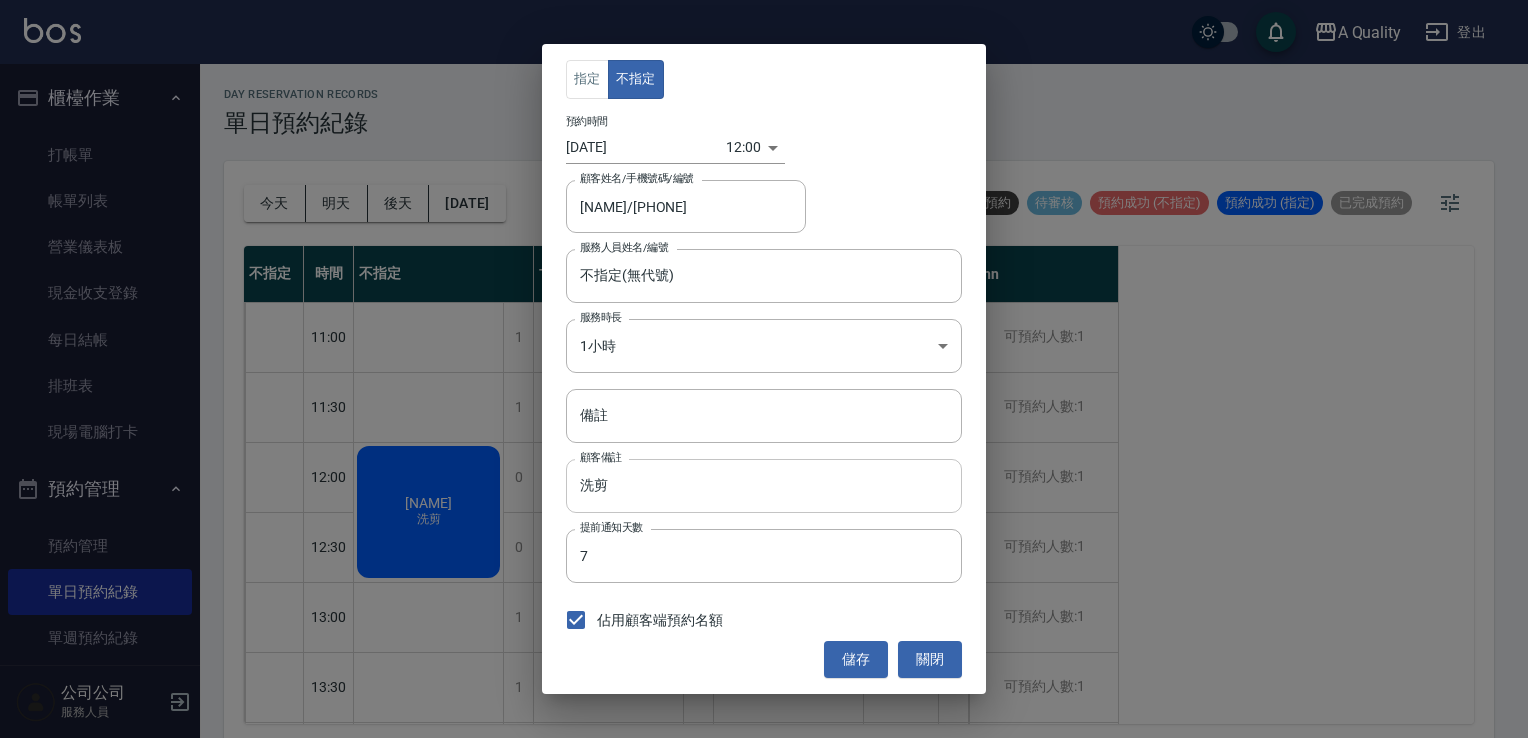 click on "洗剪" at bounding box center (764, 486) 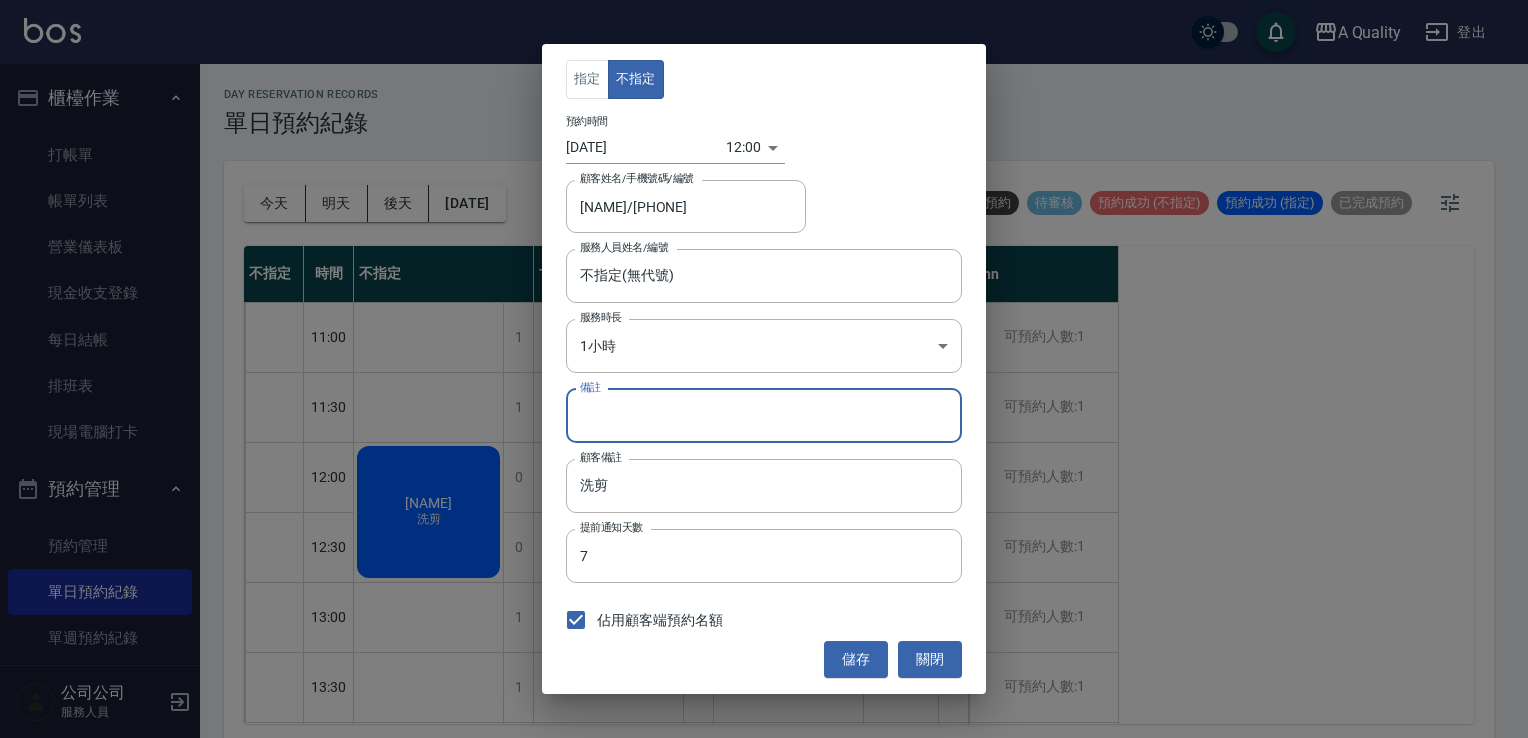 click on "備註" at bounding box center (764, 416) 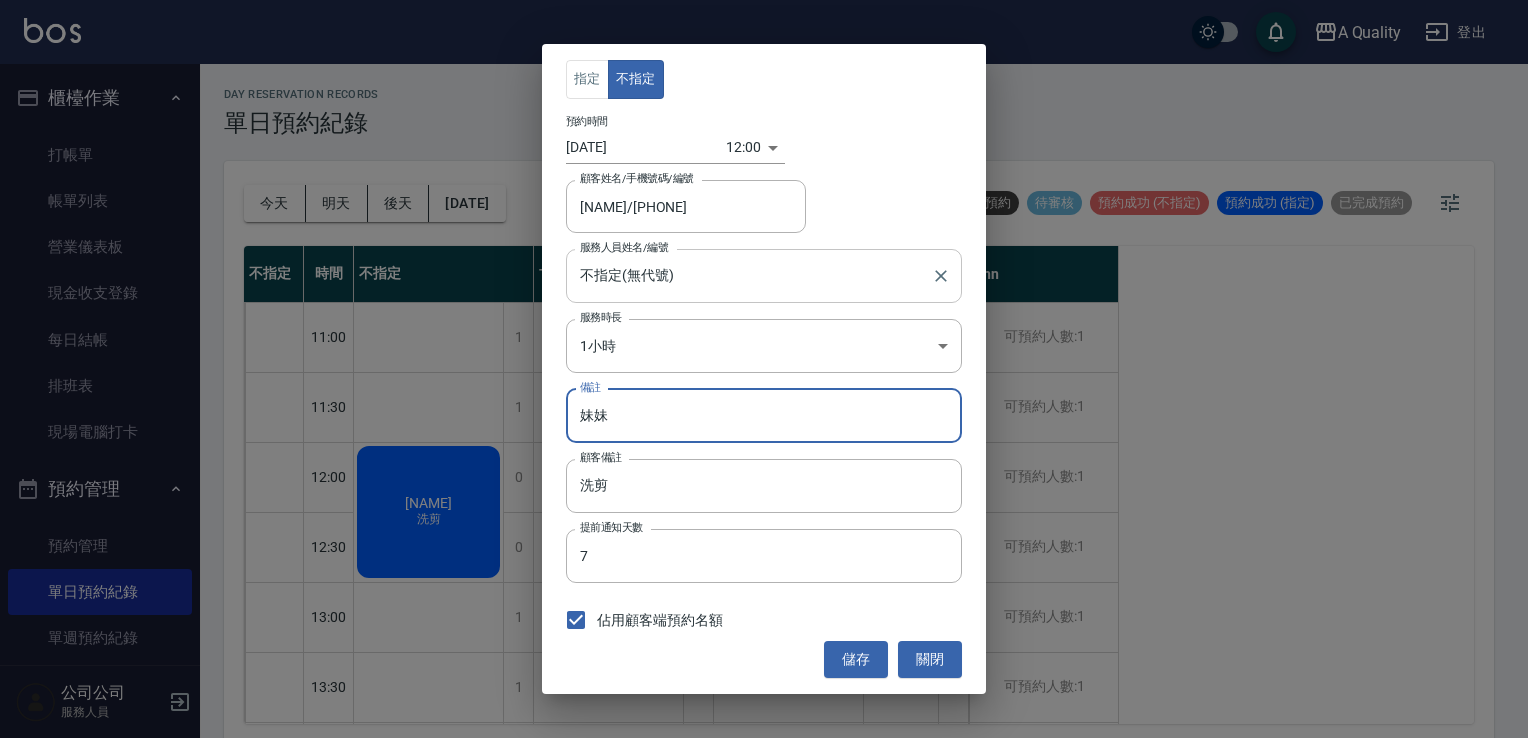 click on "不指定(無代號) 服務人員姓名/編號" at bounding box center (764, 275) 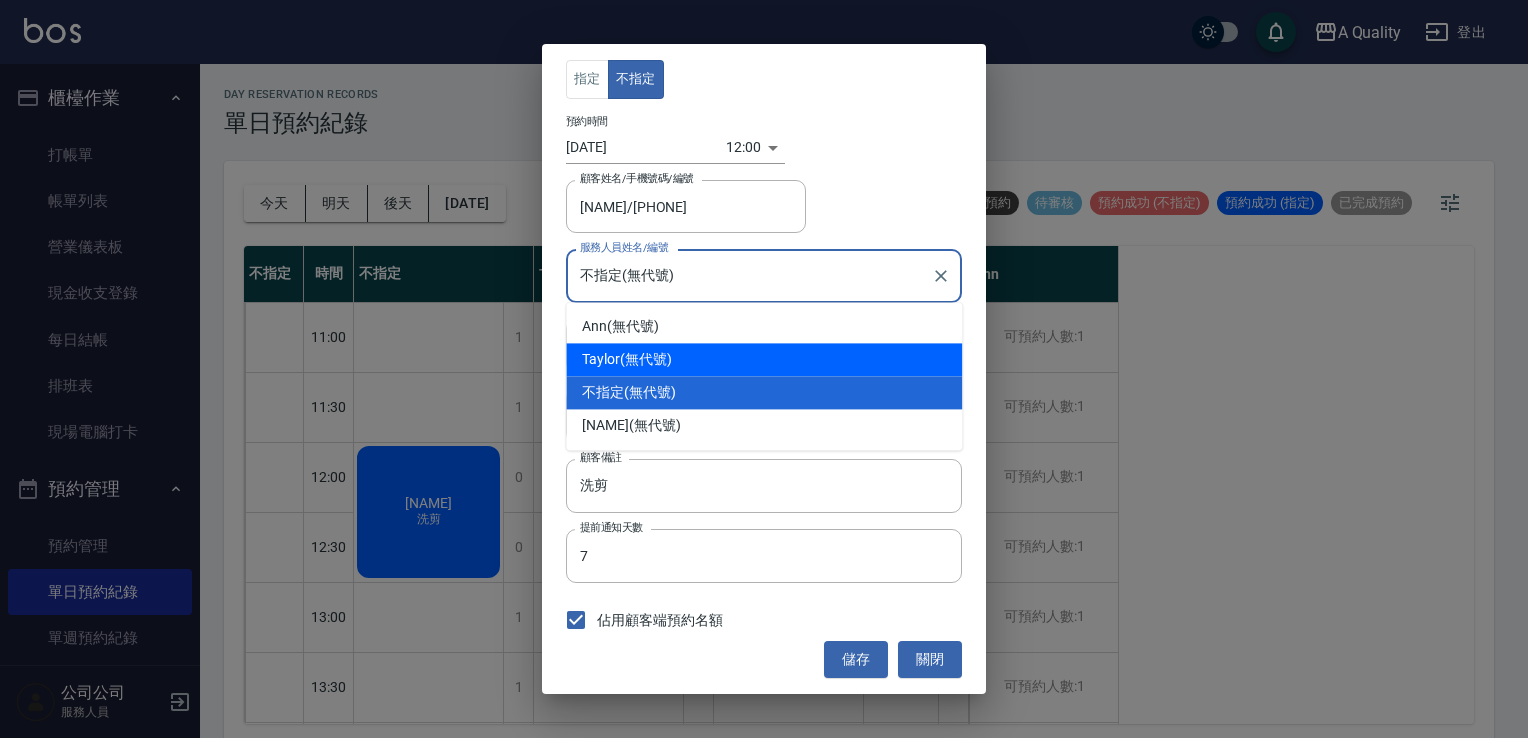 click on "Taylor (無代號)" at bounding box center (764, 359) 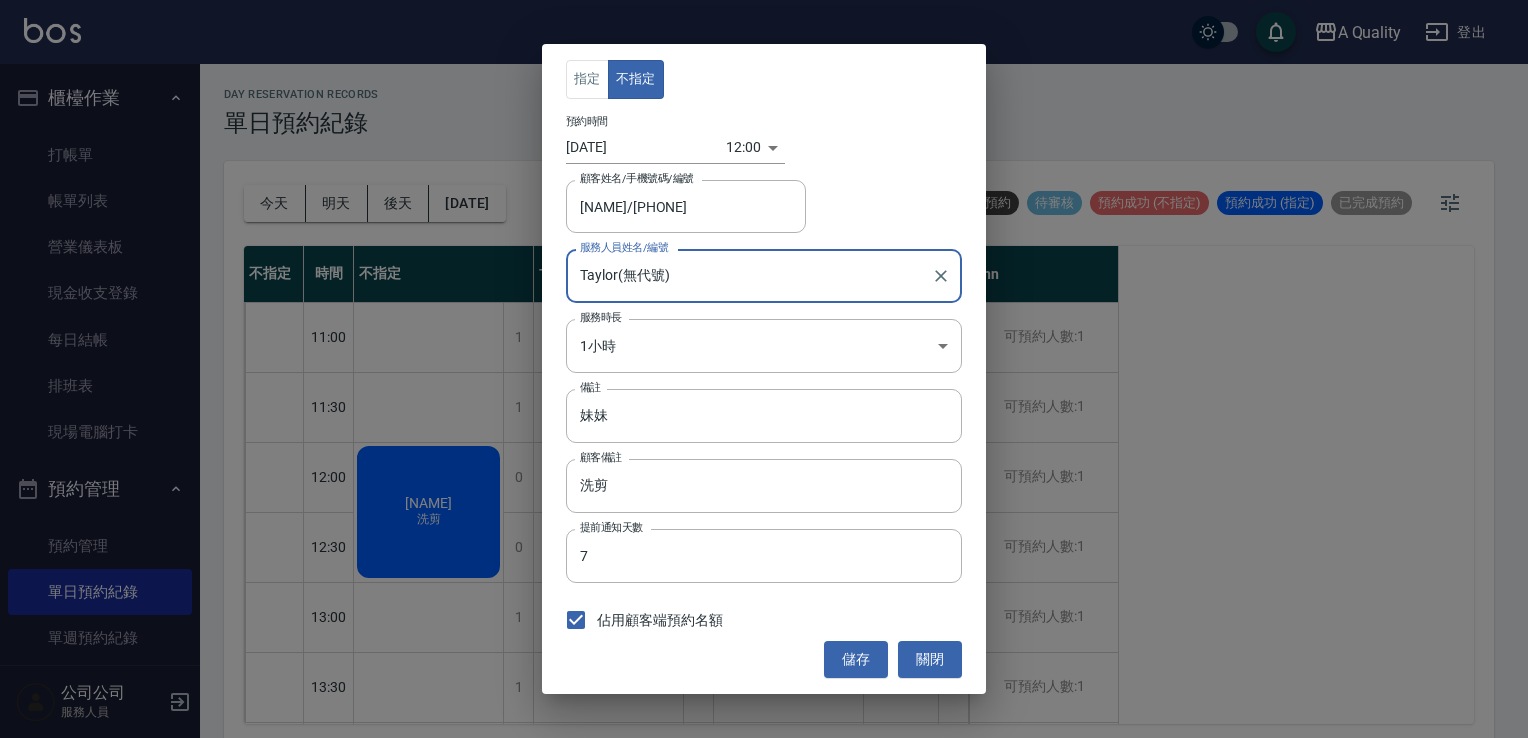 click on "儲存" at bounding box center [856, 659] 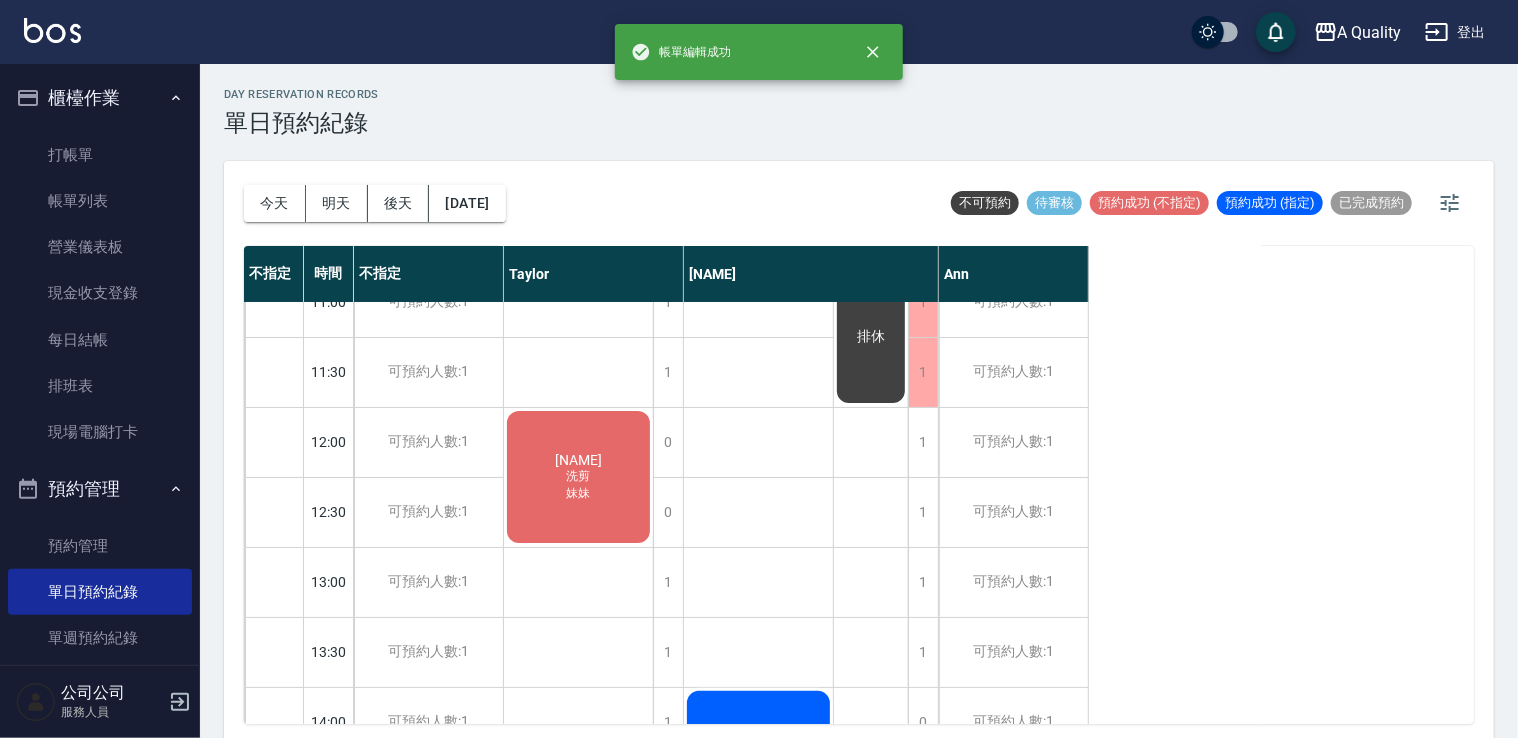scroll, scrollTop: 0, scrollLeft: 0, axis: both 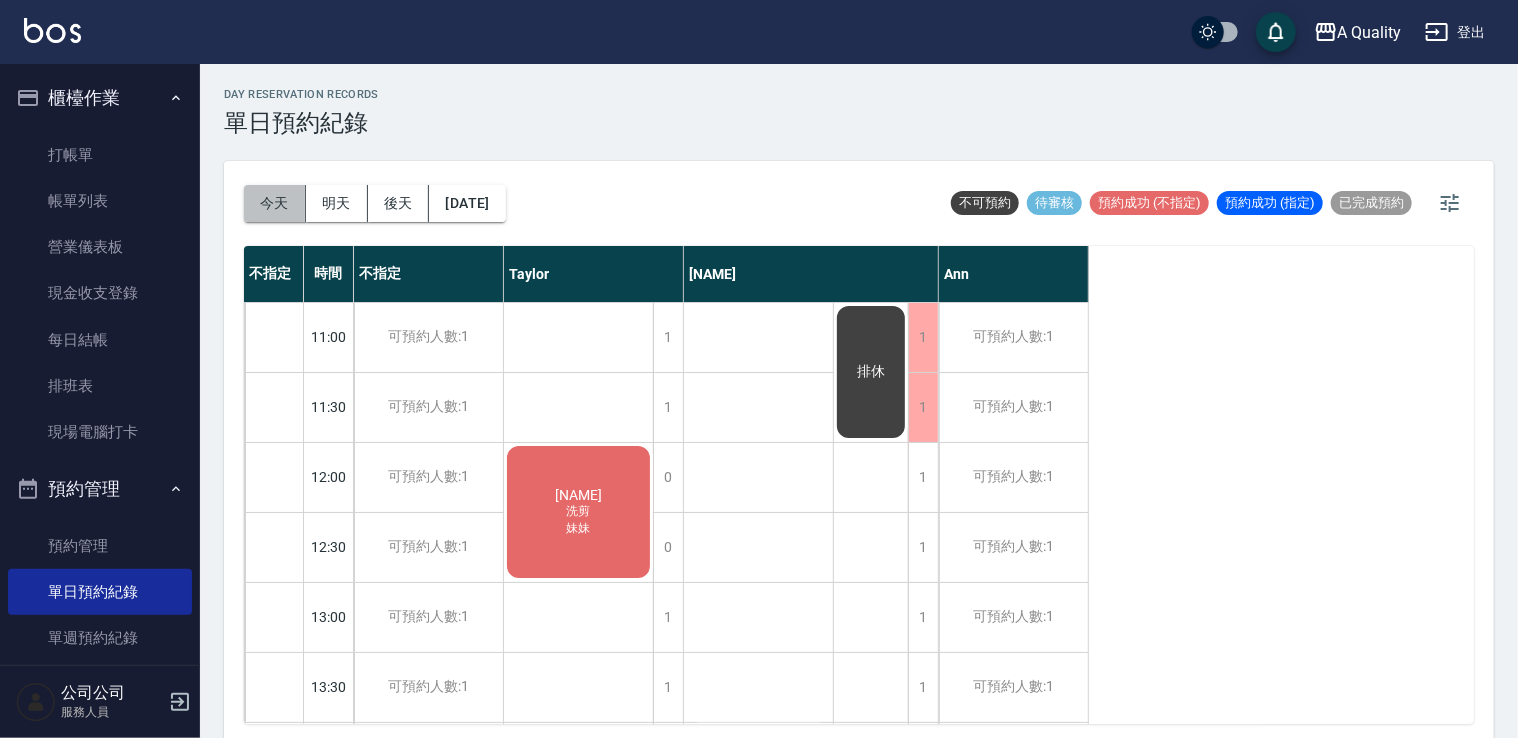 drag, startPoint x: 250, startPoint y: 189, endPoint x: 260, endPoint y: 202, distance: 16.40122 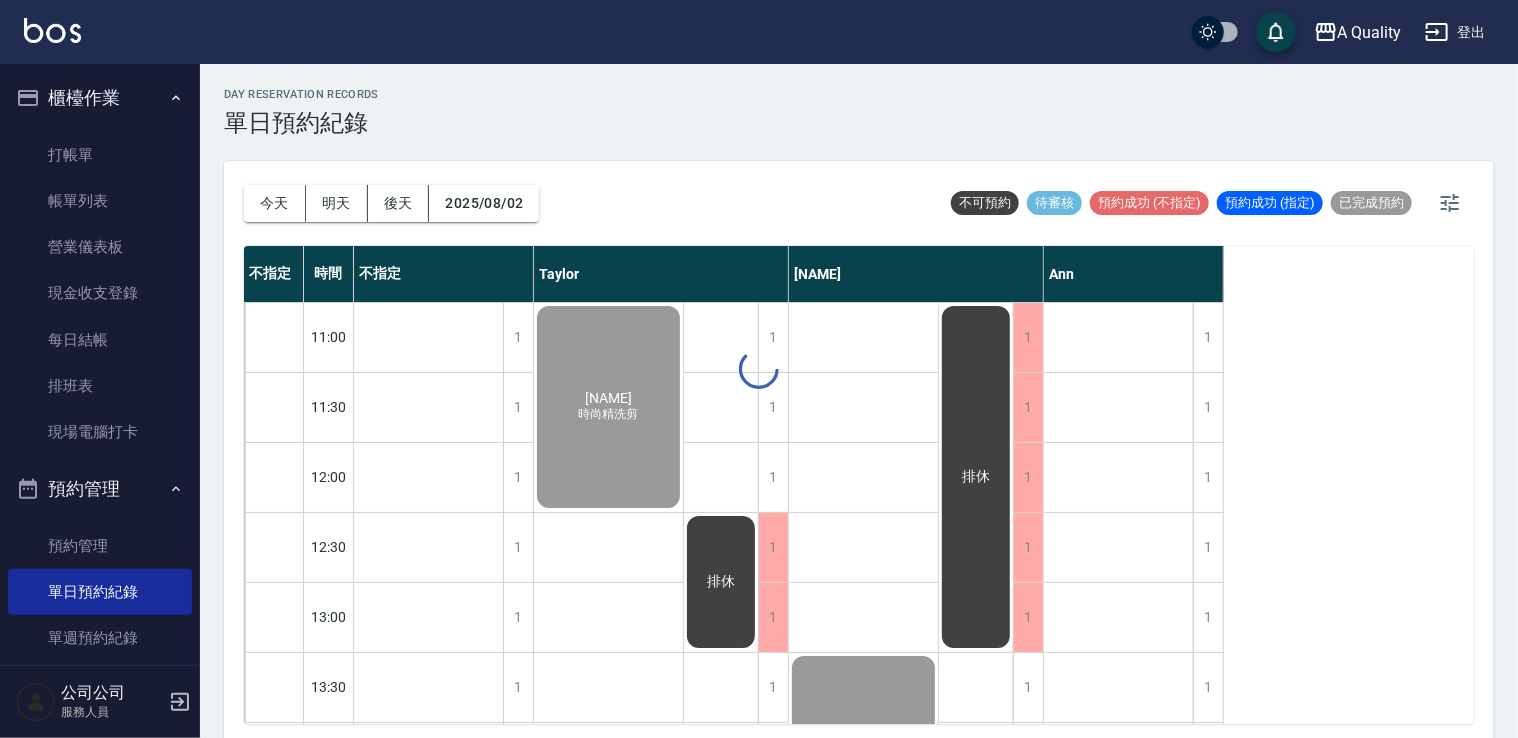 click on "day Reservation records 單日預約紀錄 今天 明天 後天 2025/08/02 不可預約 待審核 預約成功 (不指定) 預約成功 (指定) 已完成預約 不指定 時間 不指定 Taylor Quincy Ann 11:00 11:30 12:00 12:30 13:00 13:30 14:00 14:30 15:00 15:30 16:00 16:30 17:00 17:30 18:00 18:30 19:00 19:30 1 1 1 1 1 1 1 1 1 1 1 1 1 1 1 1 1 1 排休 1 1 1 1 1 1 1 1 0 1 0 0 0 0 0 1 1 1 吳佳怡 時尚精洗剪  林彥輝 單c 陳s SC 黃馨儀 資生堂深層洗髮 排休 1 1 1 1 1 1 1 1 1 1 1 1 0 0 0 0 0 0 吳佳霖 燙髮  許振強 單色染  排休 1 1 1 1 1 1 1 1 1 1 1 1 1 1 1 1 1 1 李紹暘 單純想剪髮" at bounding box center [859, 404] 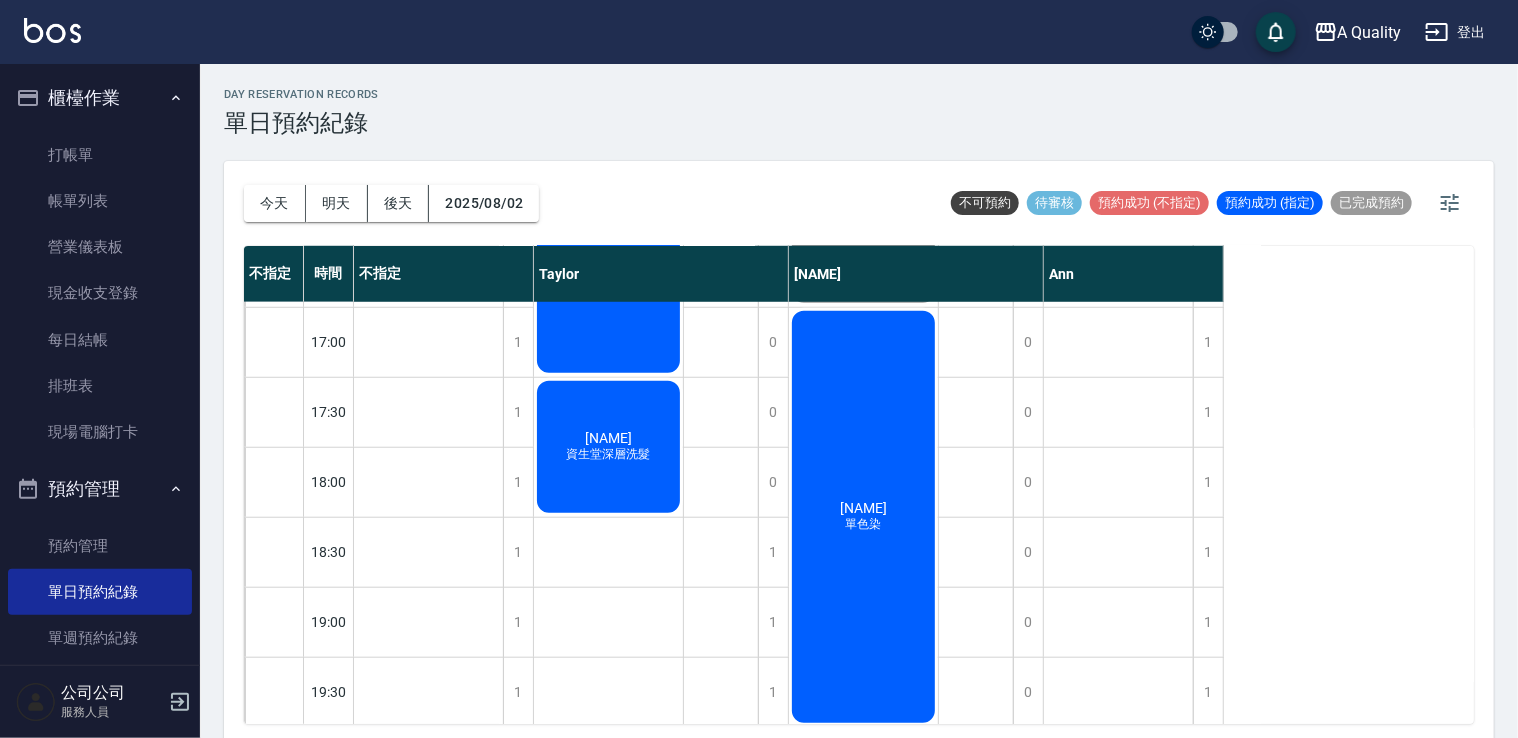 scroll, scrollTop: 853, scrollLeft: 0, axis: vertical 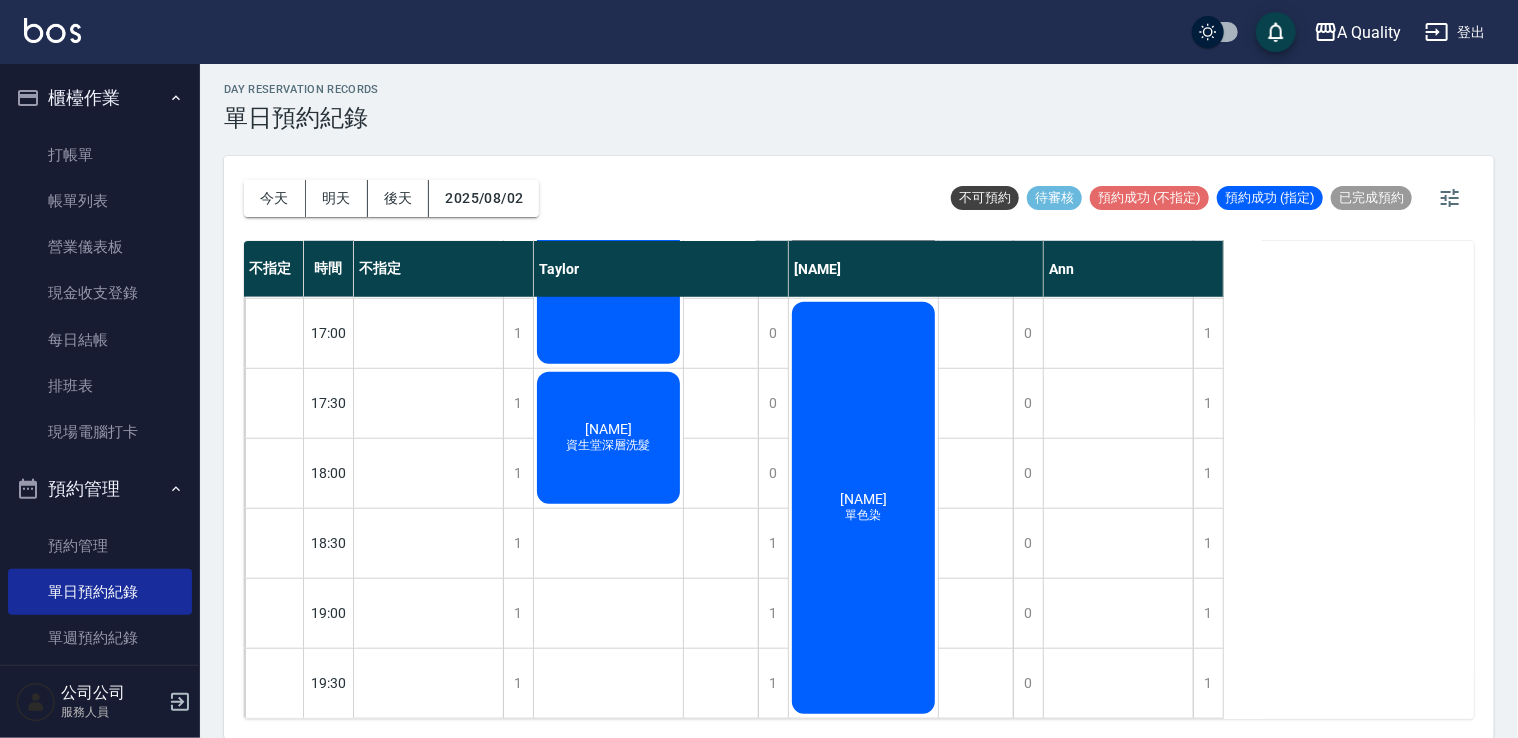 click on "許振強 單色染" at bounding box center (428, 18) 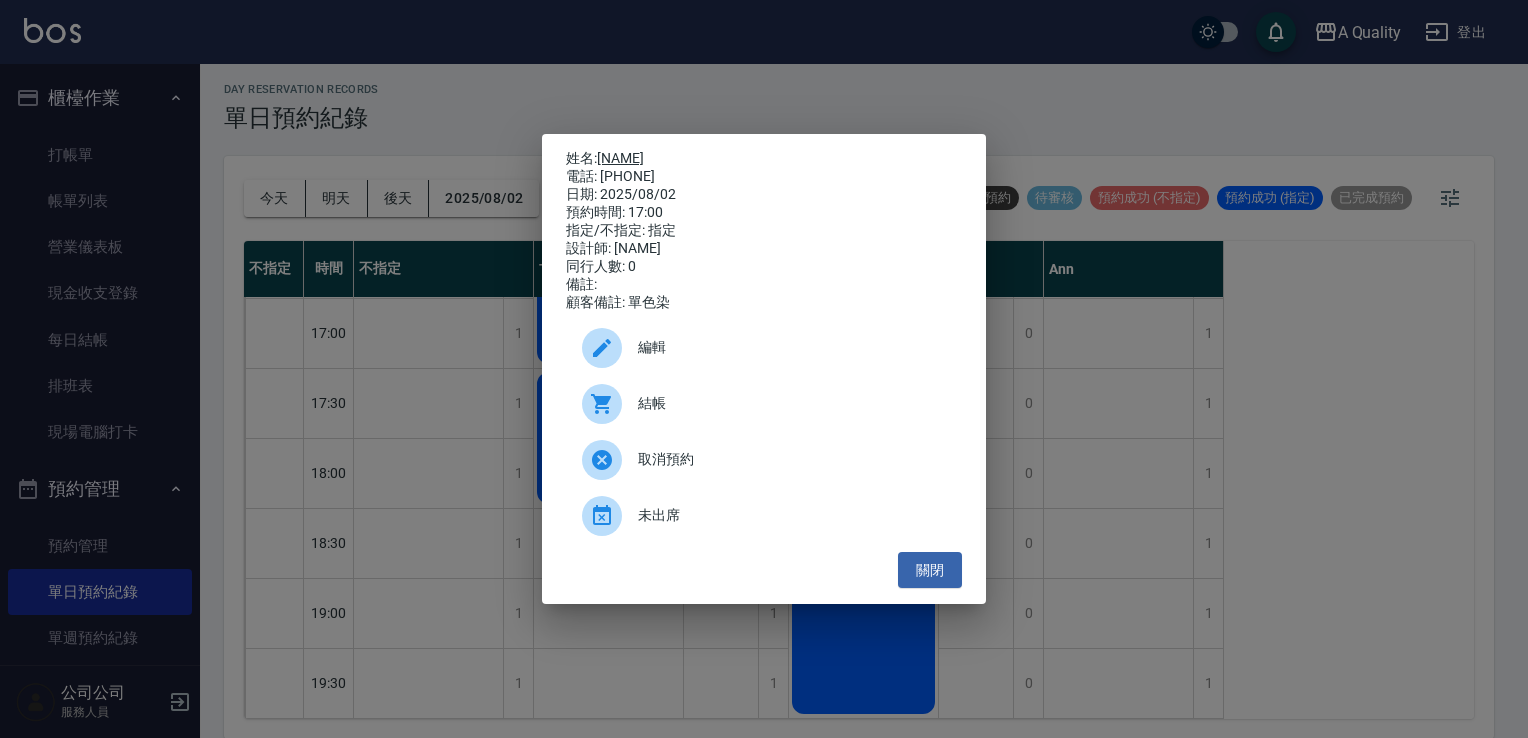click on "許振強" at bounding box center (620, 158) 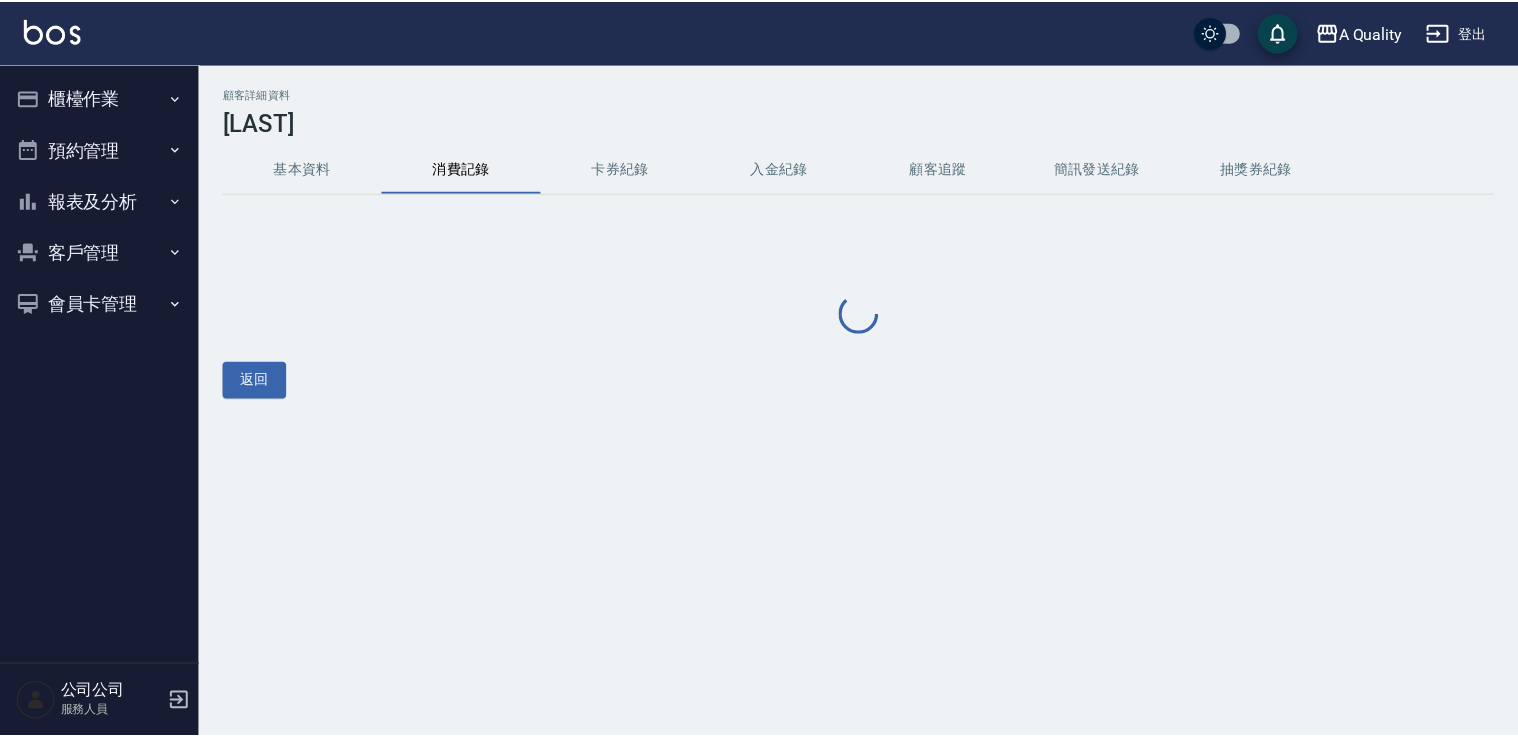 scroll, scrollTop: 0, scrollLeft: 0, axis: both 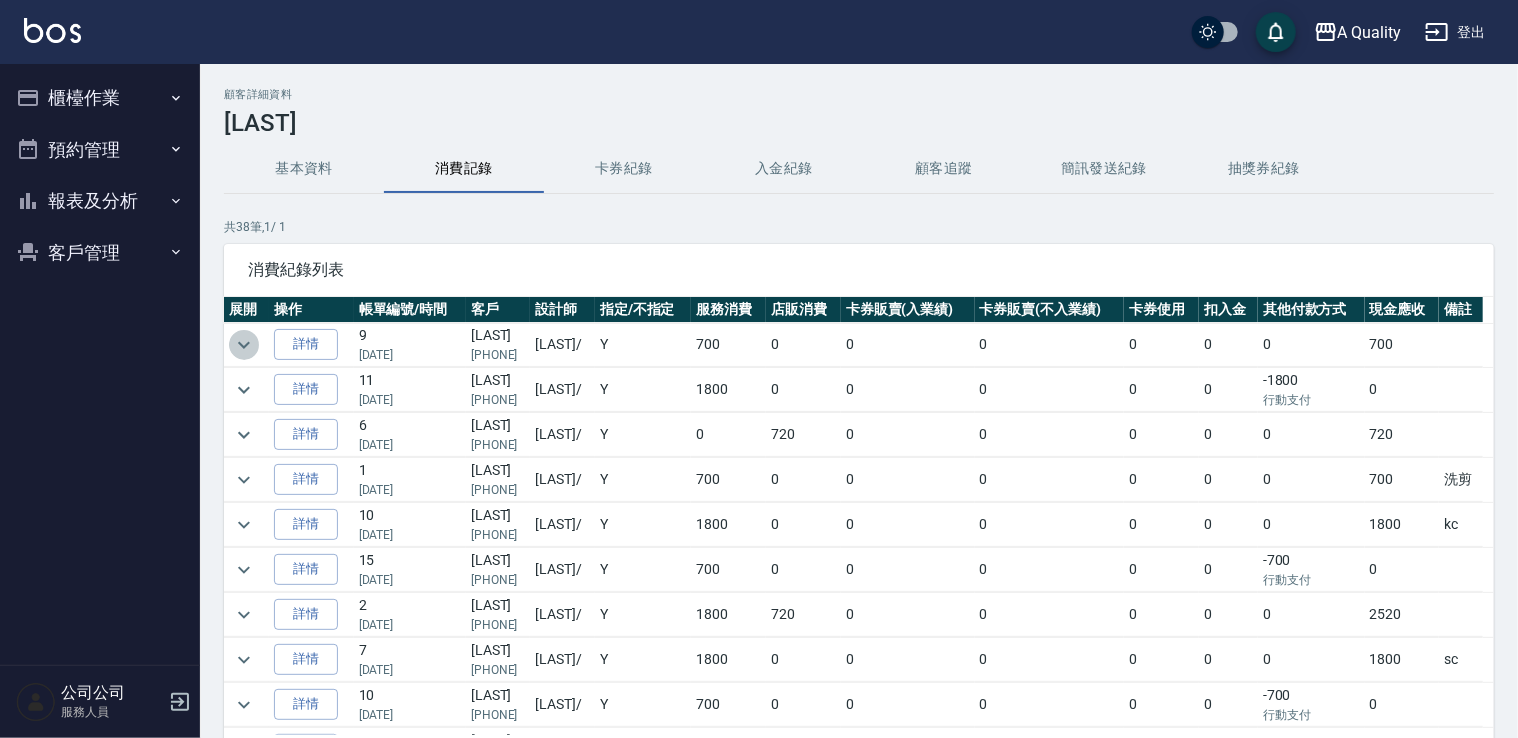 click 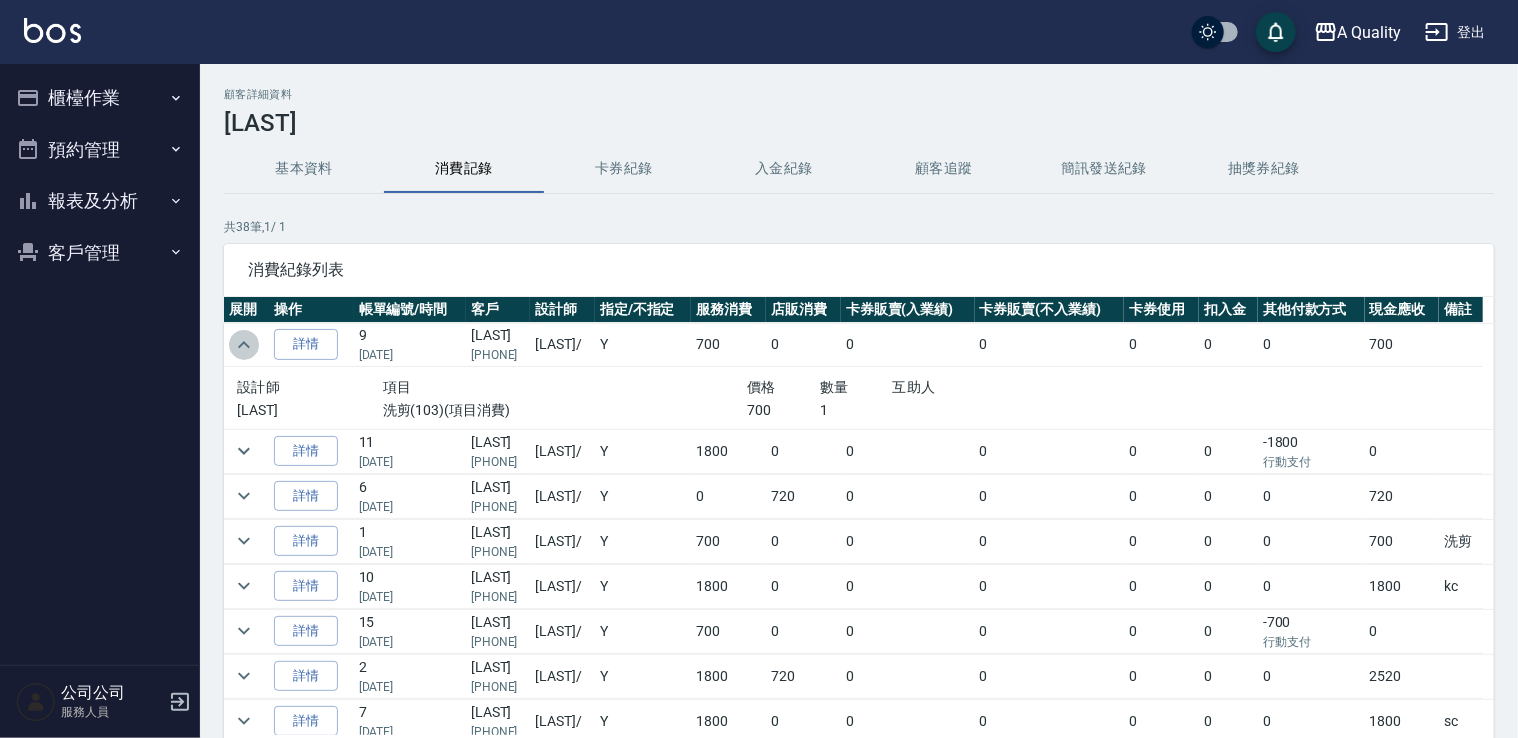 click 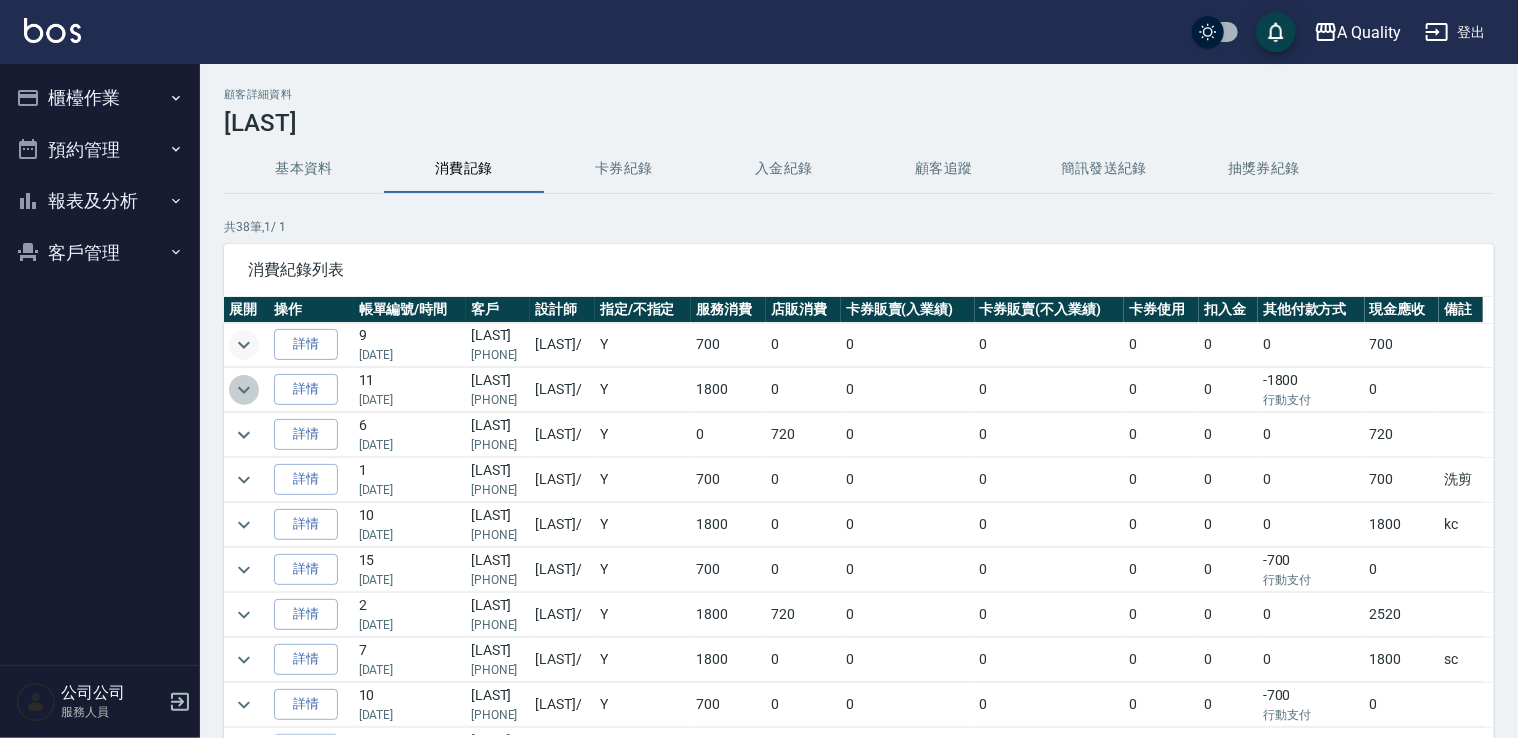 click 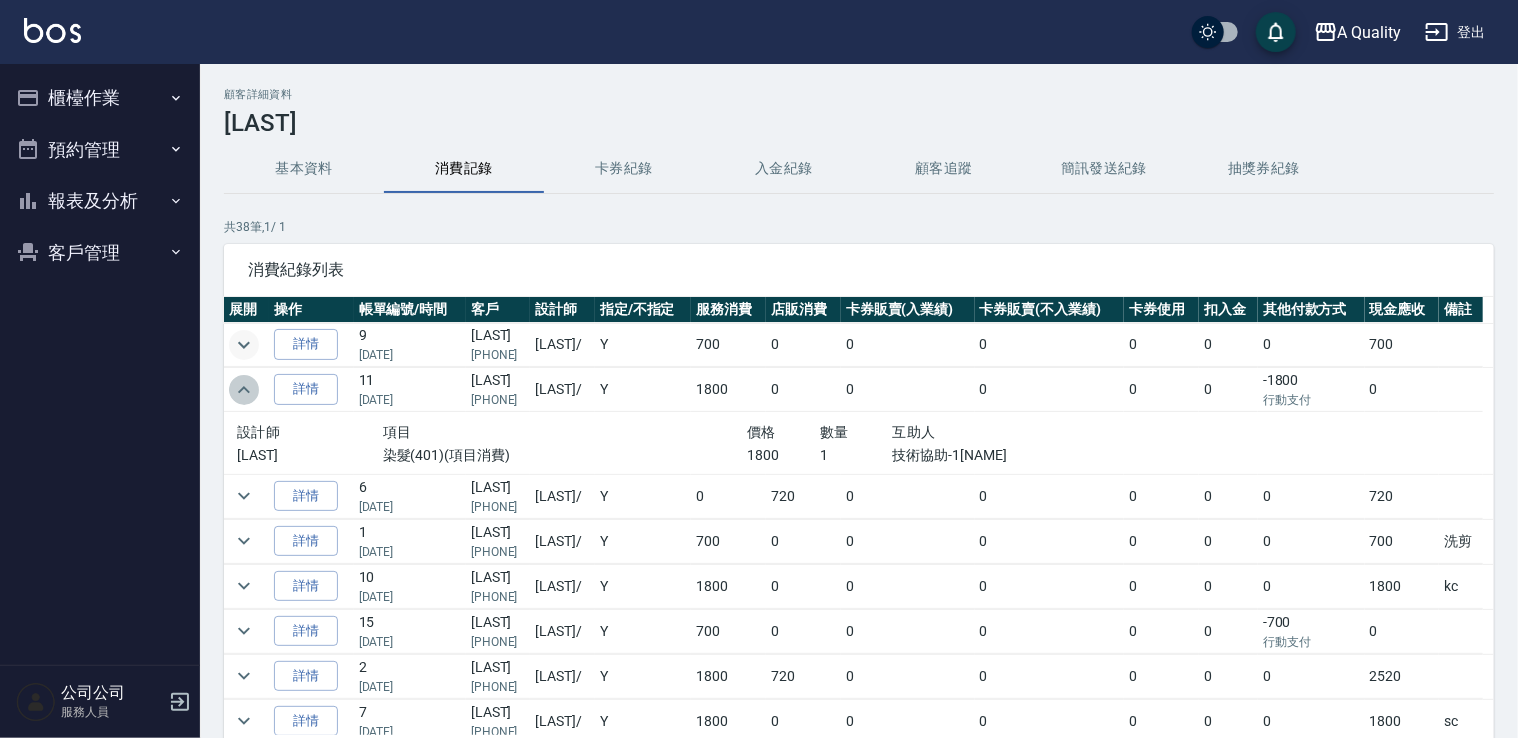 click 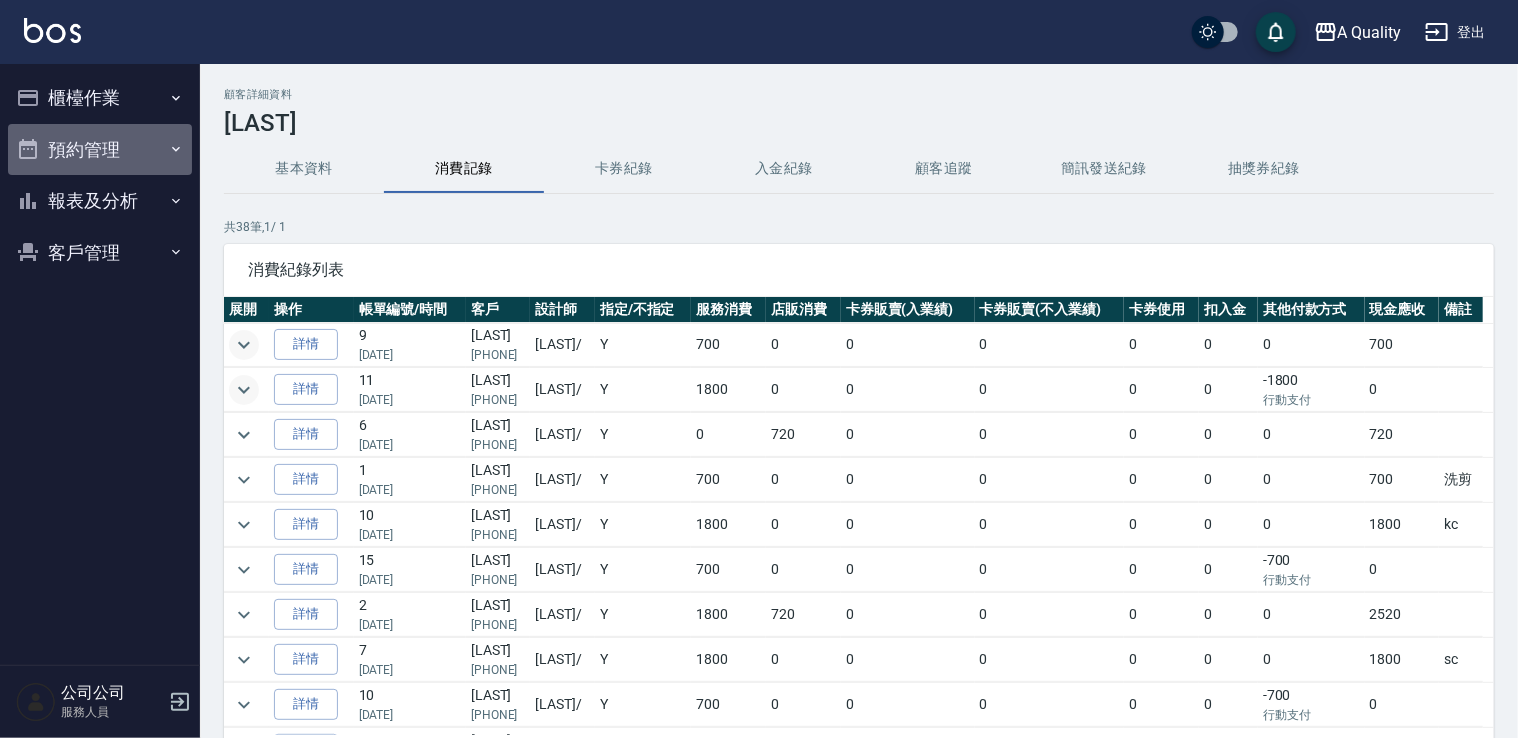 click on "預約管理" at bounding box center (100, 150) 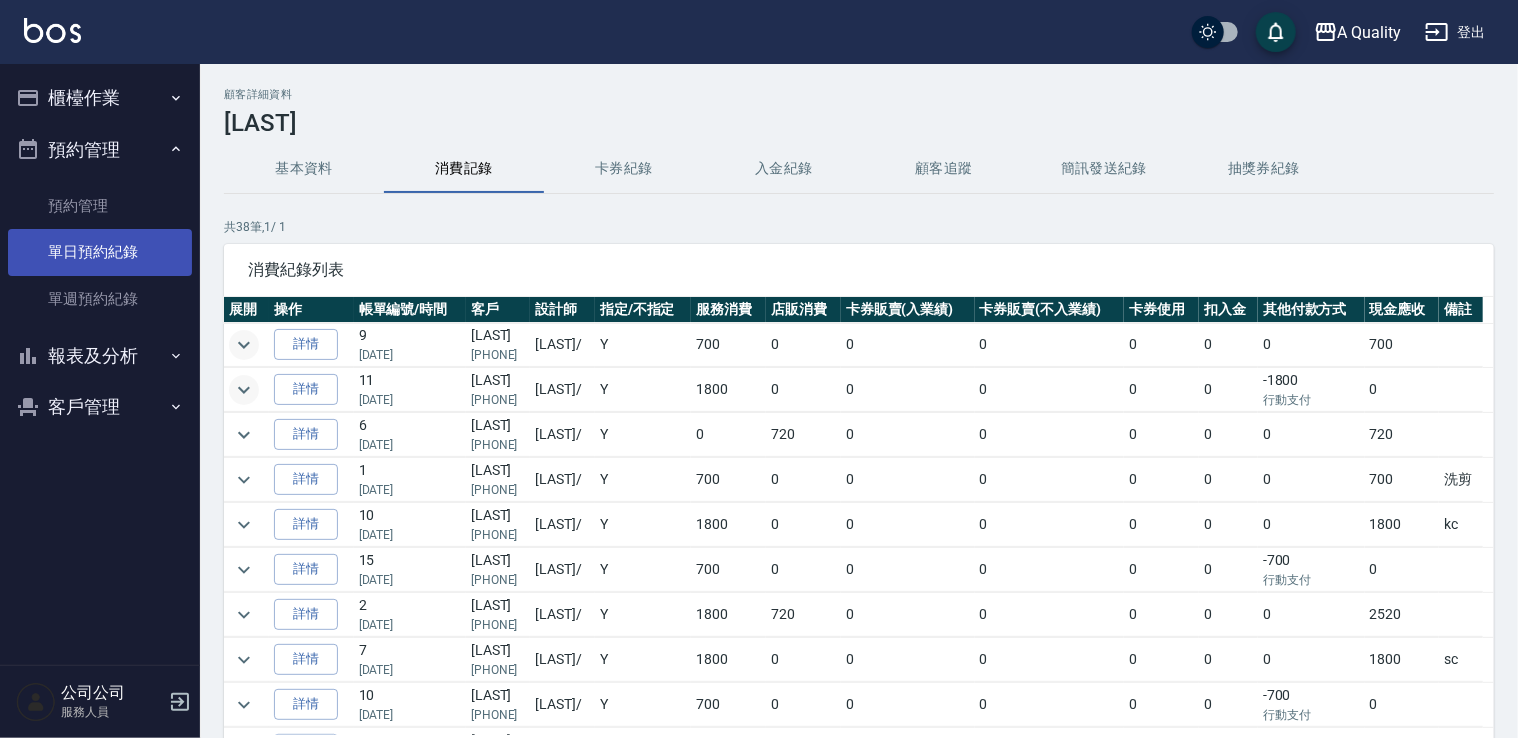 click on "單日預約紀錄" at bounding box center (100, 252) 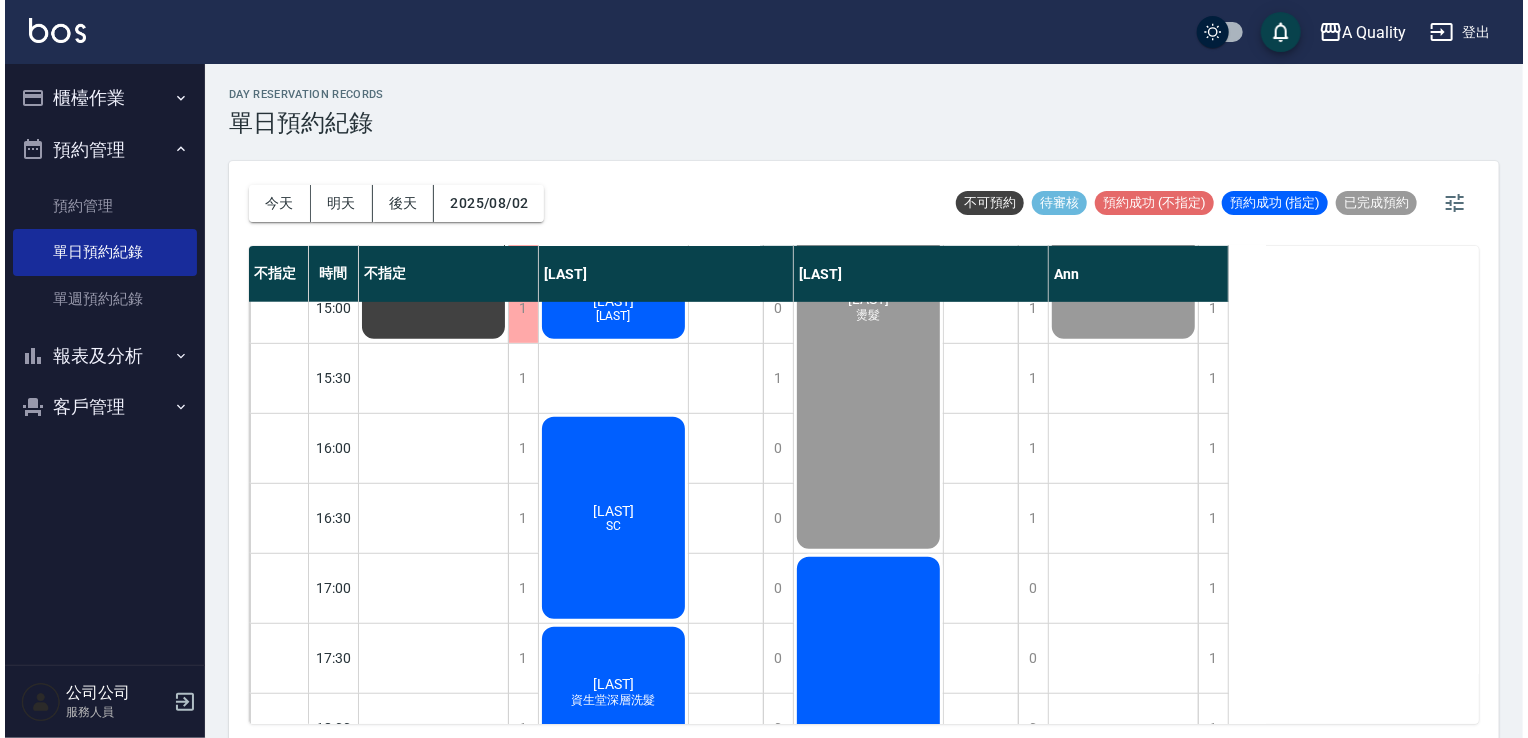 scroll, scrollTop: 800, scrollLeft: 0, axis: vertical 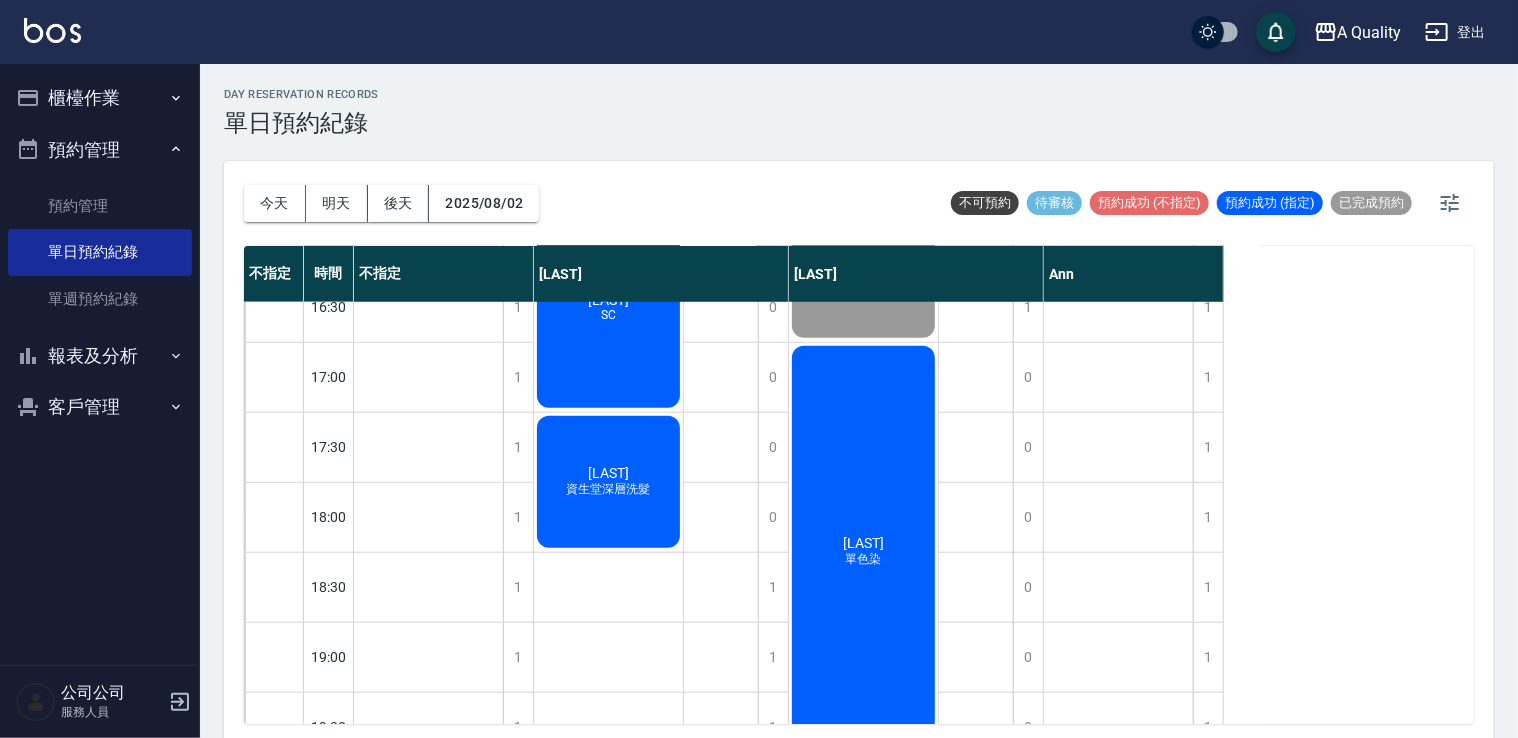 click on "[NAME] 單色染" at bounding box center (428, 62) 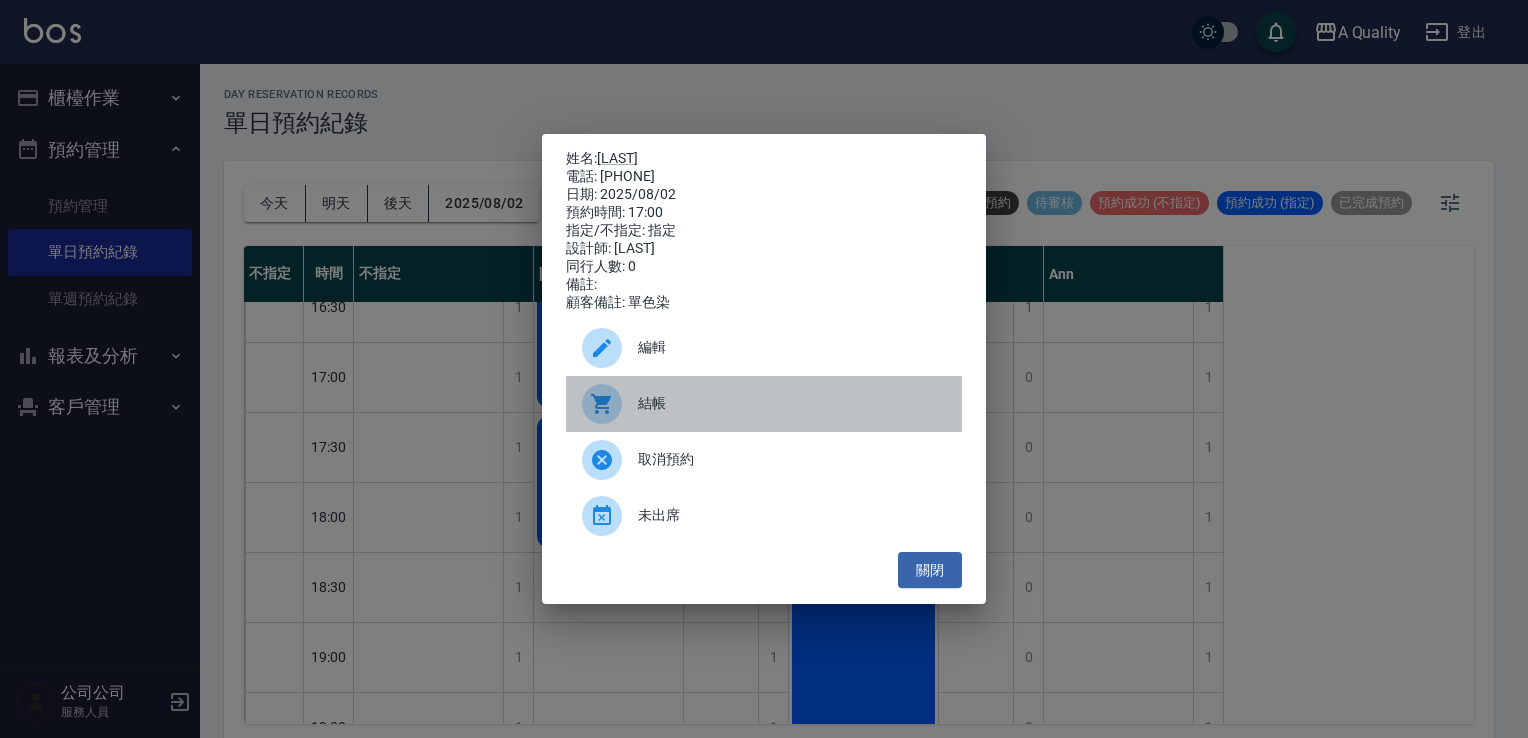 click on "結帳" at bounding box center [792, 403] 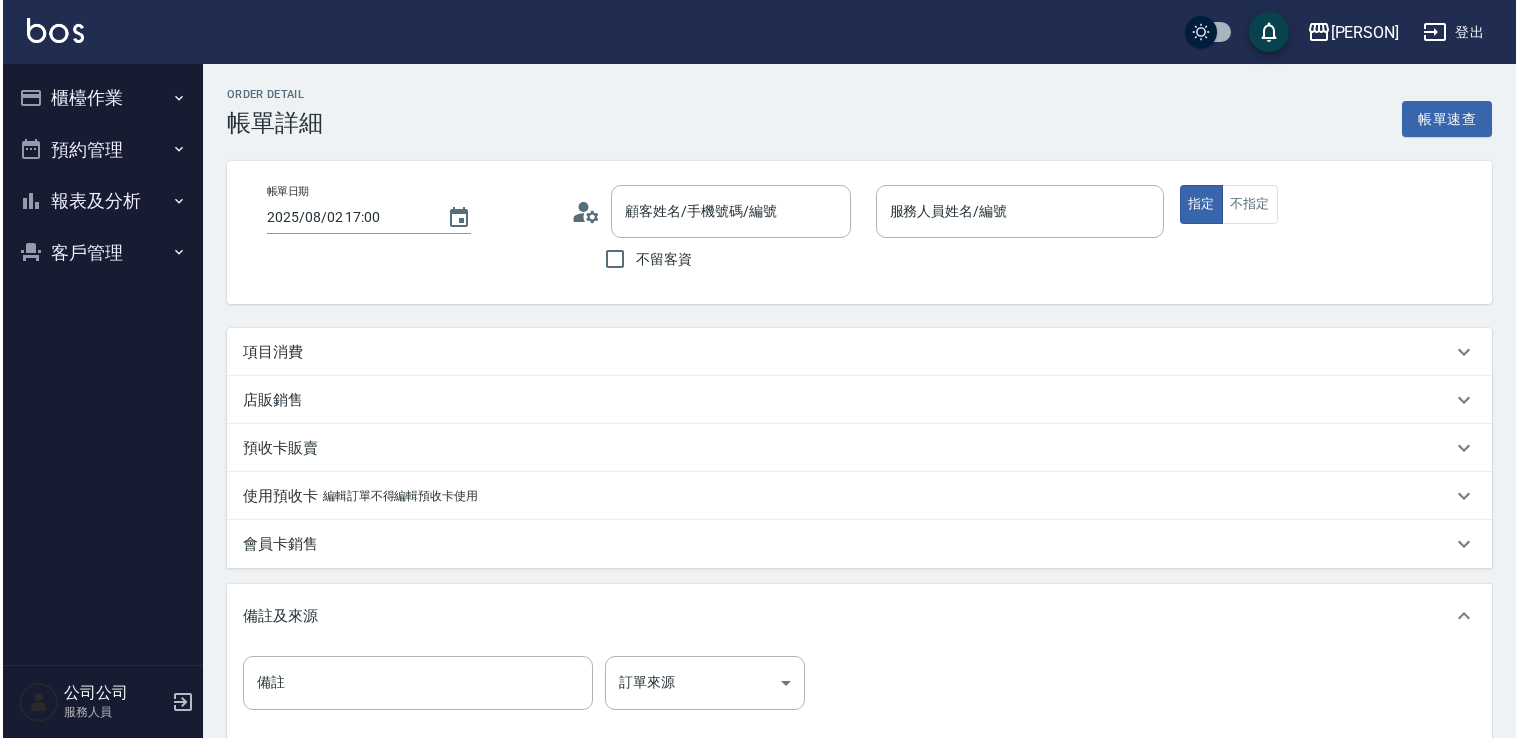 scroll, scrollTop: 0, scrollLeft: 0, axis: both 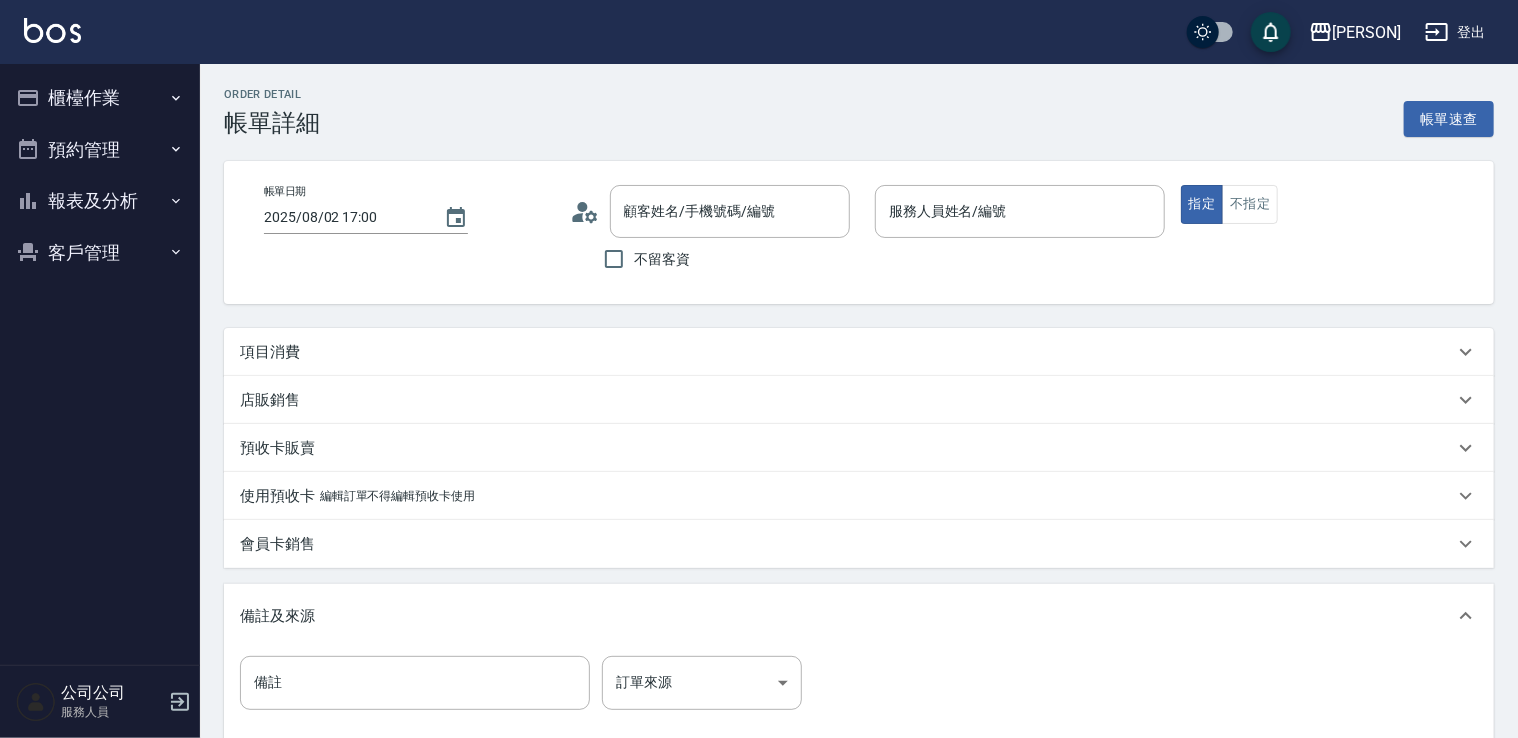 type on "[PERSON](無代號)" 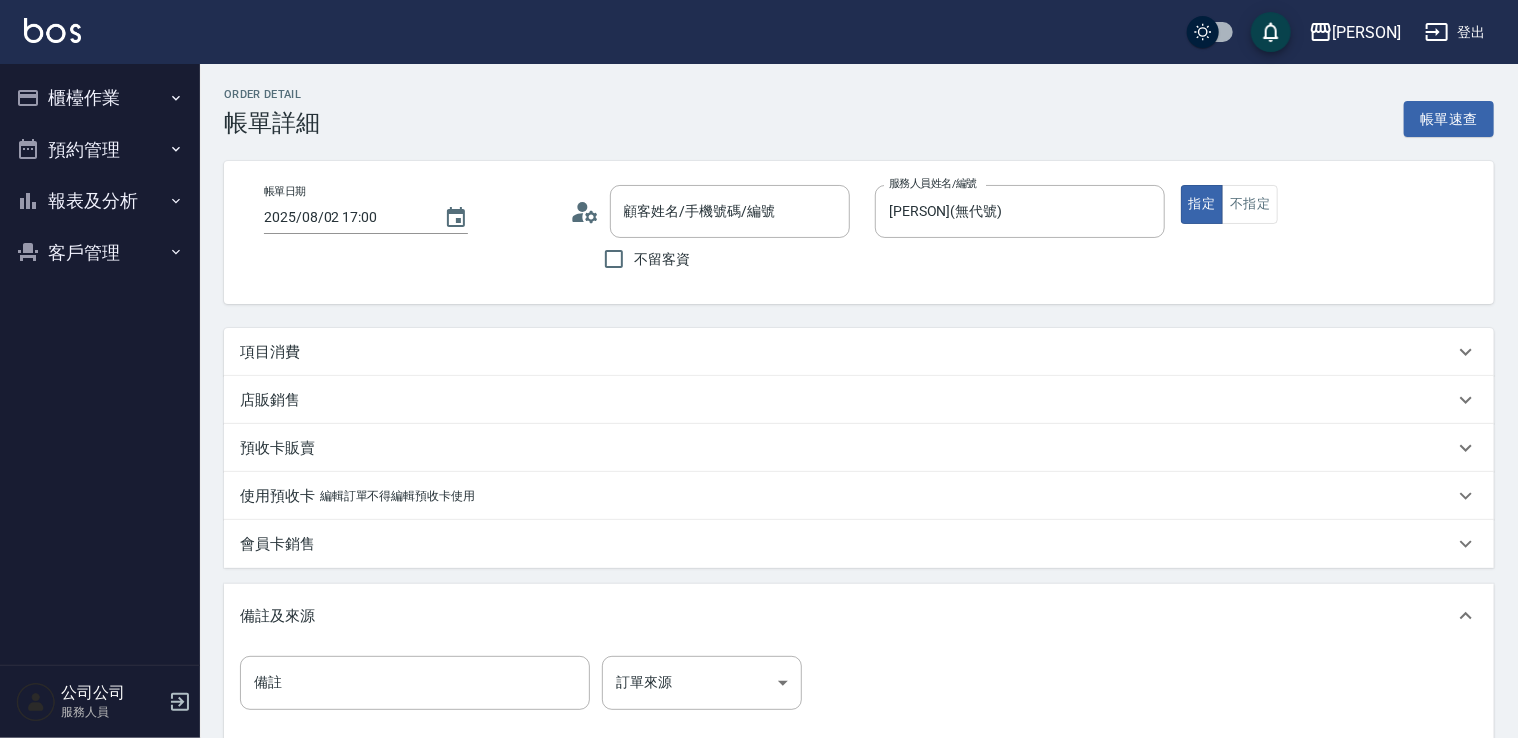 type on "[PERSON]/[PHONE]/" 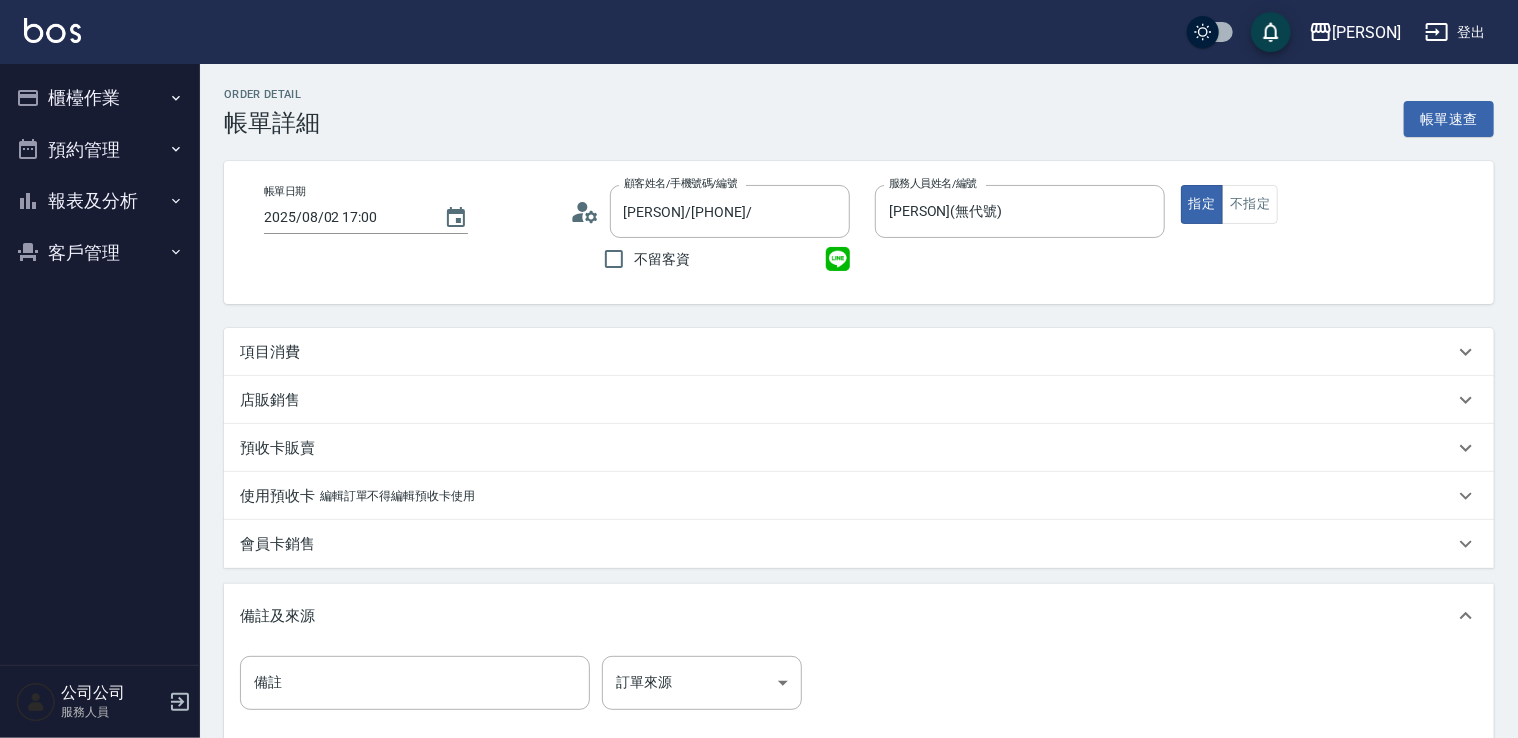 click on "項目消費" at bounding box center [847, 352] 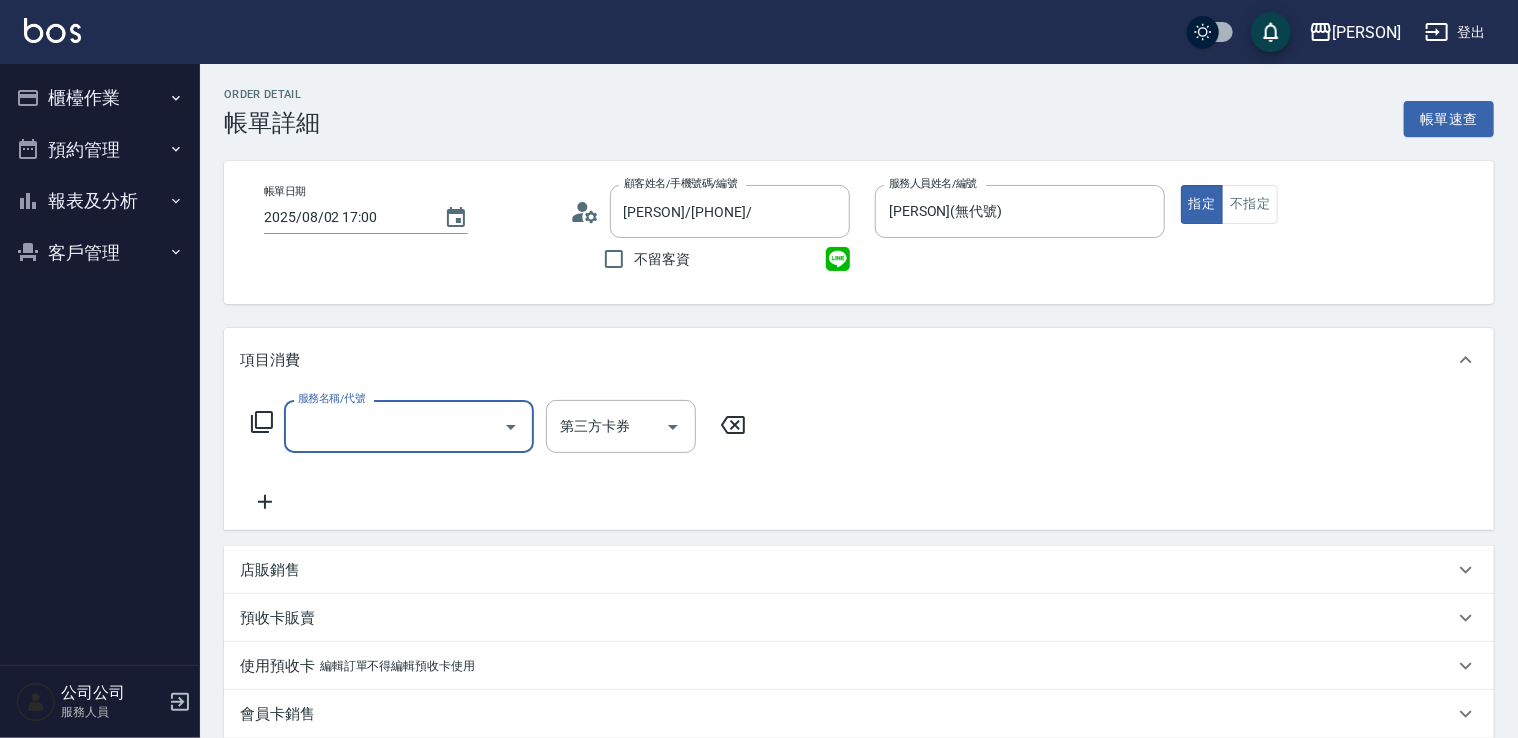 scroll, scrollTop: 0, scrollLeft: 0, axis: both 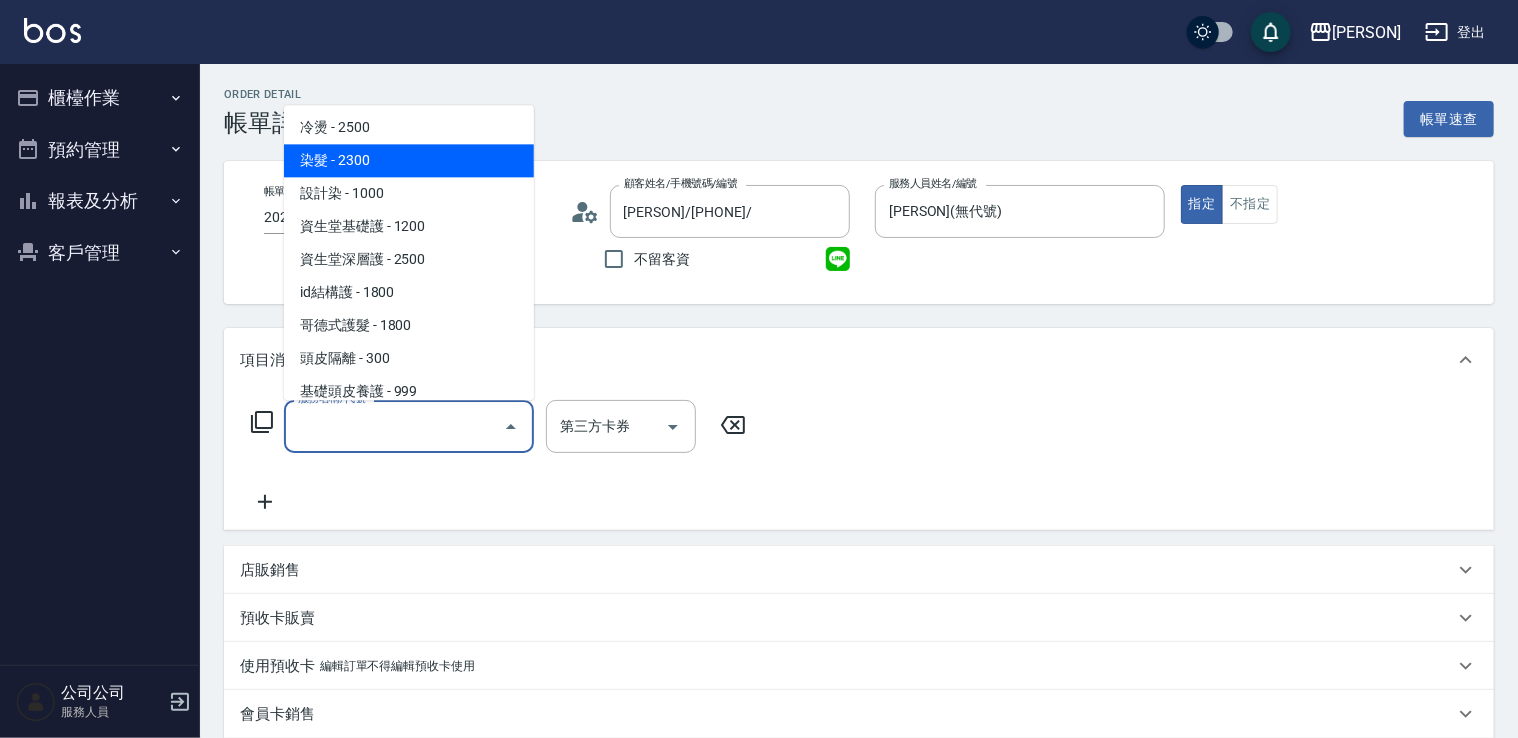 drag, startPoint x: 342, startPoint y: 161, endPoint x: 500, endPoint y: 226, distance: 170.84789 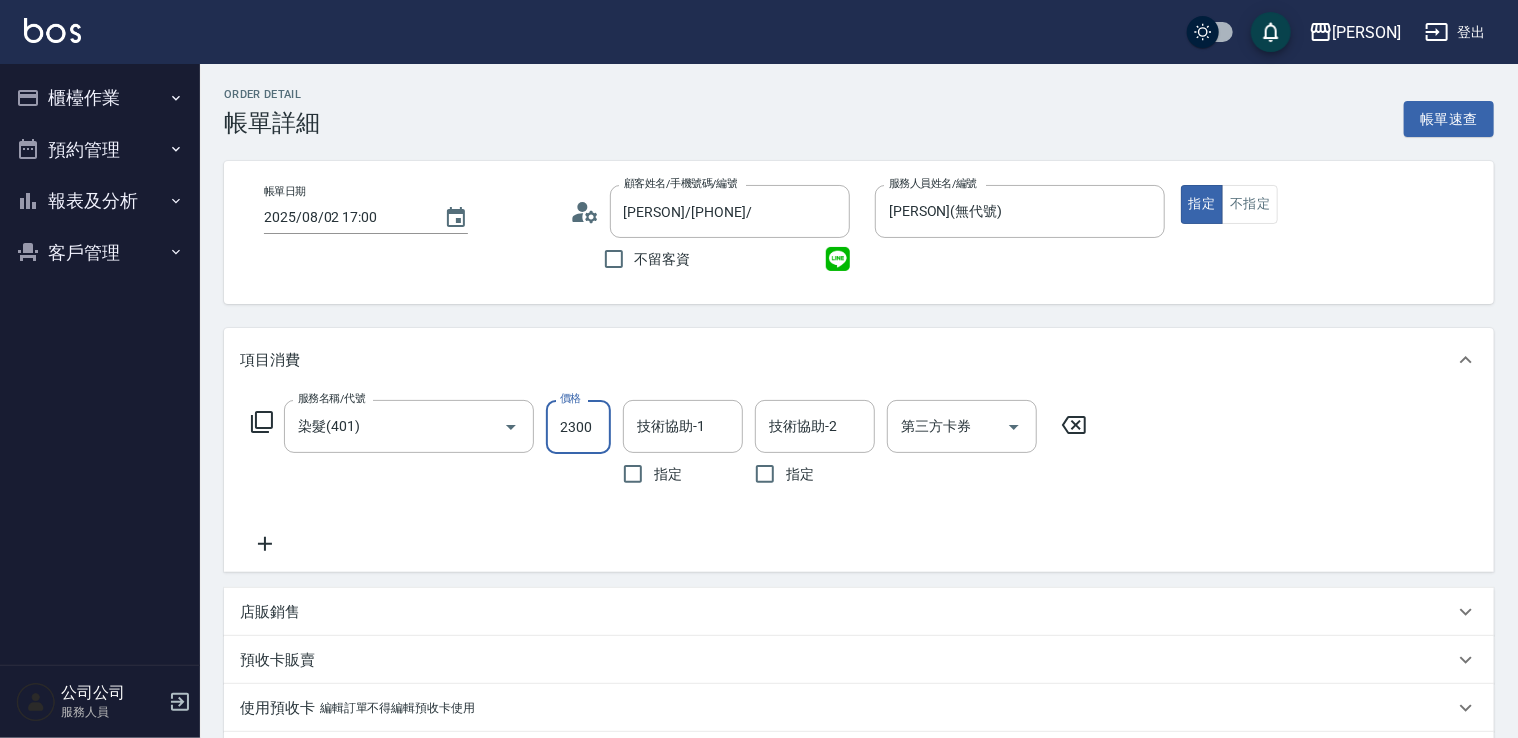 click on "2300" at bounding box center (578, 427) 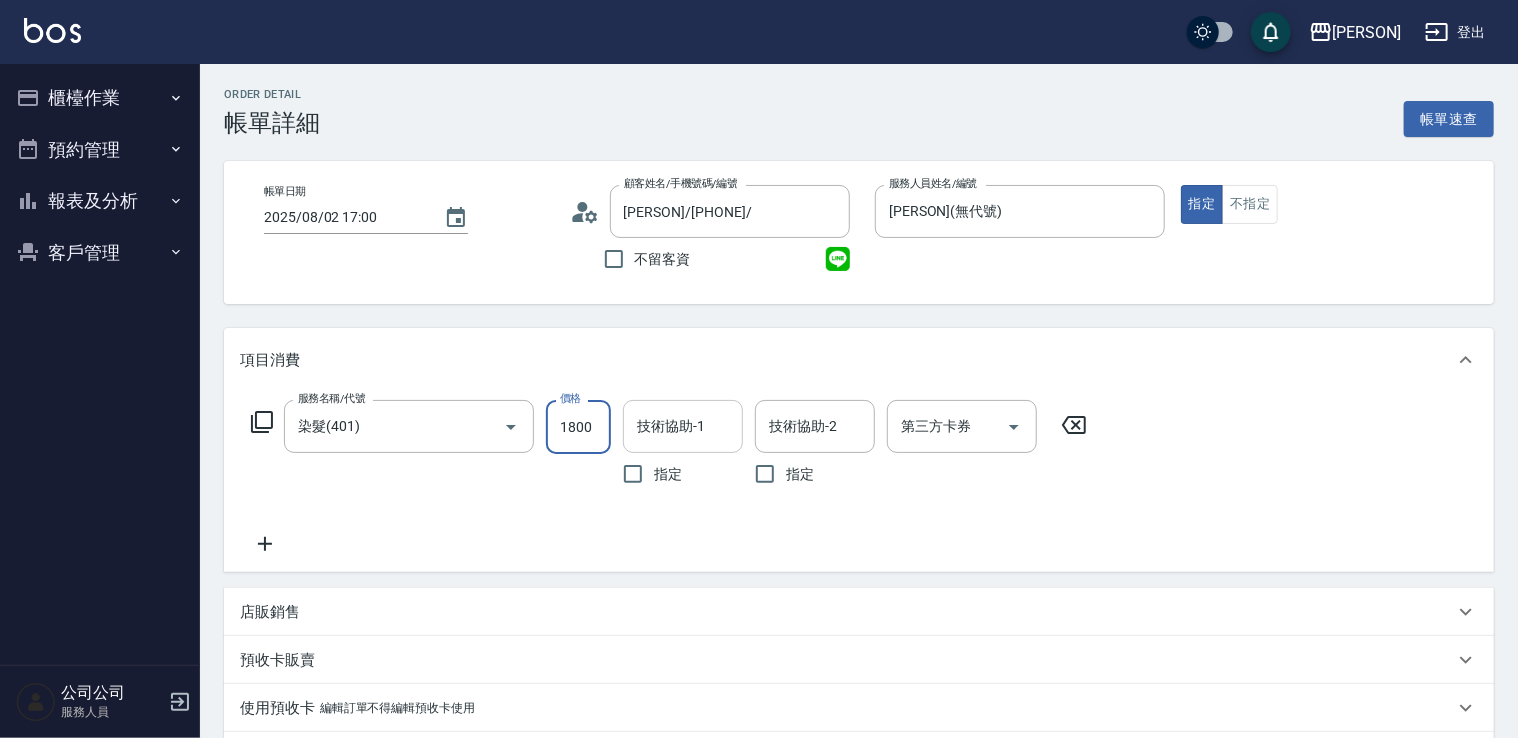 type on "1800" 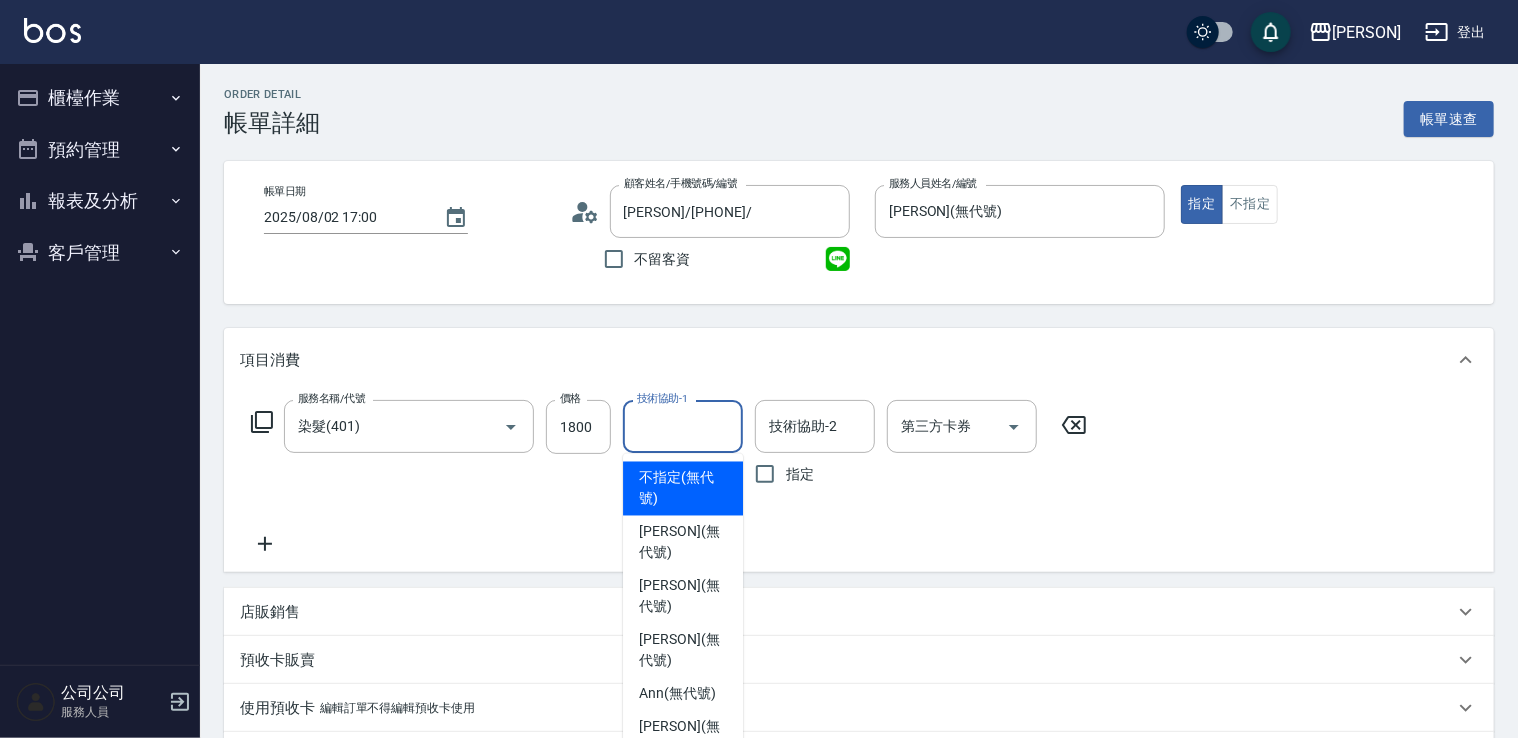 click on "技術協助-1" at bounding box center (683, 426) 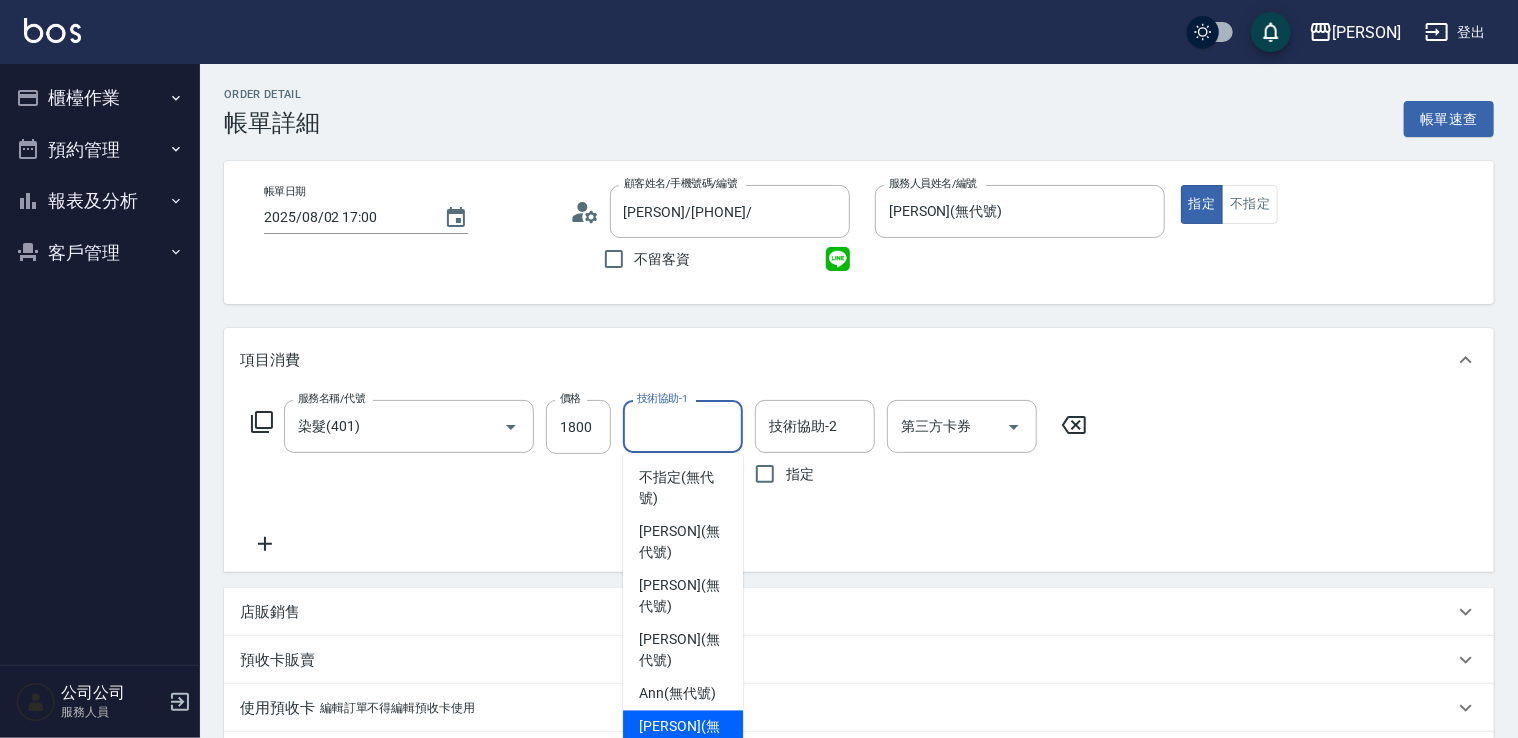 click on "[FIRST]" at bounding box center (683, 738) 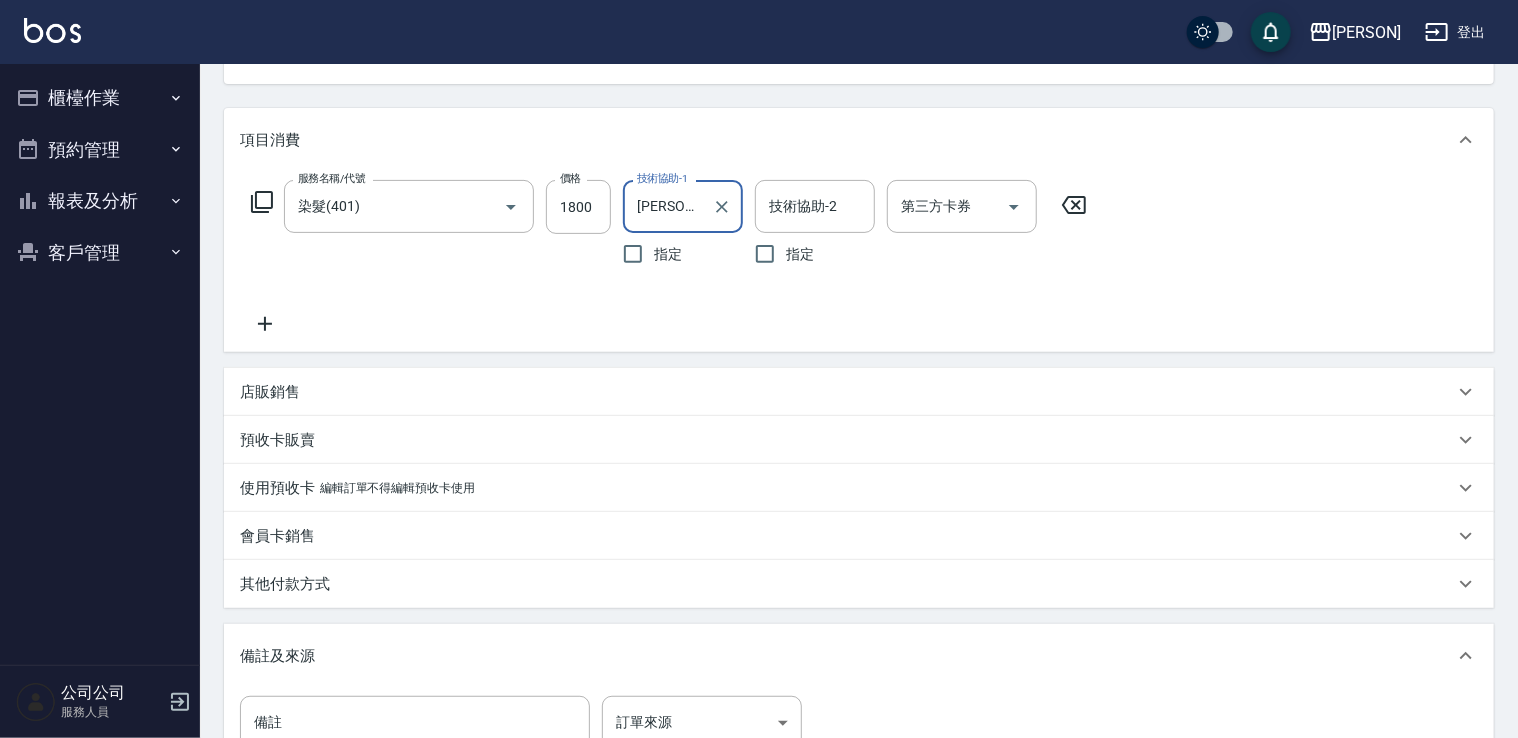 scroll, scrollTop: 485, scrollLeft: 0, axis: vertical 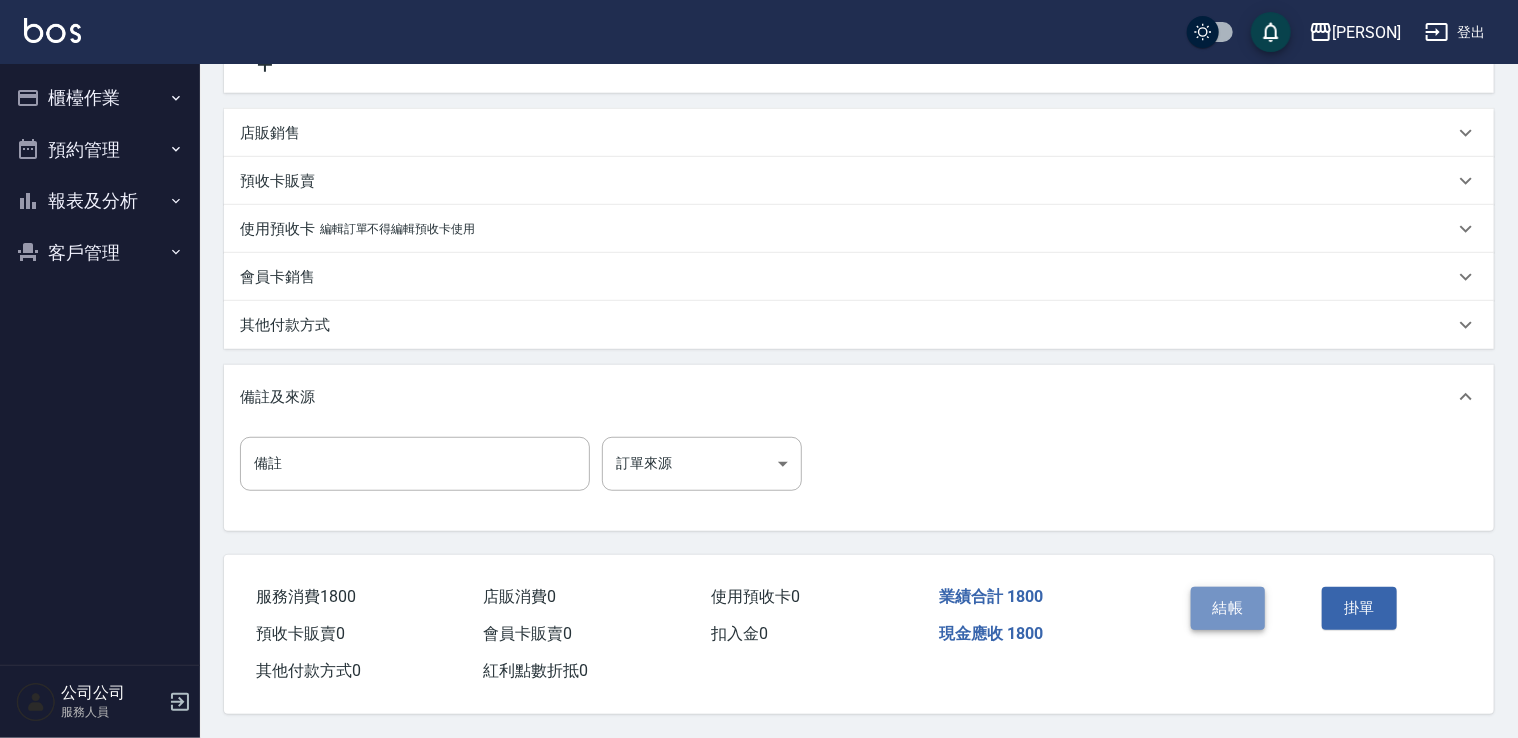 click on "結帳" at bounding box center (1228, 608) 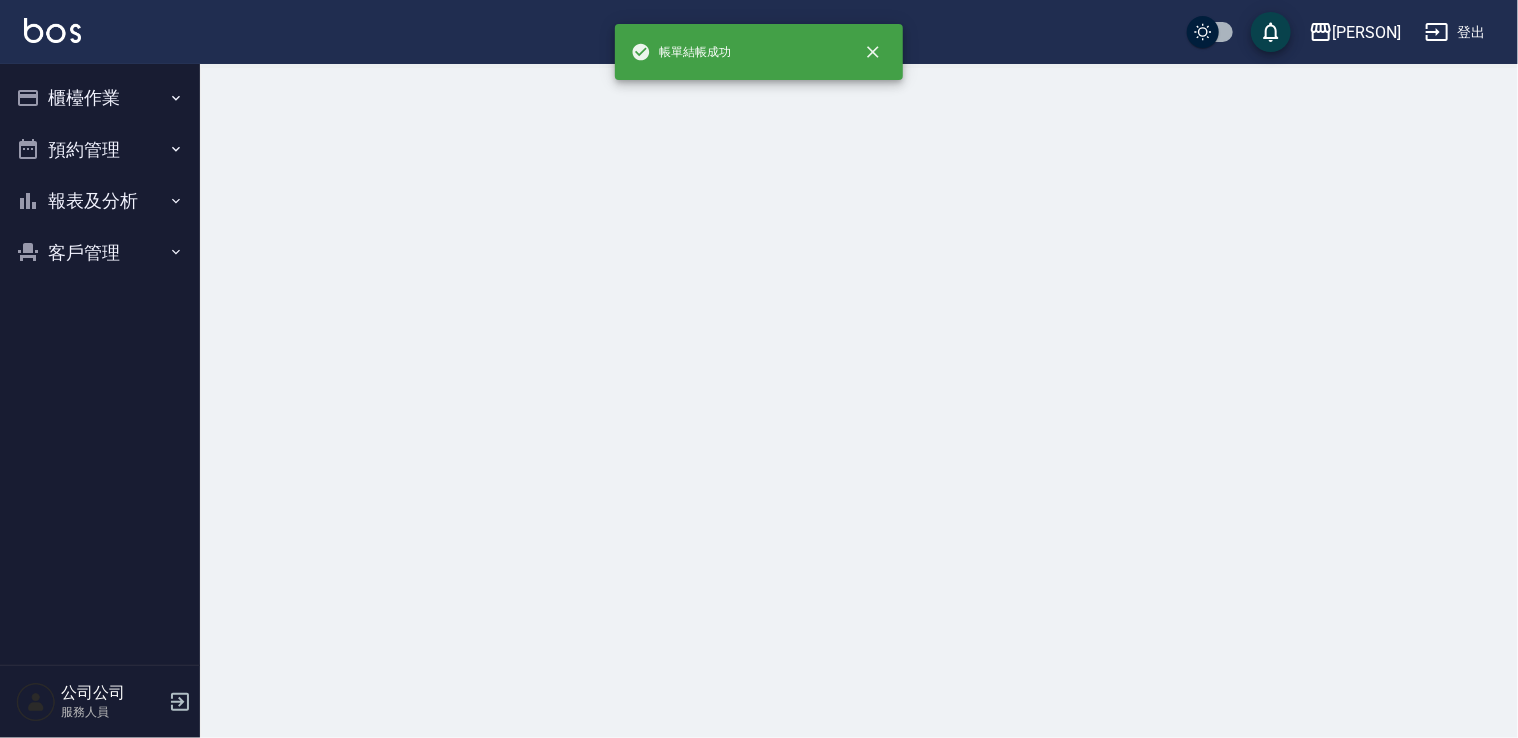 scroll, scrollTop: 0, scrollLeft: 0, axis: both 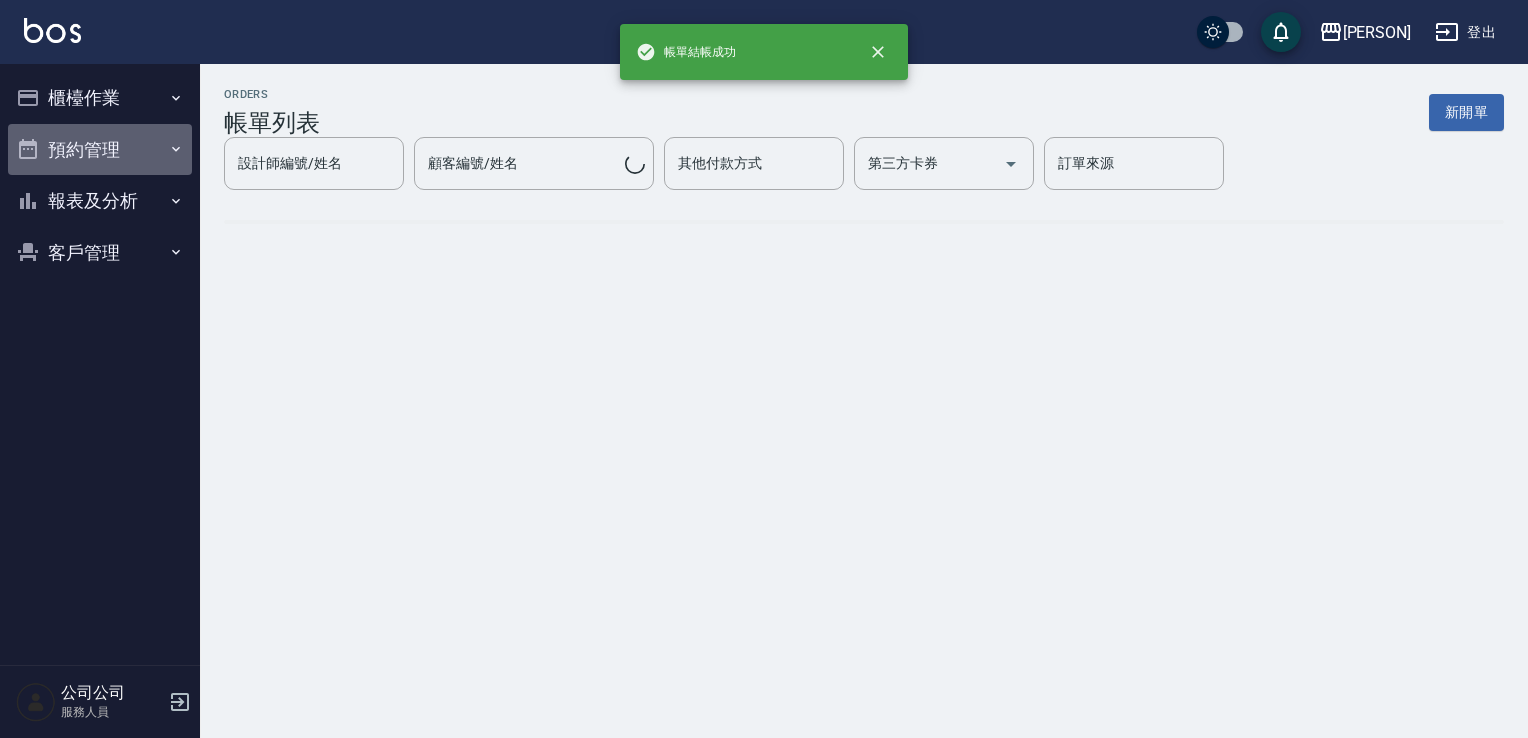 click on "預約管理" at bounding box center [100, 150] 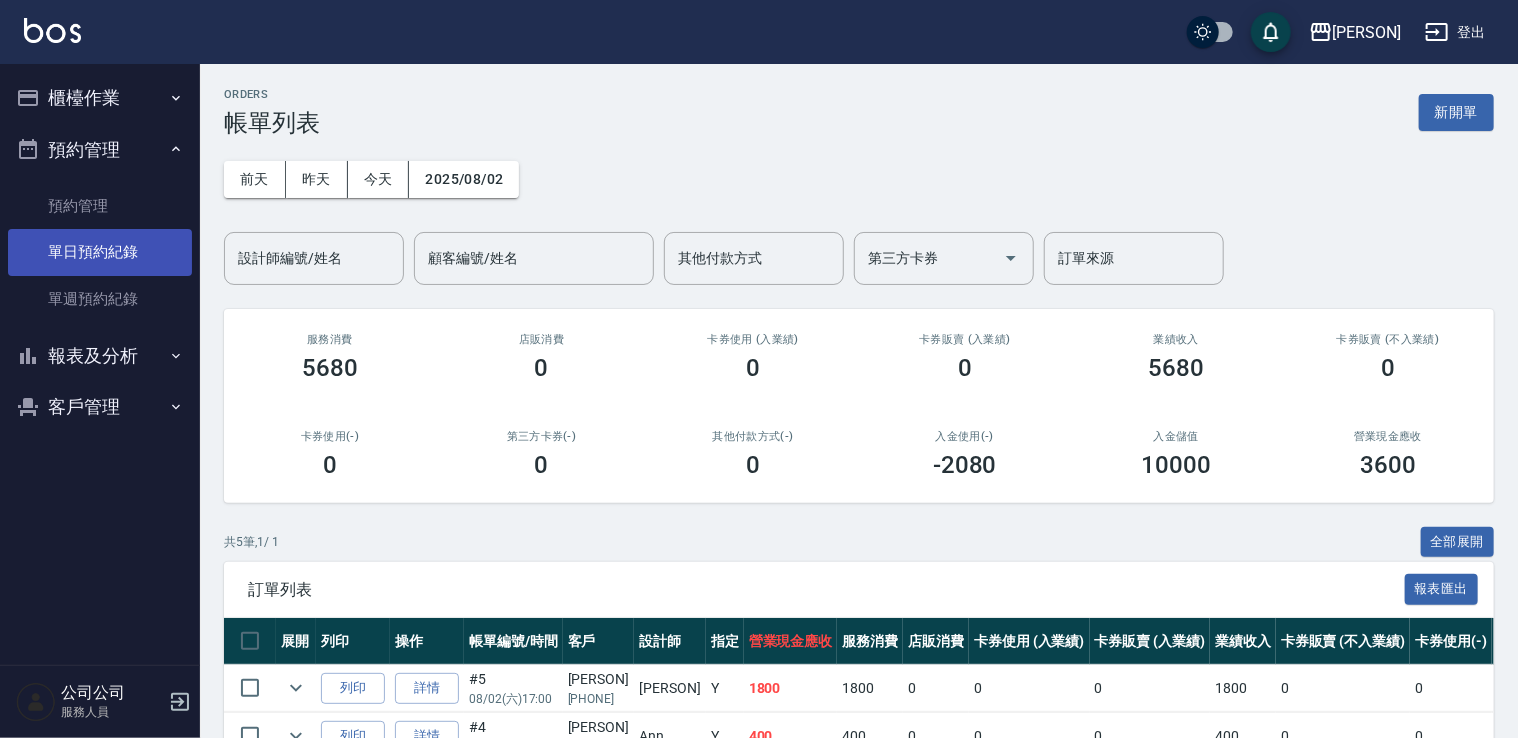 click on "單日預約紀錄" at bounding box center [100, 252] 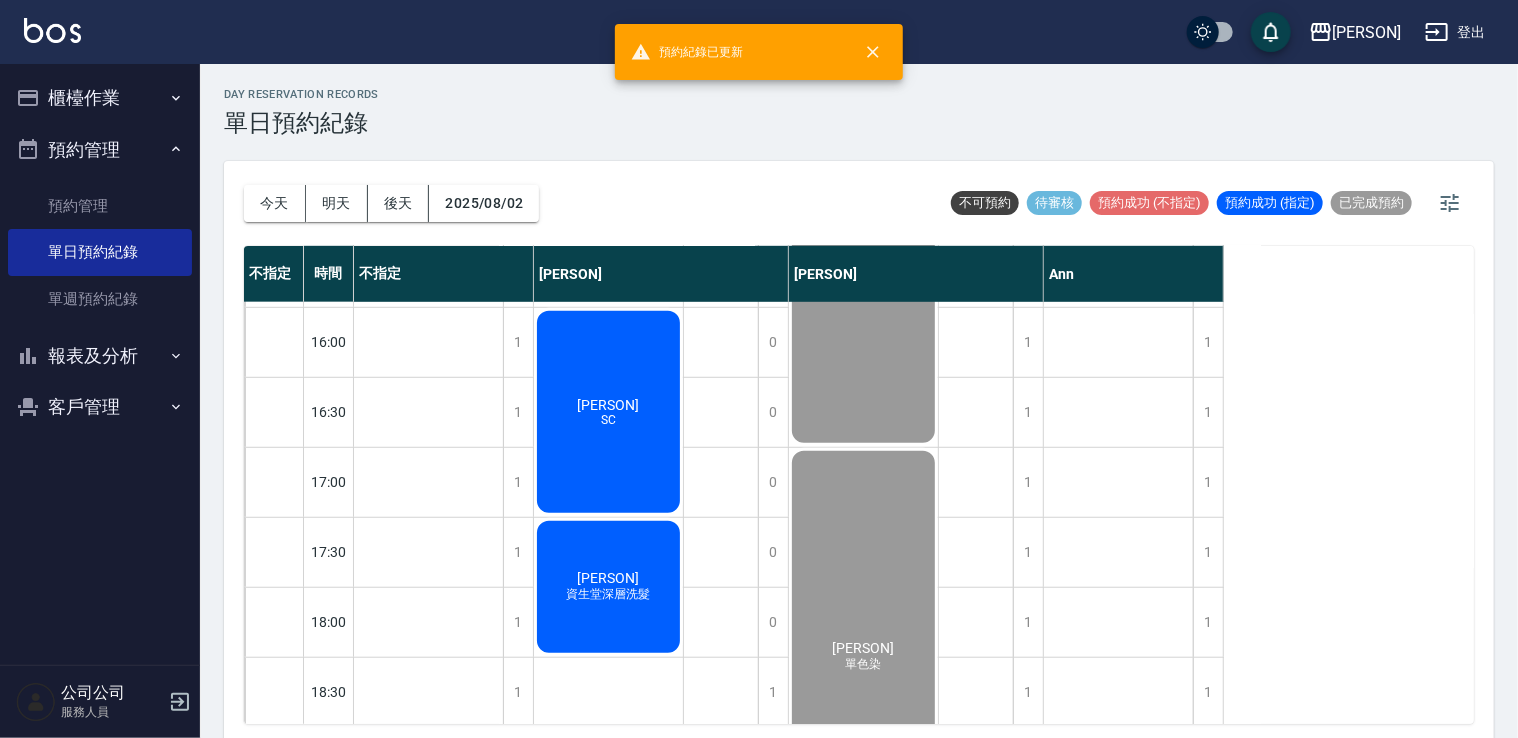 scroll, scrollTop: 500, scrollLeft: 0, axis: vertical 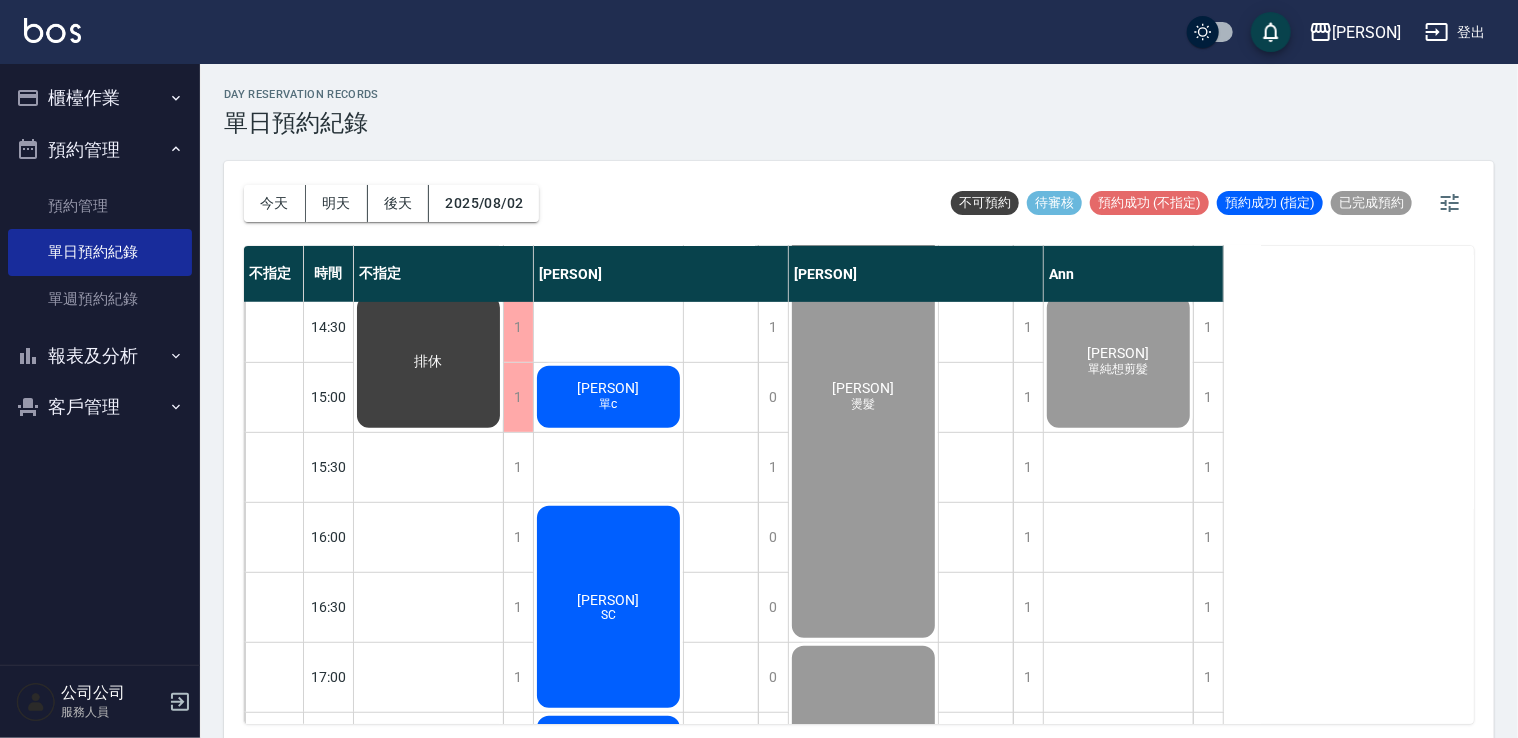 click on "[LAST] [FIRST]" at bounding box center (429, 362) 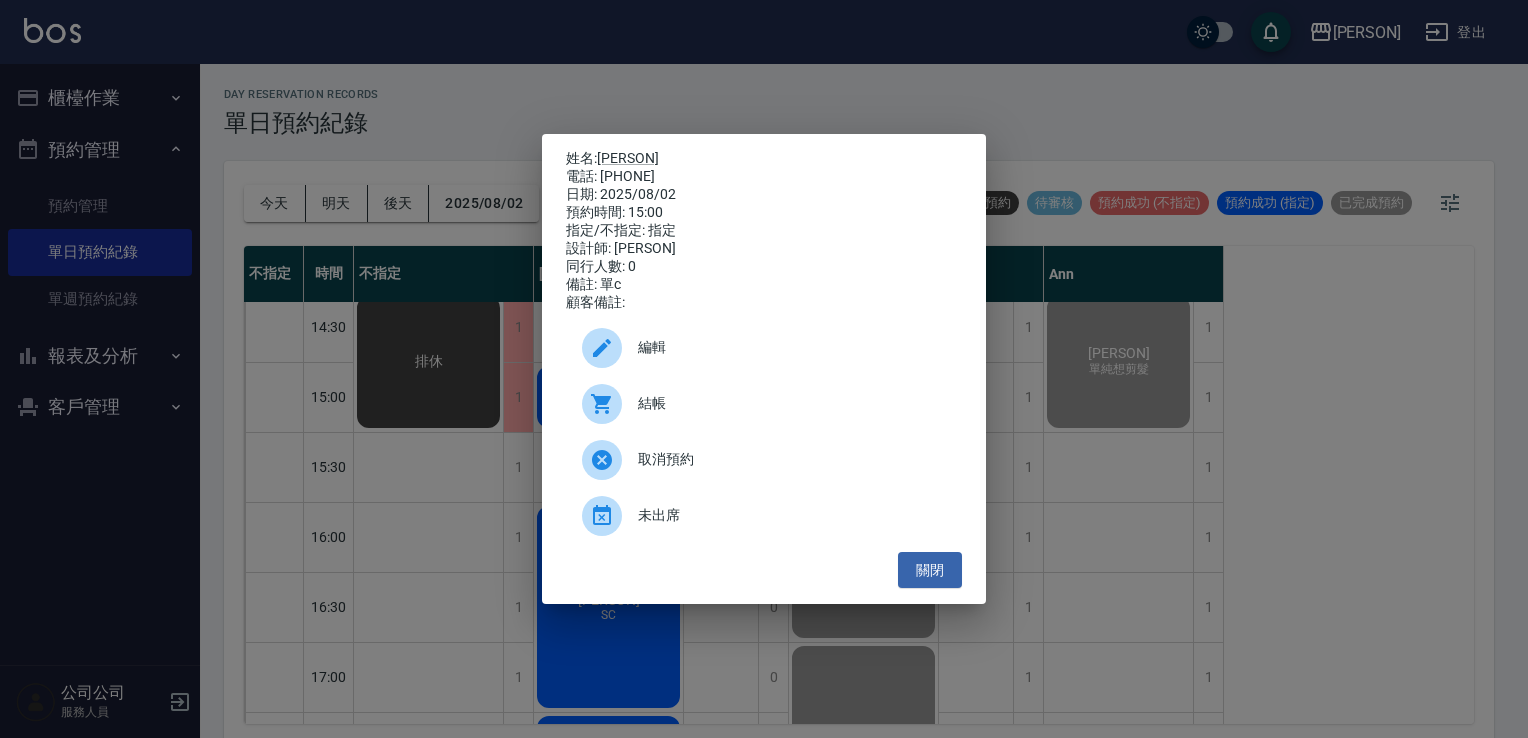 click on "結帳" at bounding box center [792, 403] 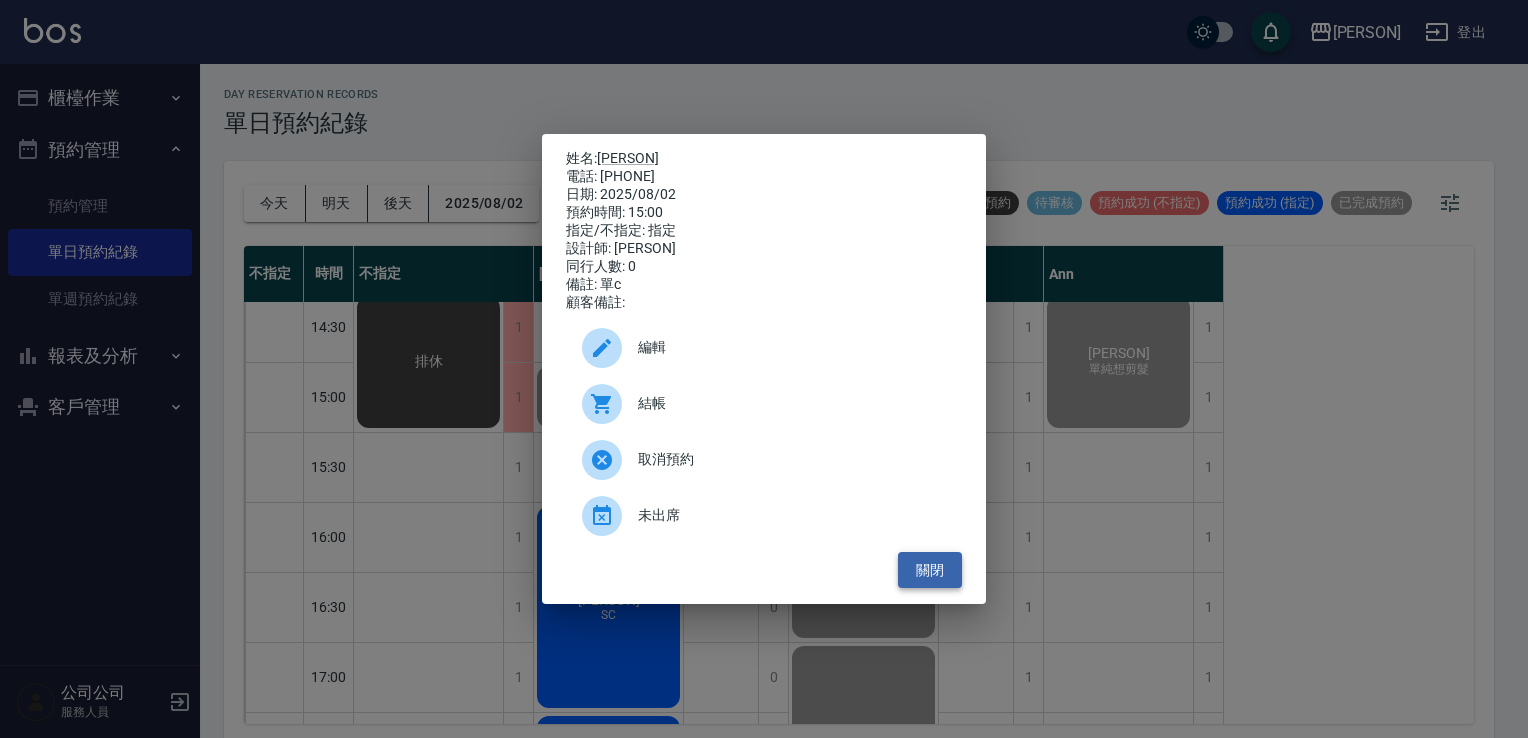 click on "關閉" at bounding box center (930, 570) 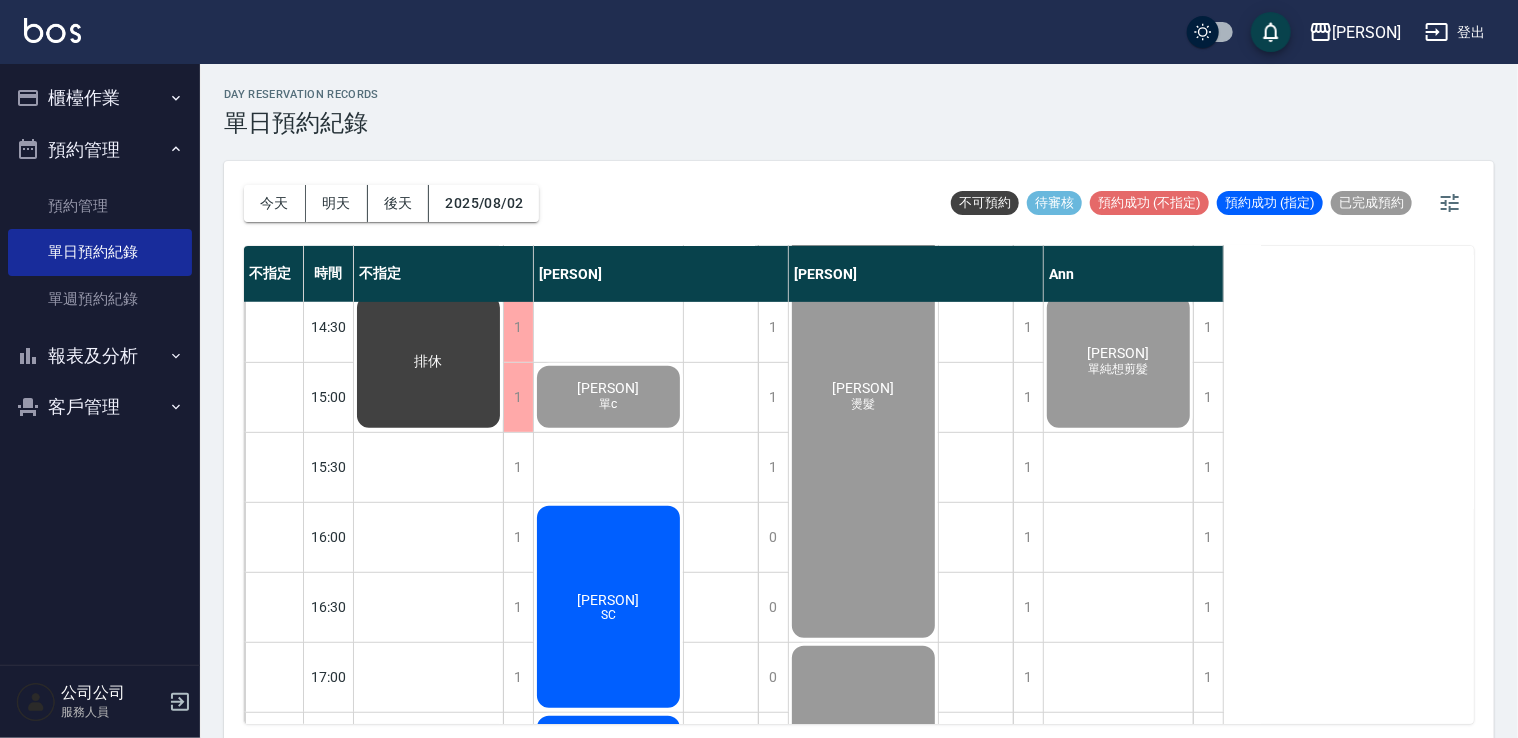 click on "陳s SC" at bounding box center [428, 362] 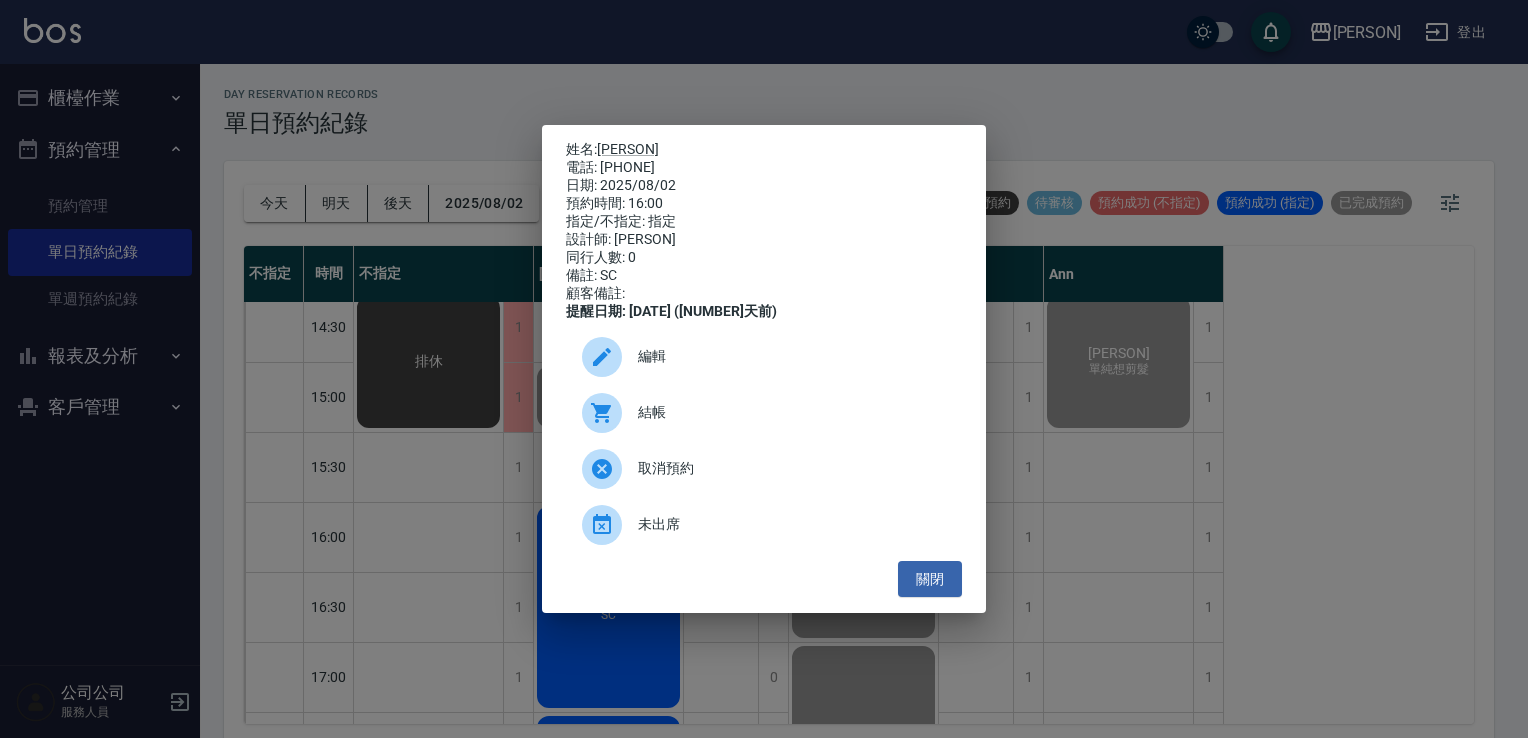 click on "結帳" at bounding box center [792, 412] 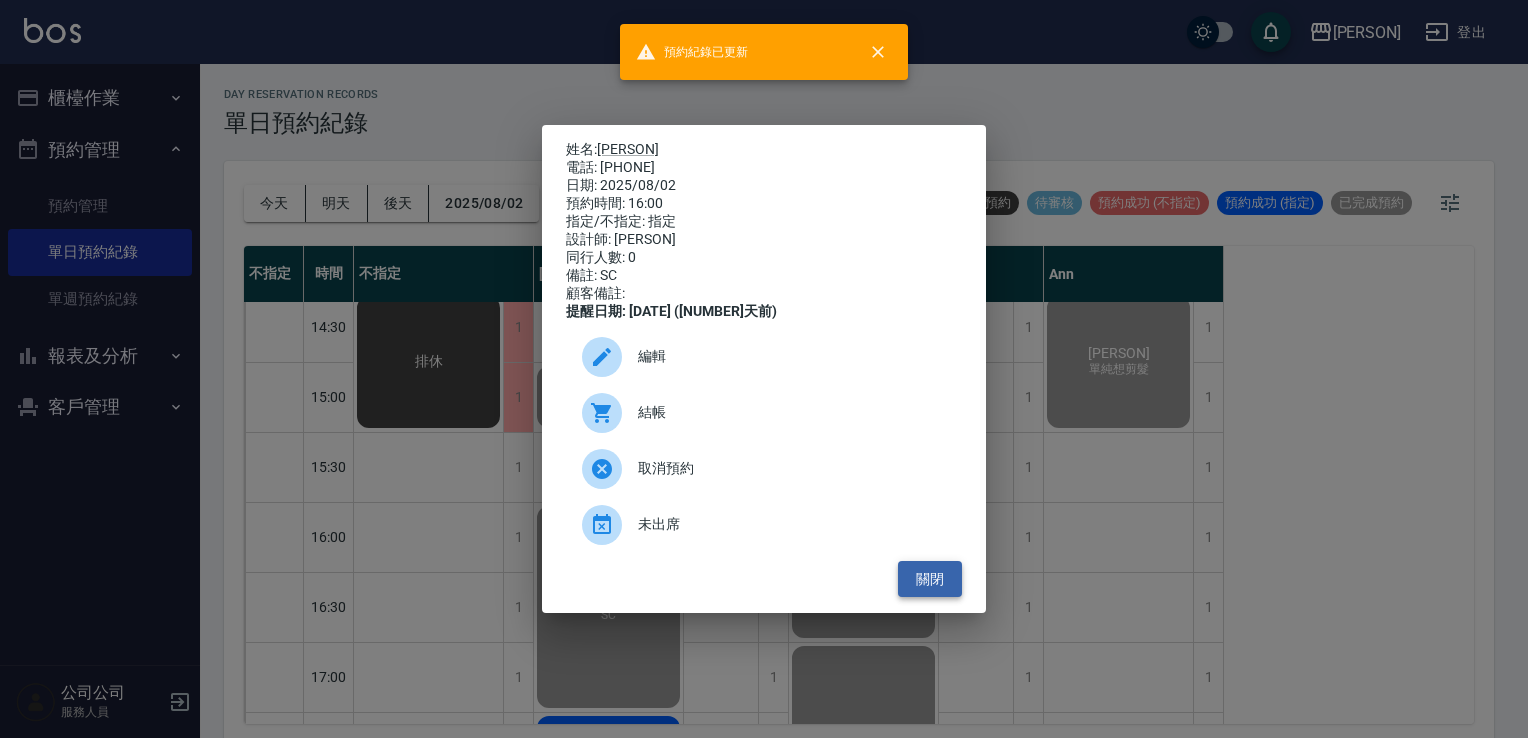 click on "關閉" at bounding box center [930, 579] 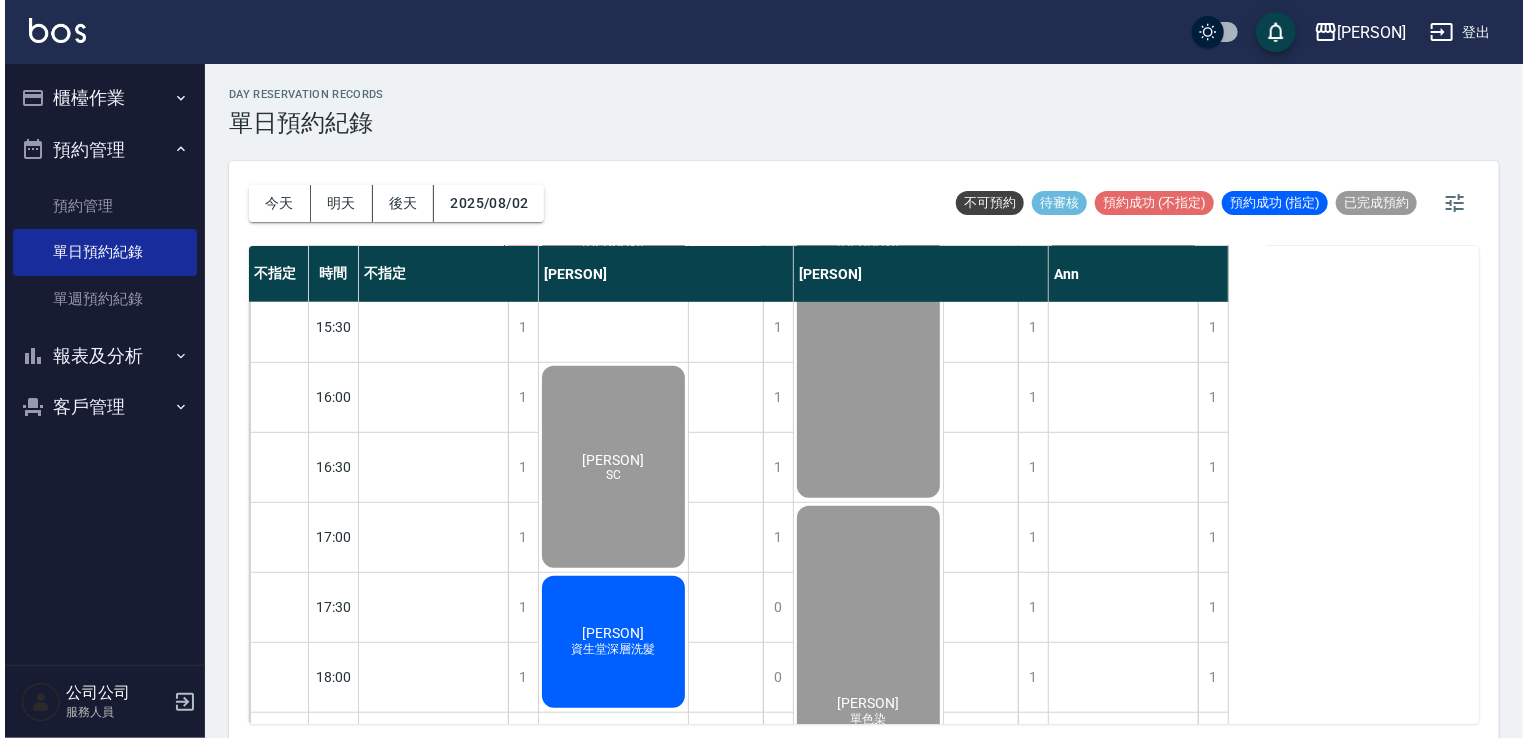 scroll, scrollTop: 853, scrollLeft: 0, axis: vertical 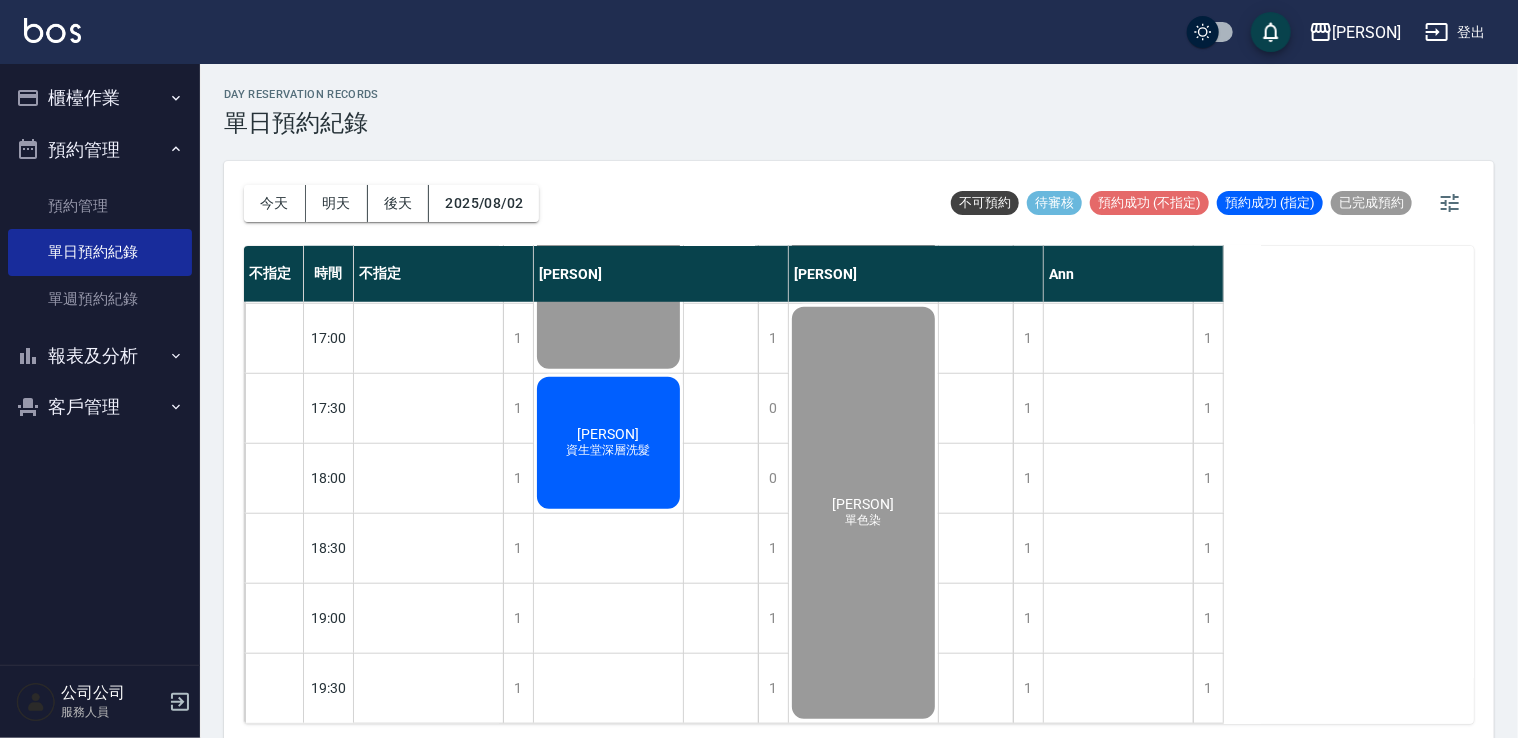 click on "資生堂深層洗髮" at bounding box center (609, -416) 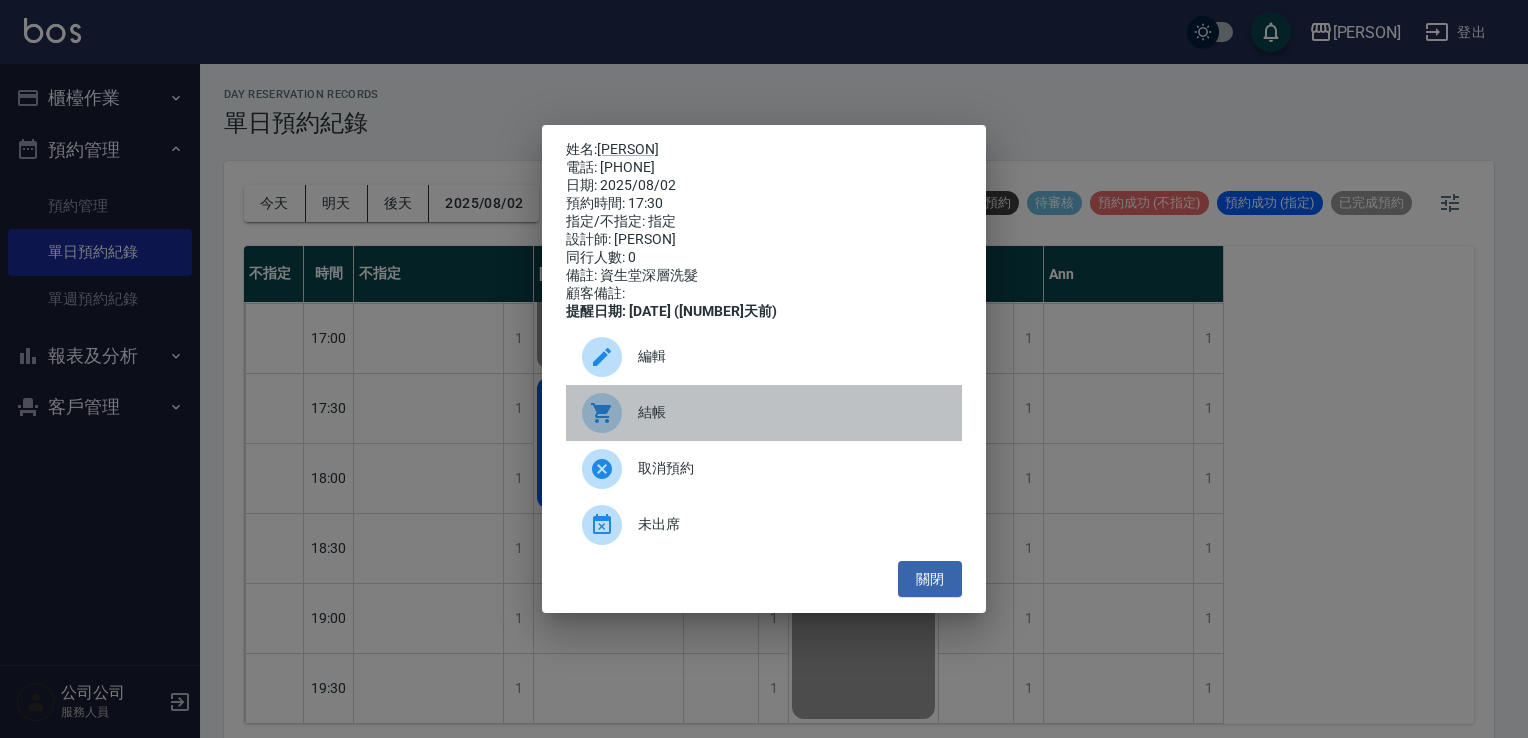 click on "結帳" at bounding box center [792, 412] 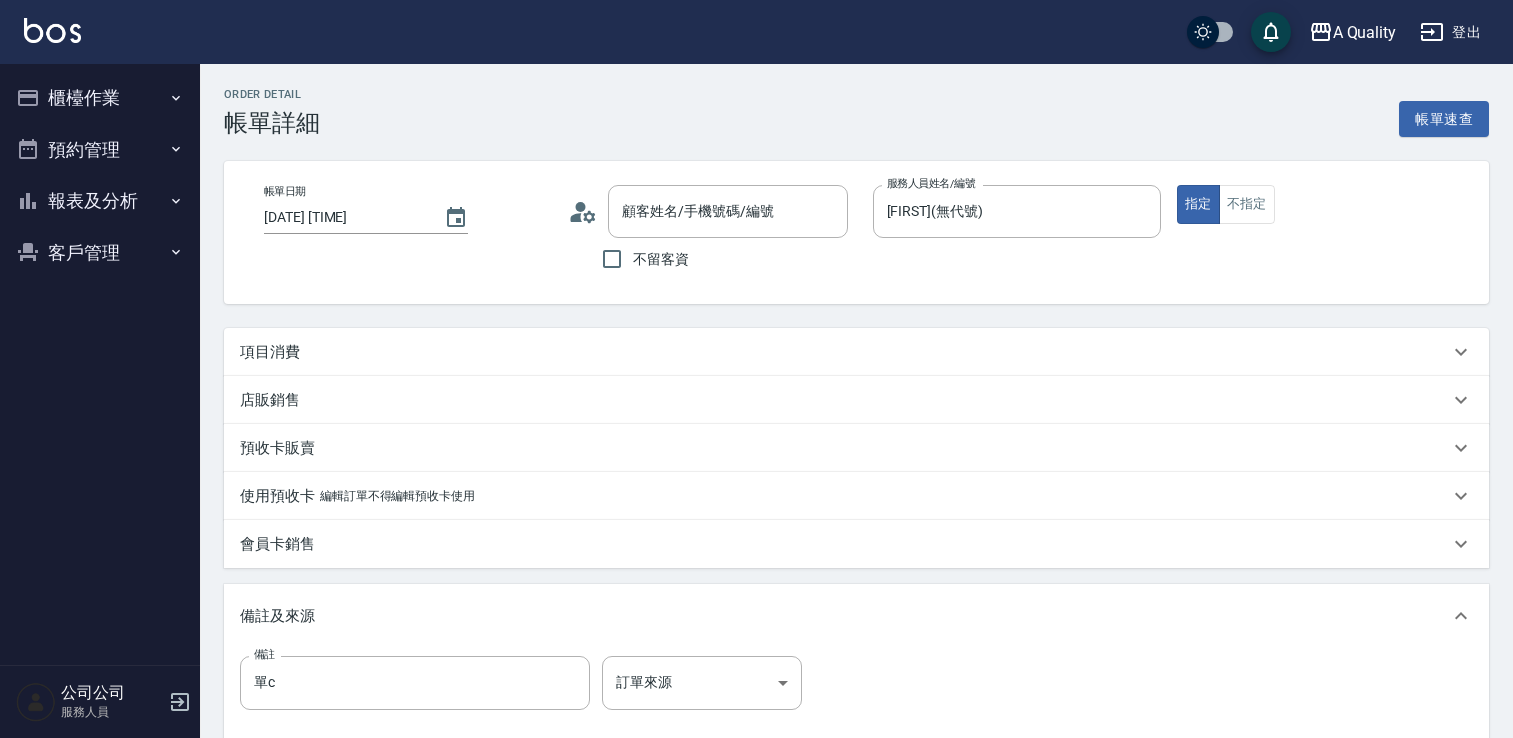 type on "林彥輝/0982004252/null" 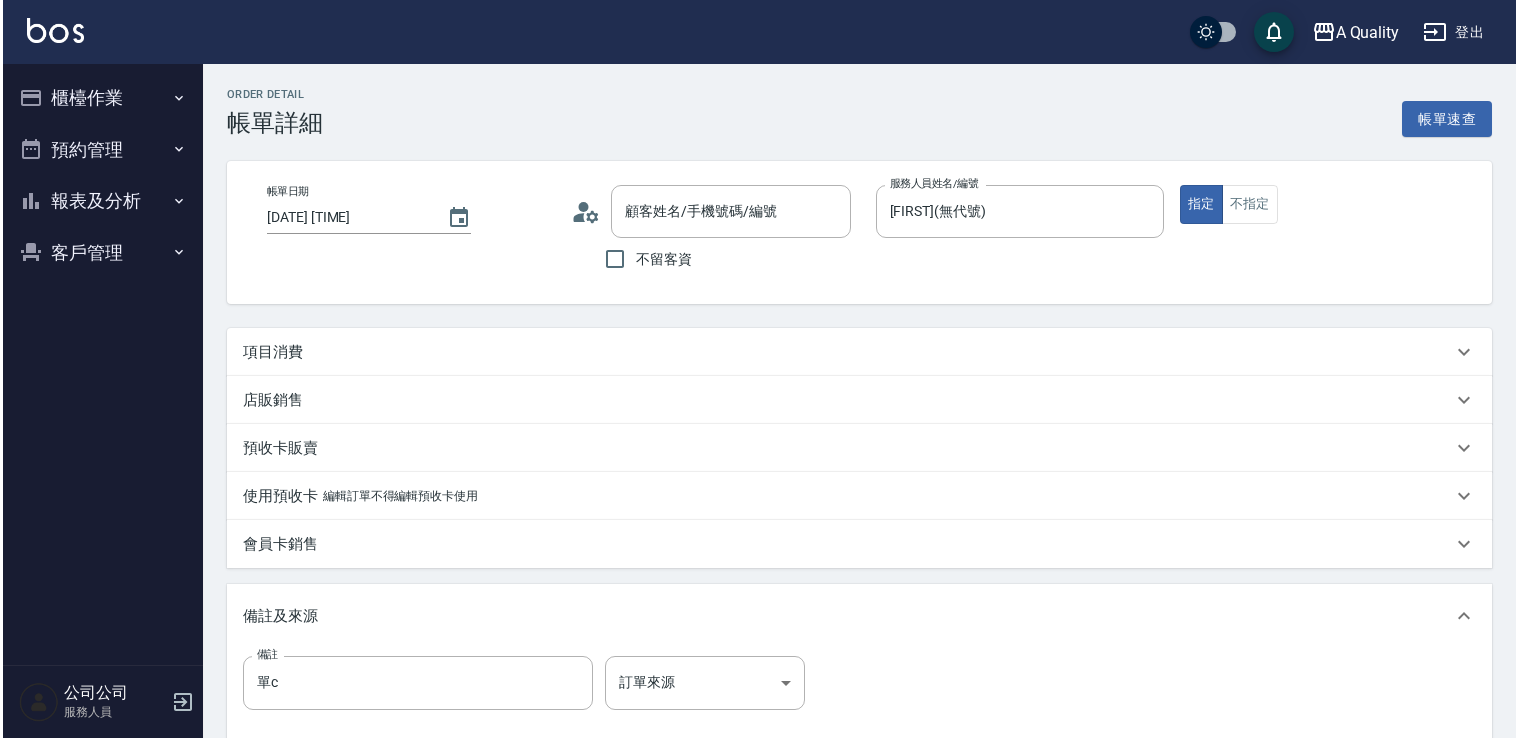 scroll, scrollTop: 0, scrollLeft: 0, axis: both 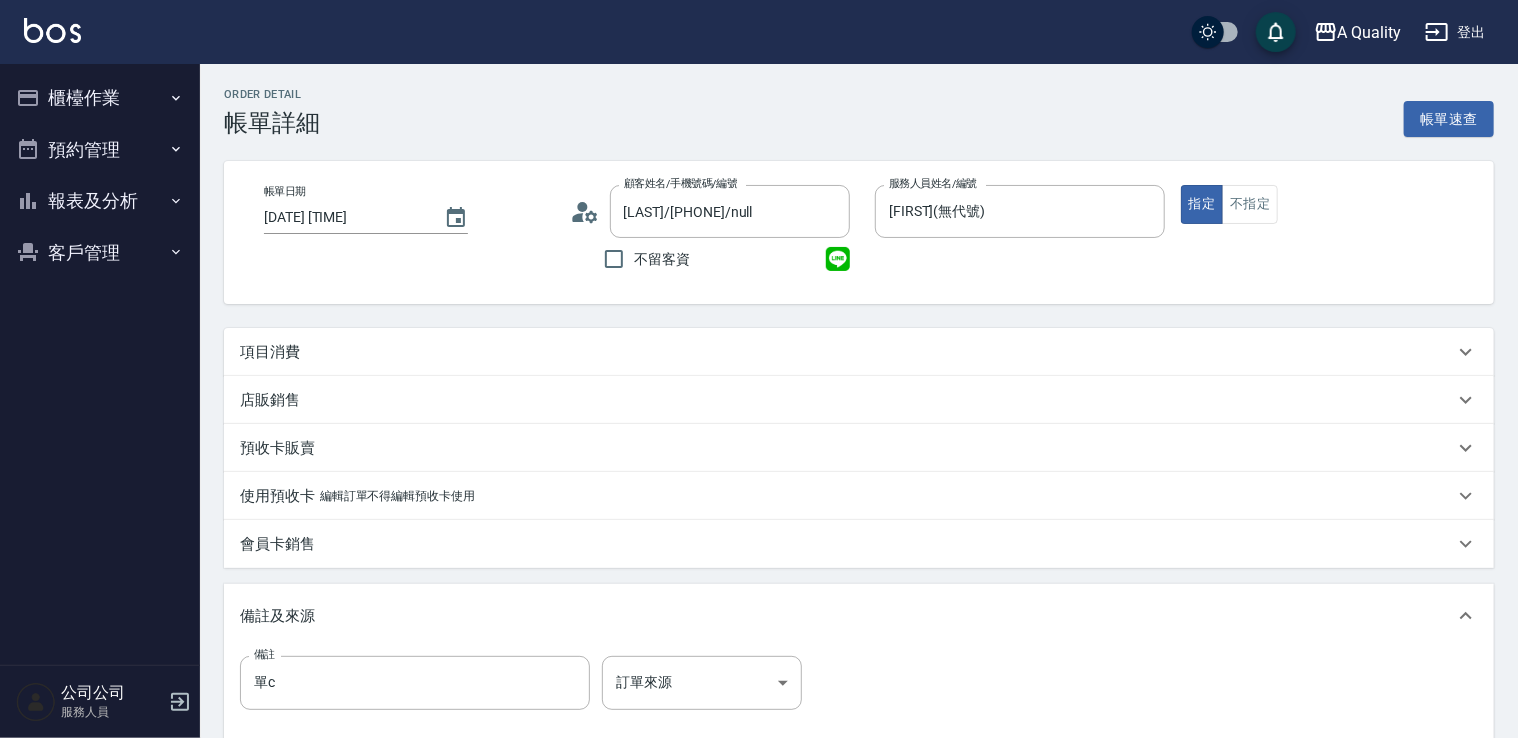 drag, startPoint x: 388, startPoint y: 341, endPoint x: 398, endPoint y: 370, distance: 30.675724 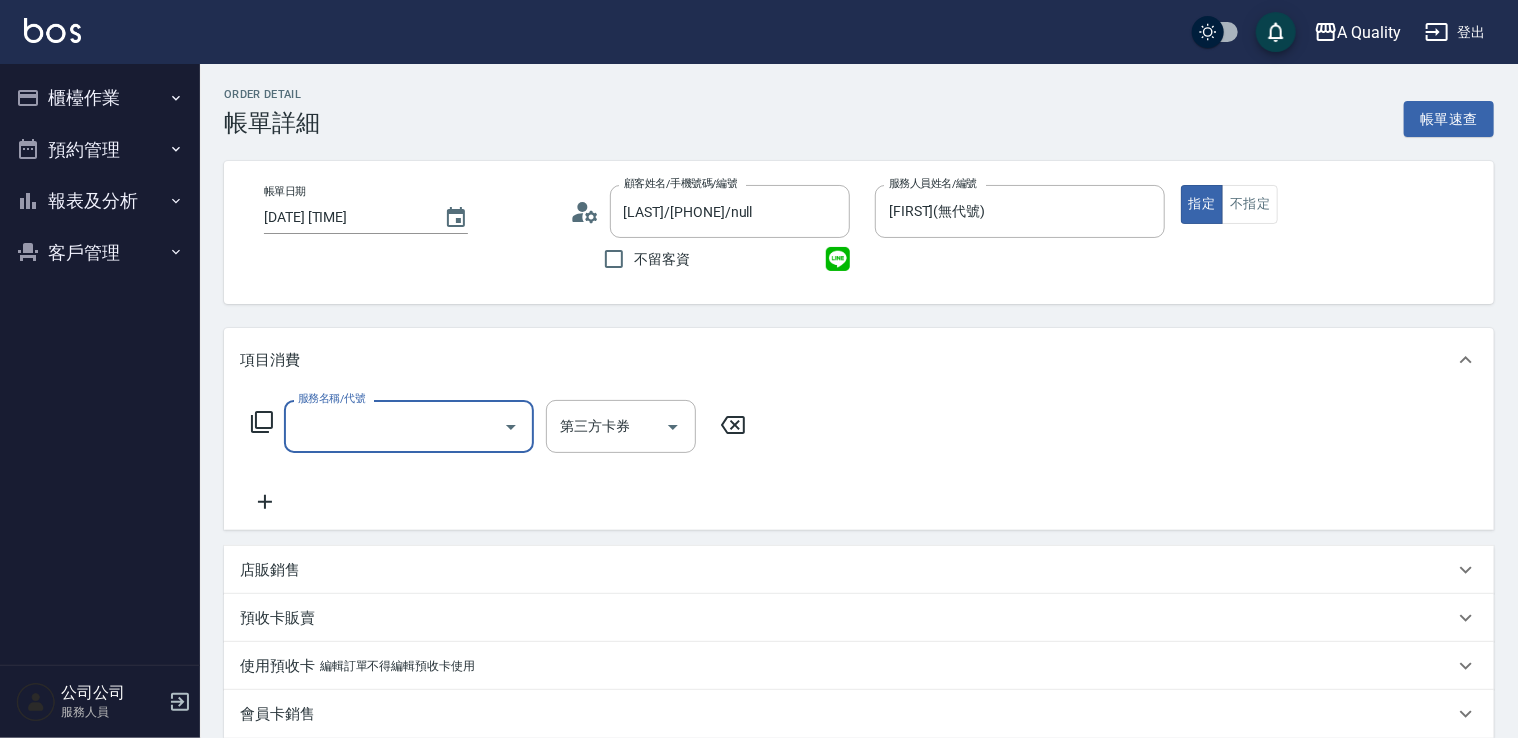 scroll, scrollTop: 0, scrollLeft: 0, axis: both 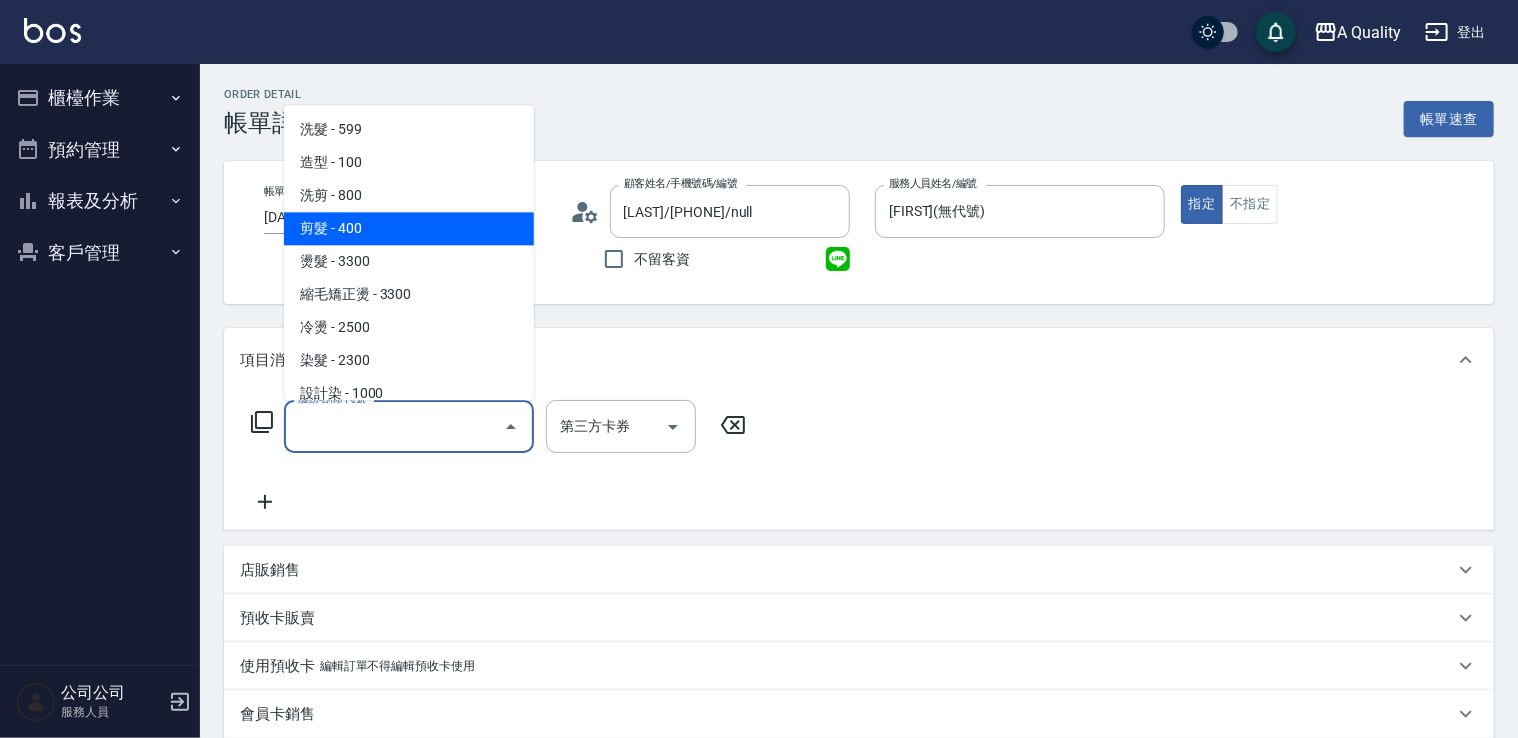 click on "剪髮 - 400" at bounding box center (409, 228) 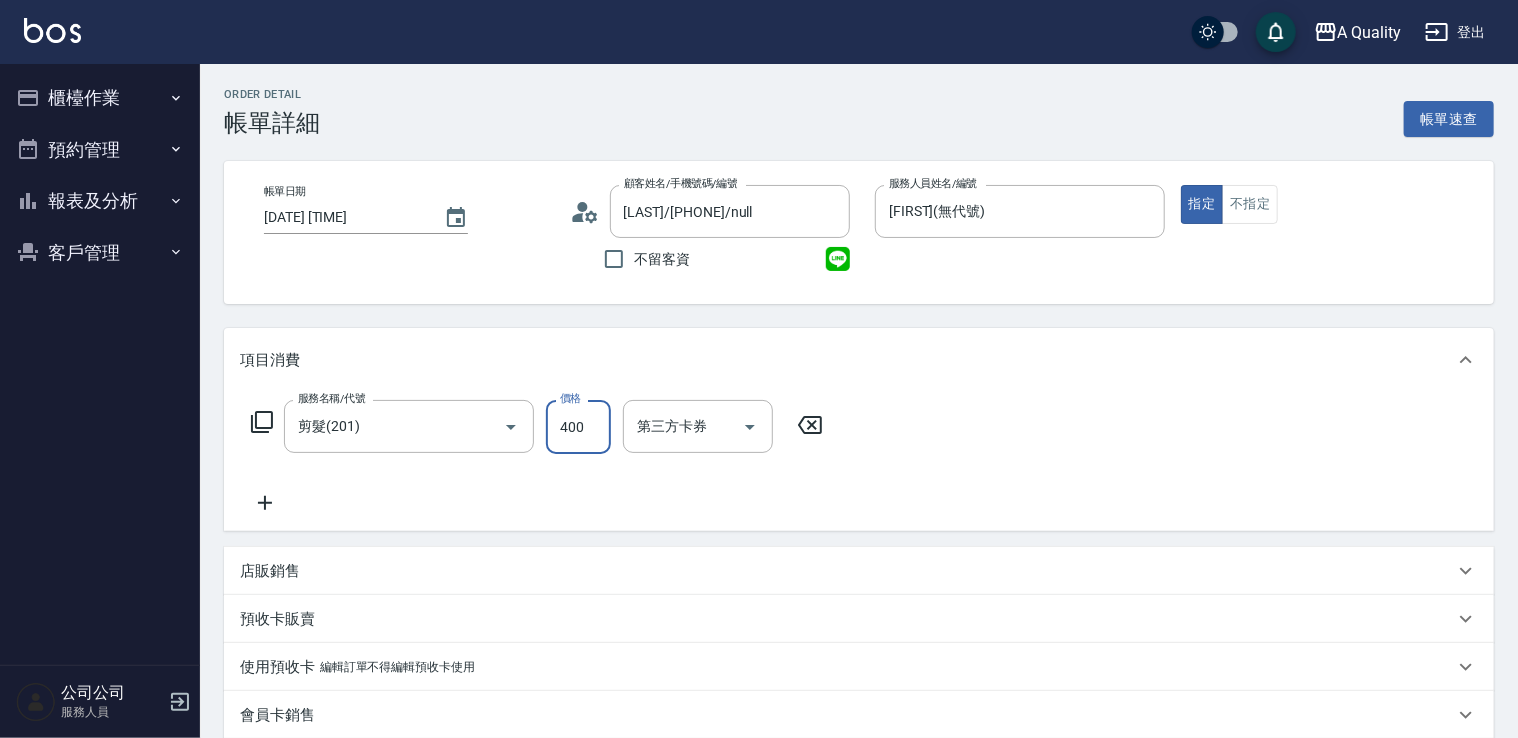 click on "400" at bounding box center (578, 427) 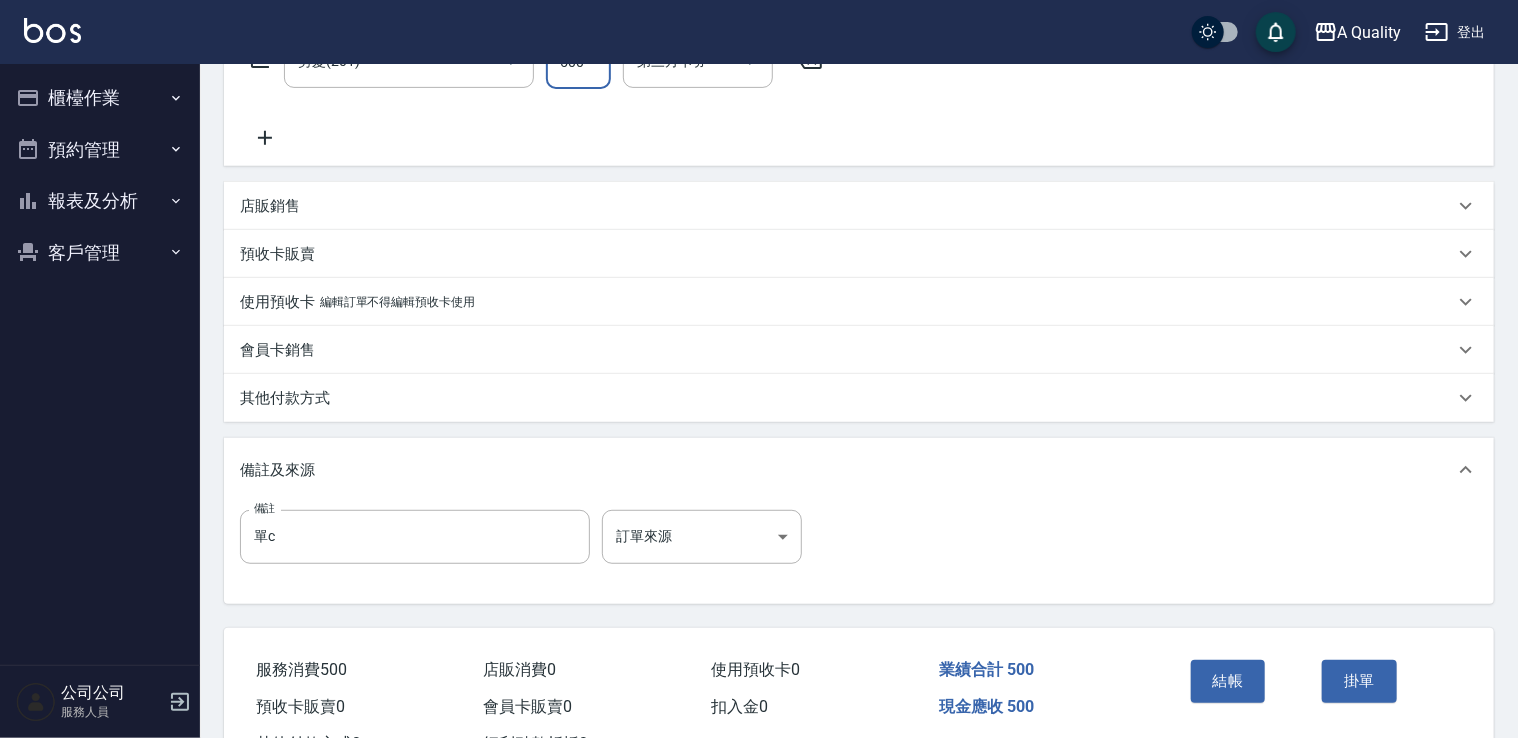 scroll, scrollTop: 444, scrollLeft: 0, axis: vertical 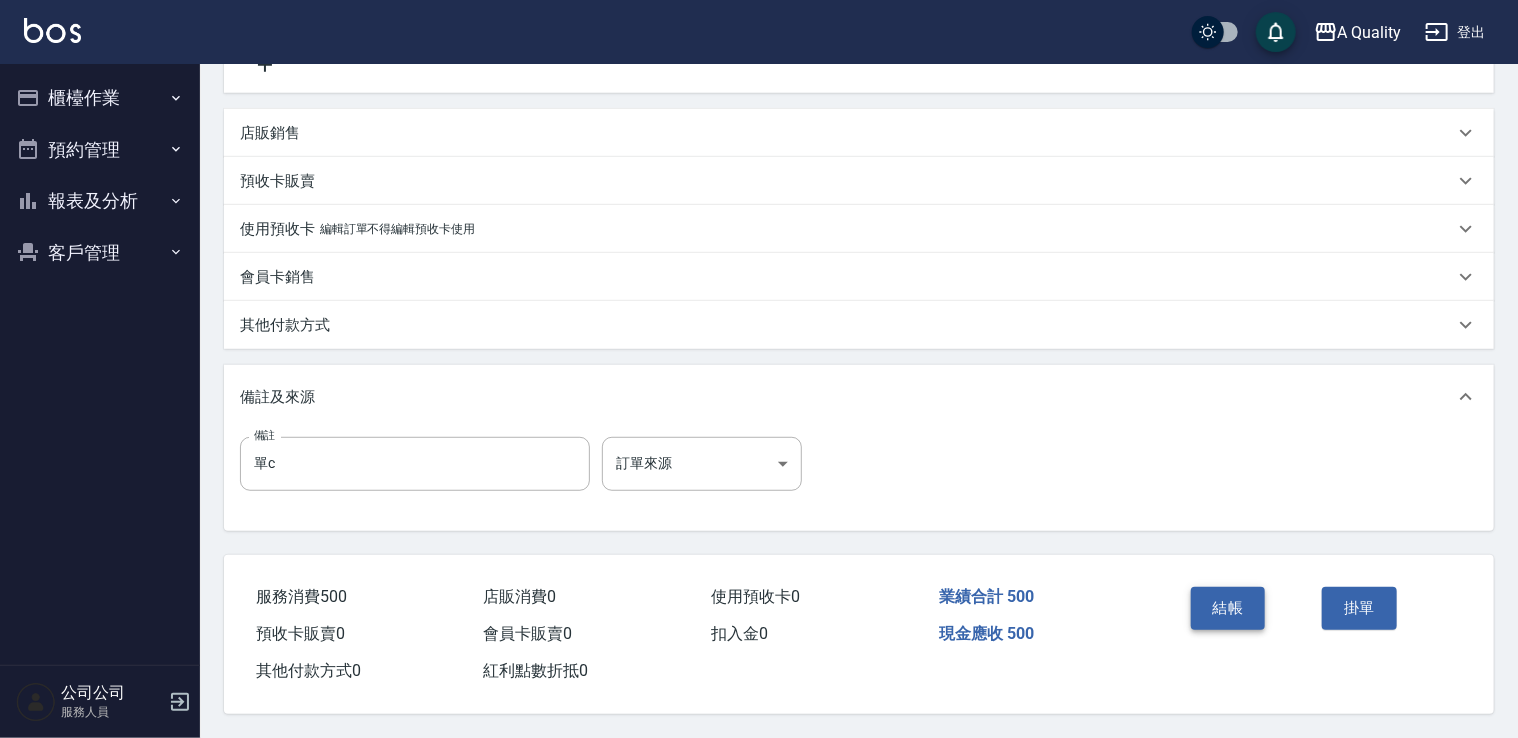 type on "500" 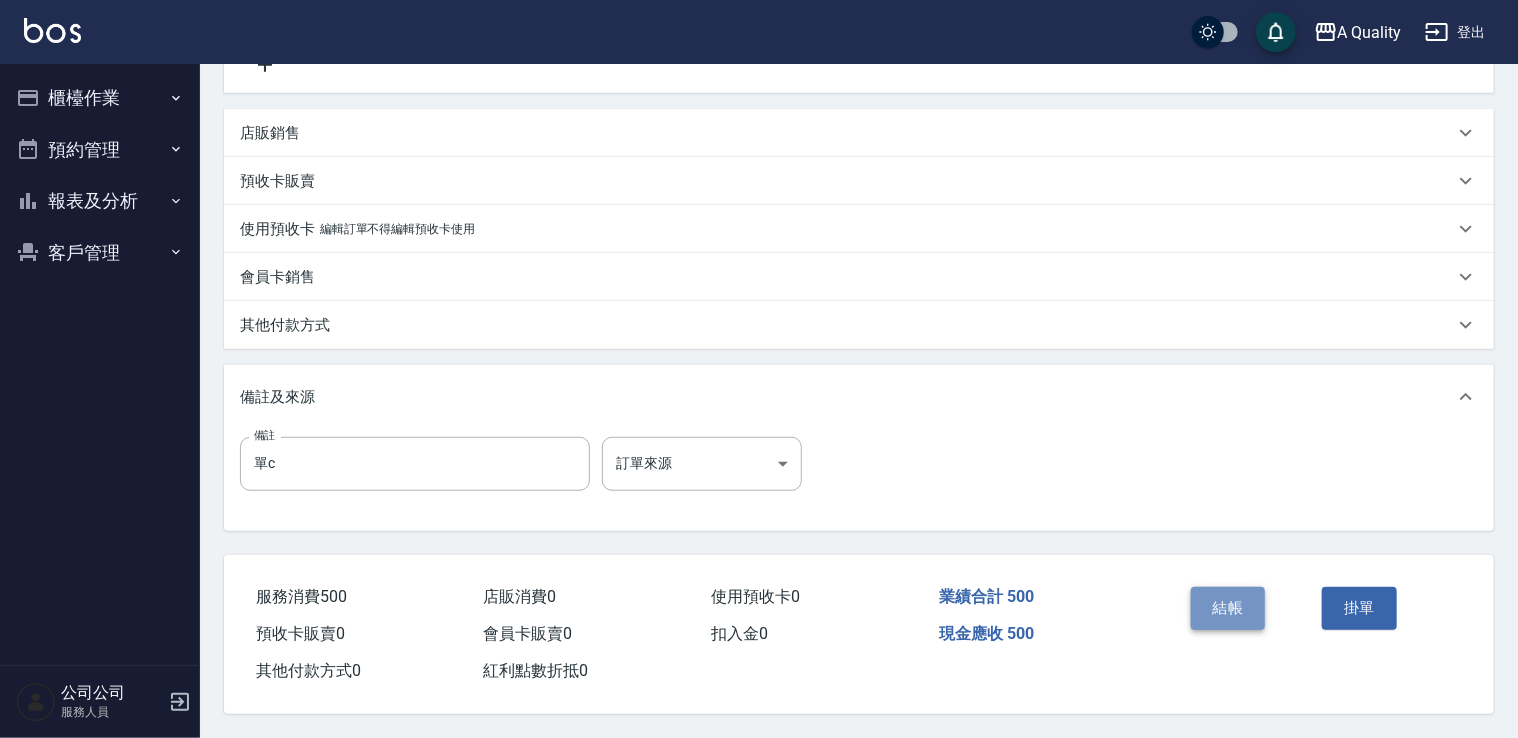 drag, startPoint x: 1240, startPoint y: 595, endPoint x: 1184, endPoint y: 551, distance: 71.21797 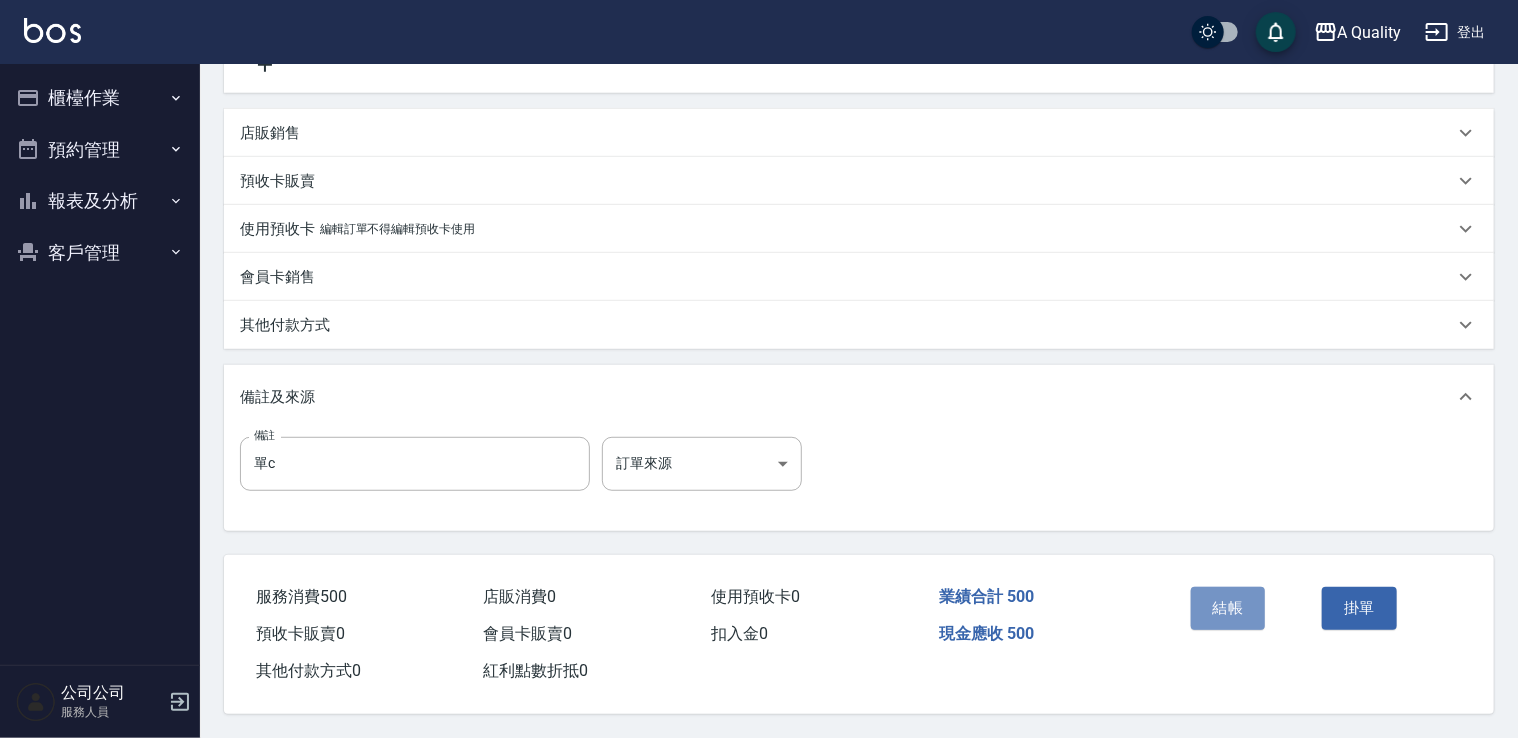click on "結帳" at bounding box center [1228, 608] 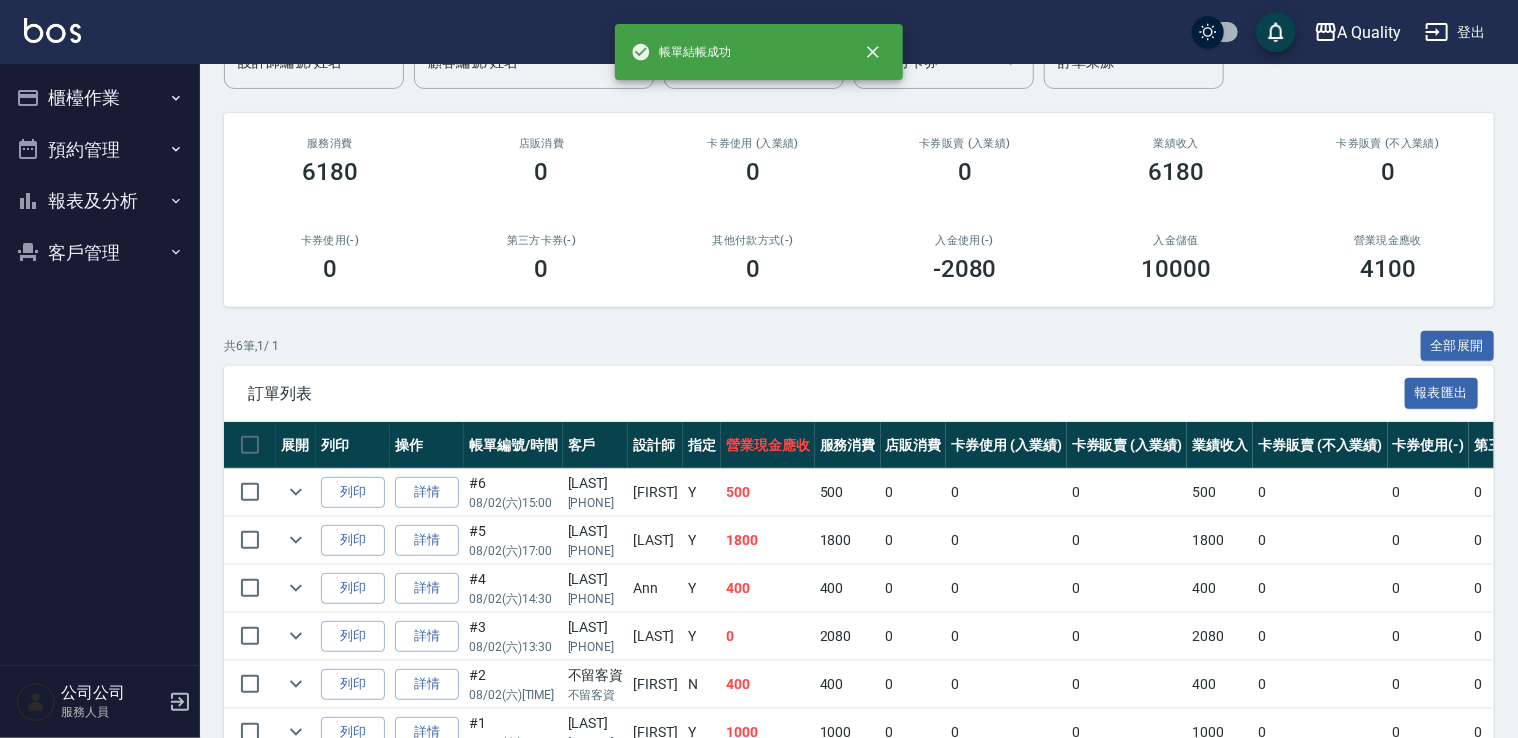 scroll, scrollTop: 200, scrollLeft: 0, axis: vertical 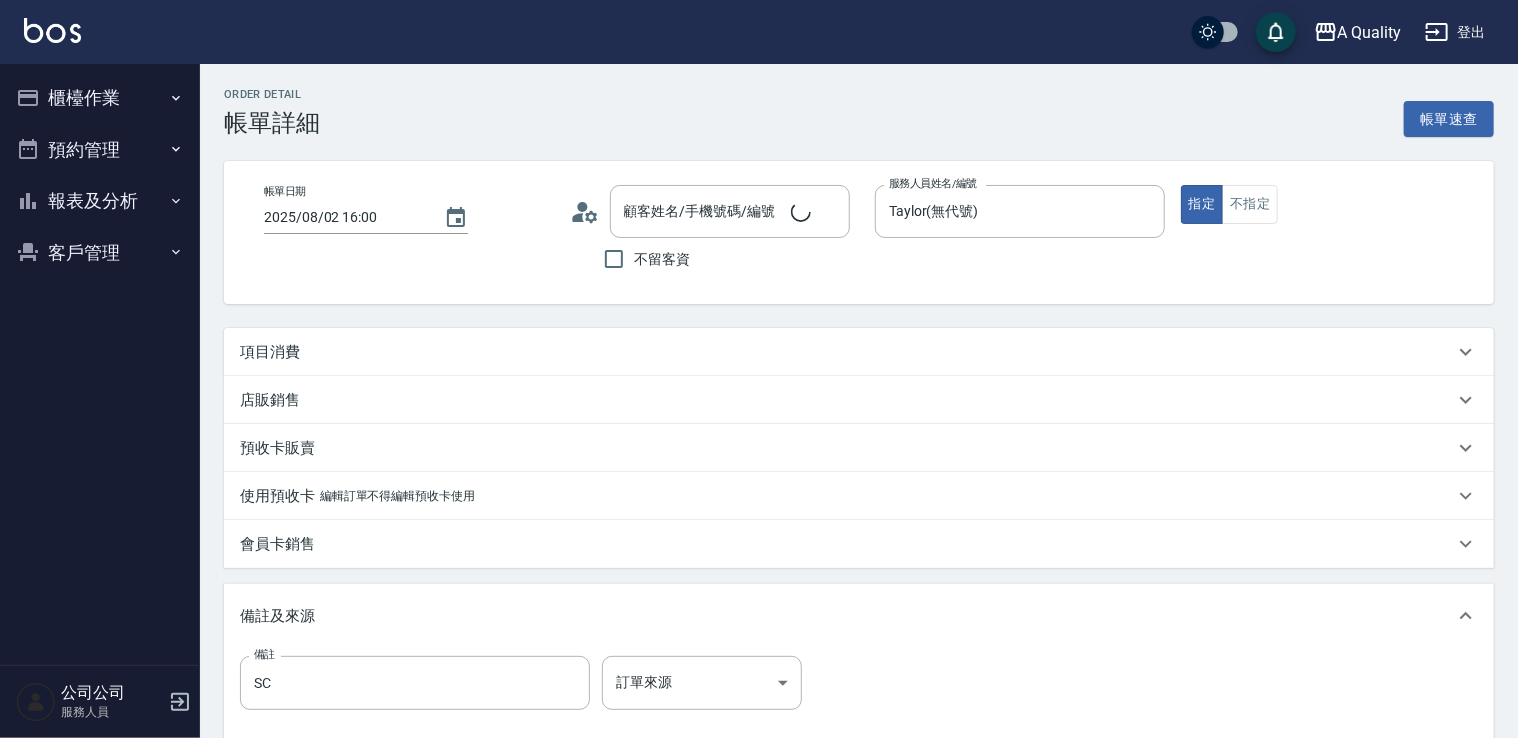 type on "[LAST]/[PHONE]/null" 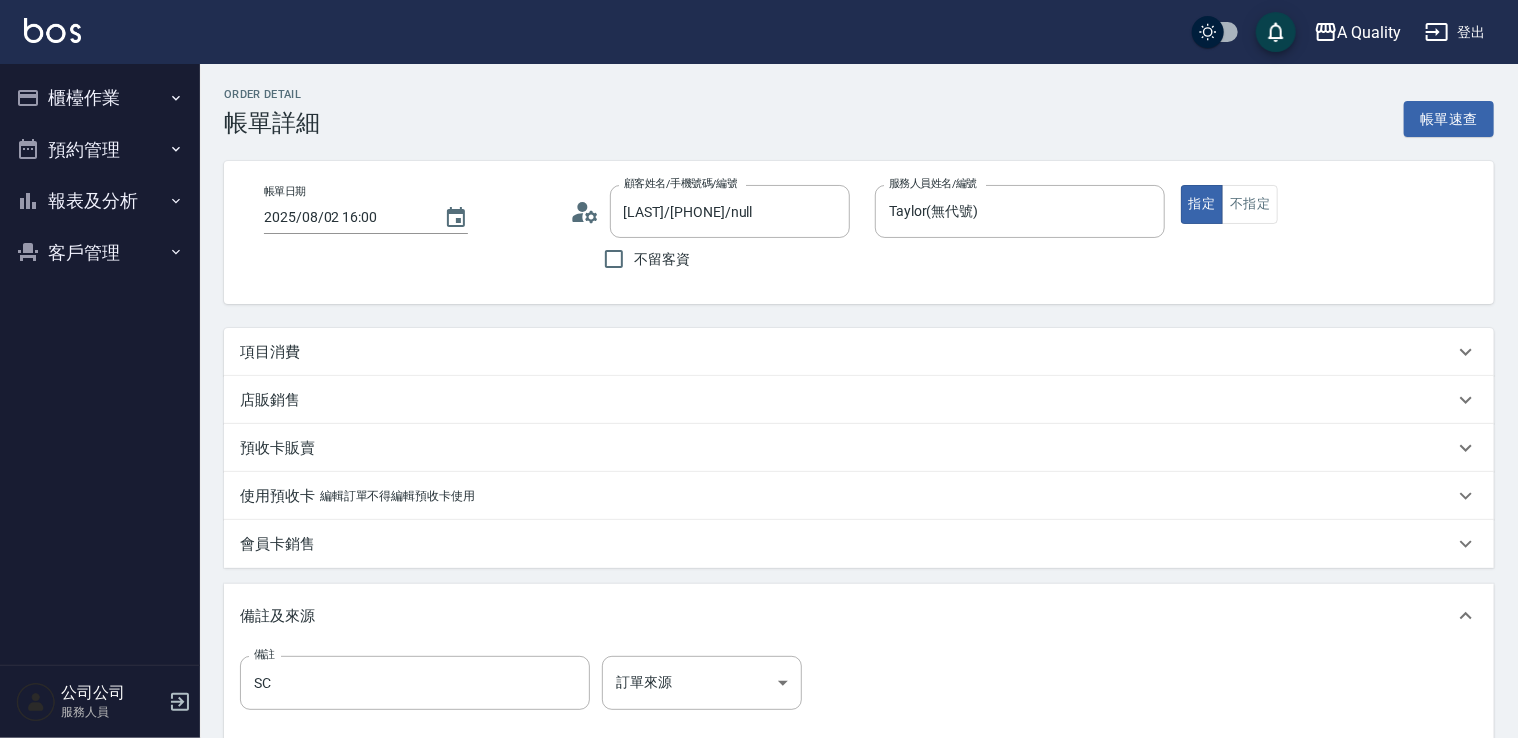 drag, startPoint x: 462, startPoint y: 344, endPoint x: 453, endPoint y: 368, distance: 25.632011 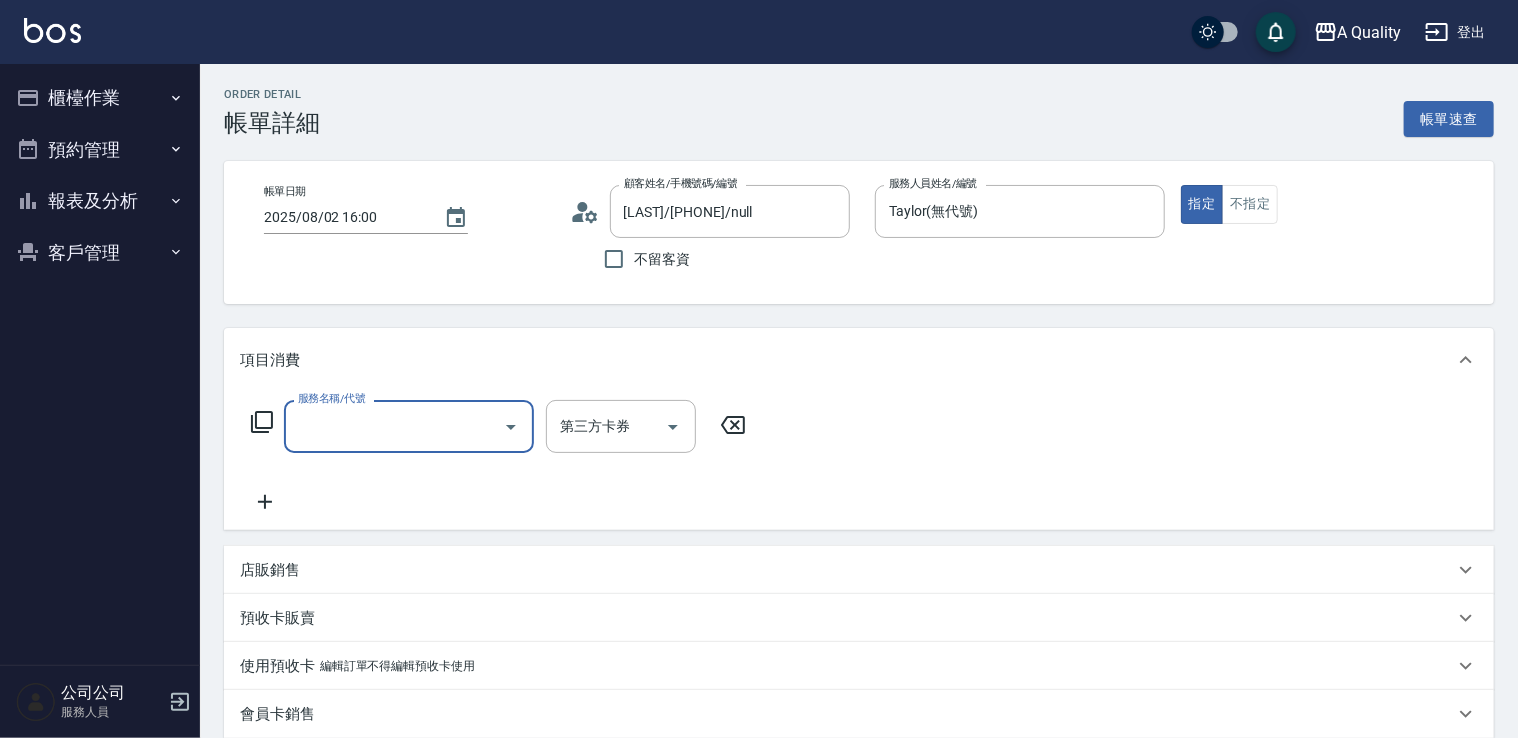 scroll, scrollTop: 0, scrollLeft: 0, axis: both 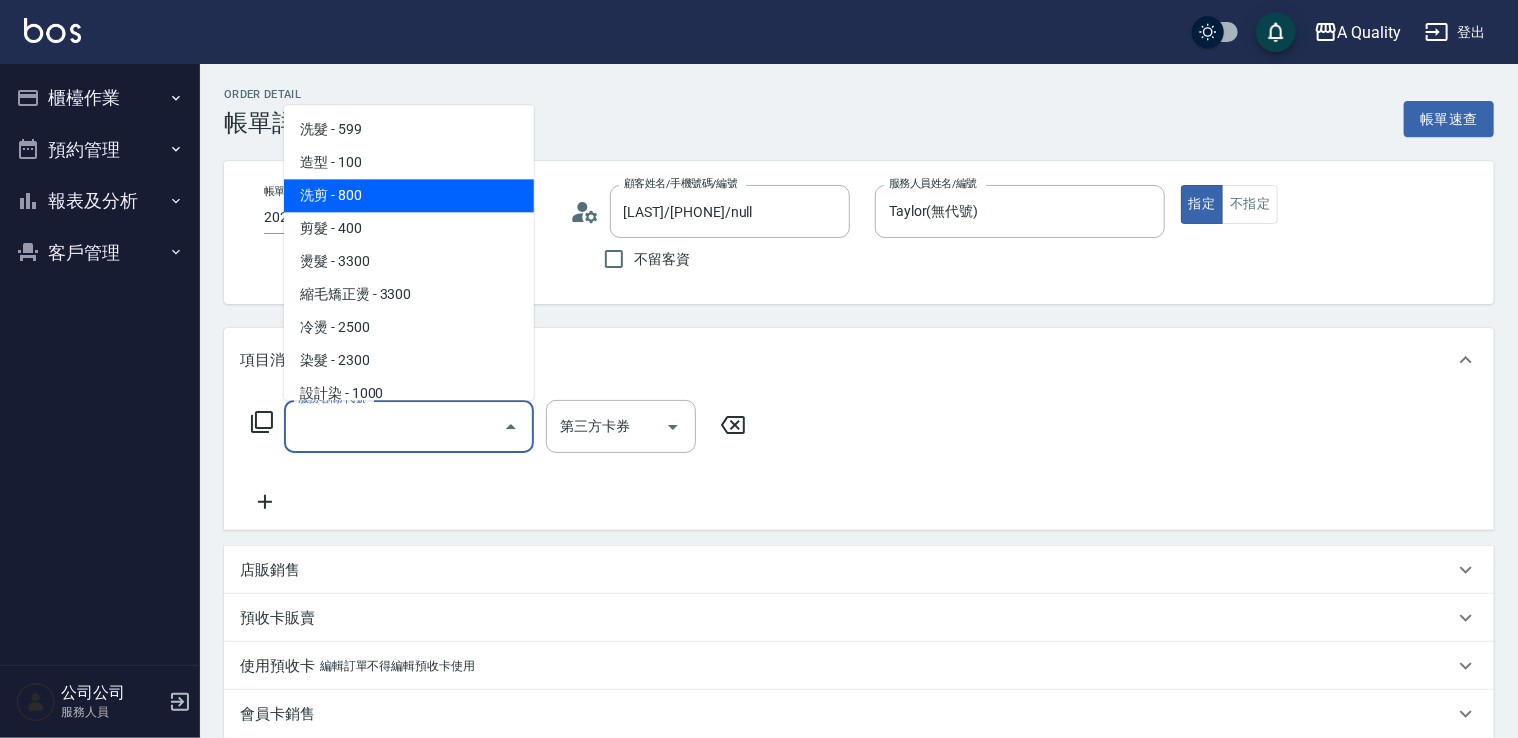 drag, startPoint x: 386, startPoint y: 191, endPoint x: 515, endPoint y: 271, distance: 151.79262 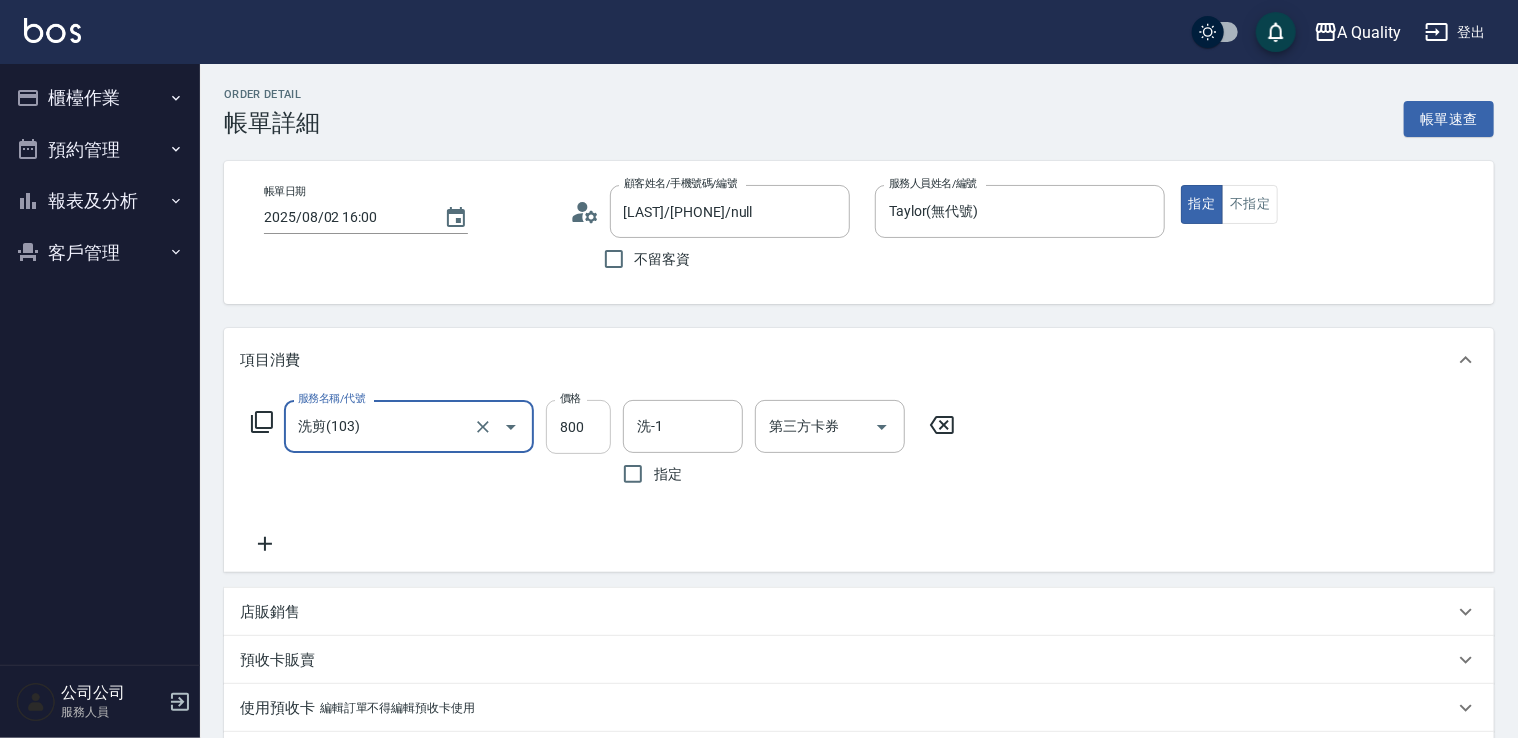click on "800" at bounding box center (578, 427) 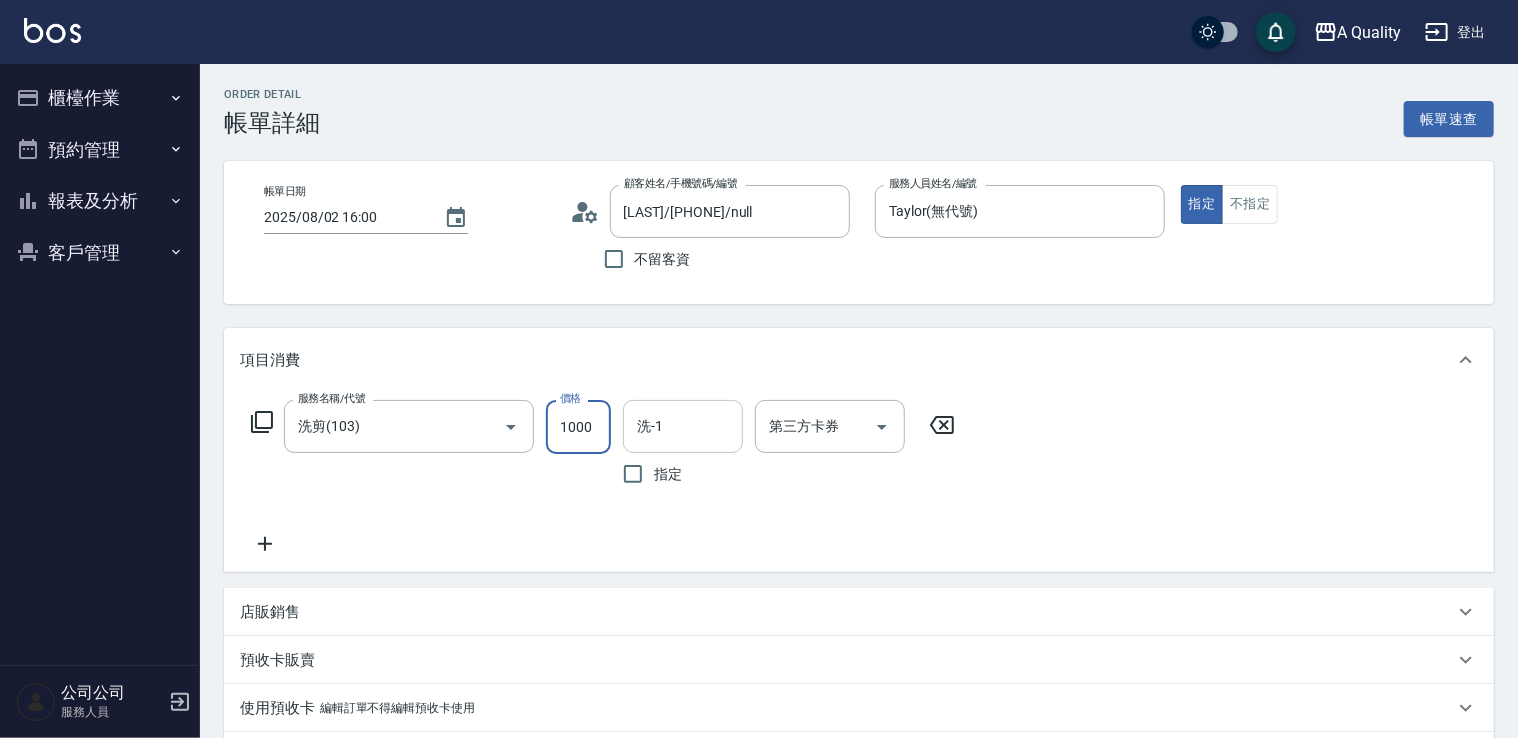type on "1000" 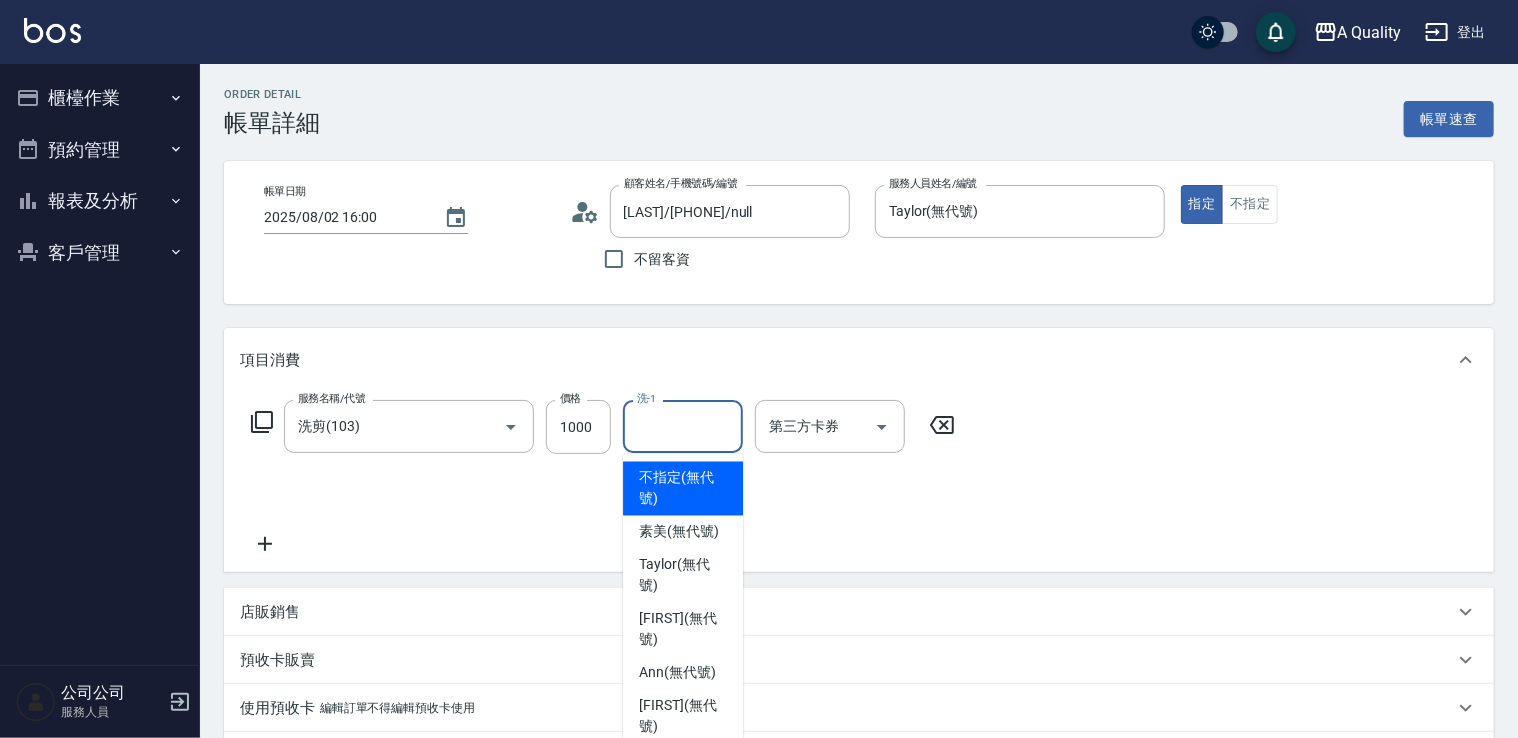 click on "洗-1" at bounding box center (683, 426) 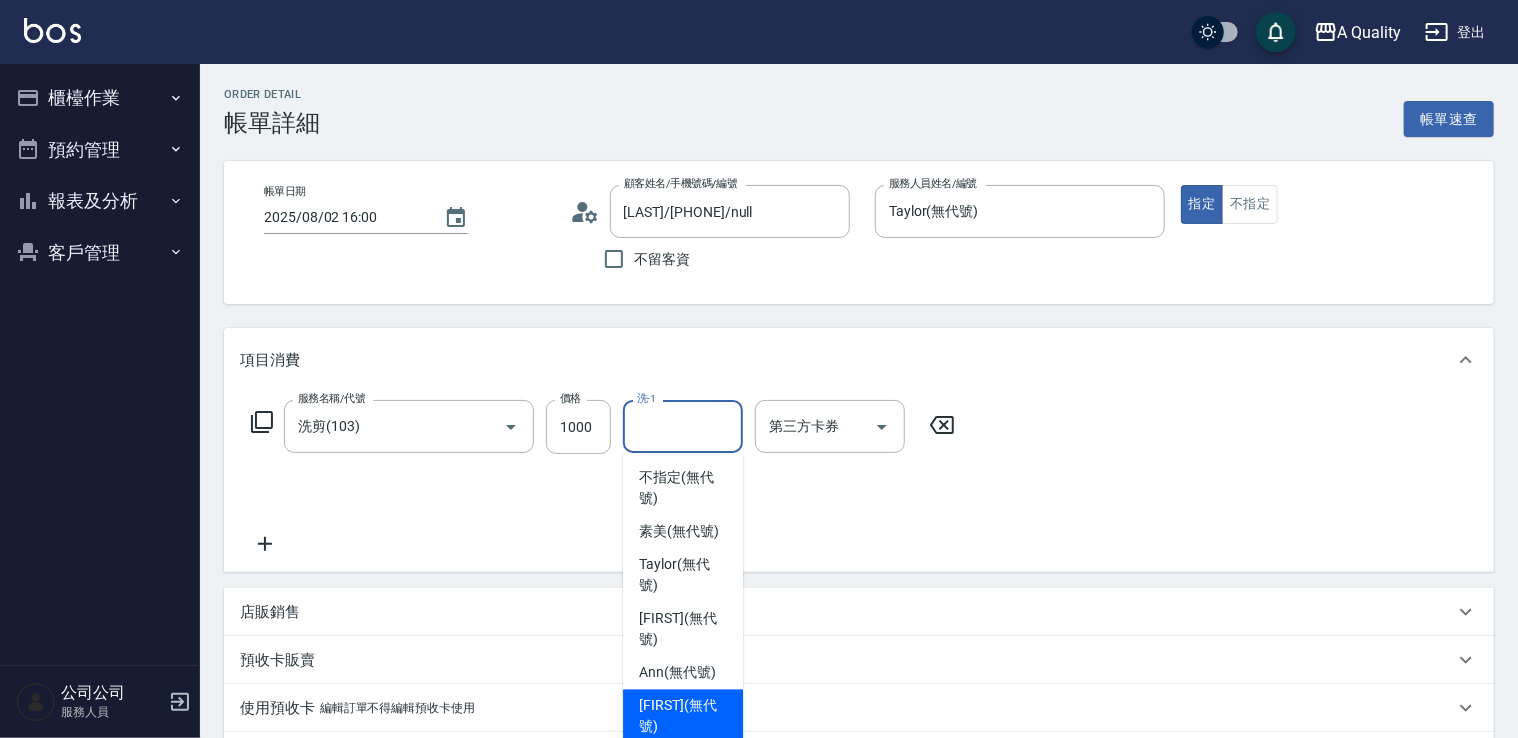 click on "[FIRST]" at bounding box center [683, 717] 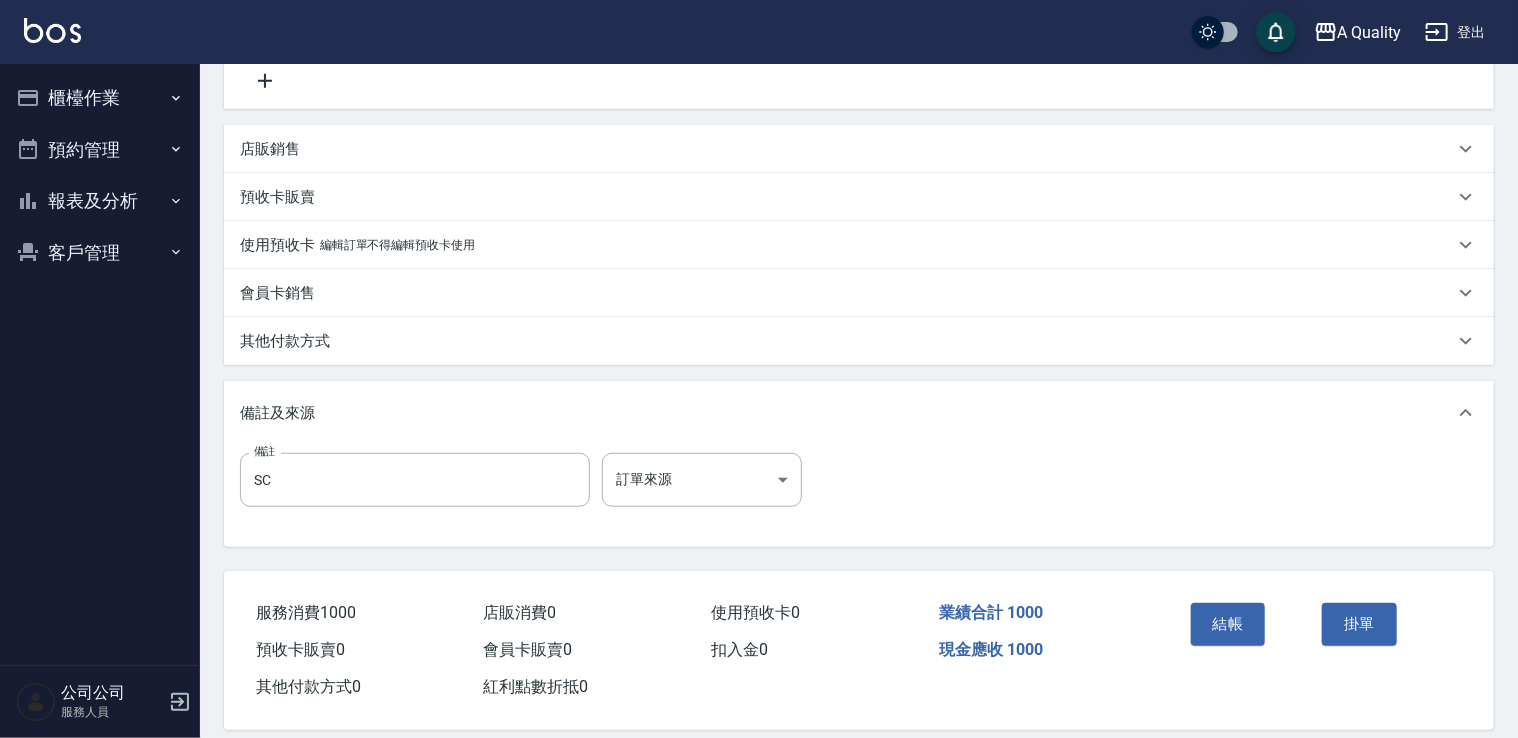 scroll, scrollTop: 485, scrollLeft: 0, axis: vertical 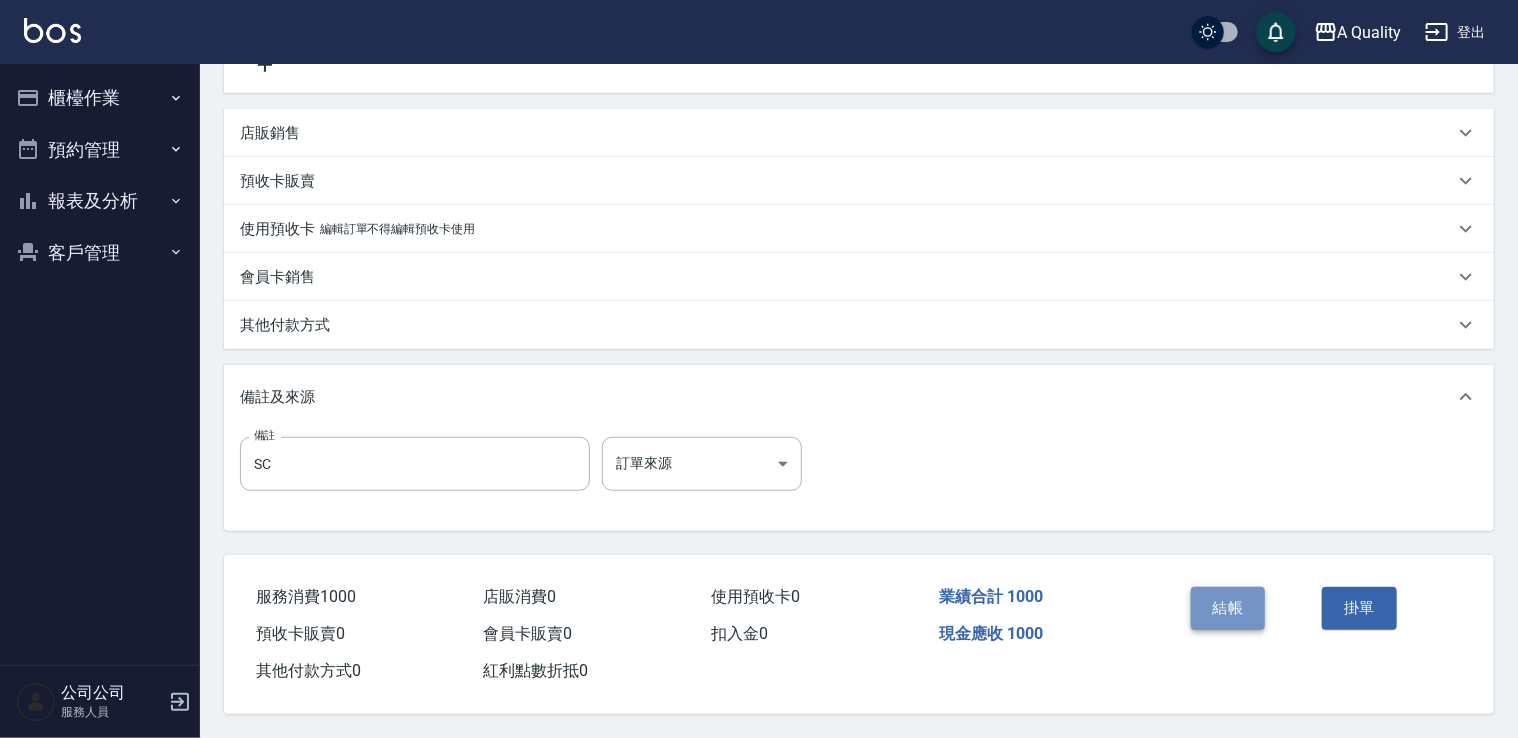 click on "結帳" at bounding box center [1228, 608] 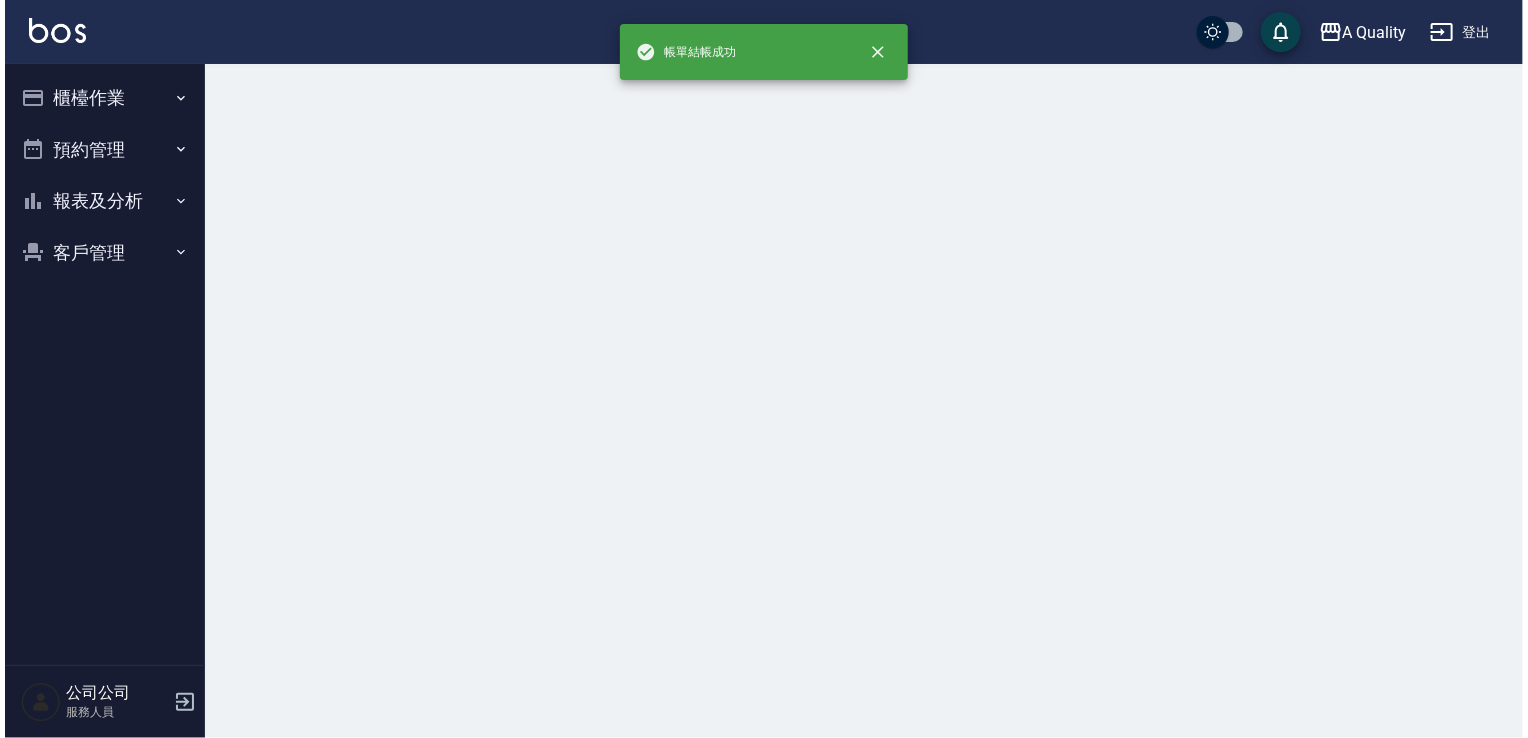 scroll, scrollTop: 0, scrollLeft: 0, axis: both 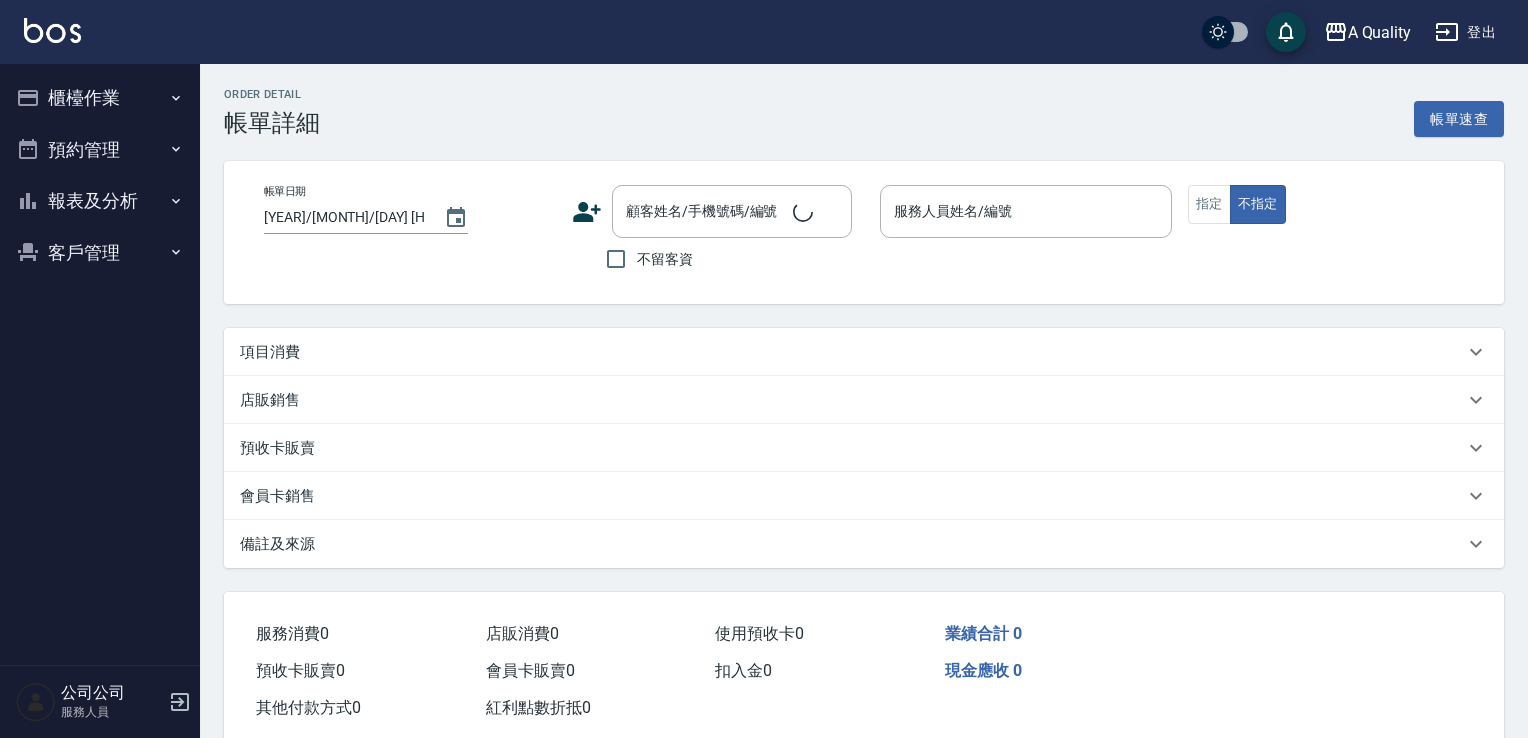 type on "2025/08/02 17:30" 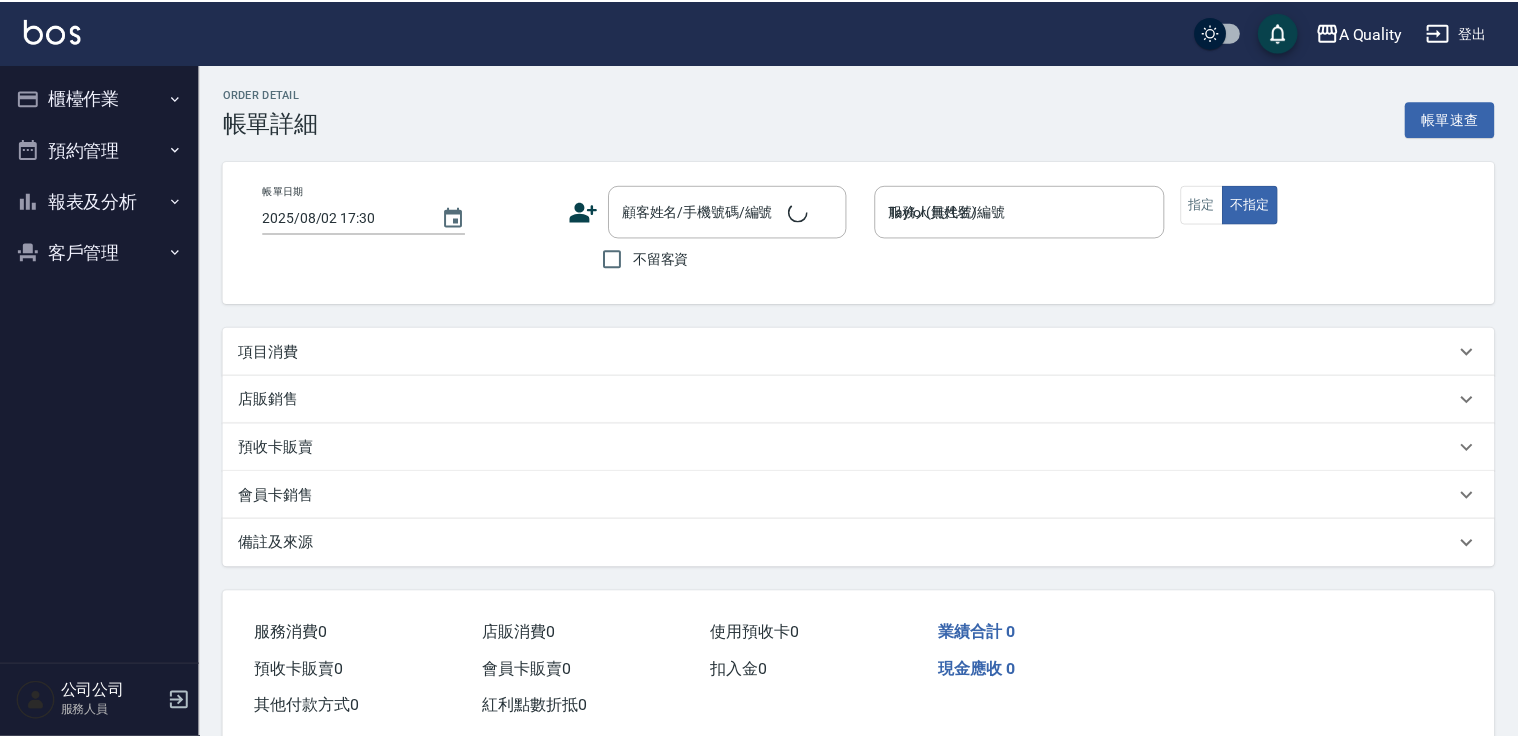scroll, scrollTop: 0, scrollLeft: 0, axis: both 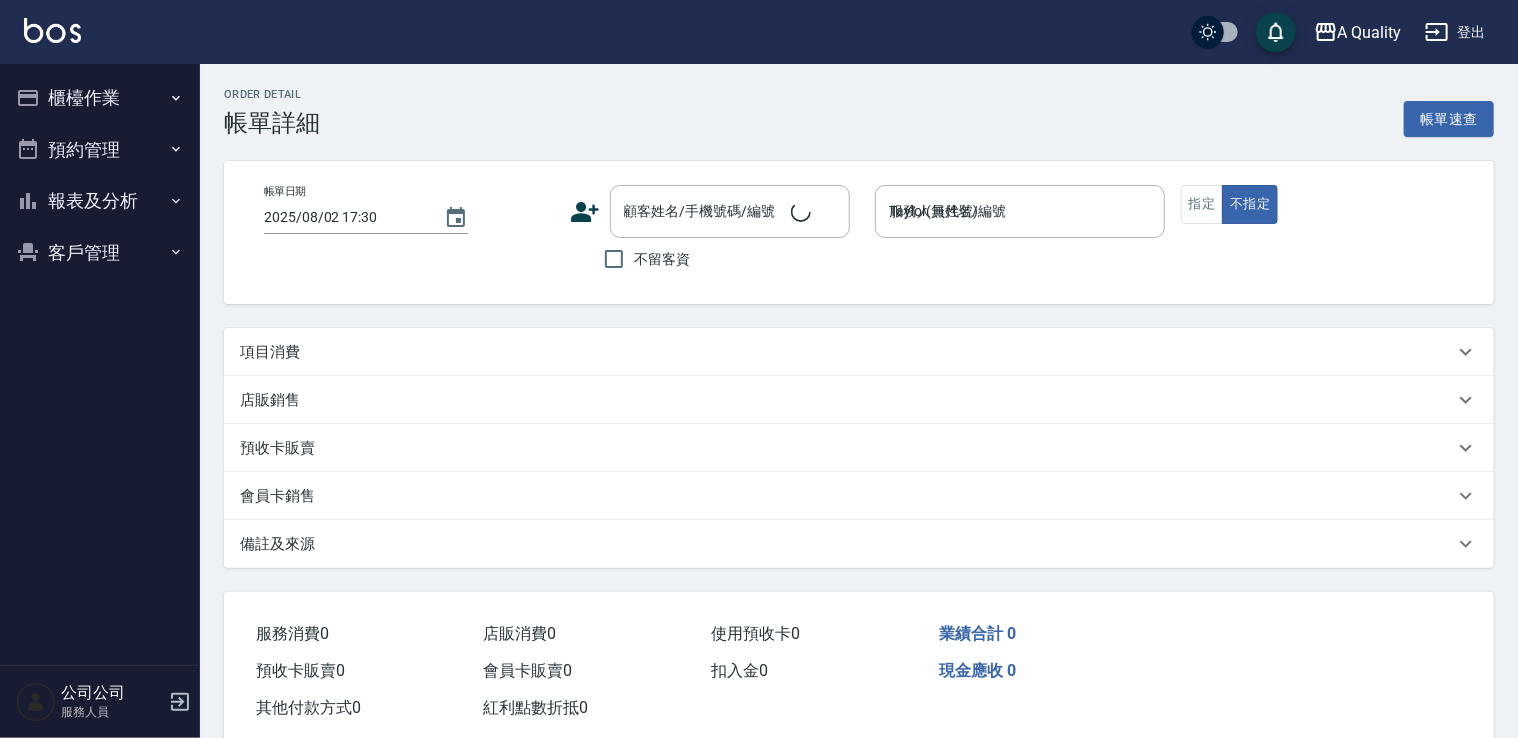 type on "[LAST] [FIRST]/[PHONE]/[NUMBER]" 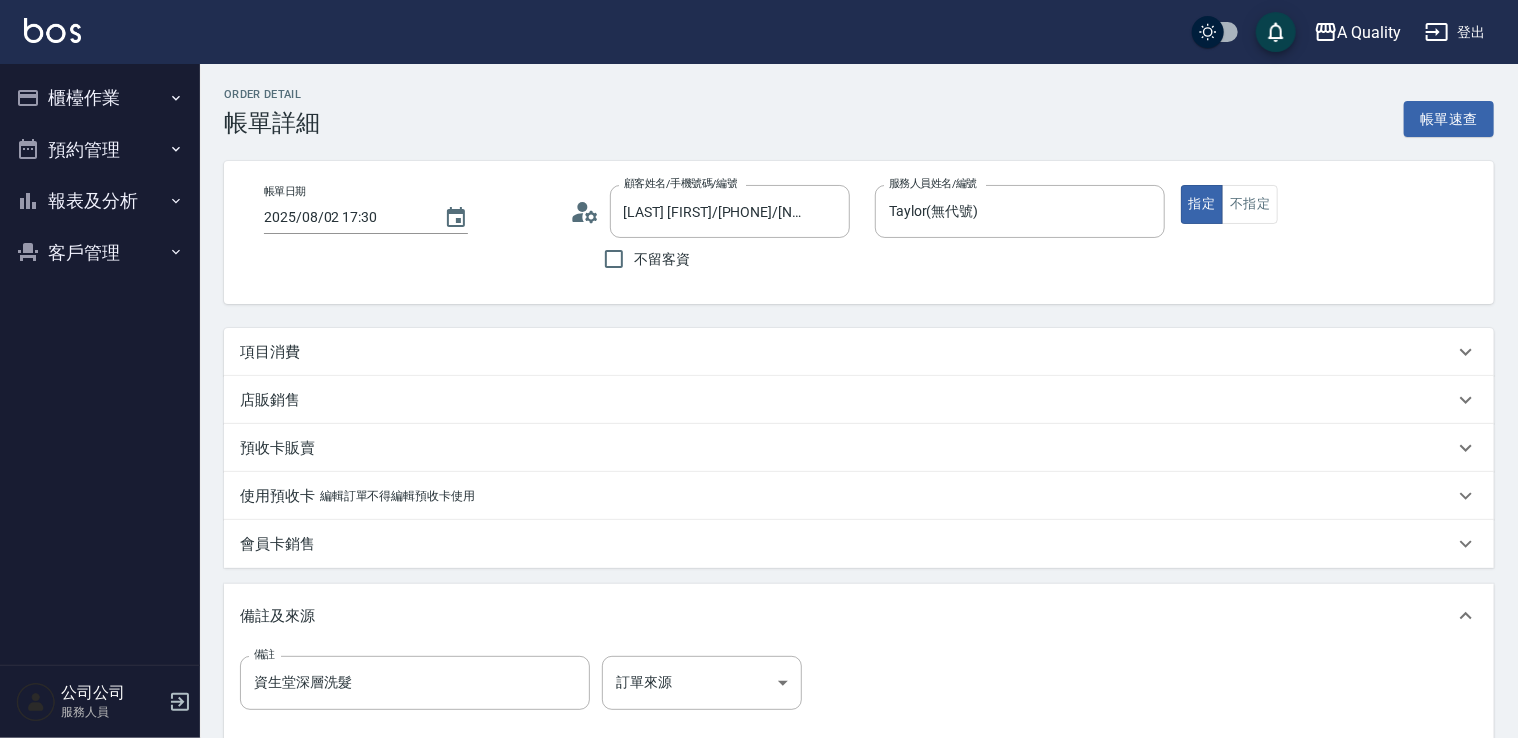 click on "項目消費" at bounding box center [859, 352] 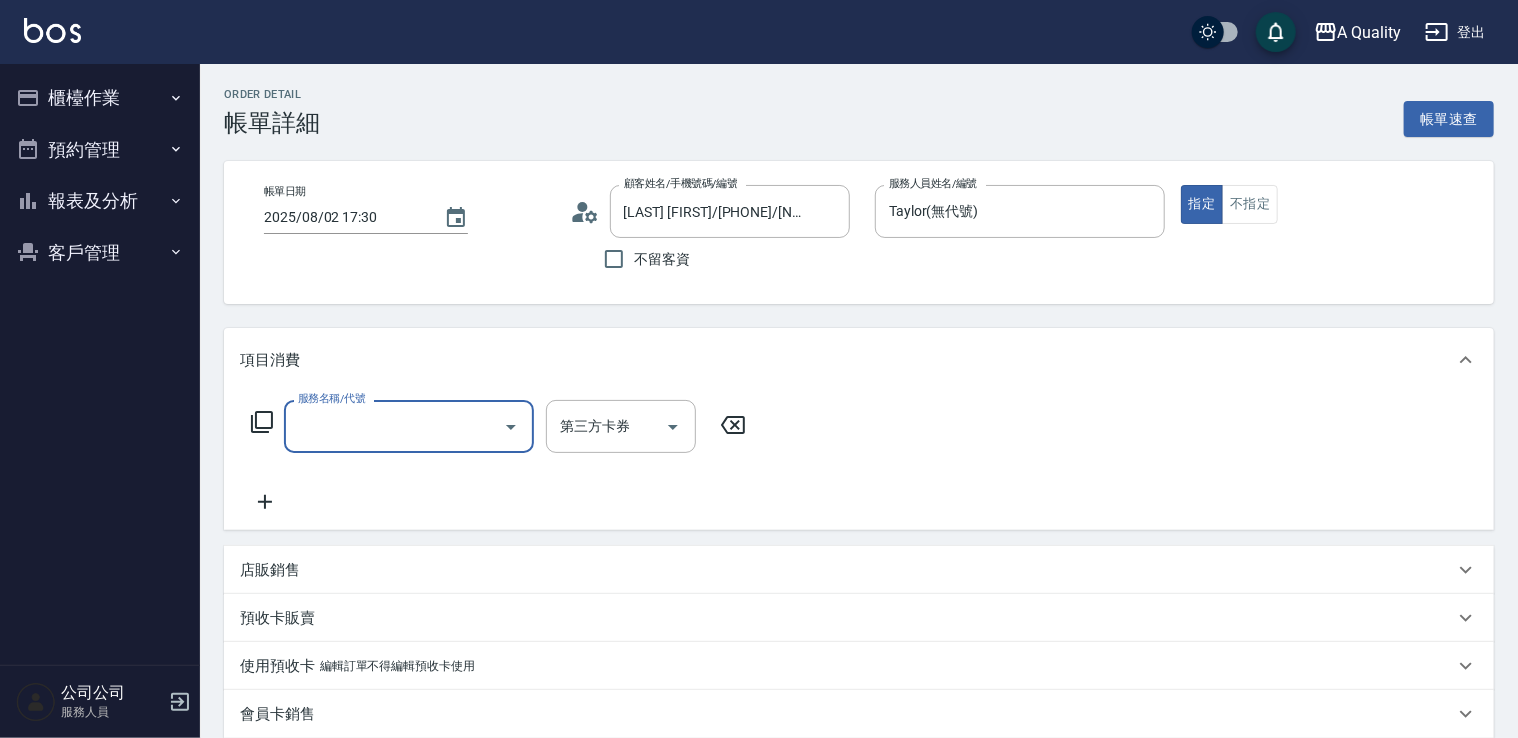 scroll, scrollTop: 0, scrollLeft: 0, axis: both 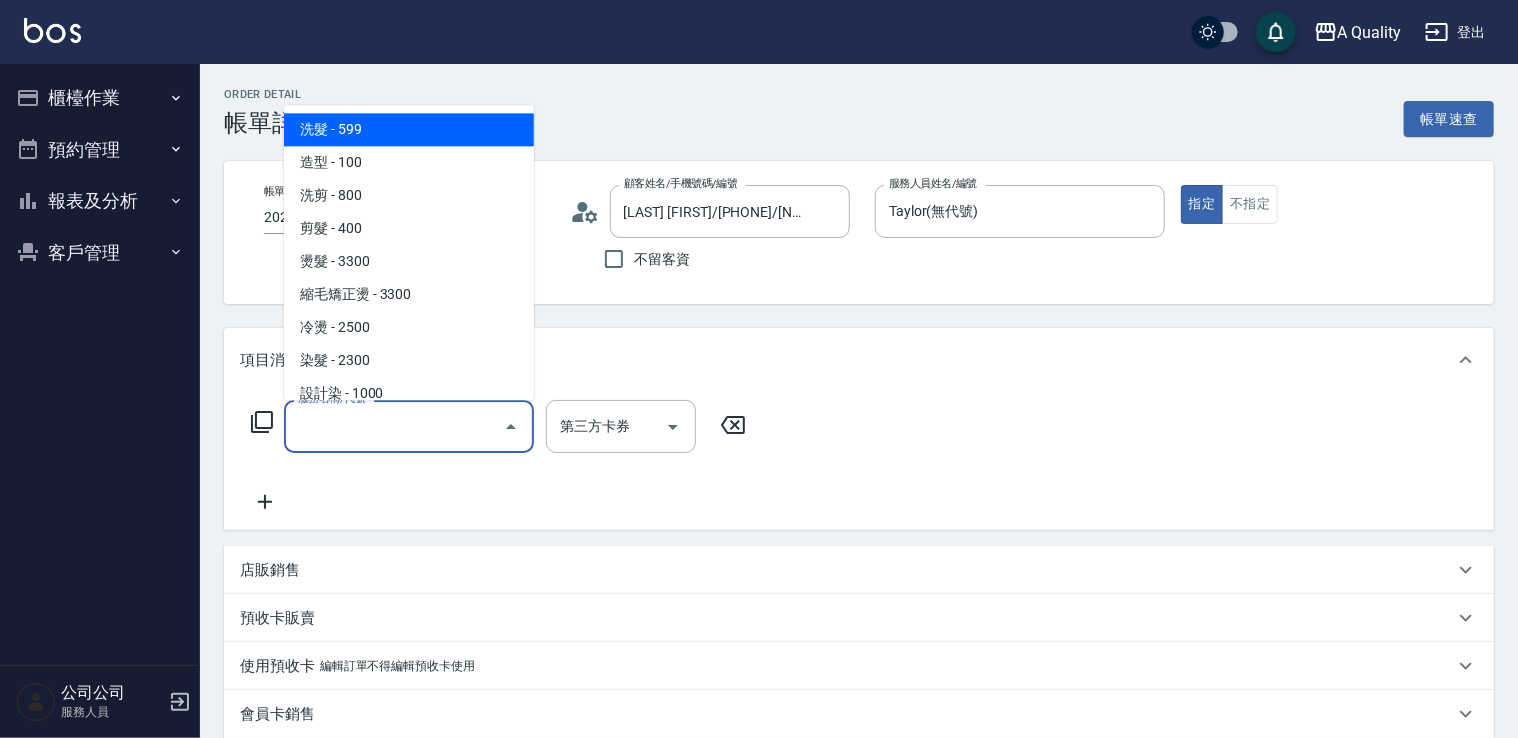 drag, startPoint x: 439, startPoint y: 135, endPoint x: 453, endPoint y: 156, distance: 25.23886 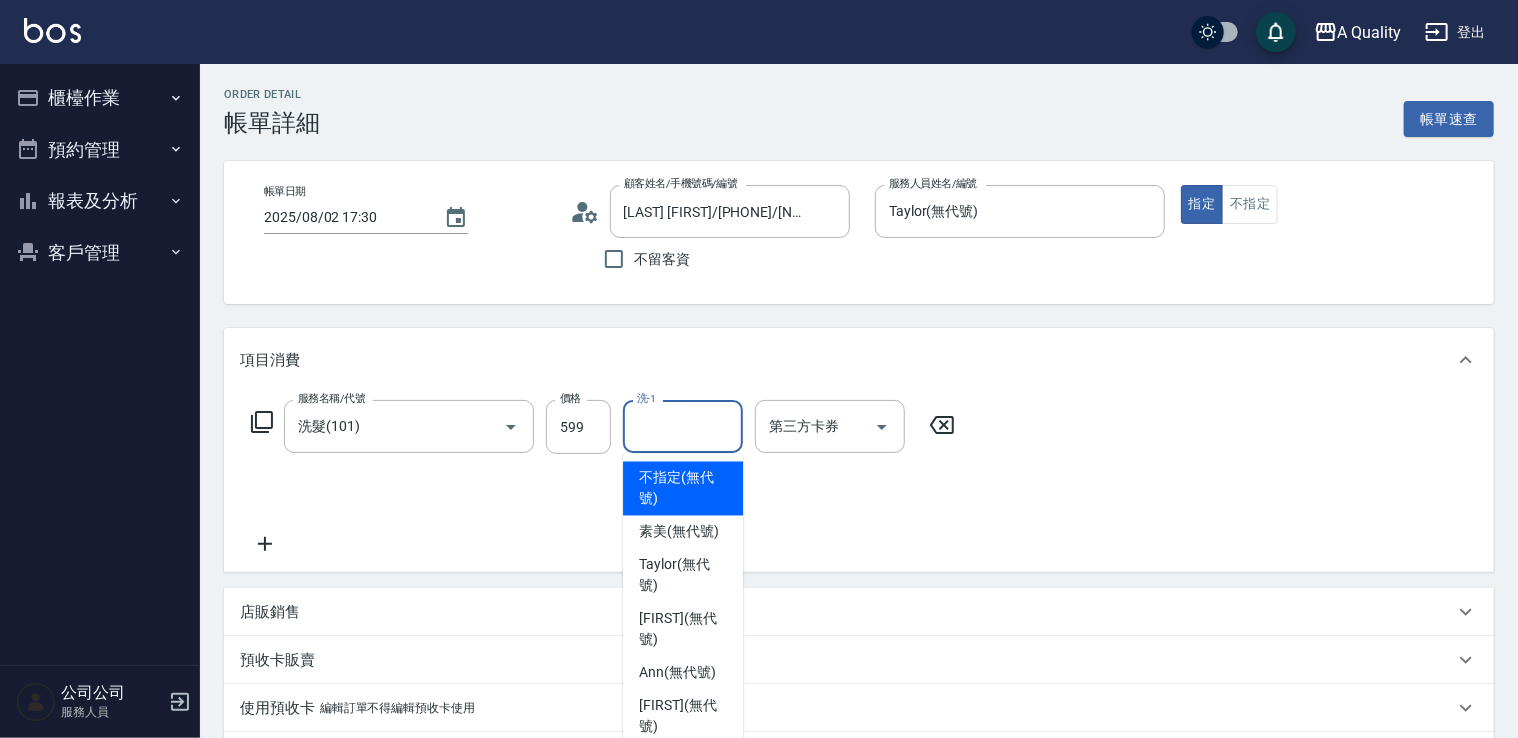 click on "洗-1" at bounding box center (683, 426) 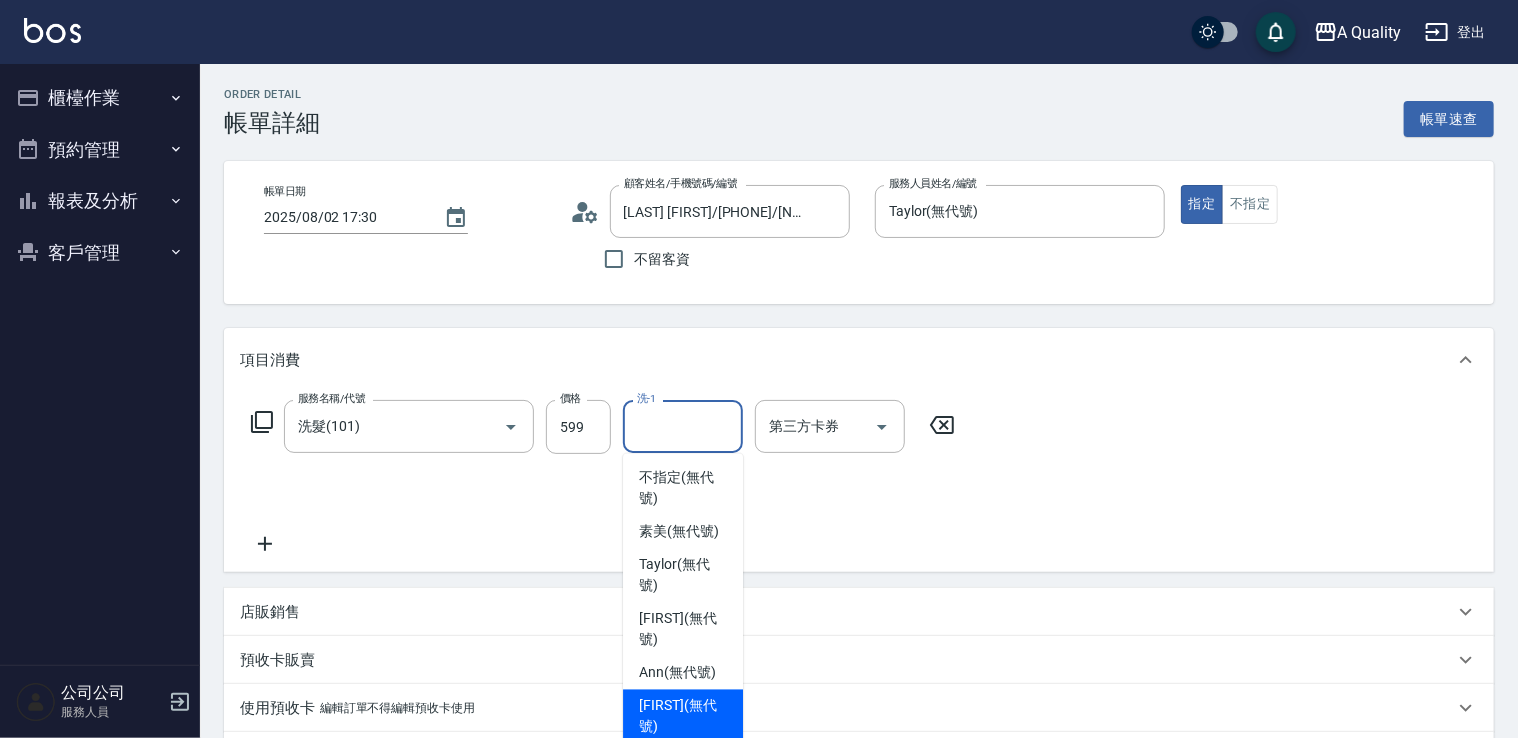 click on "[FIRST] (無代號)" at bounding box center [683, 717] 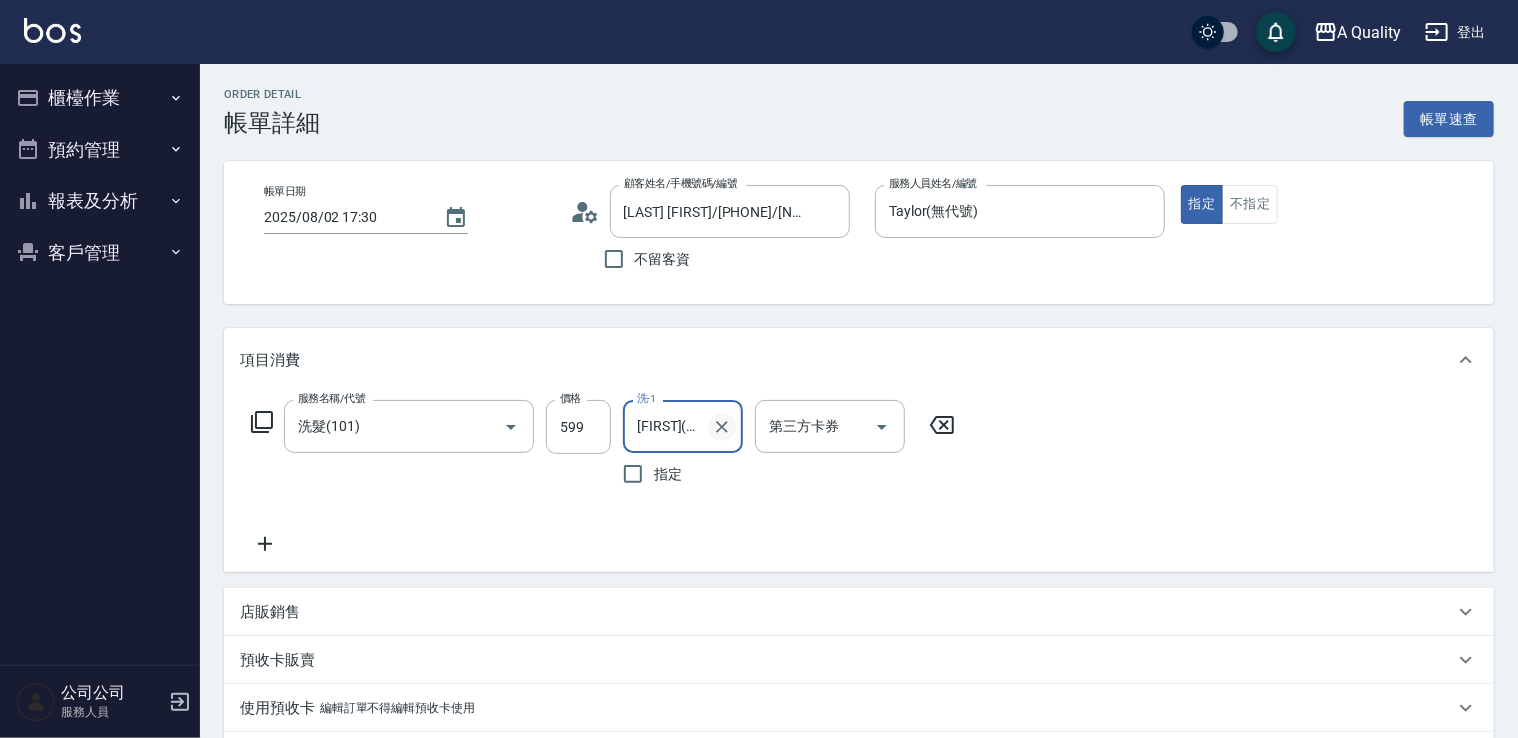 click at bounding box center [722, 427] 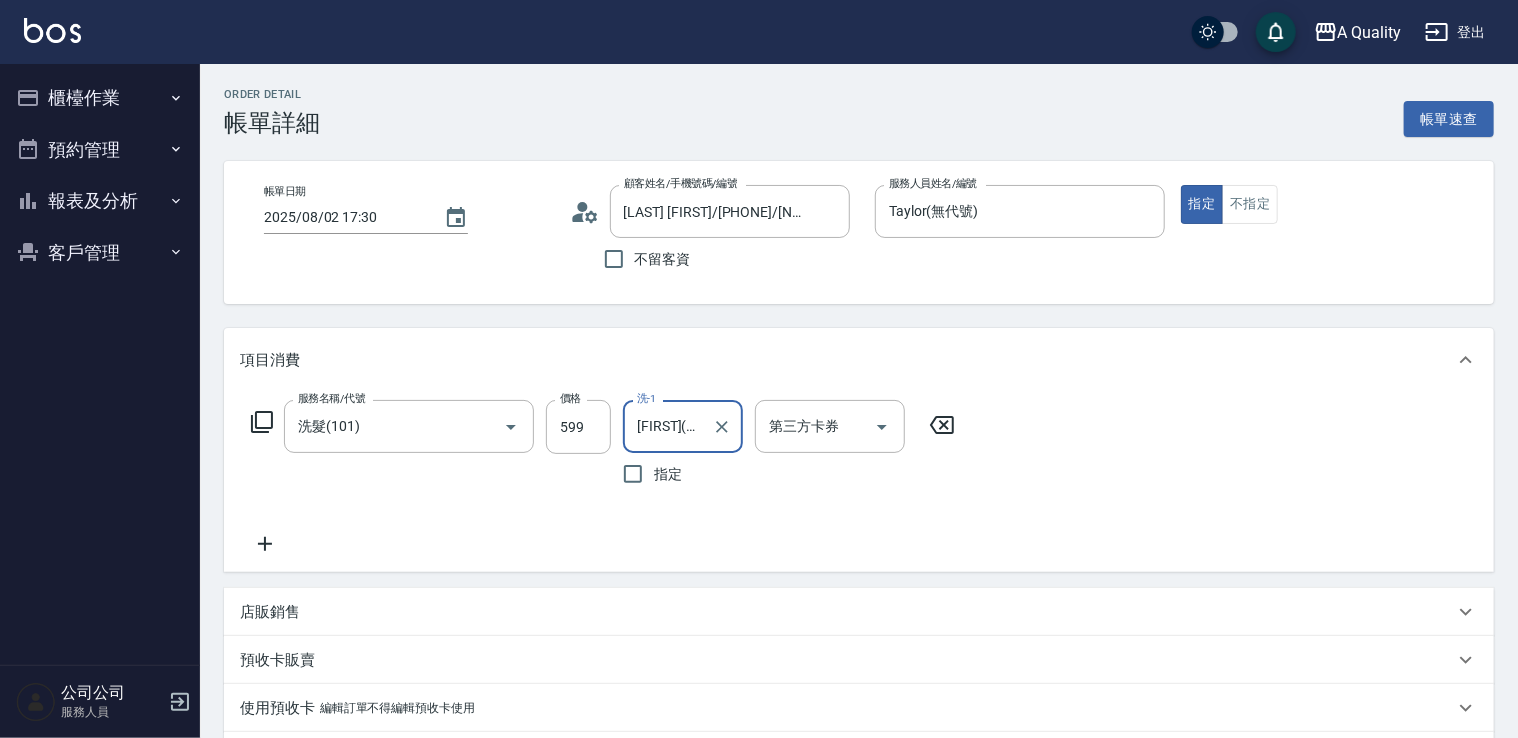 type 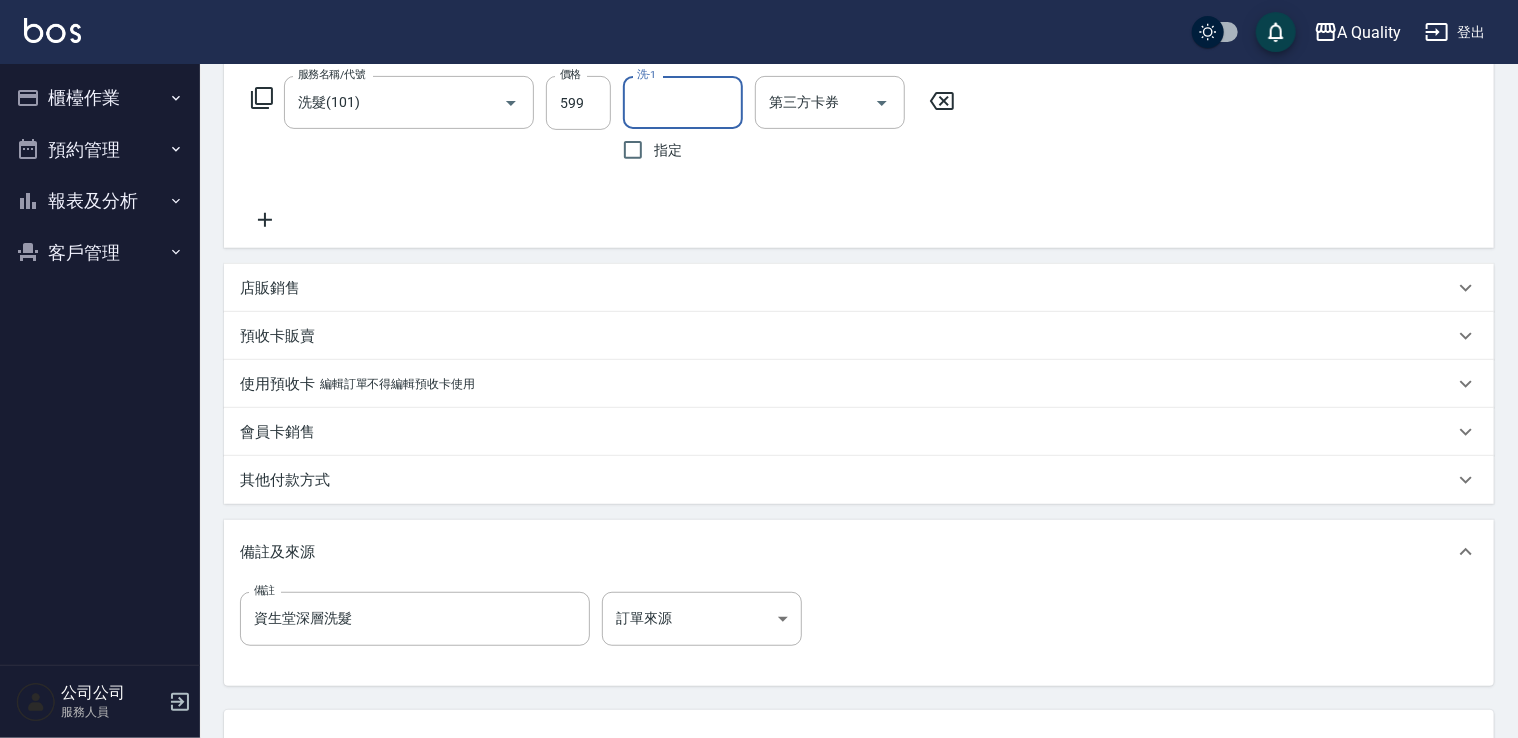 scroll, scrollTop: 485, scrollLeft: 0, axis: vertical 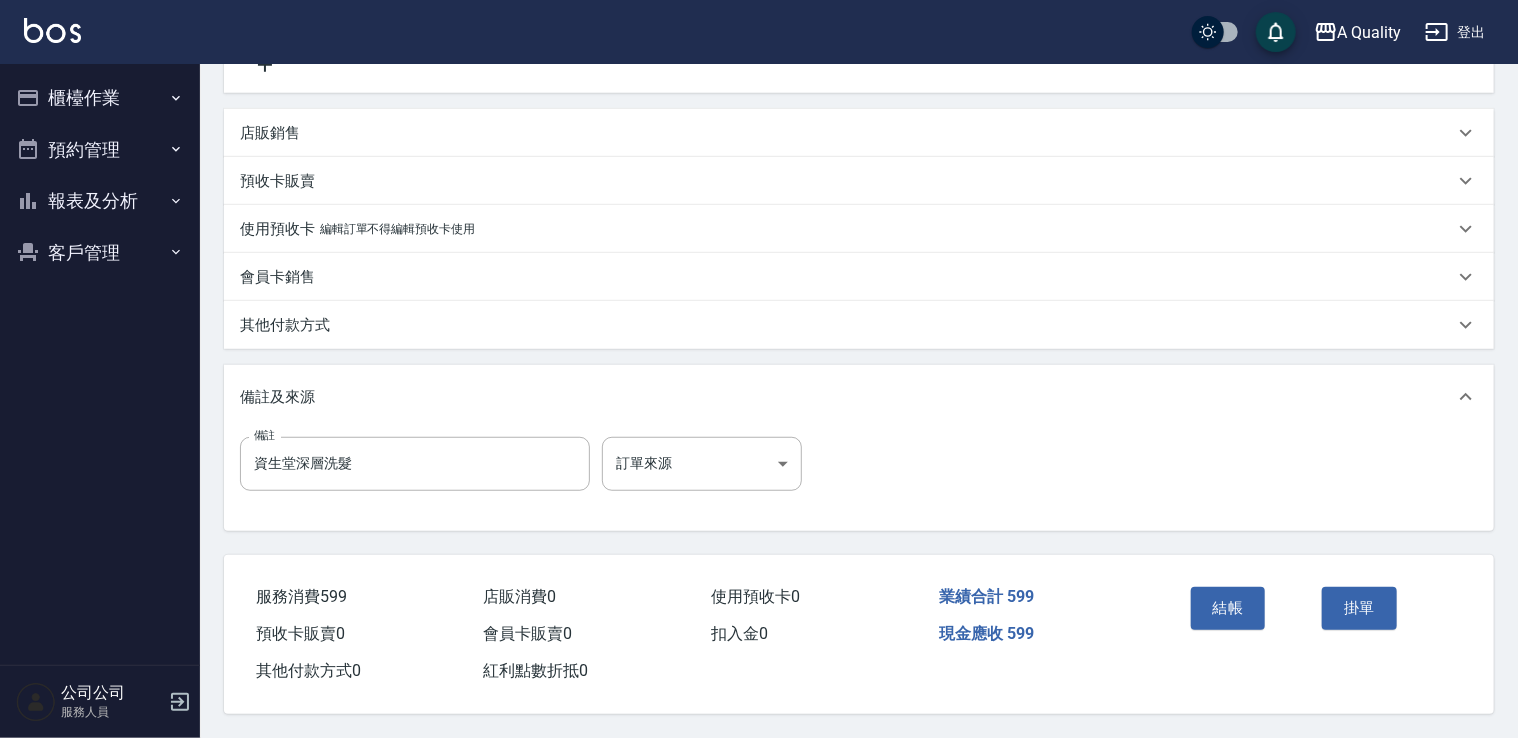 click on "結帳" at bounding box center [1228, 608] 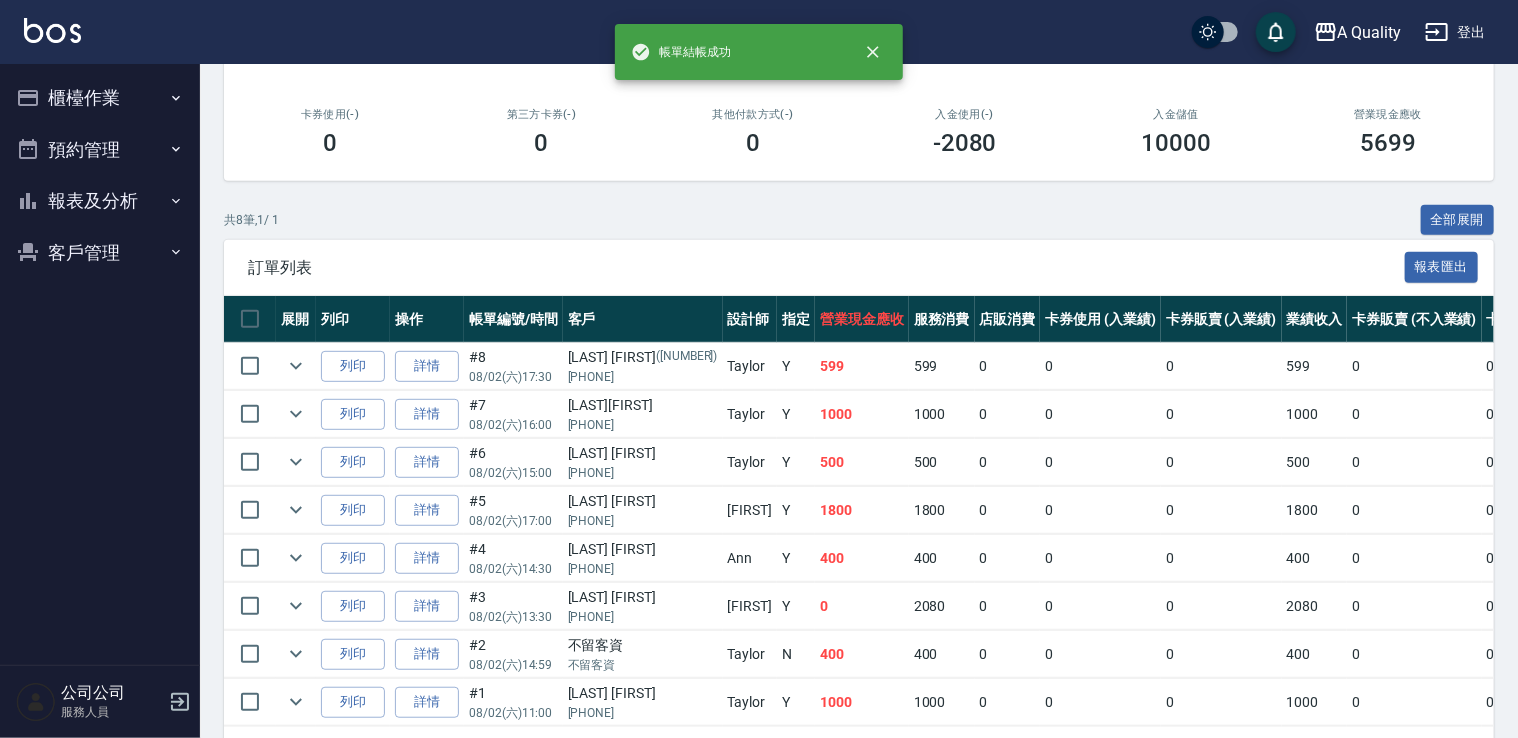 scroll, scrollTop: 400, scrollLeft: 0, axis: vertical 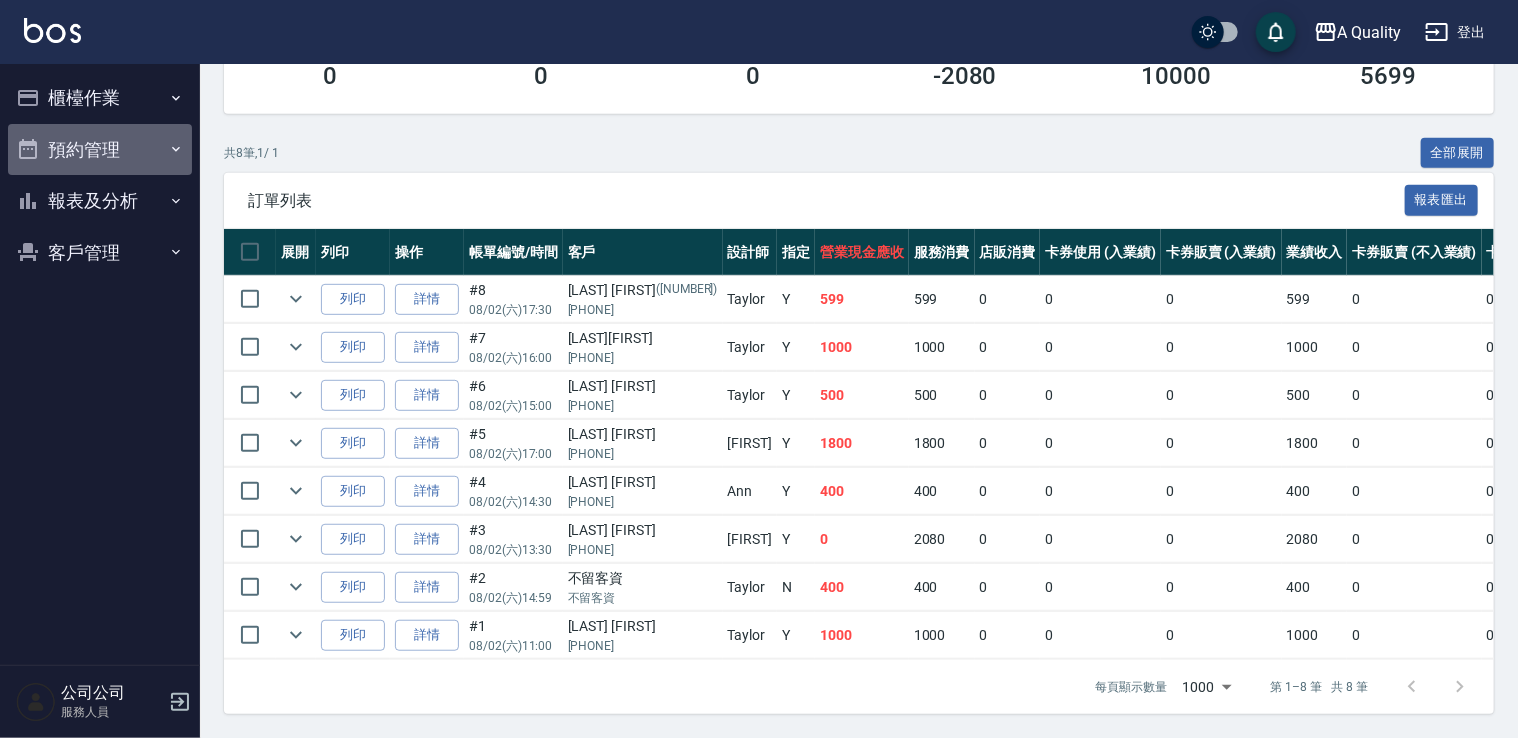 click on "預約管理" at bounding box center (100, 150) 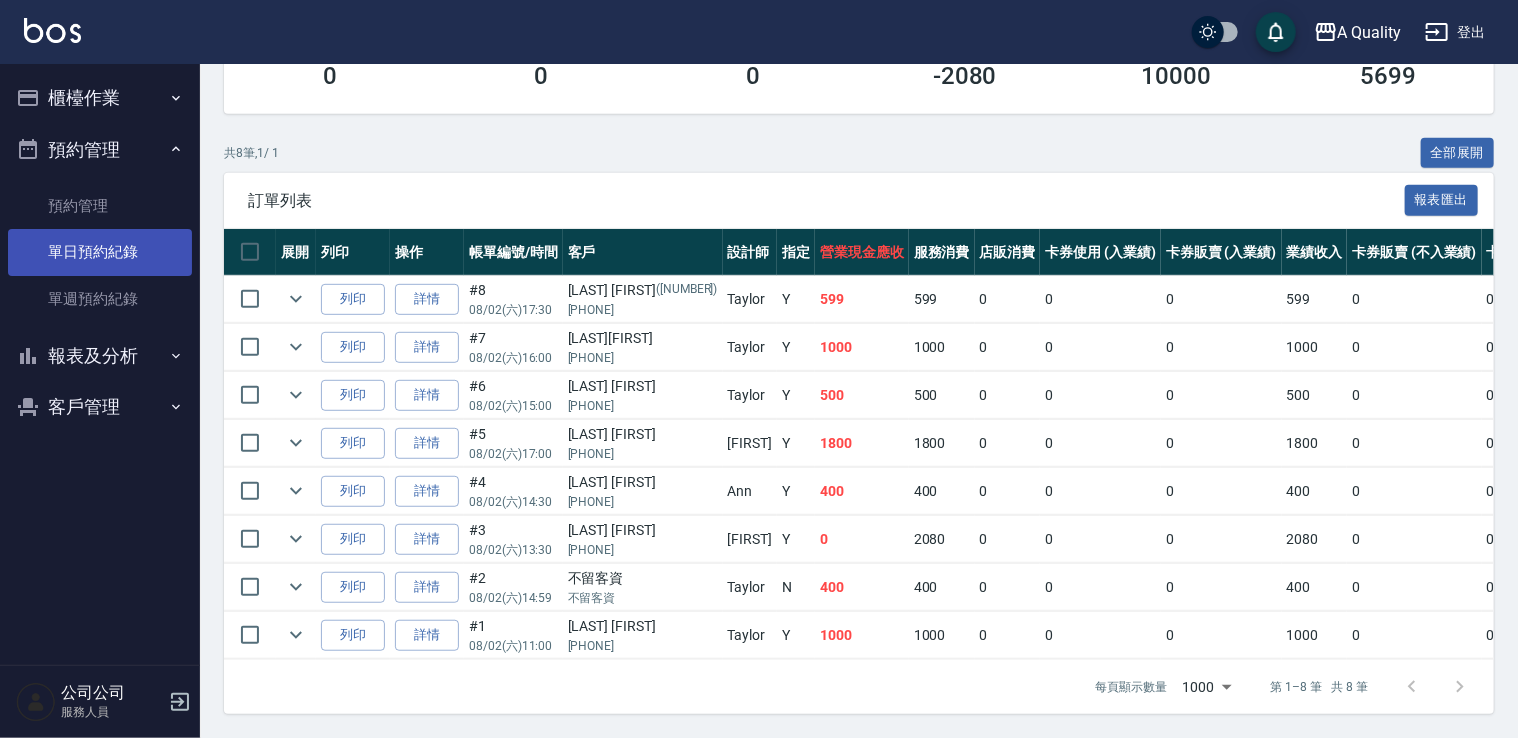drag, startPoint x: 73, startPoint y: 249, endPoint x: 76, endPoint y: 267, distance: 18.248287 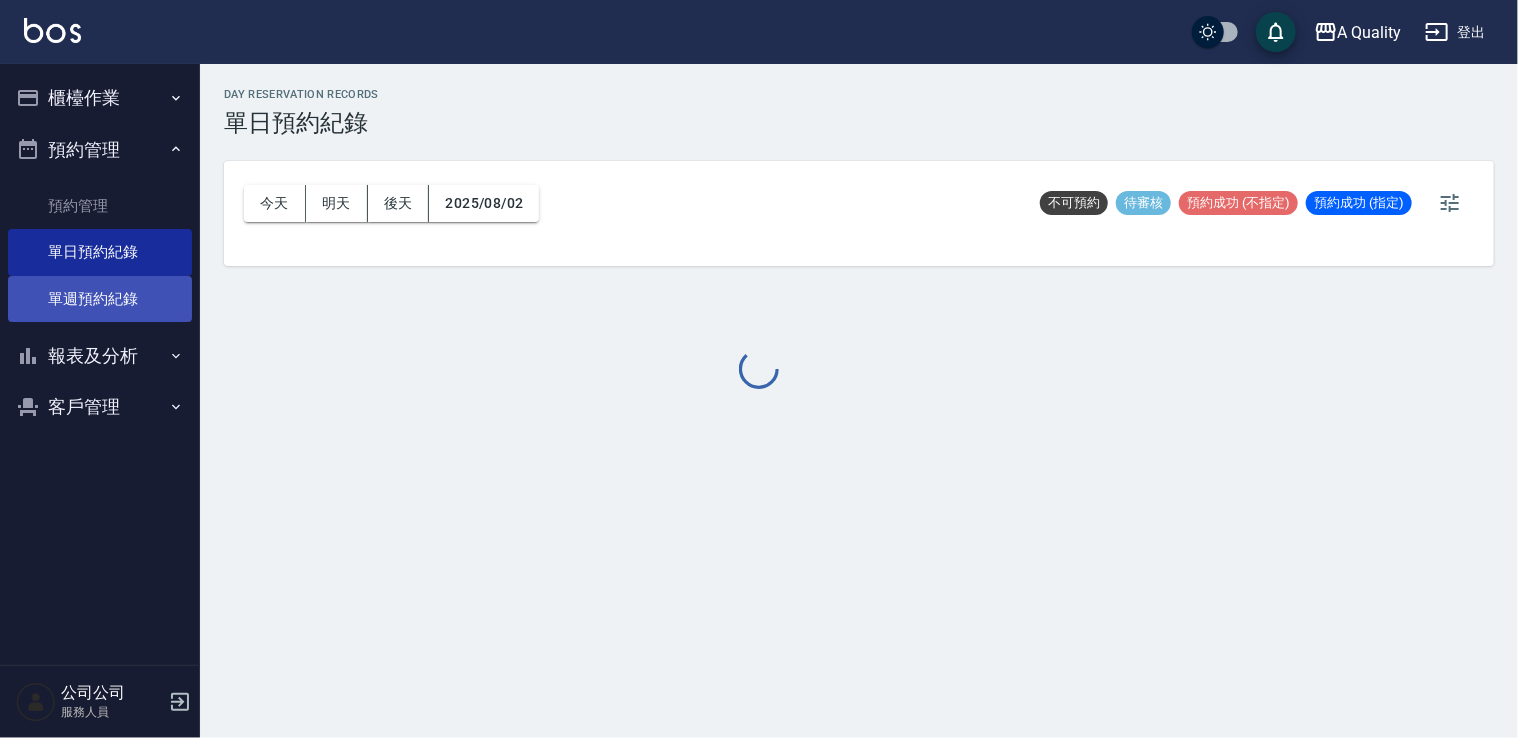 scroll, scrollTop: 0, scrollLeft: 0, axis: both 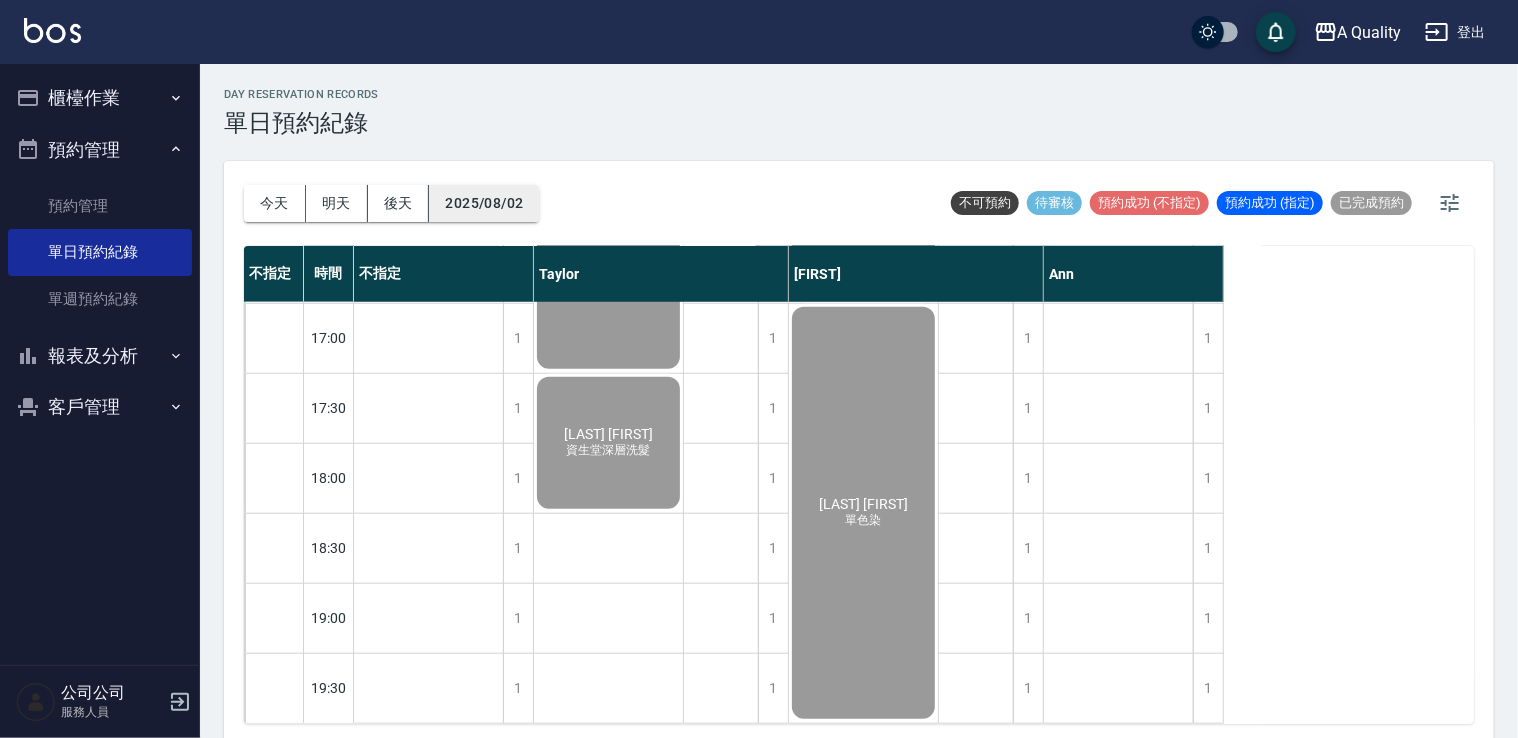 click on "2025/08/02" at bounding box center (484, 203) 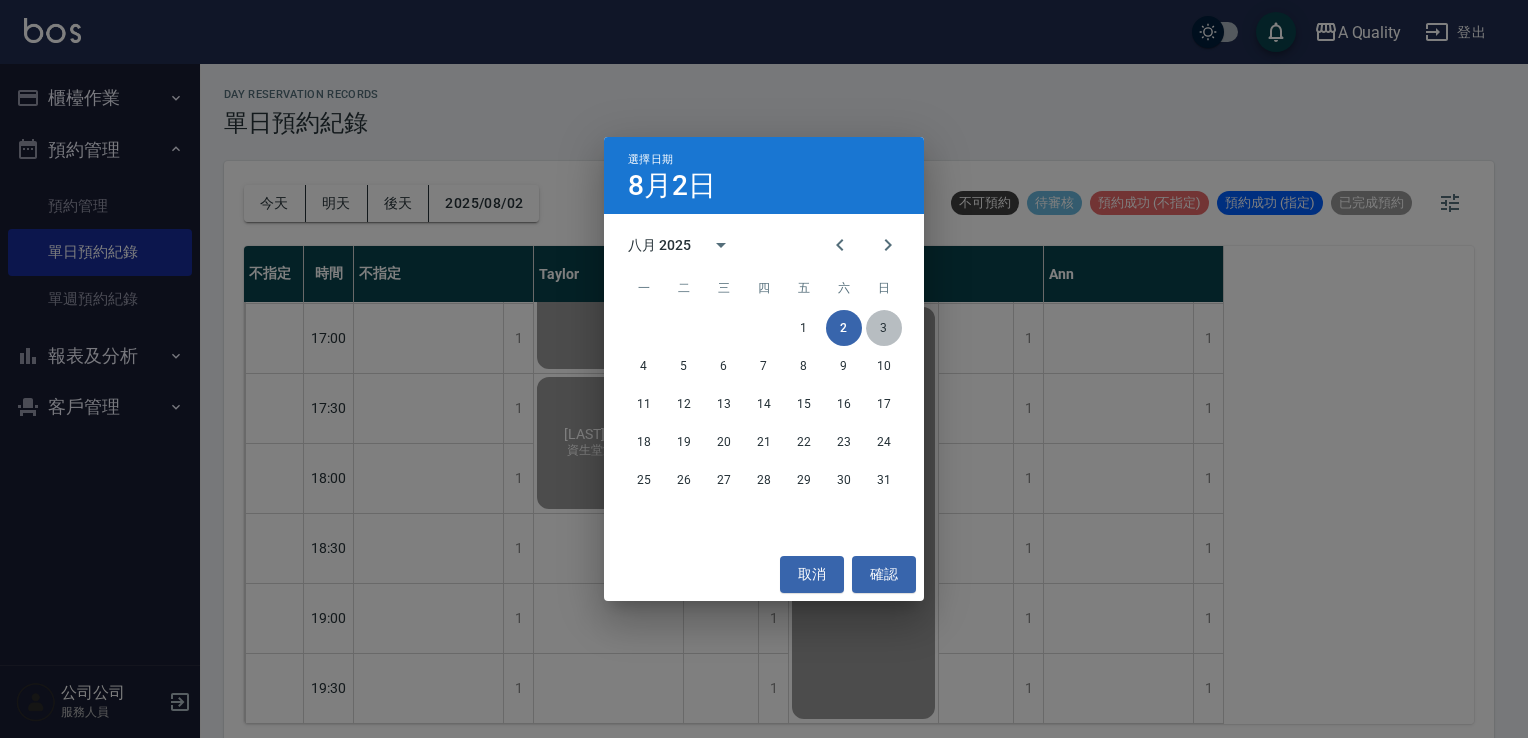 click on "3" at bounding box center (884, 328) 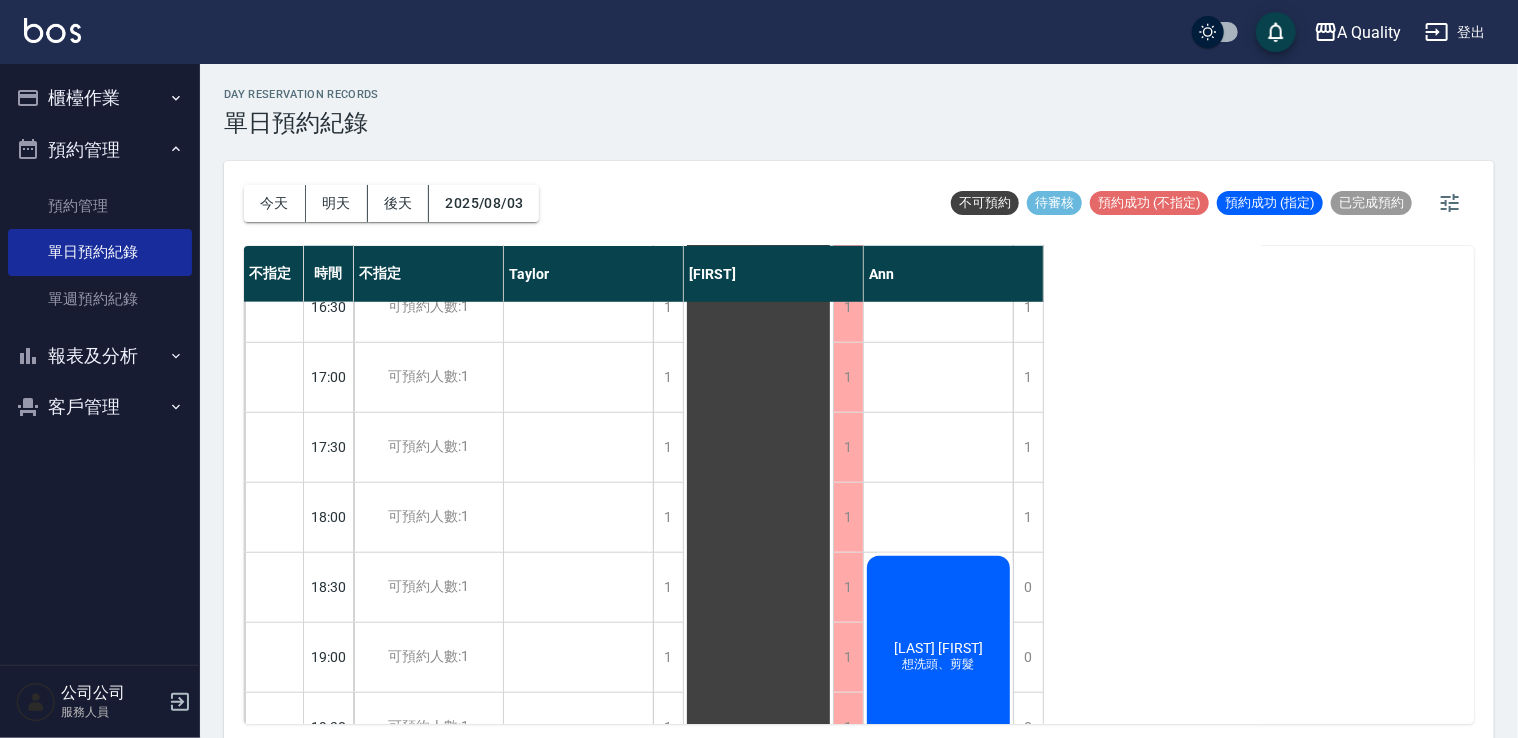 scroll, scrollTop: 853, scrollLeft: 0, axis: vertical 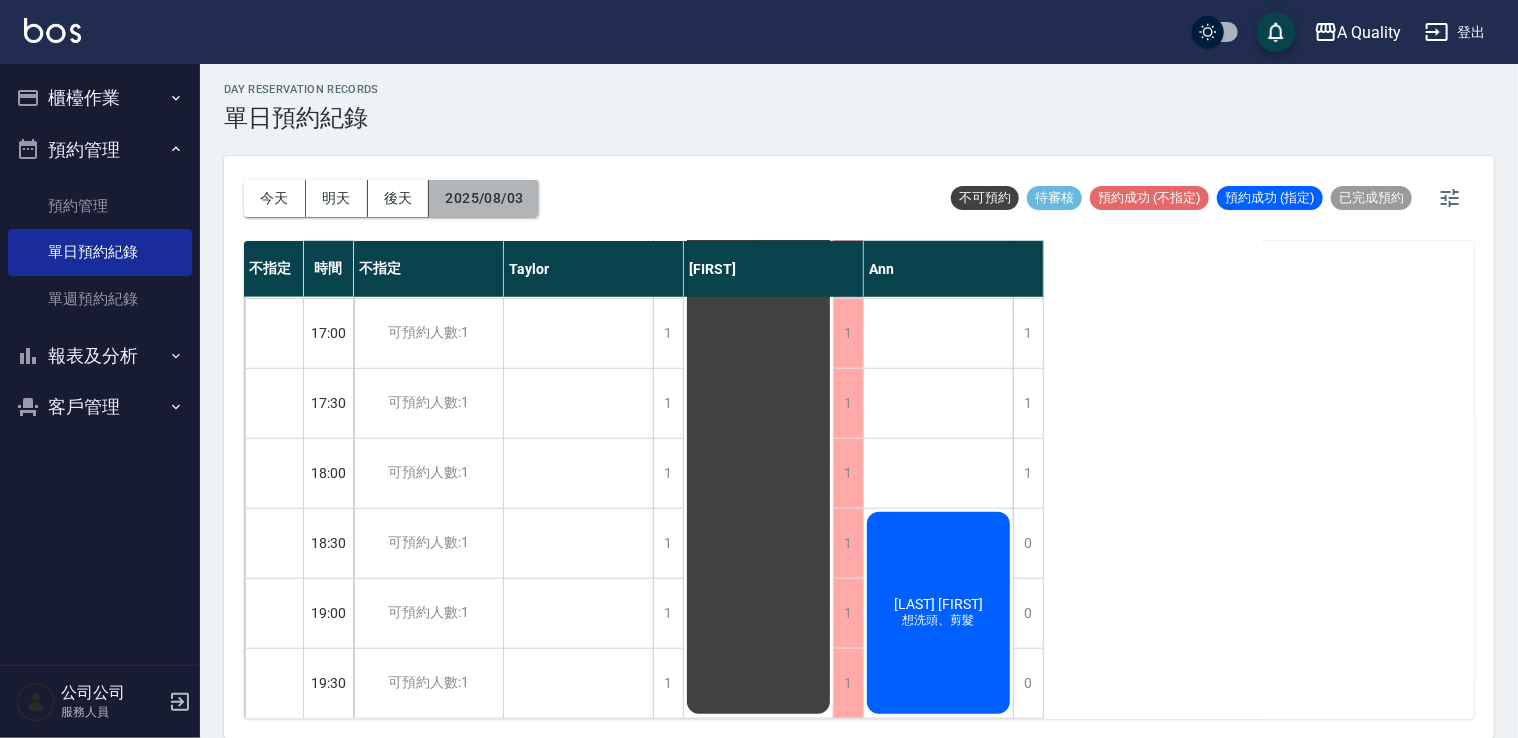 click on "2025/08/03" at bounding box center (484, 198) 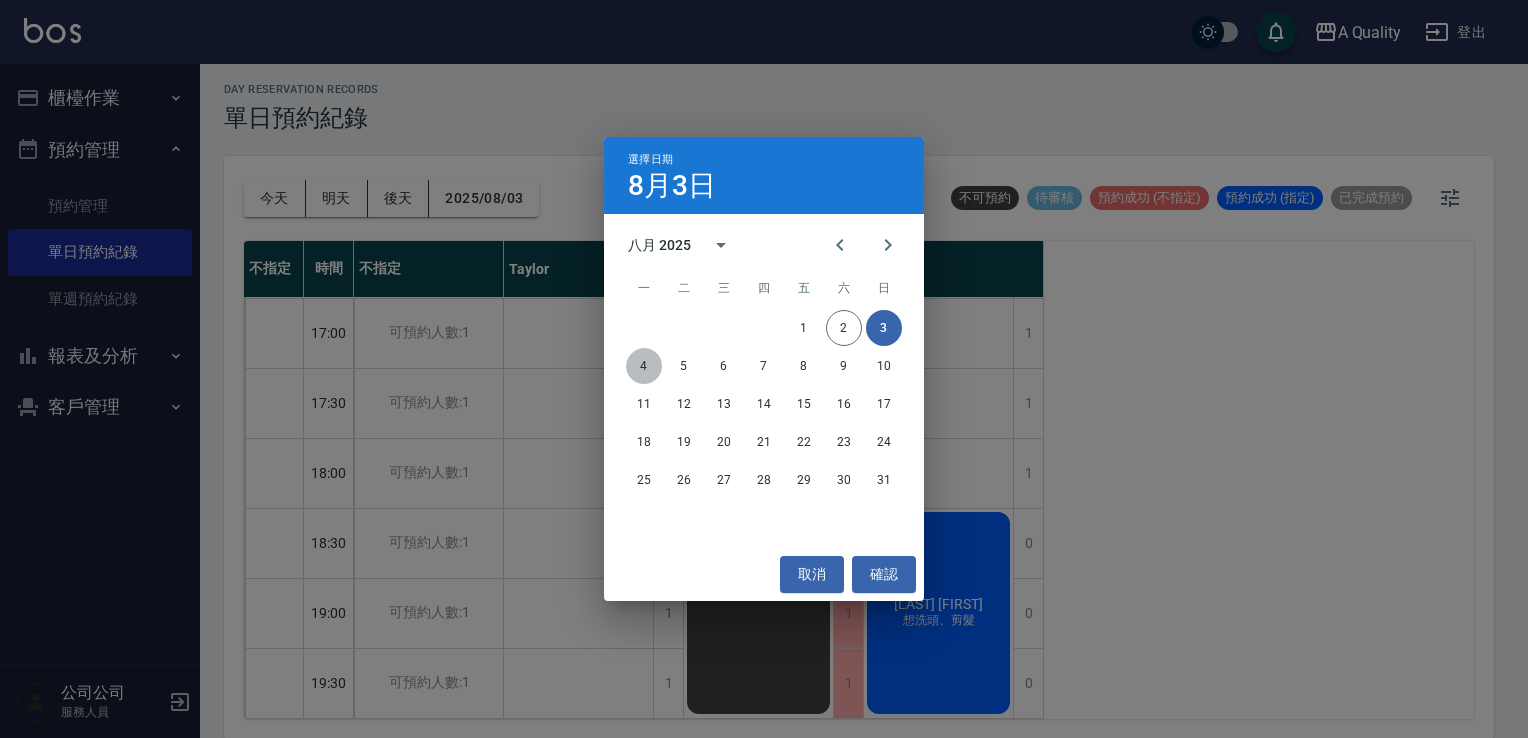click on "4" at bounding box center [644, 366] 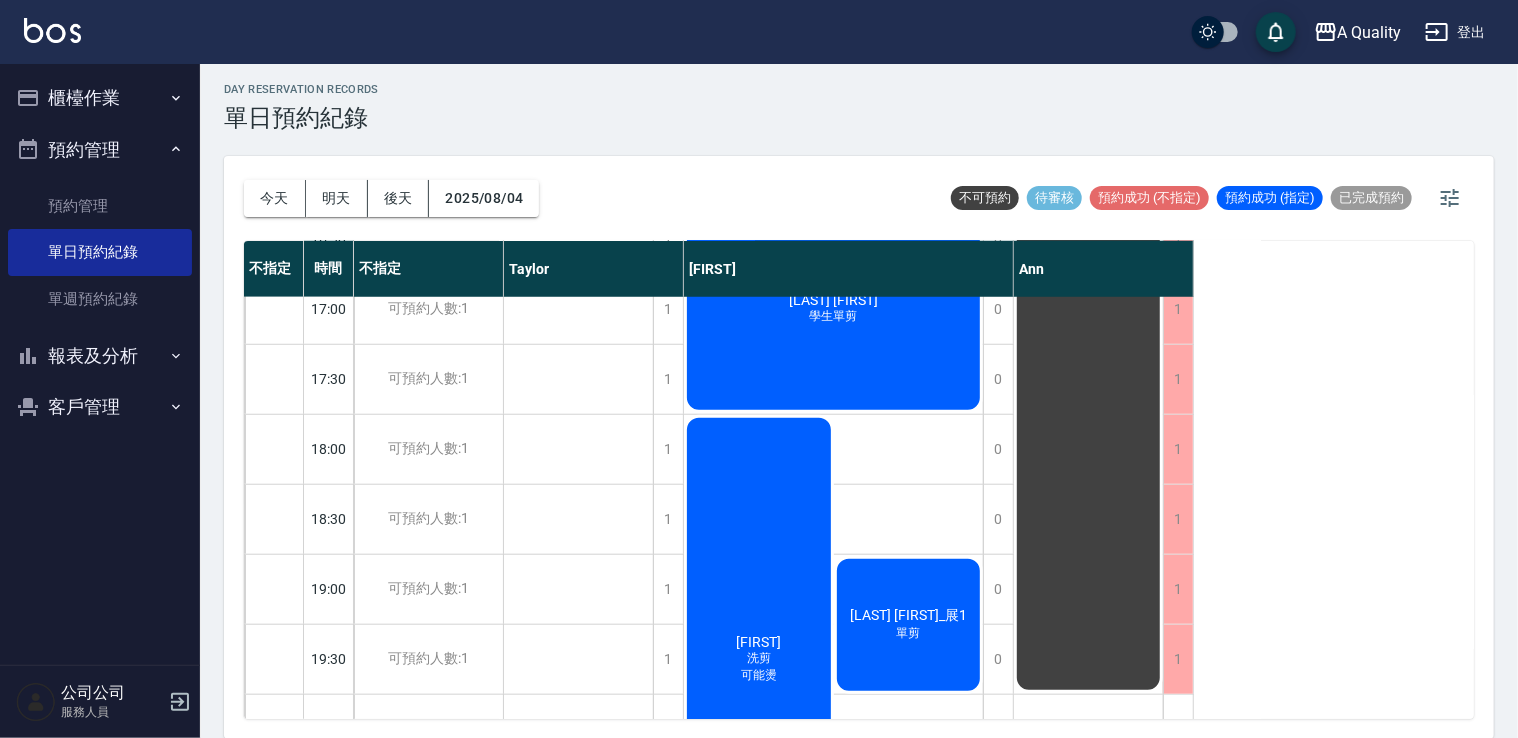 scroll, scrollTop: 663, scrollLeft: 0, axis: vertical 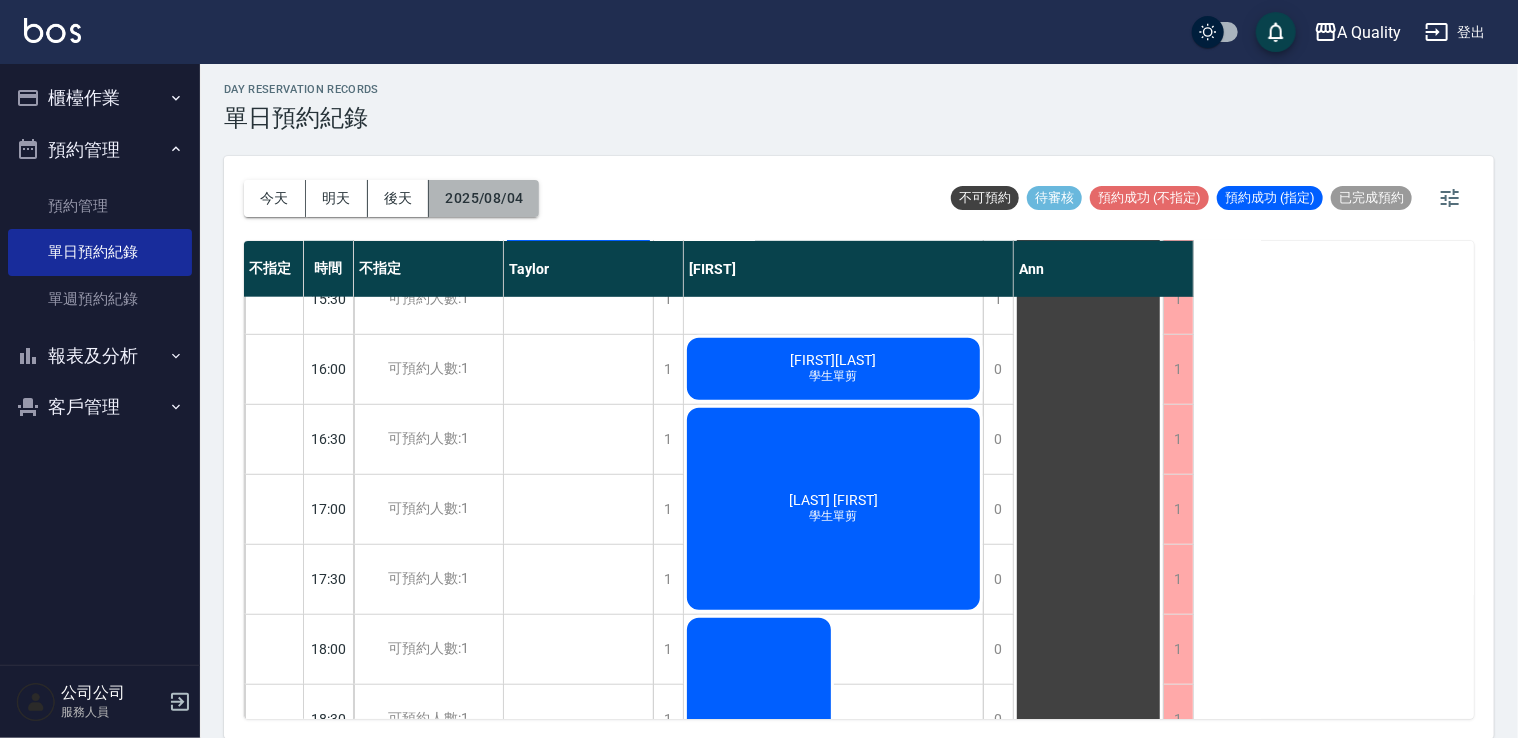 click on "2025/08/04" at bounding box center [484, 198] 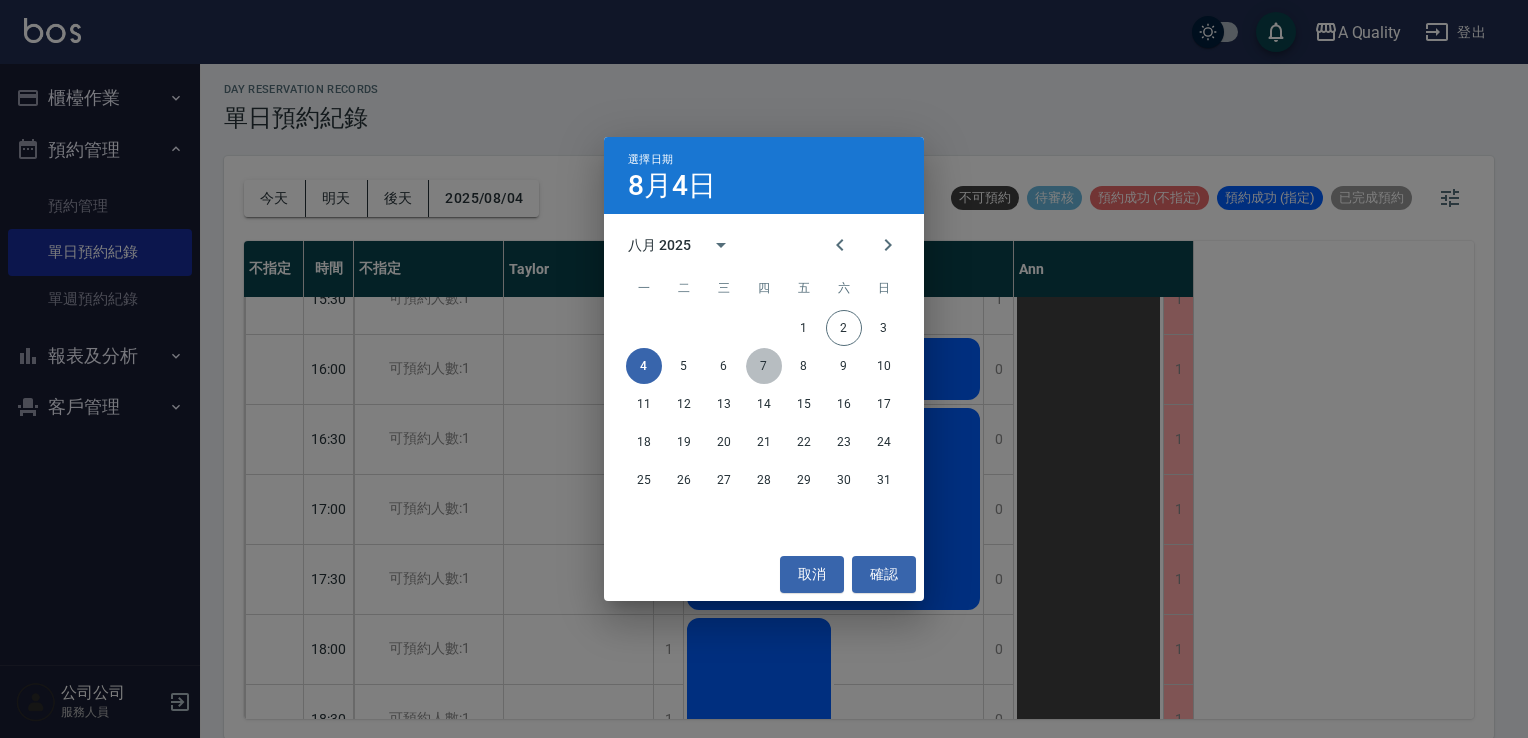 click on "7" at bounding box center [764, 366] 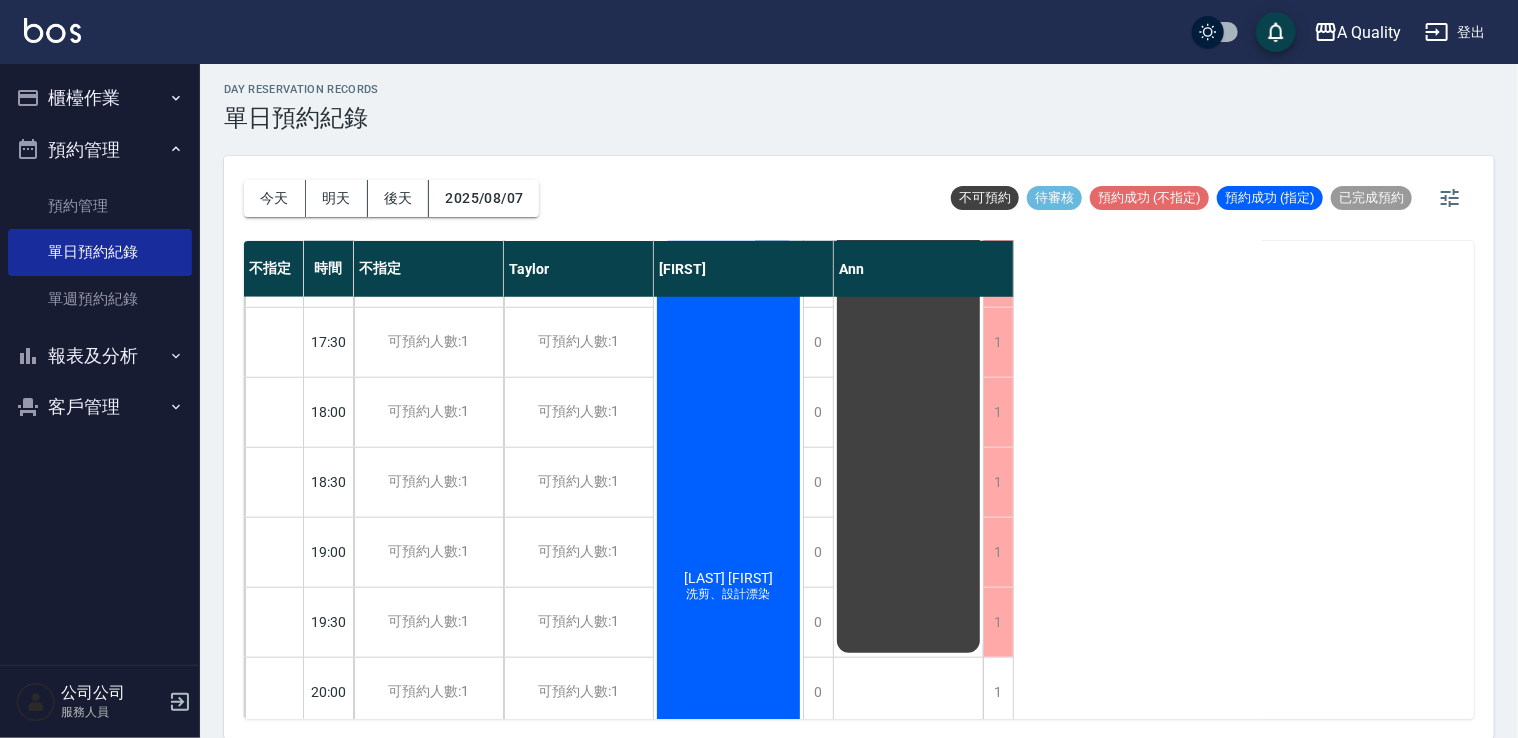 scroll, scrollTop: 1133, scrollLeft: 0, axis: vertical 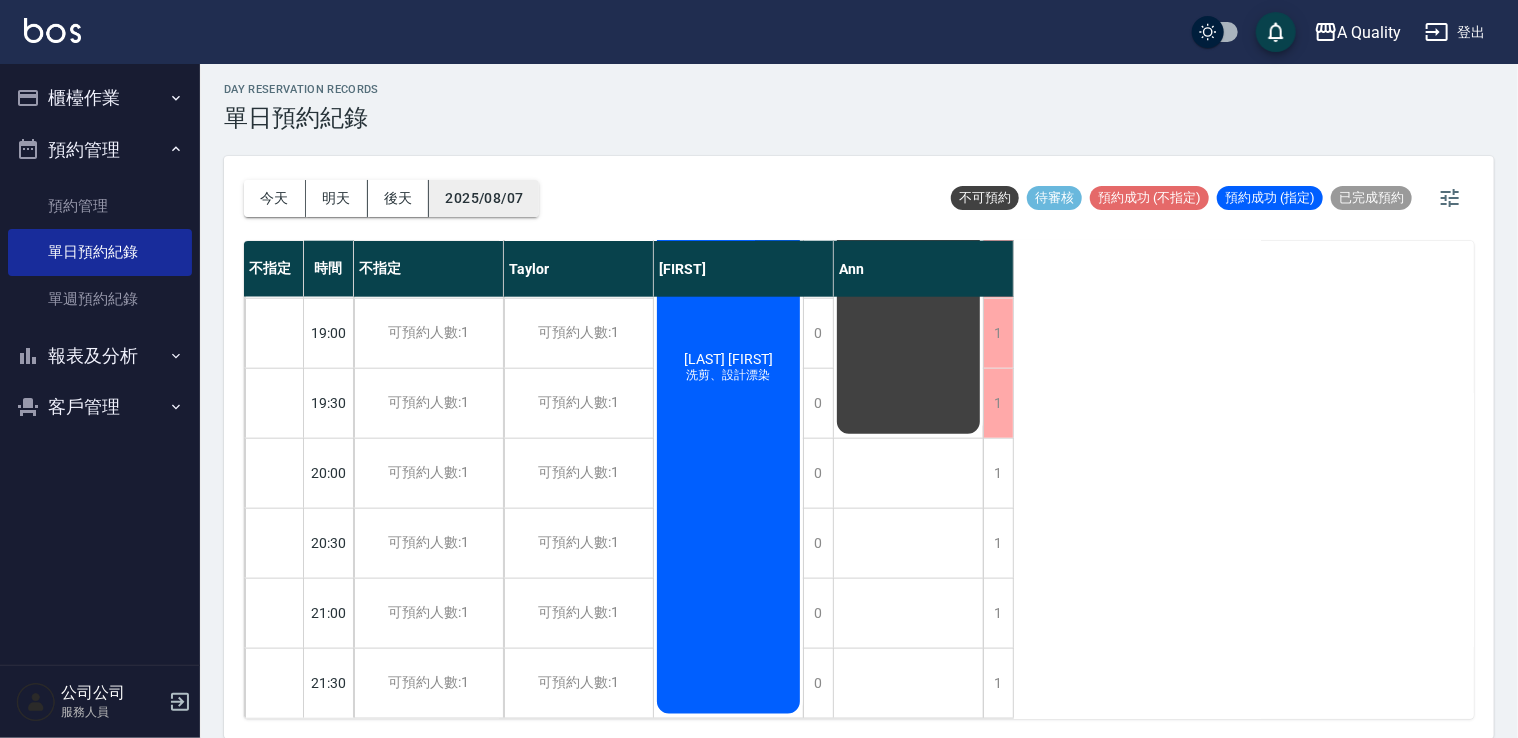 click on "2025/08/07" at bounding box center (484, 198) 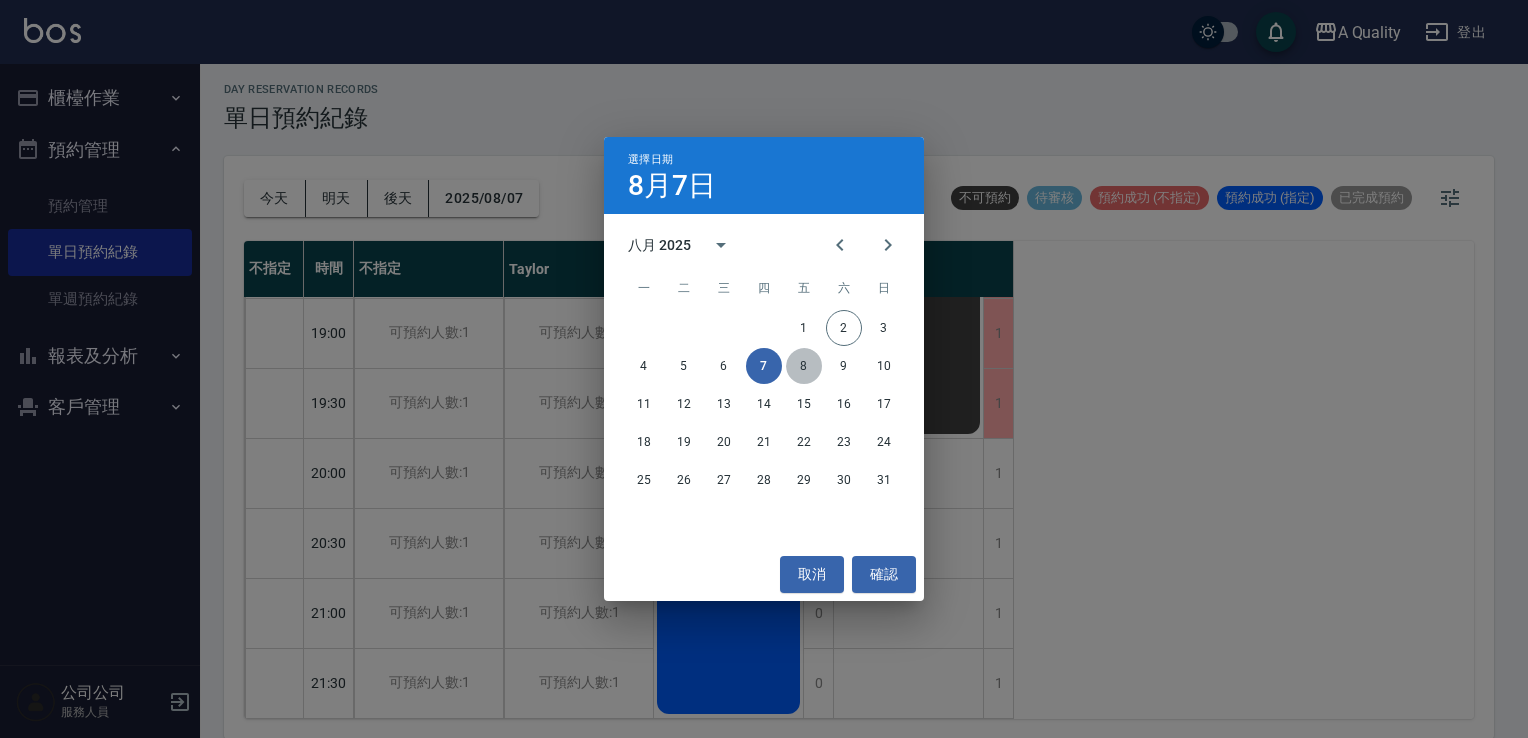 click on "8" at bounding box center (804, 366) 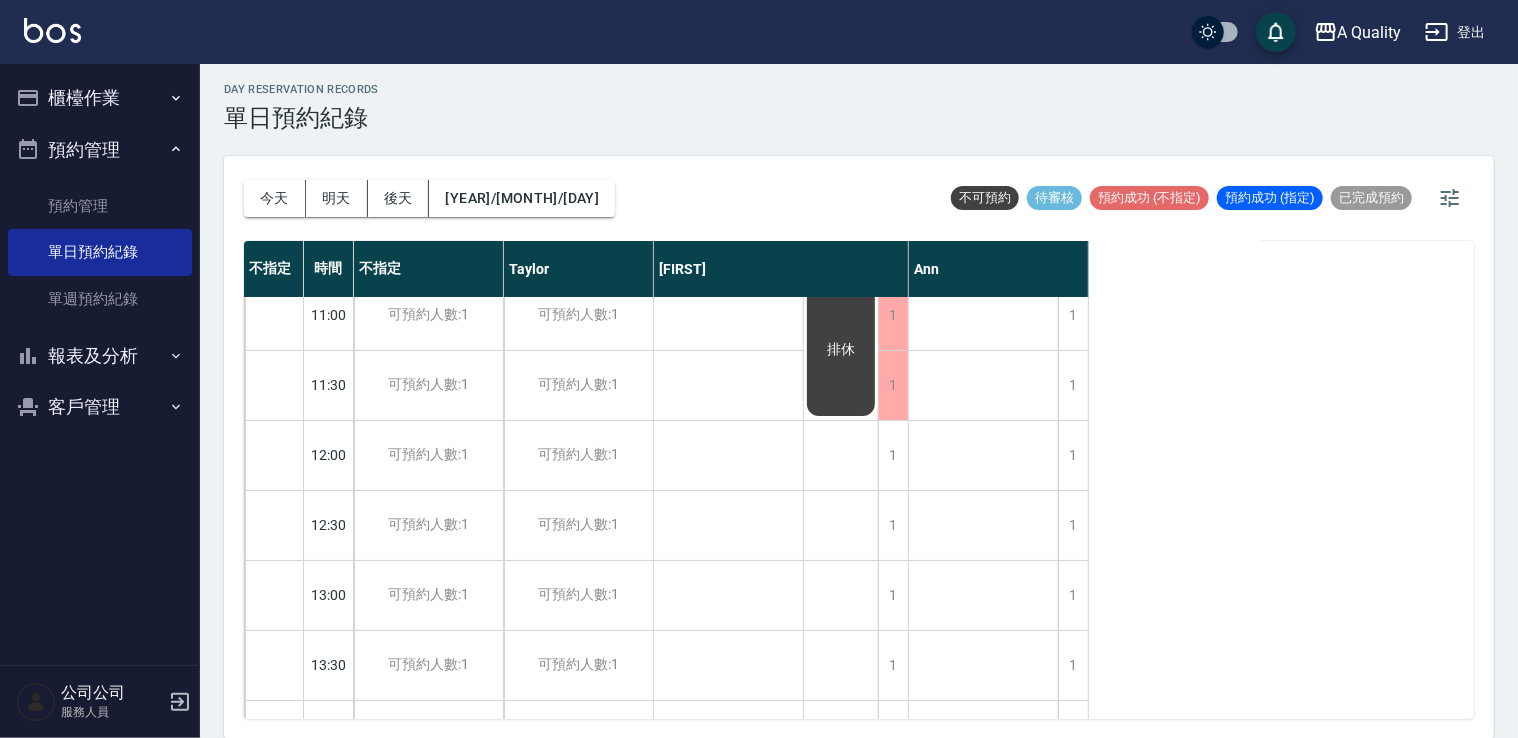 scroll, scrollTop: 0, scrollLeft: 0, axis: both 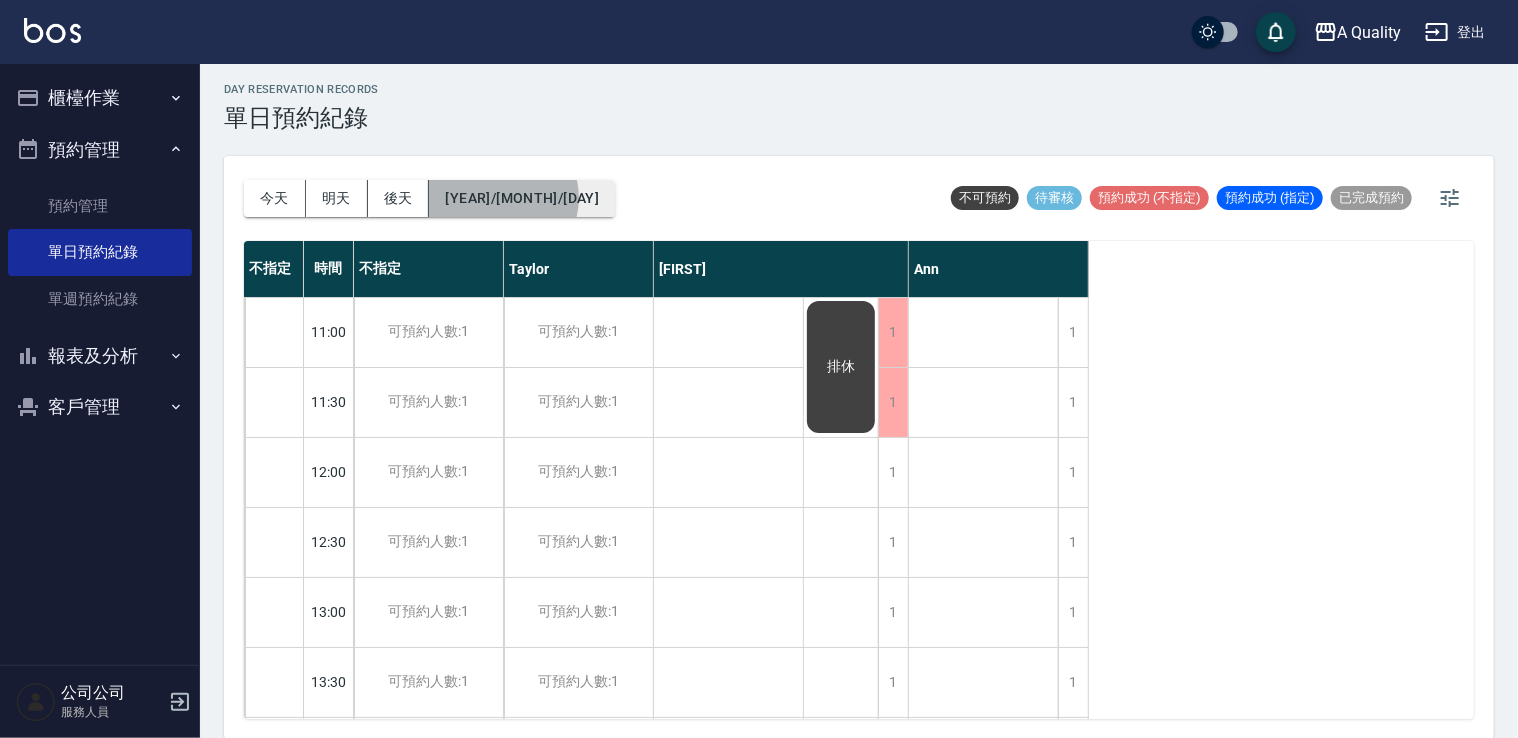 click on "2025/08/08" at bounding box center [522, 198] 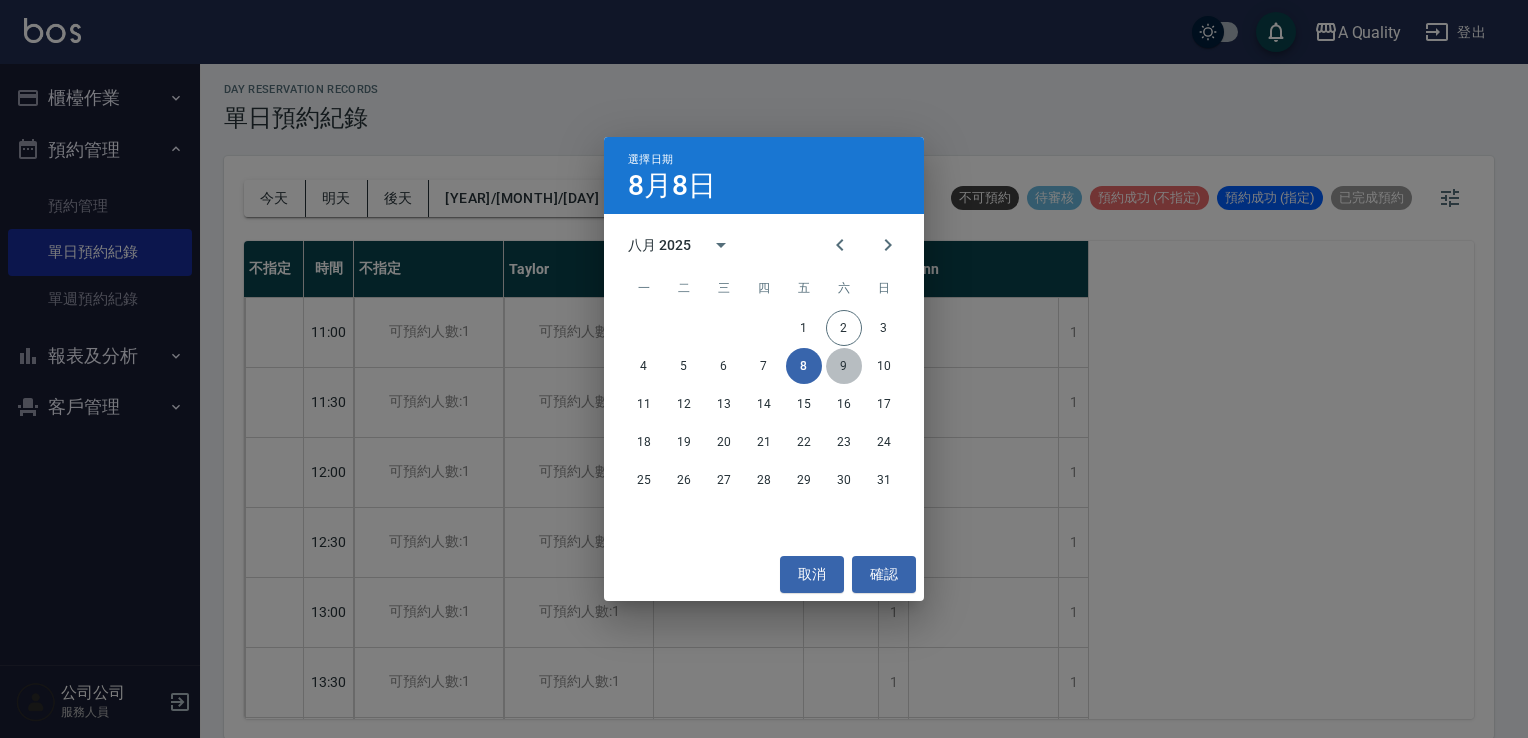 click on "9" at bounding box center (844, 366) 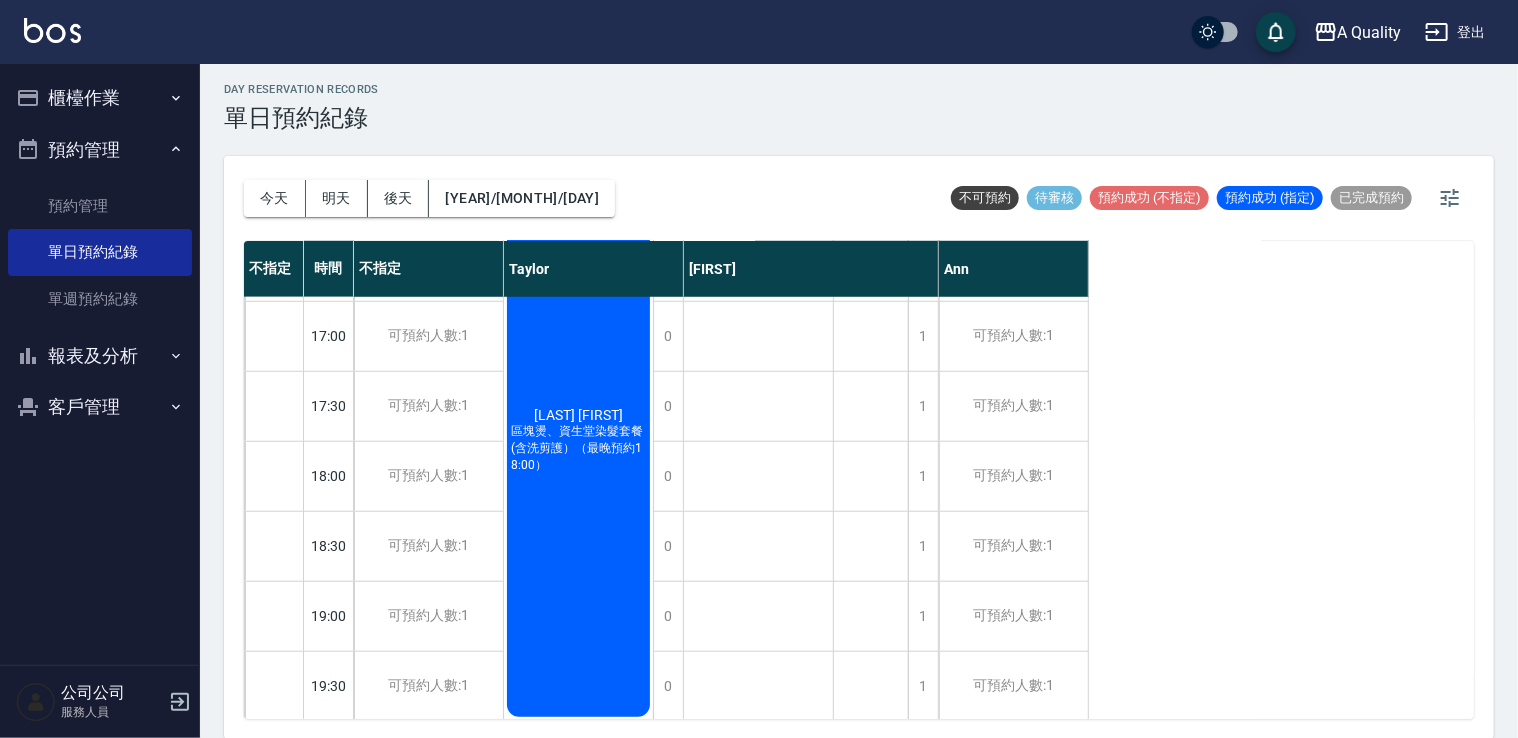 scroll, scrollTop: 853, scrollLeft: 0, axis: vertical 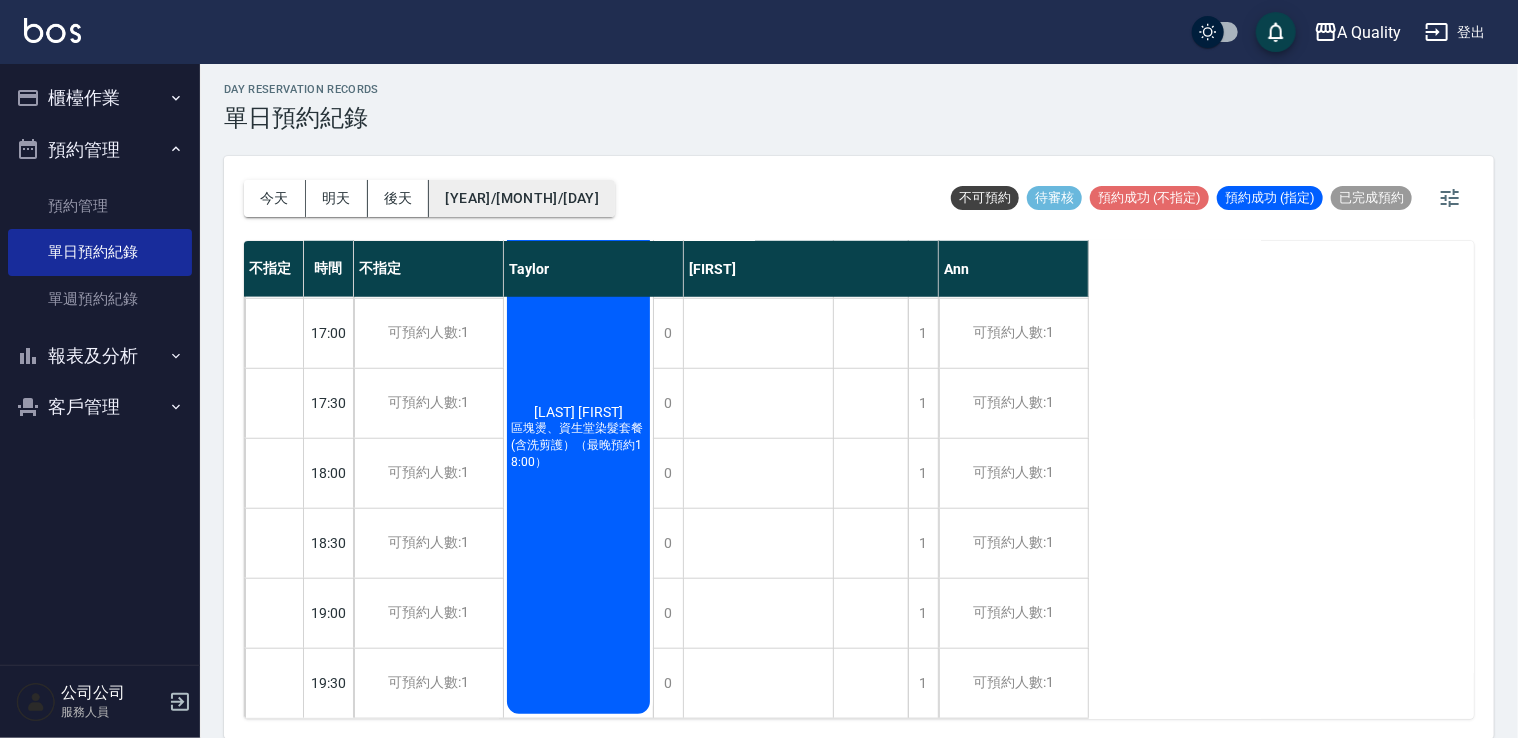 click on "2025/08/09" at bounding box center [522, 198] 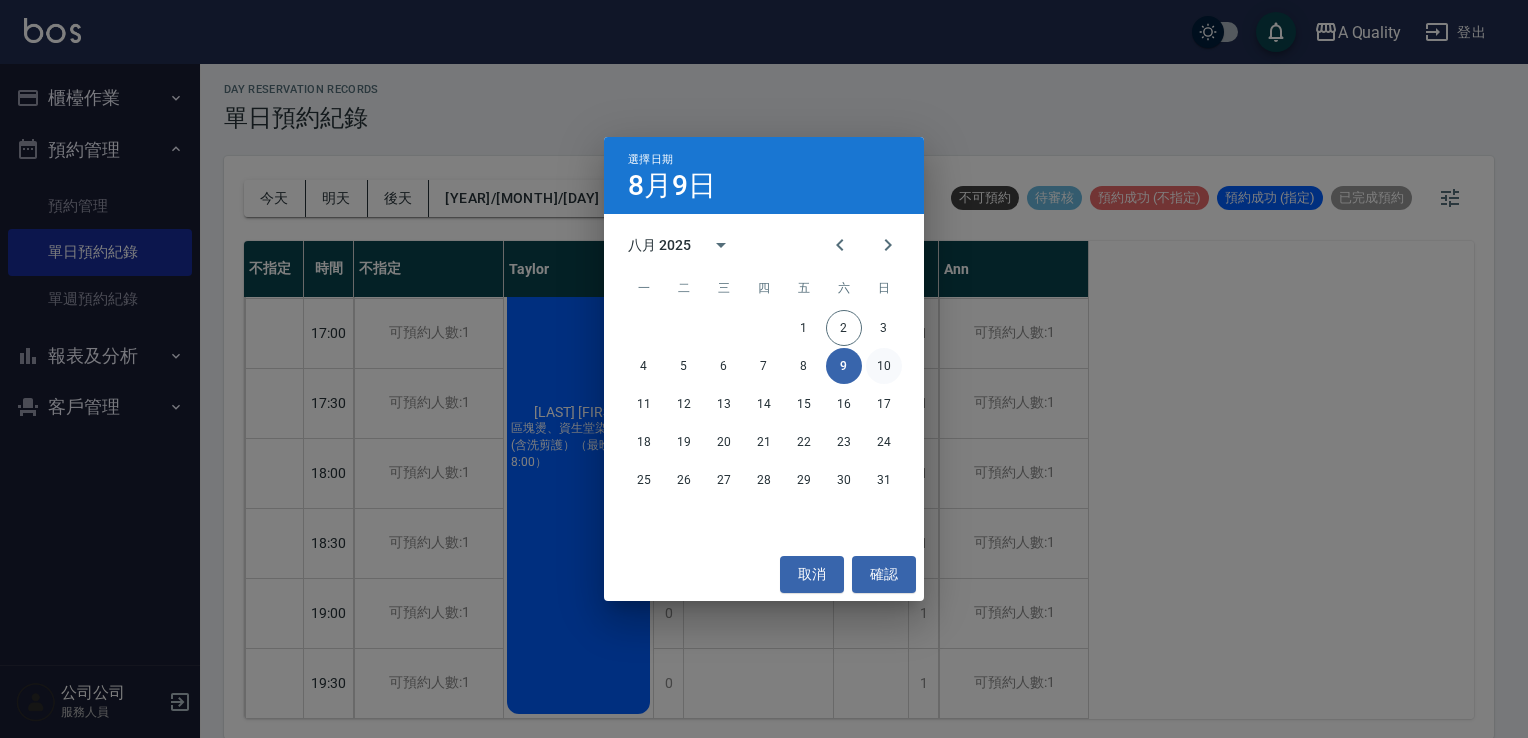 click on "10" at bounding box center [884, 366] 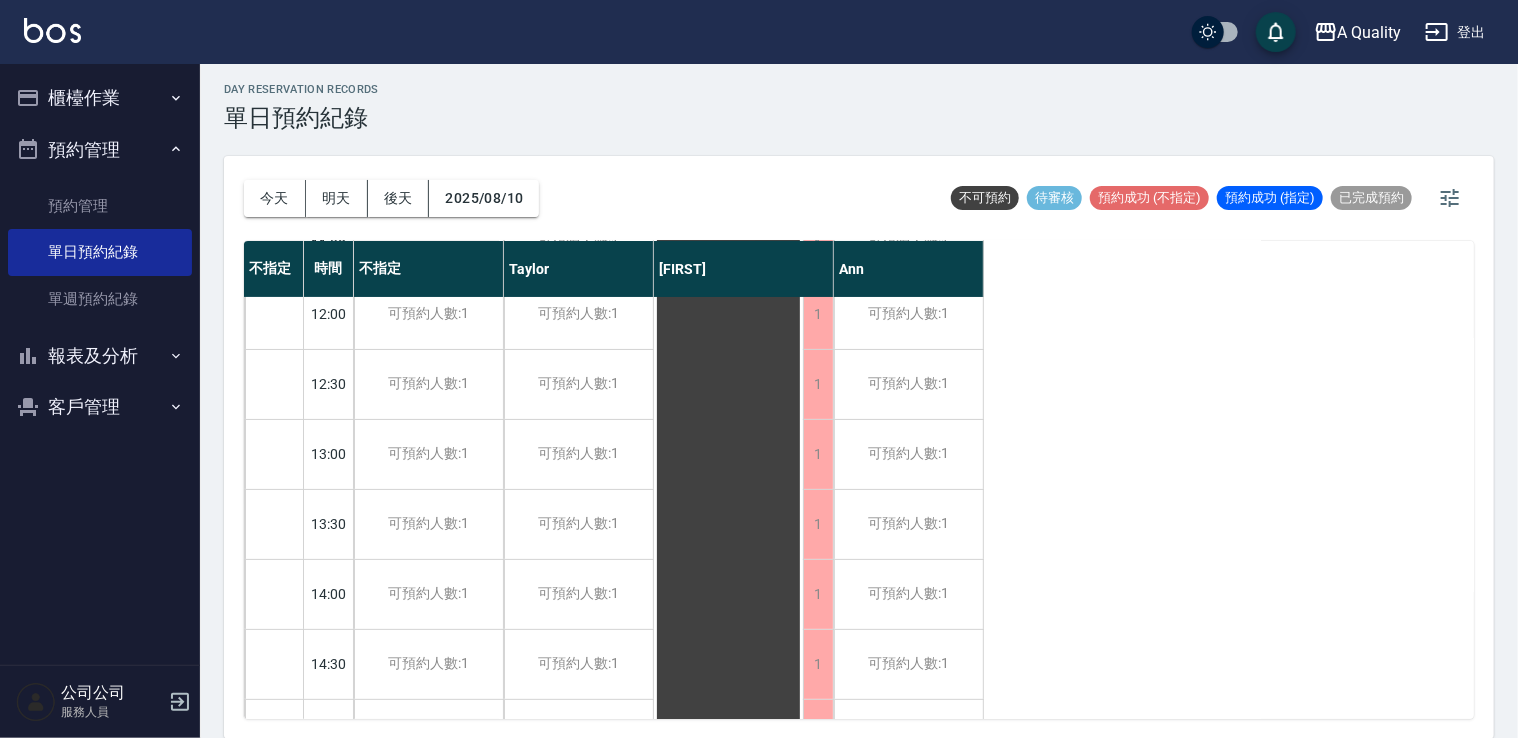 scroll, scrollTop: 53, scrollLeft: 0, axis: vertical 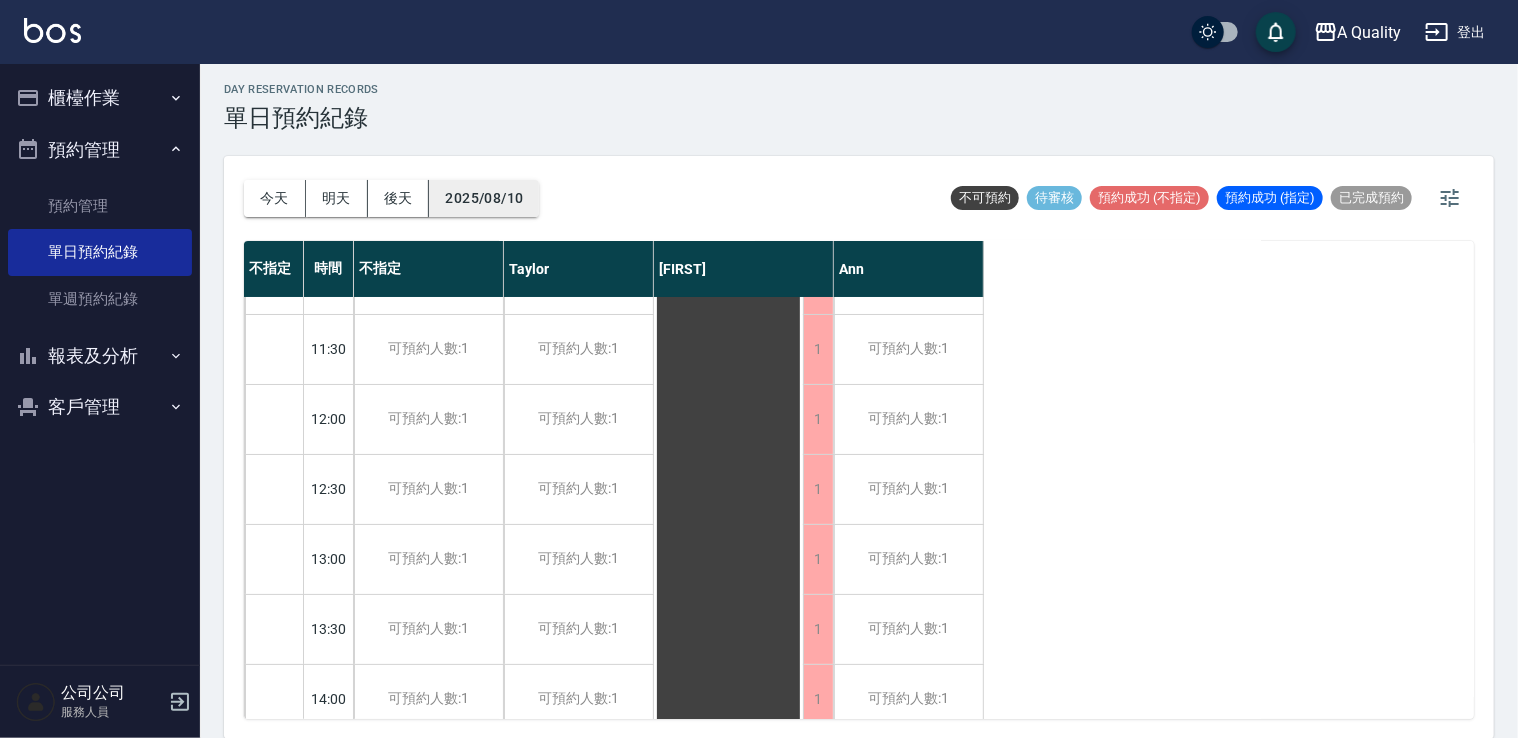 click on "2025/08/10" at bounding box center (484, 198) 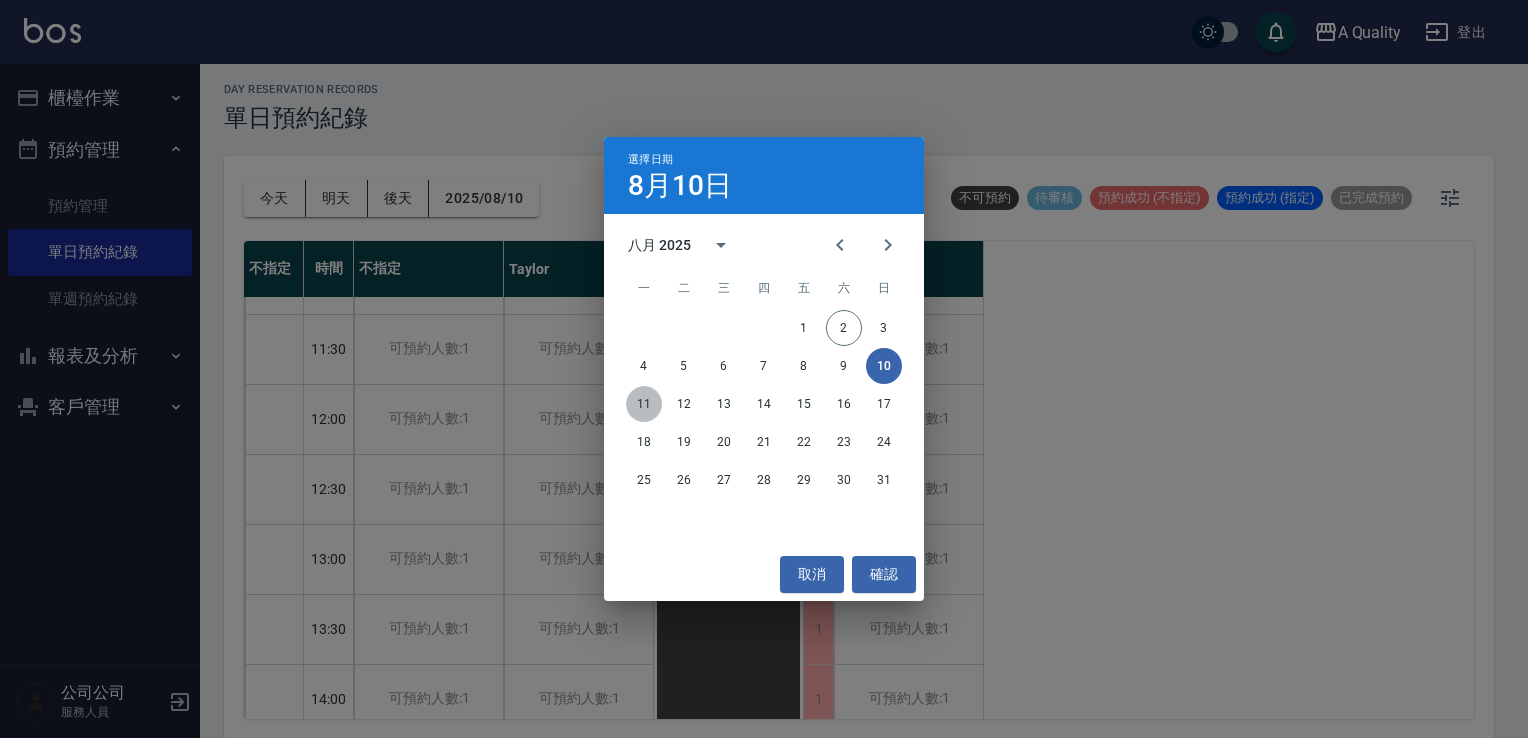 click on "11" at bounding box center (644, 404) 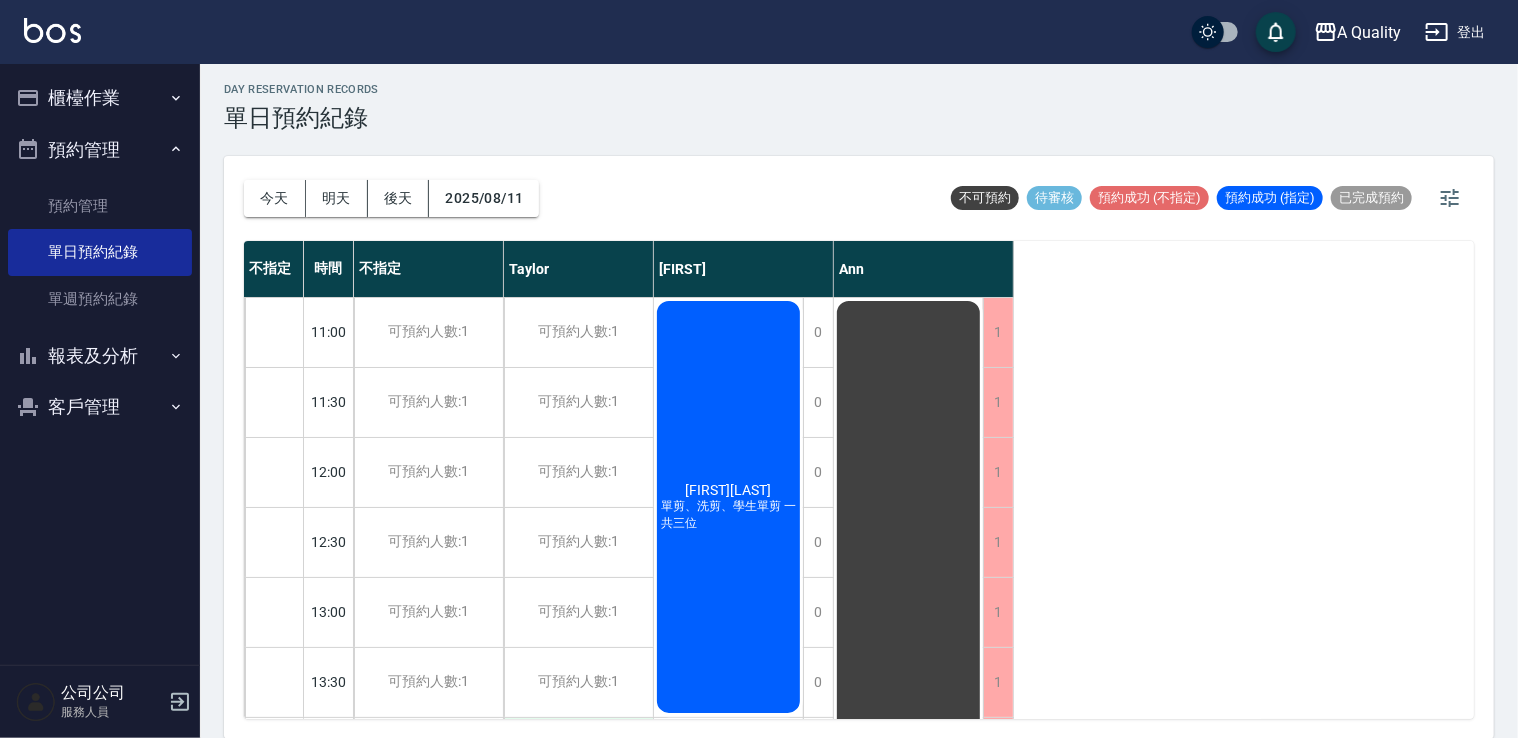 scroll, scrollTop: 0, scrollLeft: 0, axis: both 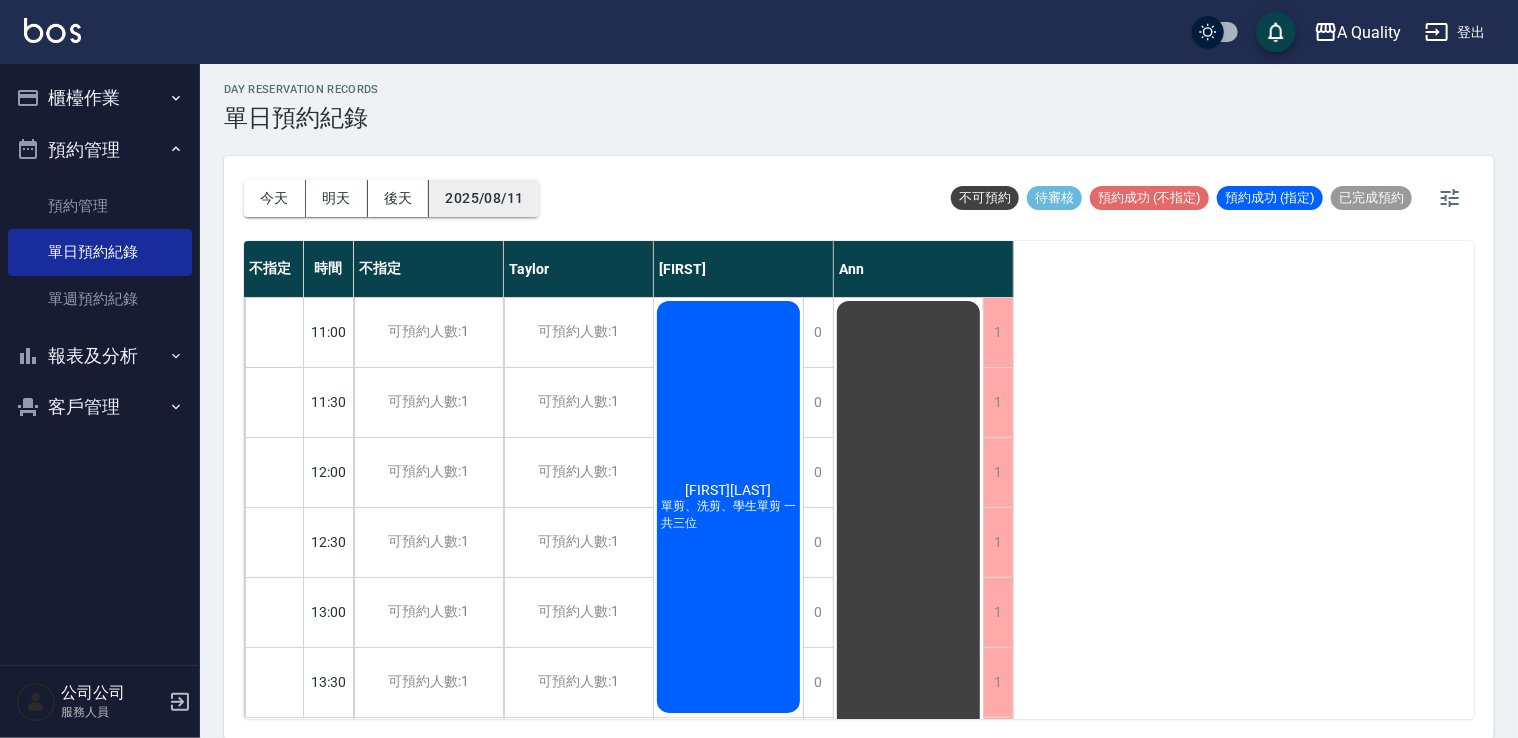 click on "2025/08/11" at bounding box center [484, 198] 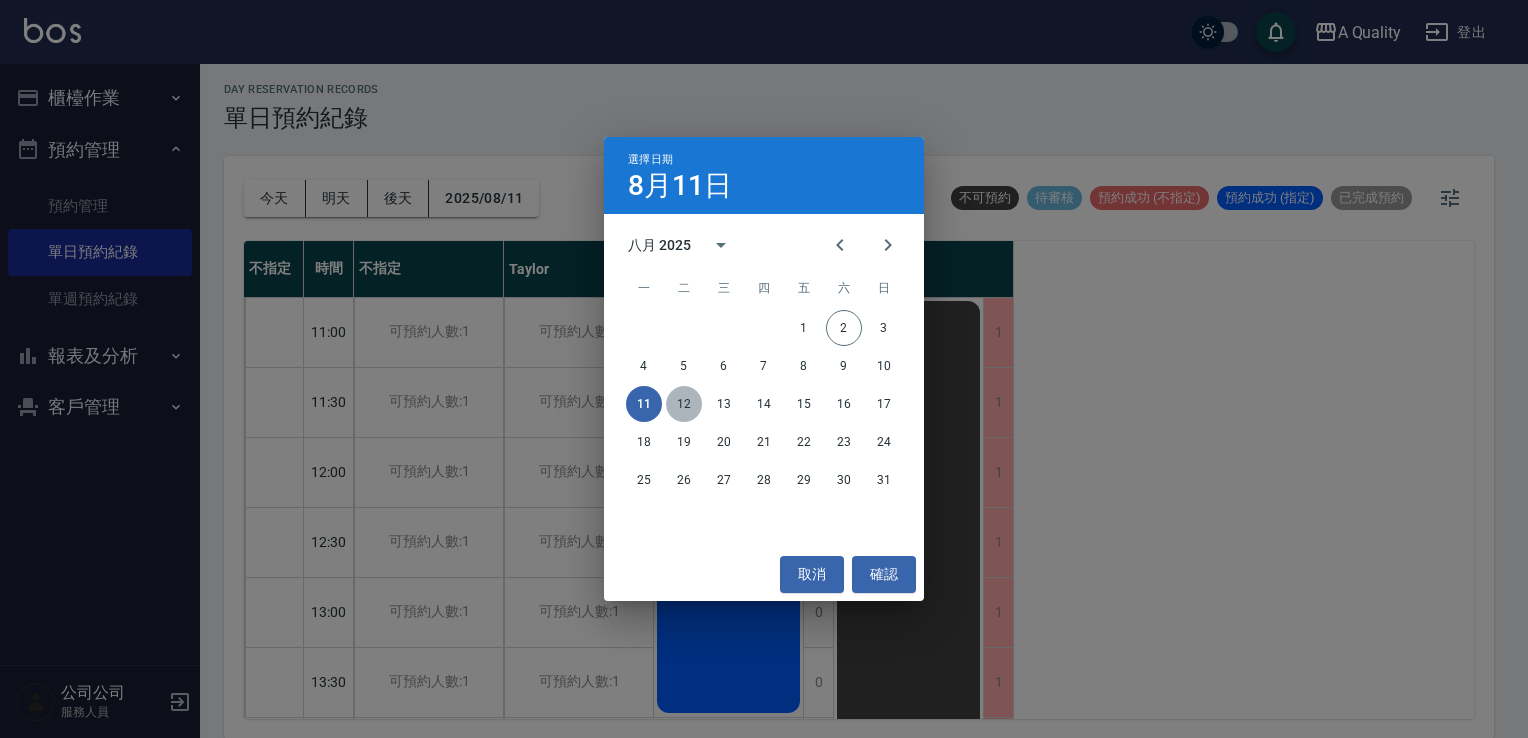 click on "12" at bounding box center [684, 404] 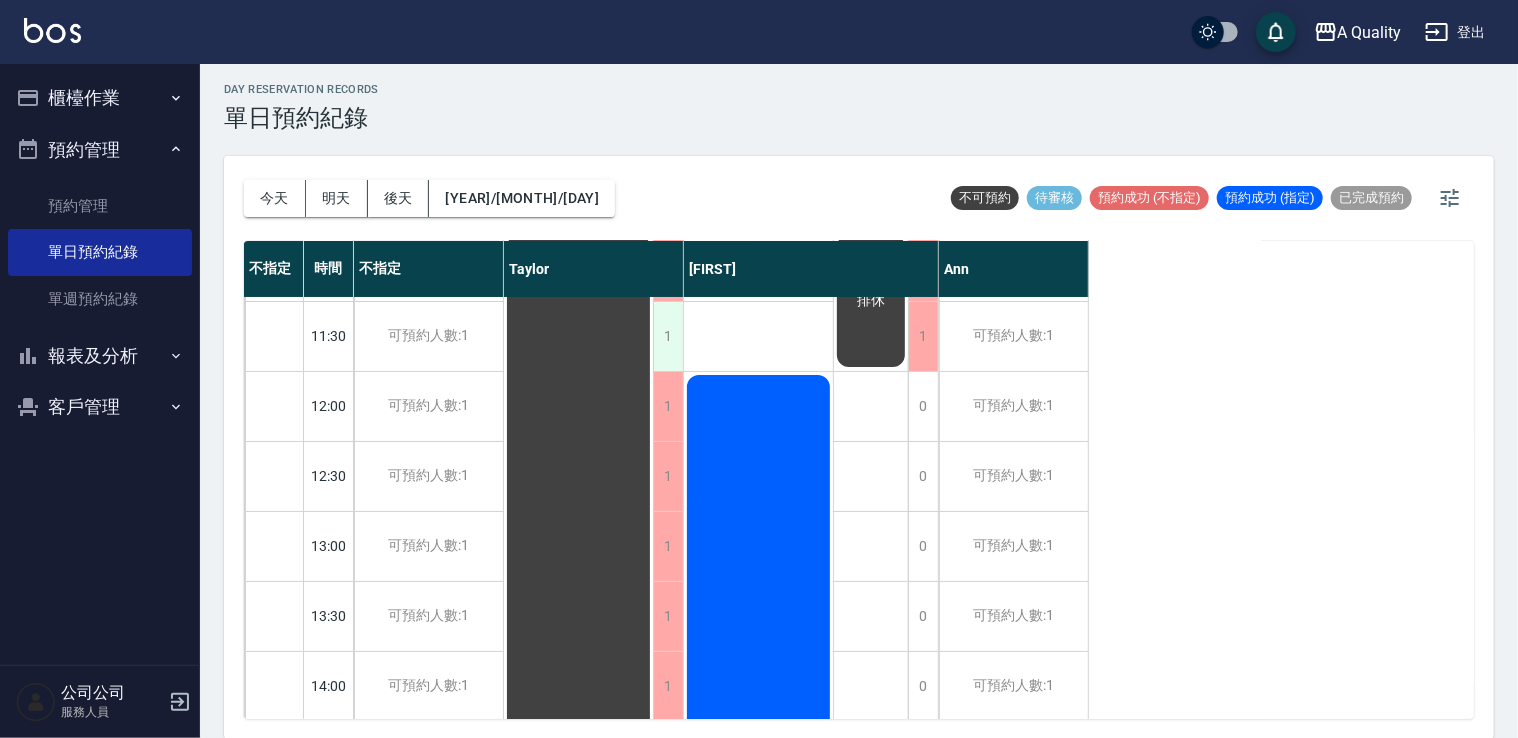 scroll, scrollTop: 0, scrollLeft: 0, axis: both 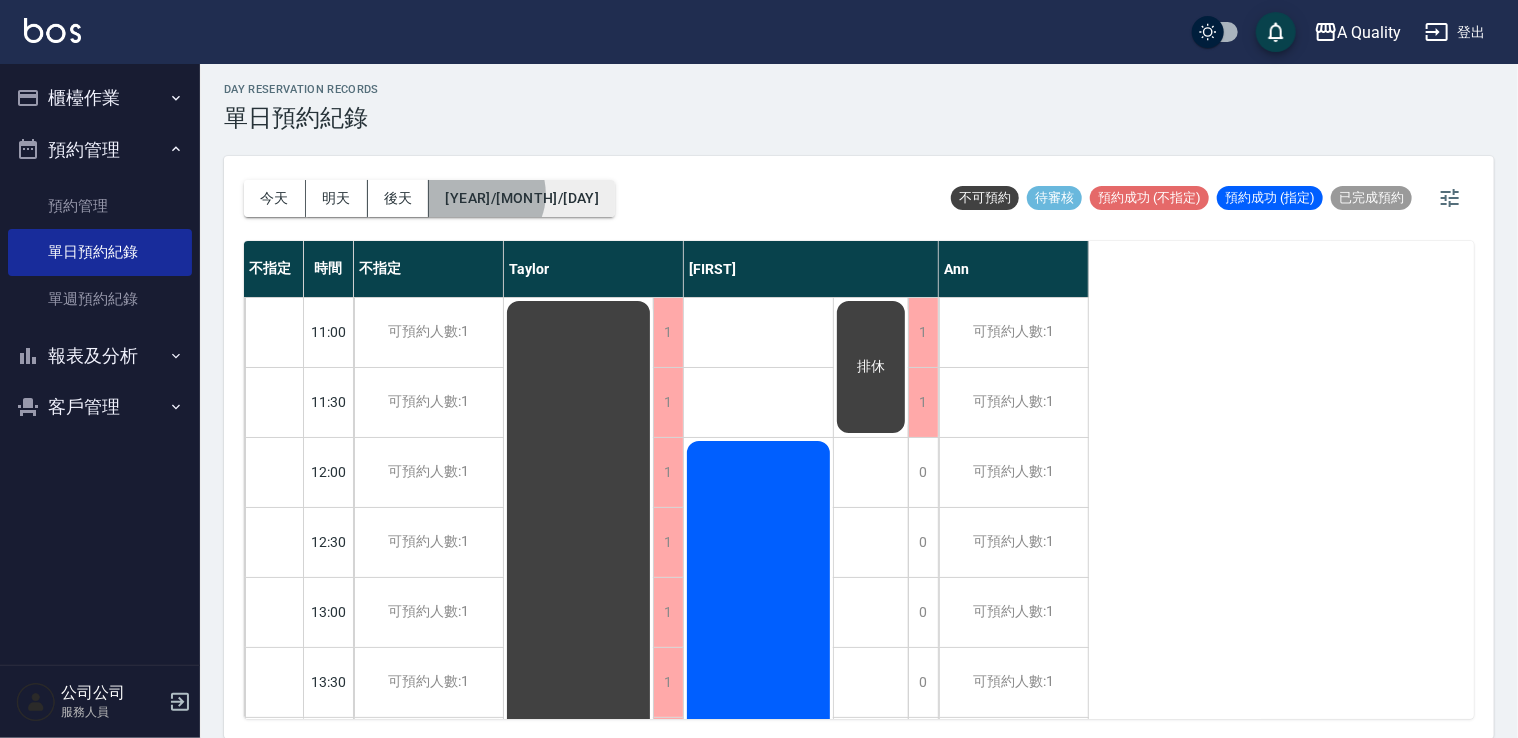 click on "2025/08/12" at bounding box center (522, 198) 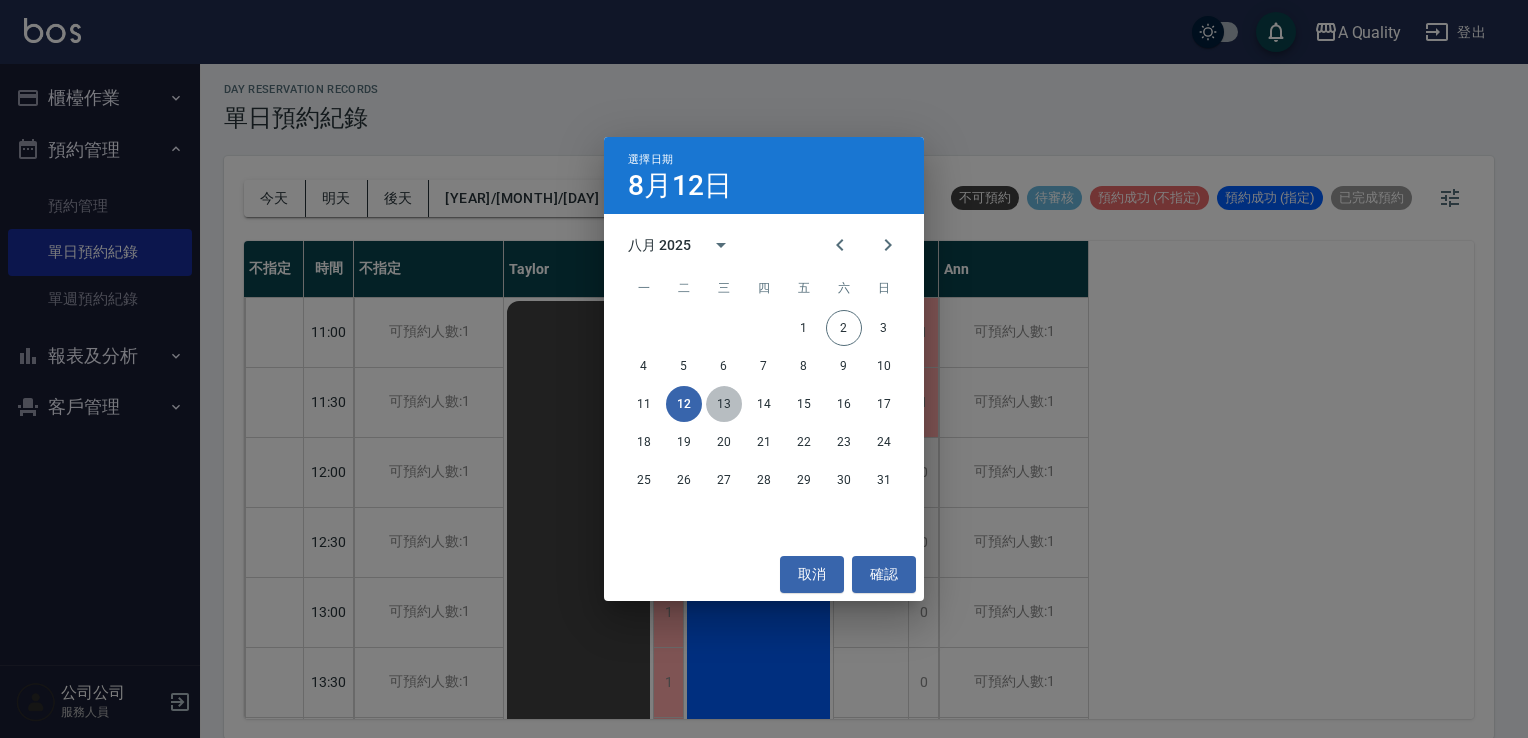 click on "13" at bounding box center [724, 404] 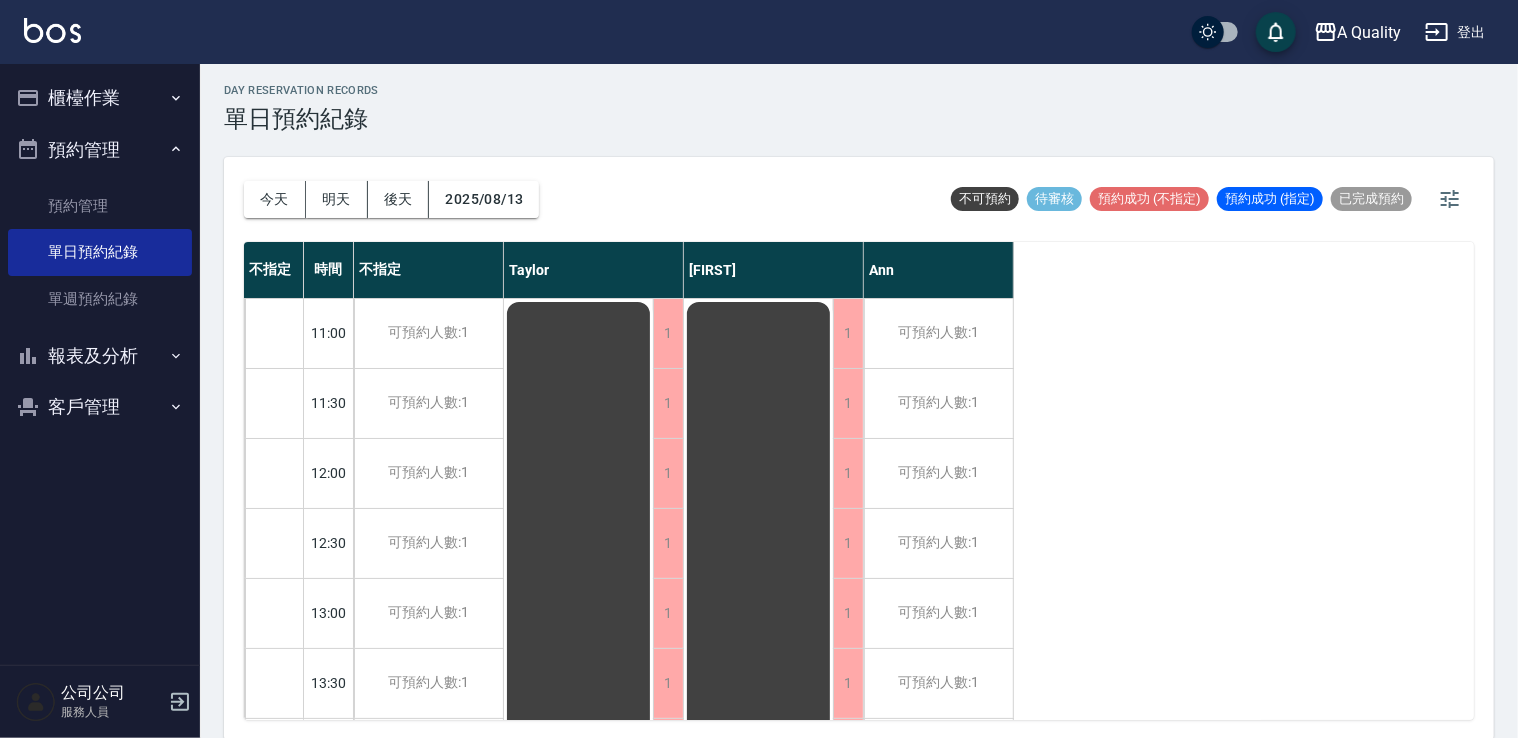 scroll, scrollTop: 5, scrollLeft: 0, axis: vertical 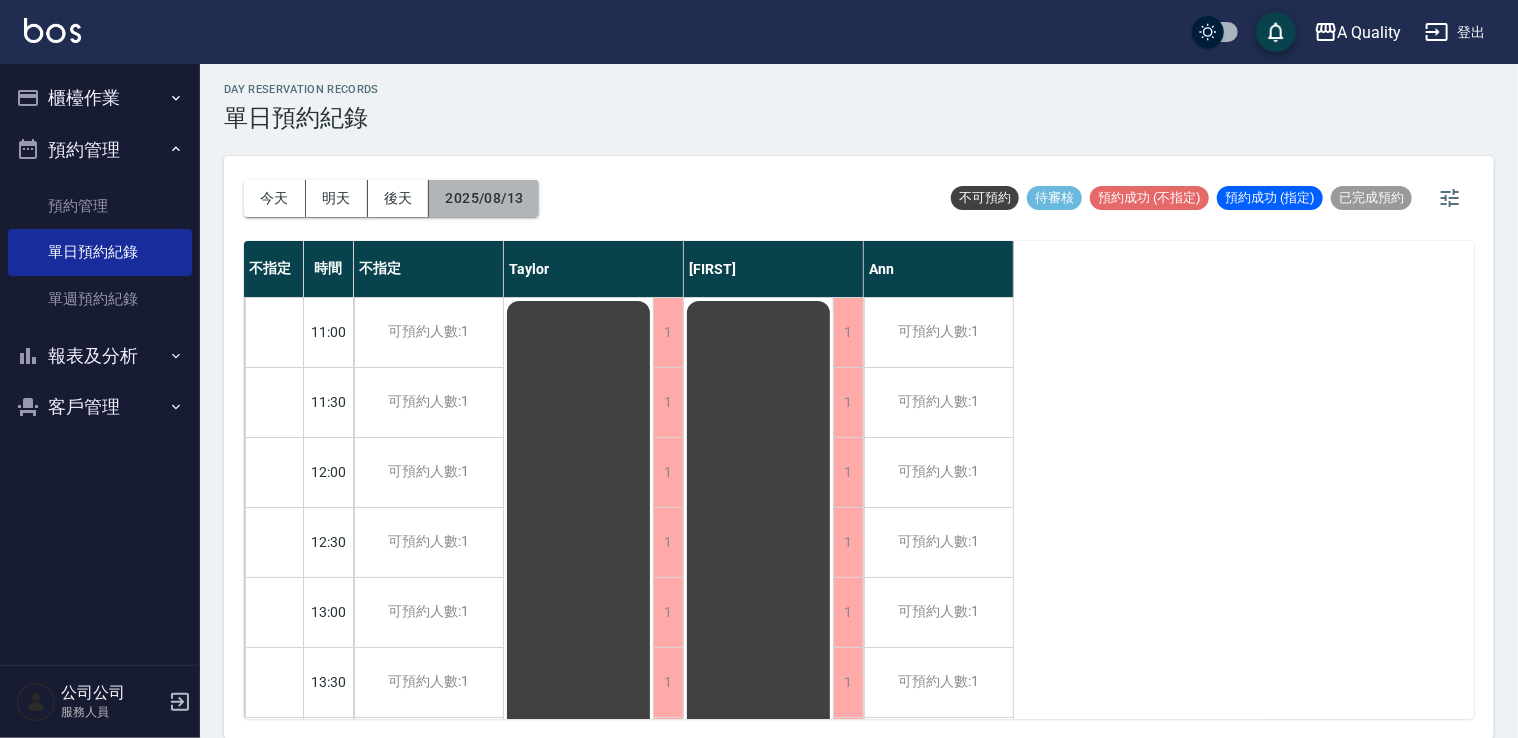 click on "2025/08/13" at bounding box center [484, 198] 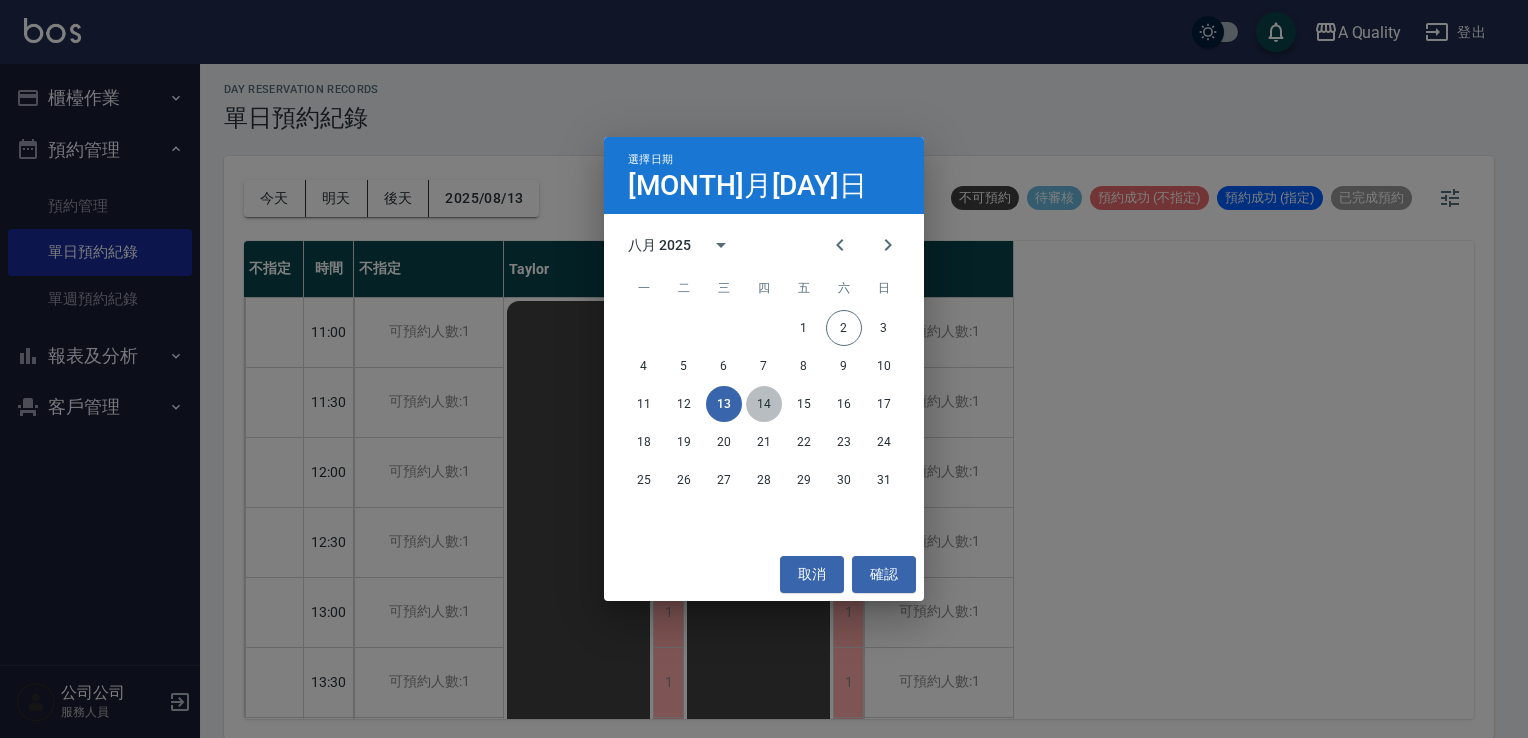 click on "14" at bounding box center (764, 404) 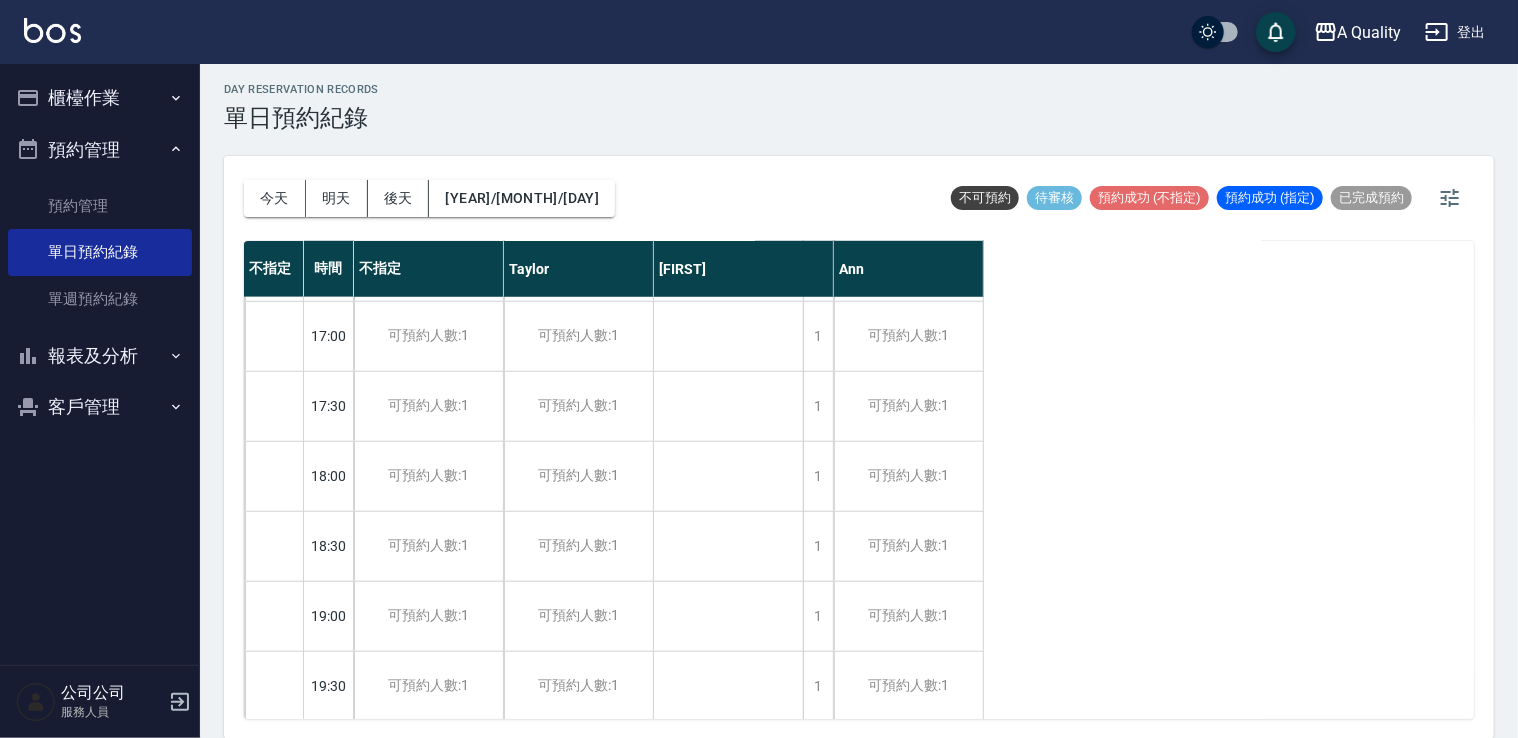 scroll, scrollTop: 853, scrollLeft: 0, axis: vertical 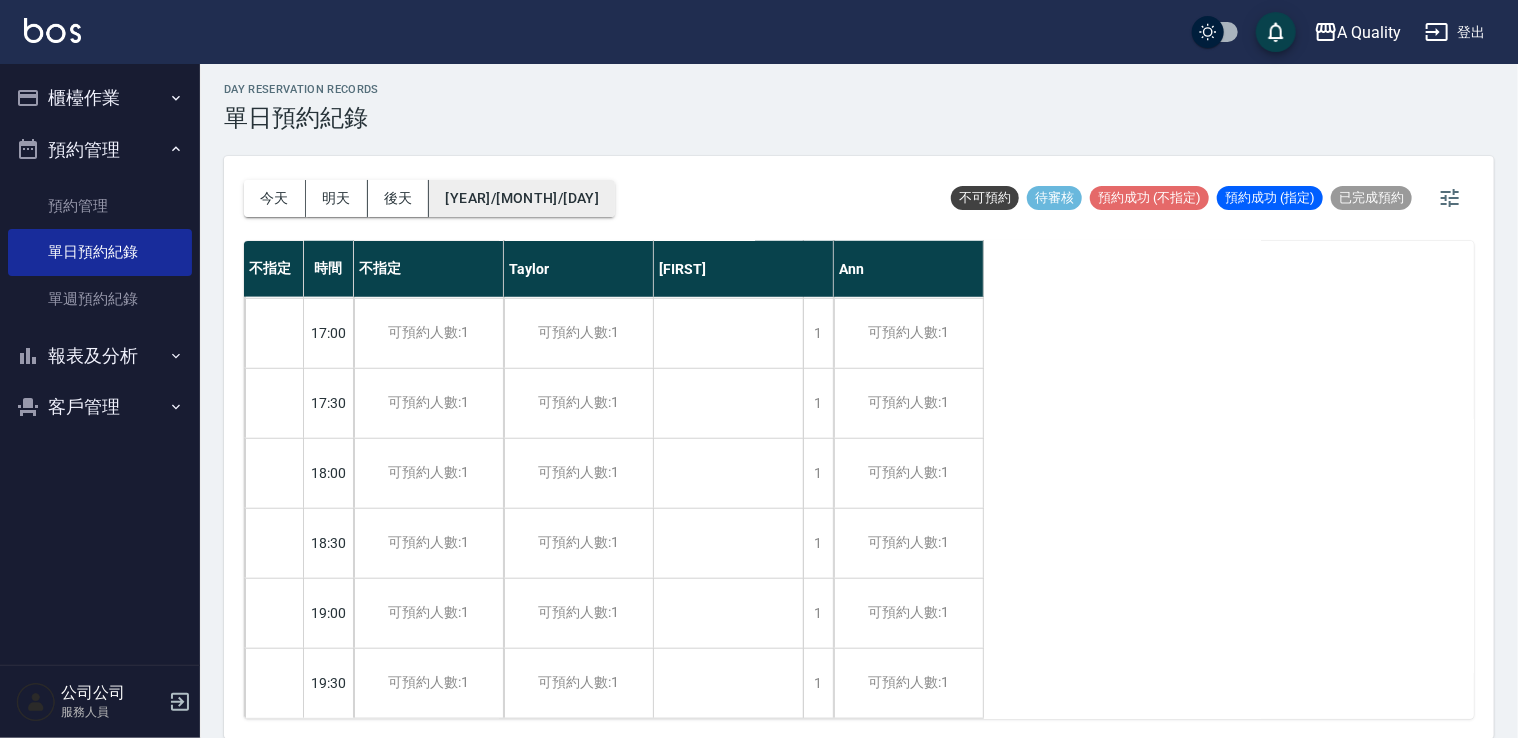 click on "2025/08/14" at bounding box center [522, 198] 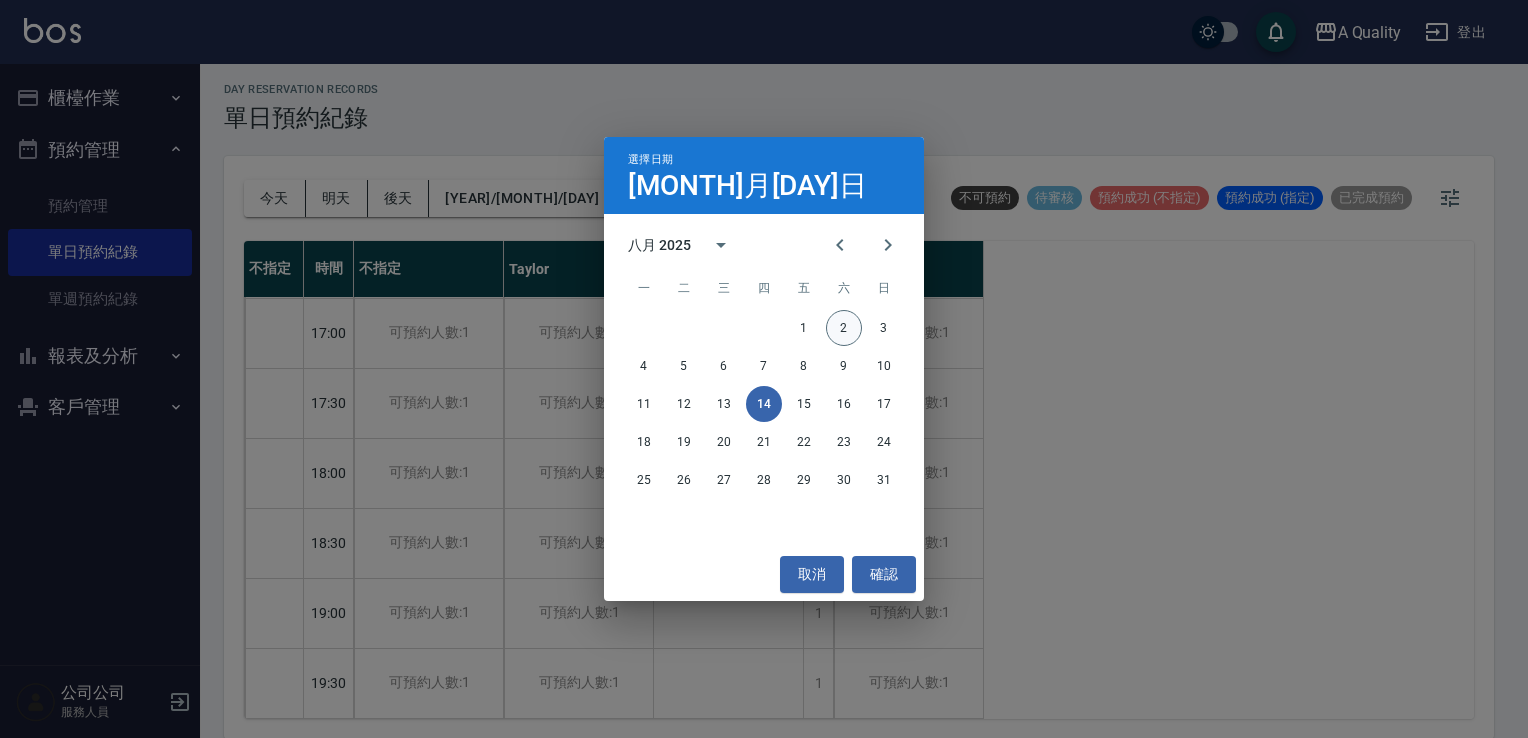 click on "2" at bounding box center [844, 328] 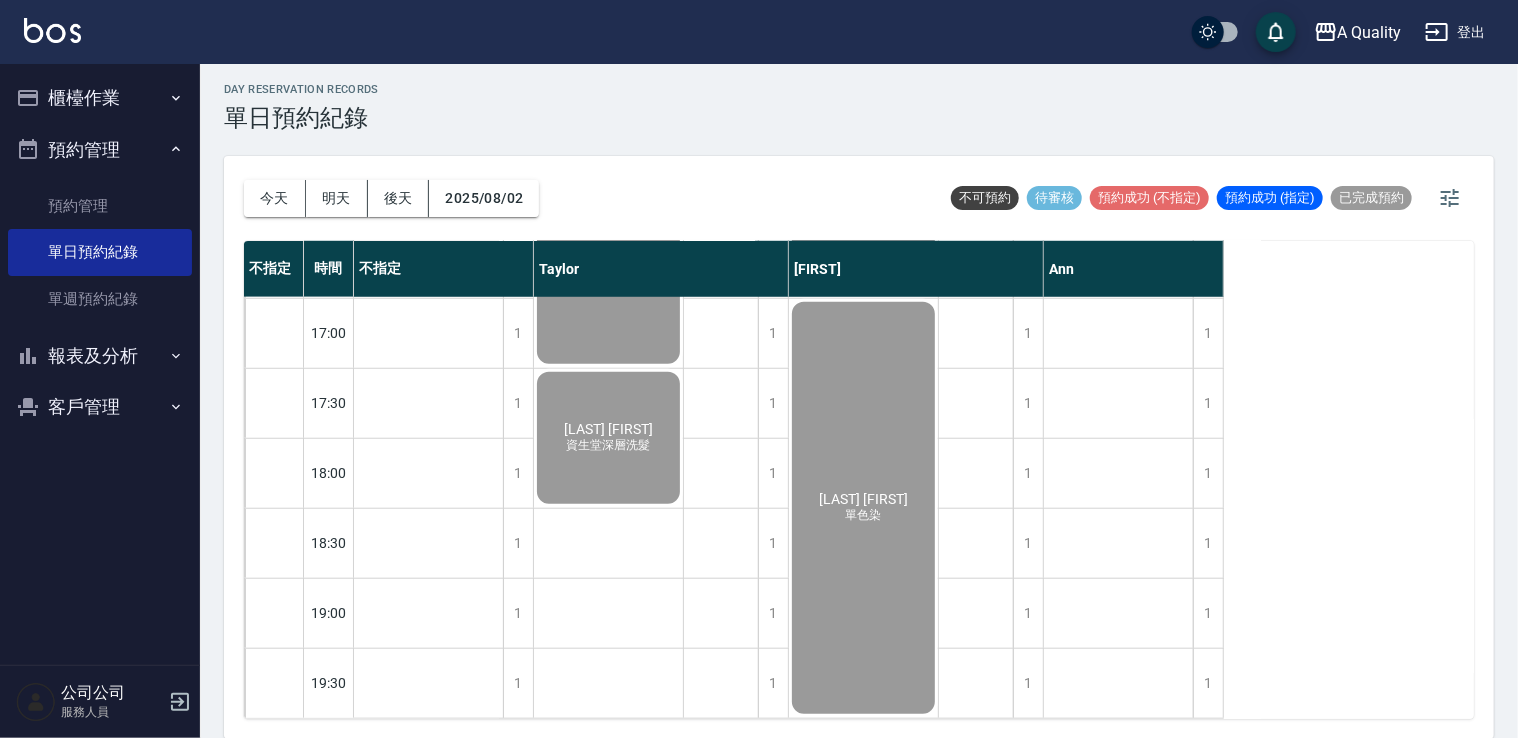 scroll, scrollTop: 653, scrollLeft: 0, axis: vertical 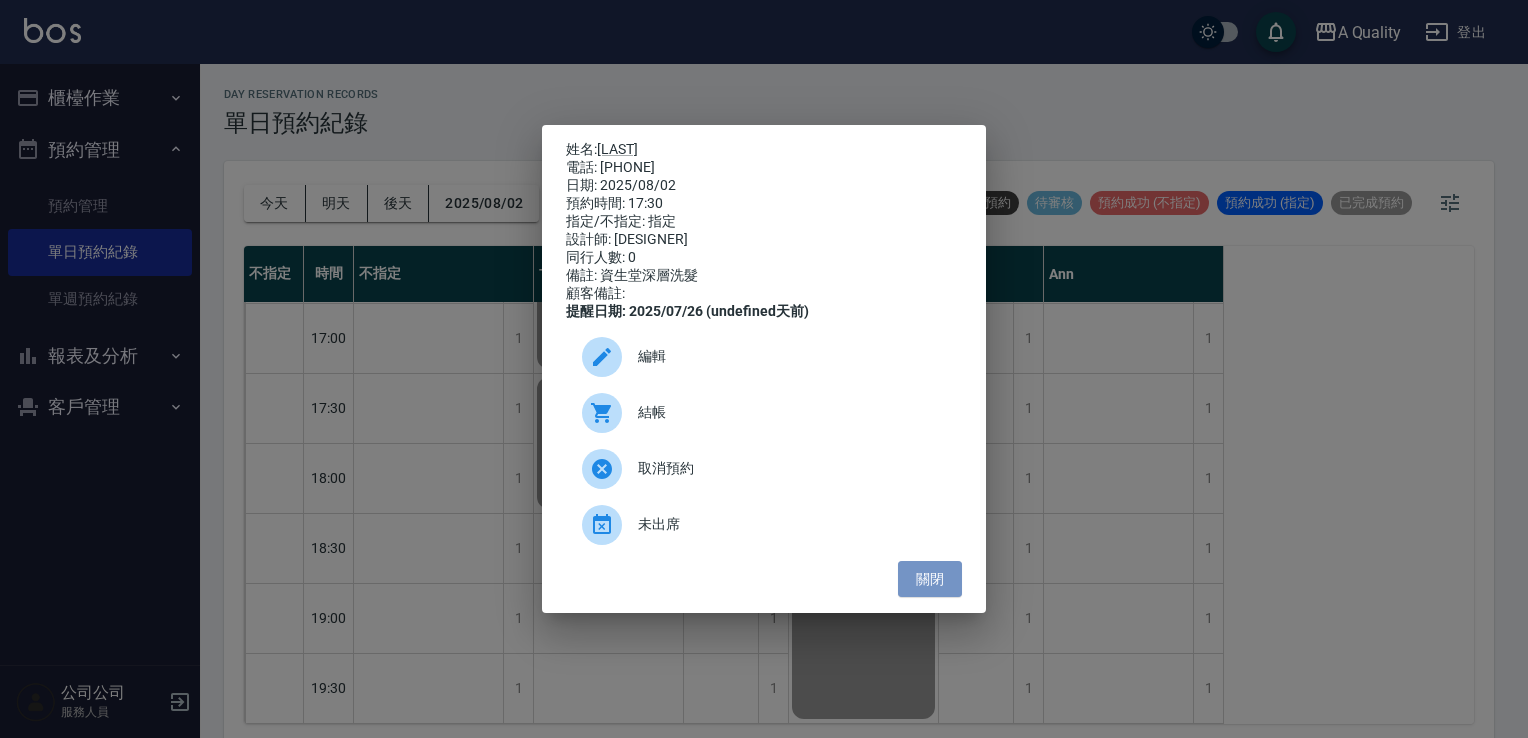 drag, startPoint x: 927, startPoint y: 581, endPoint x: 560, endPoint y: 431, distance: 396.47067 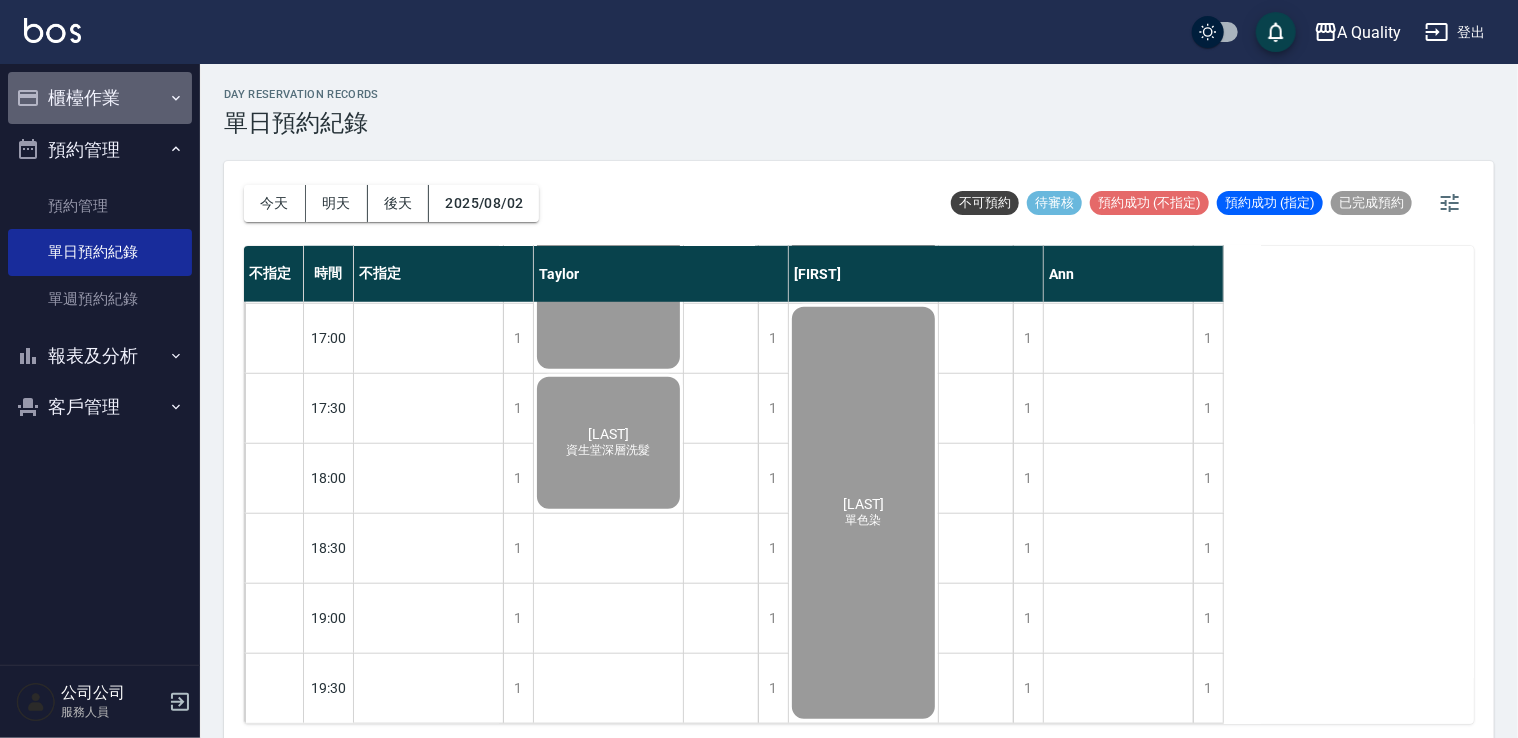 click on "櫃檯作業" at bounding box center (100, 98) 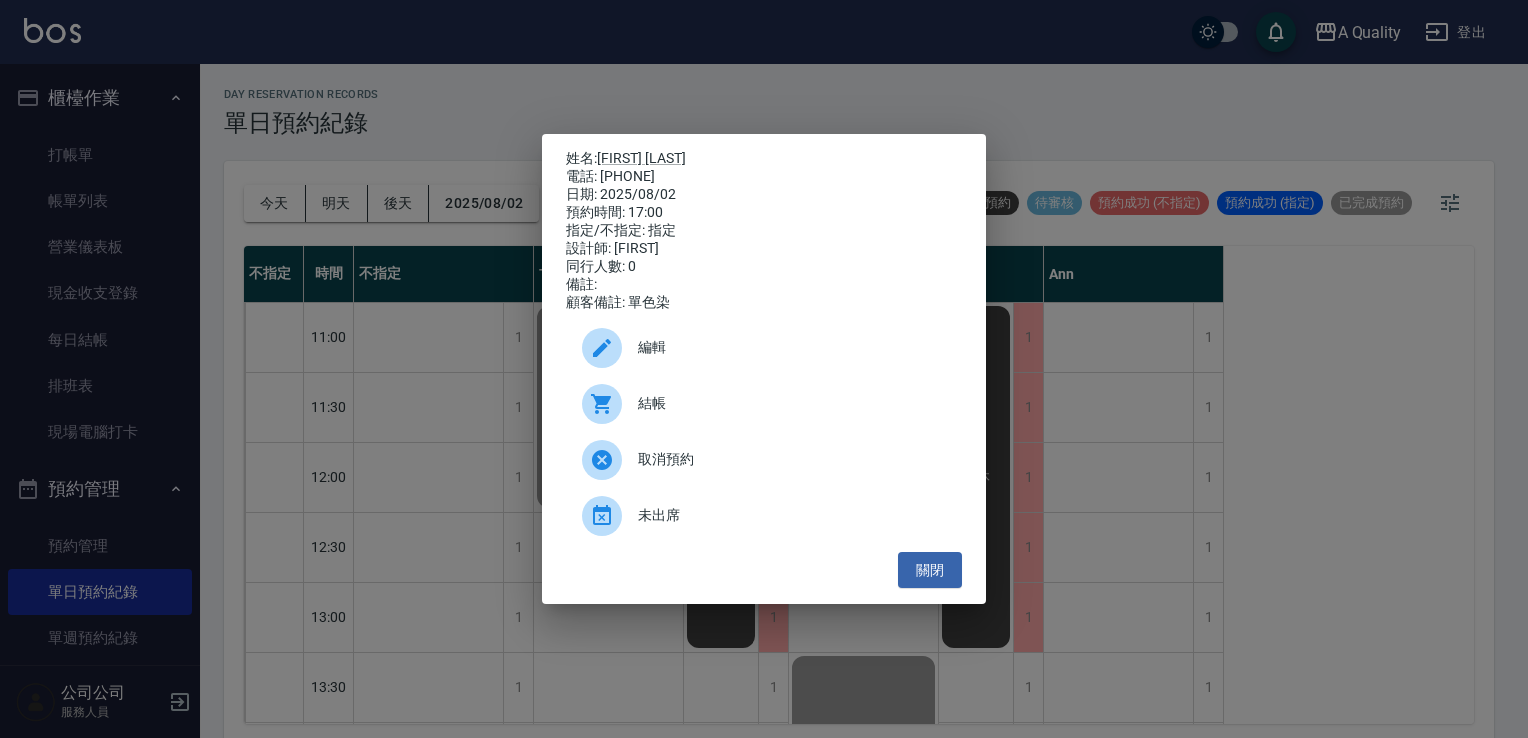 scroll, scrollTop: 5, scrollLeft: 0, axis: vertical 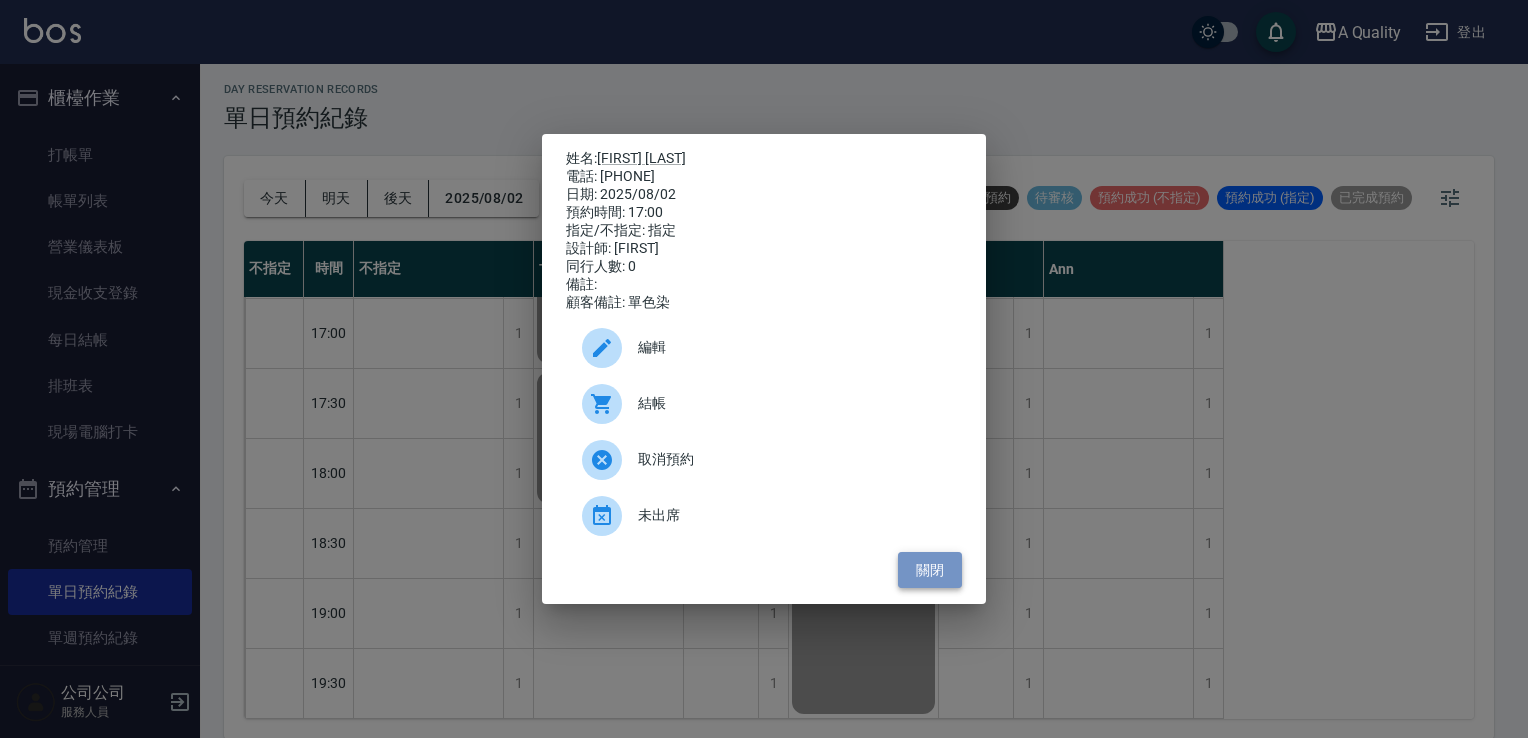 click on "關閉" at bounding box center [930, 570] 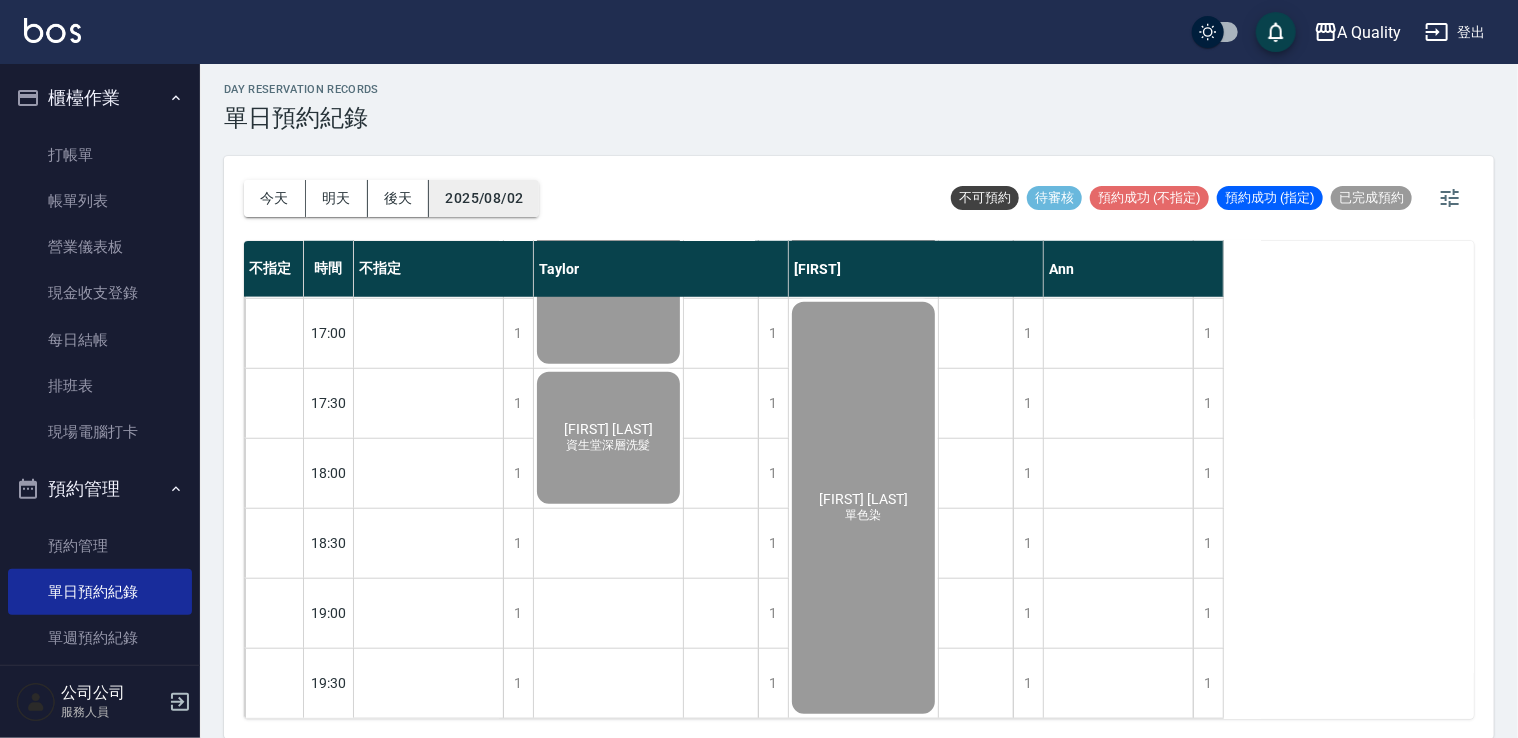 click on "2025/08/02" at bounding box center [484, 198] 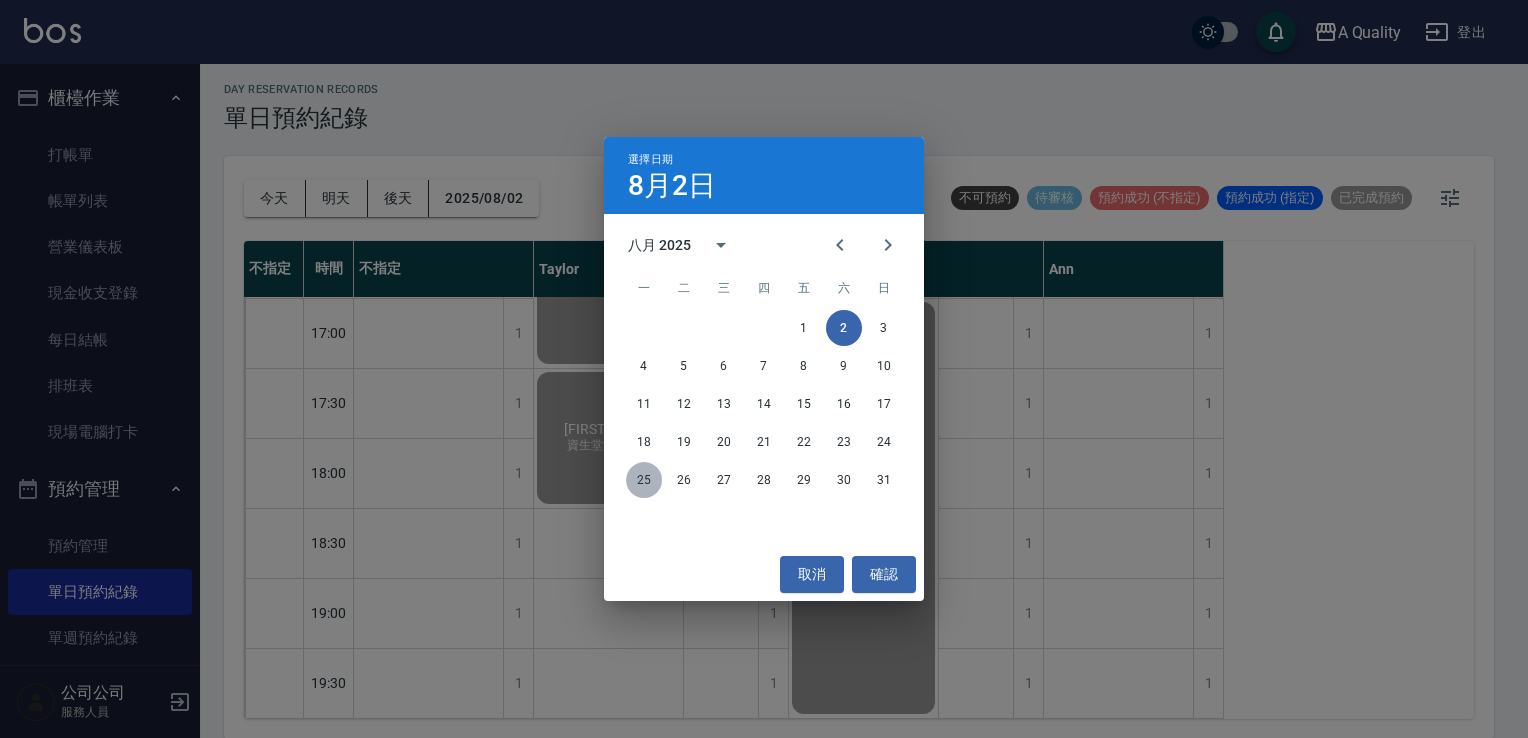 click on "25" at bounding box center [644, 480] 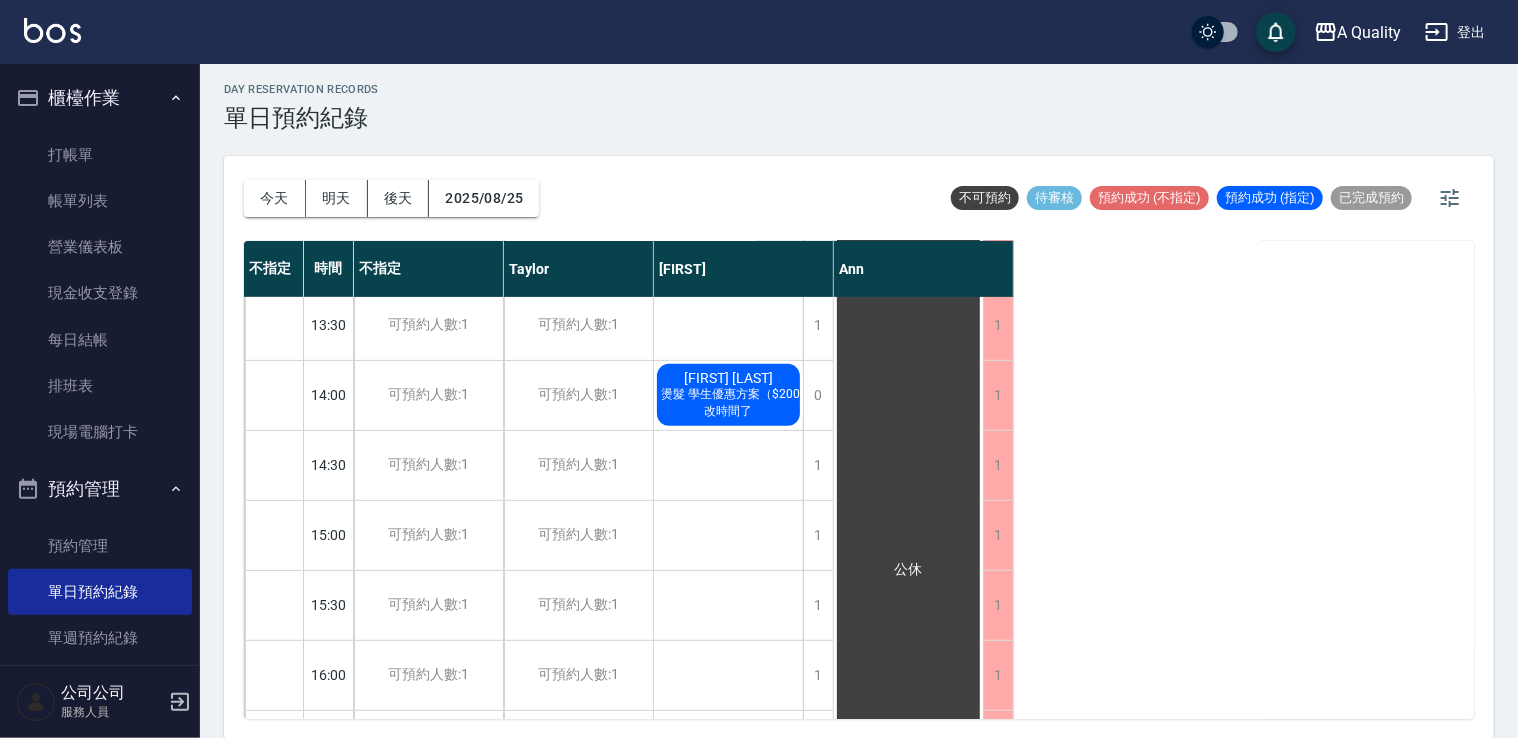 scroll, scrollTop: 353, scrollLeft: 0, axis: vertical 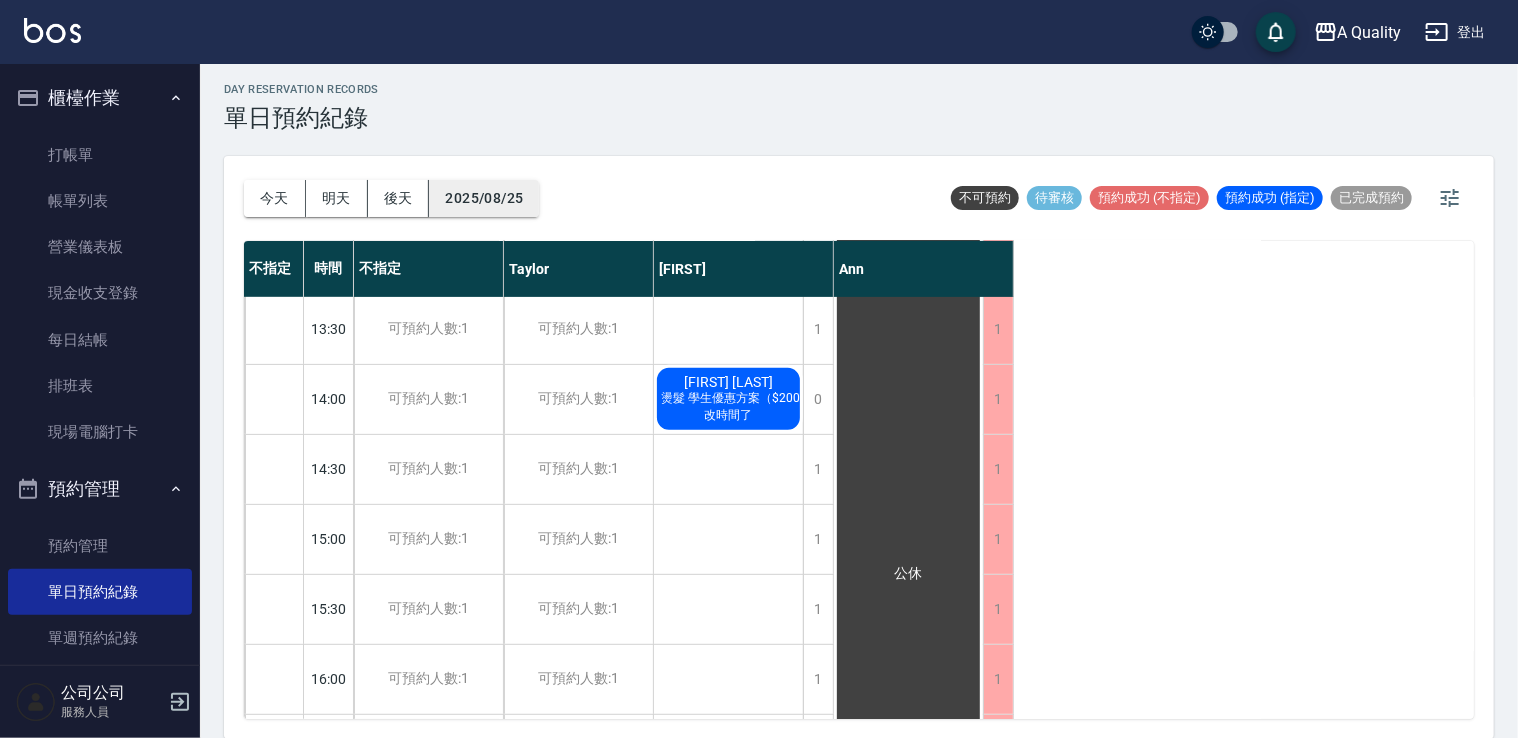 click on "2025/08/25" at bounding box center [484, 198] 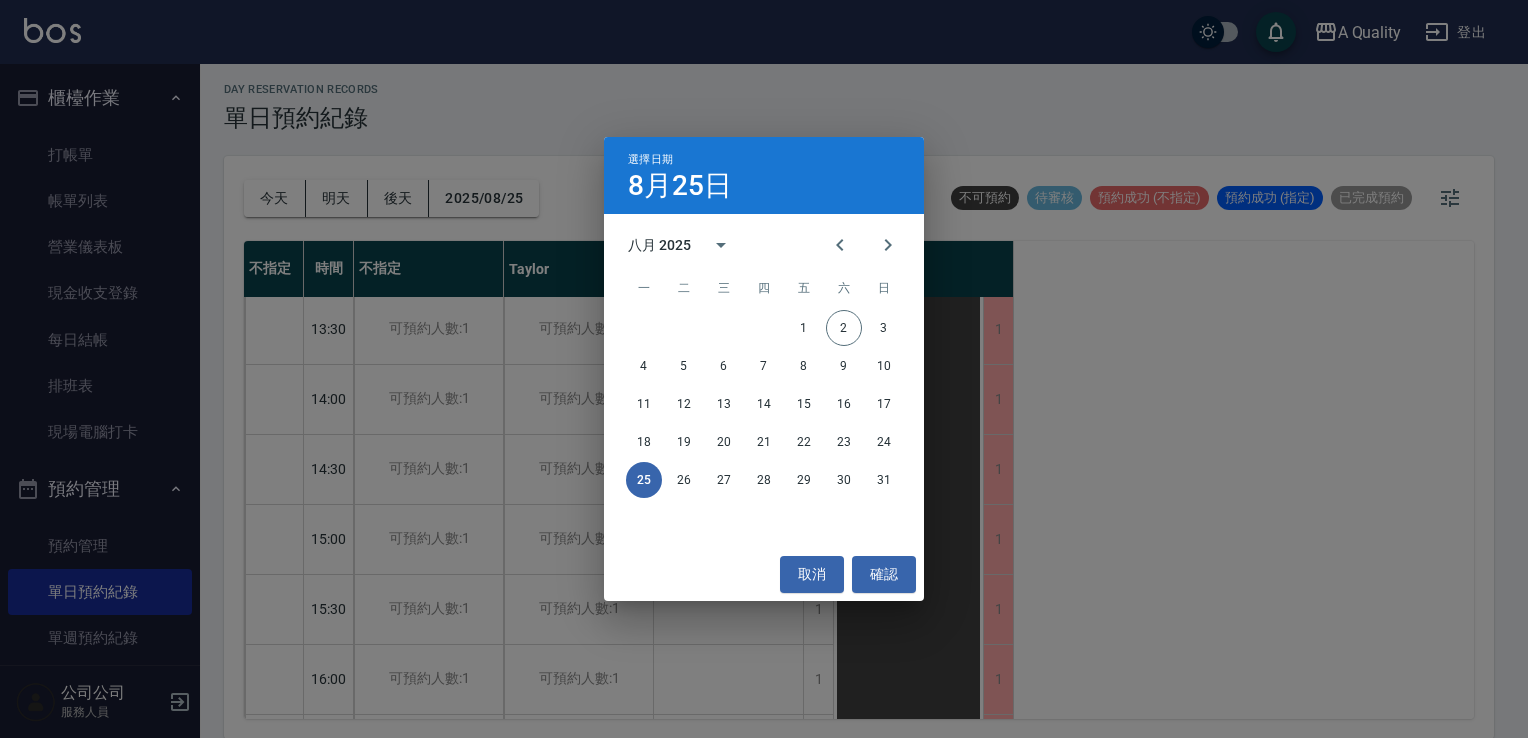 click on "取消 確認" at bounding box center (764, 574) 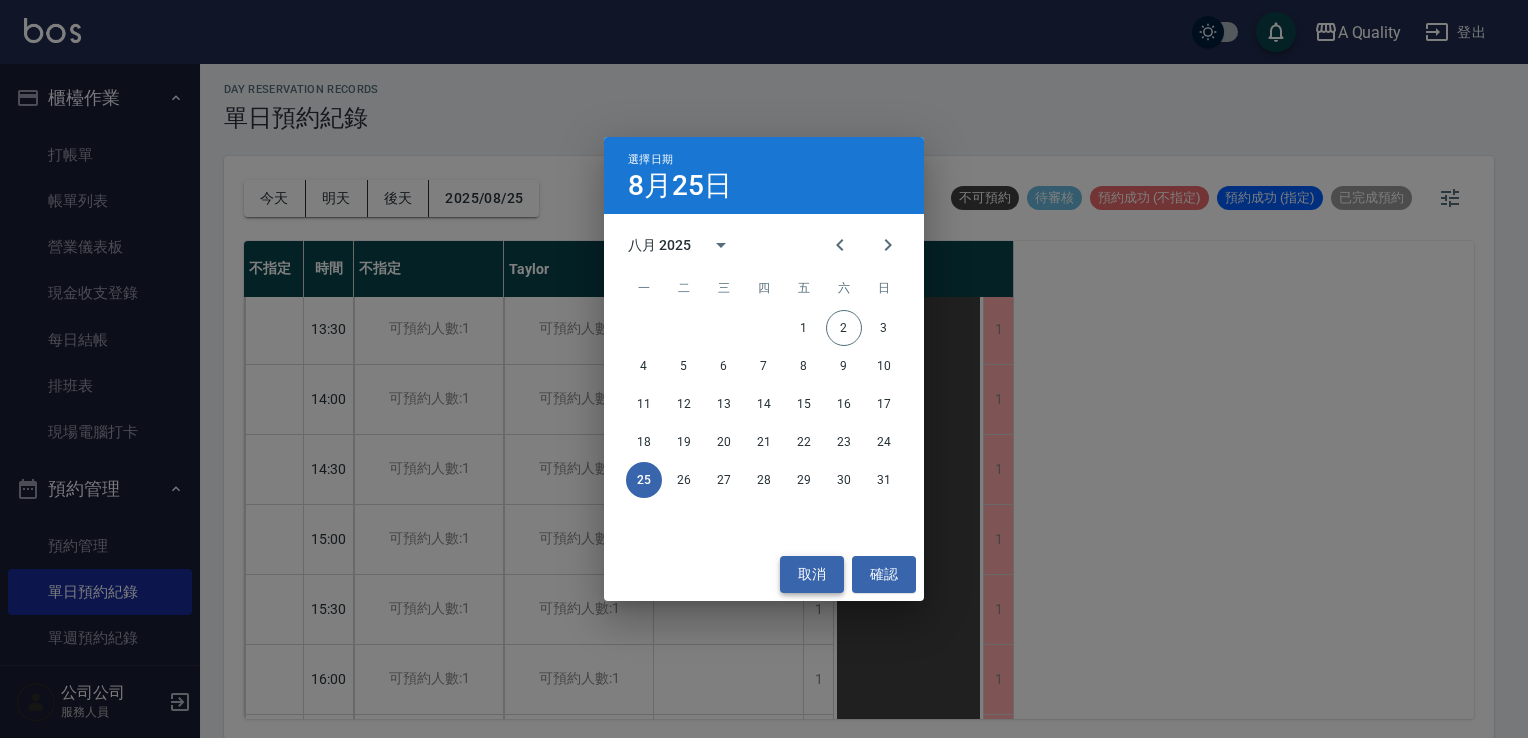 click on "取消" at bounding box center (812, 574) 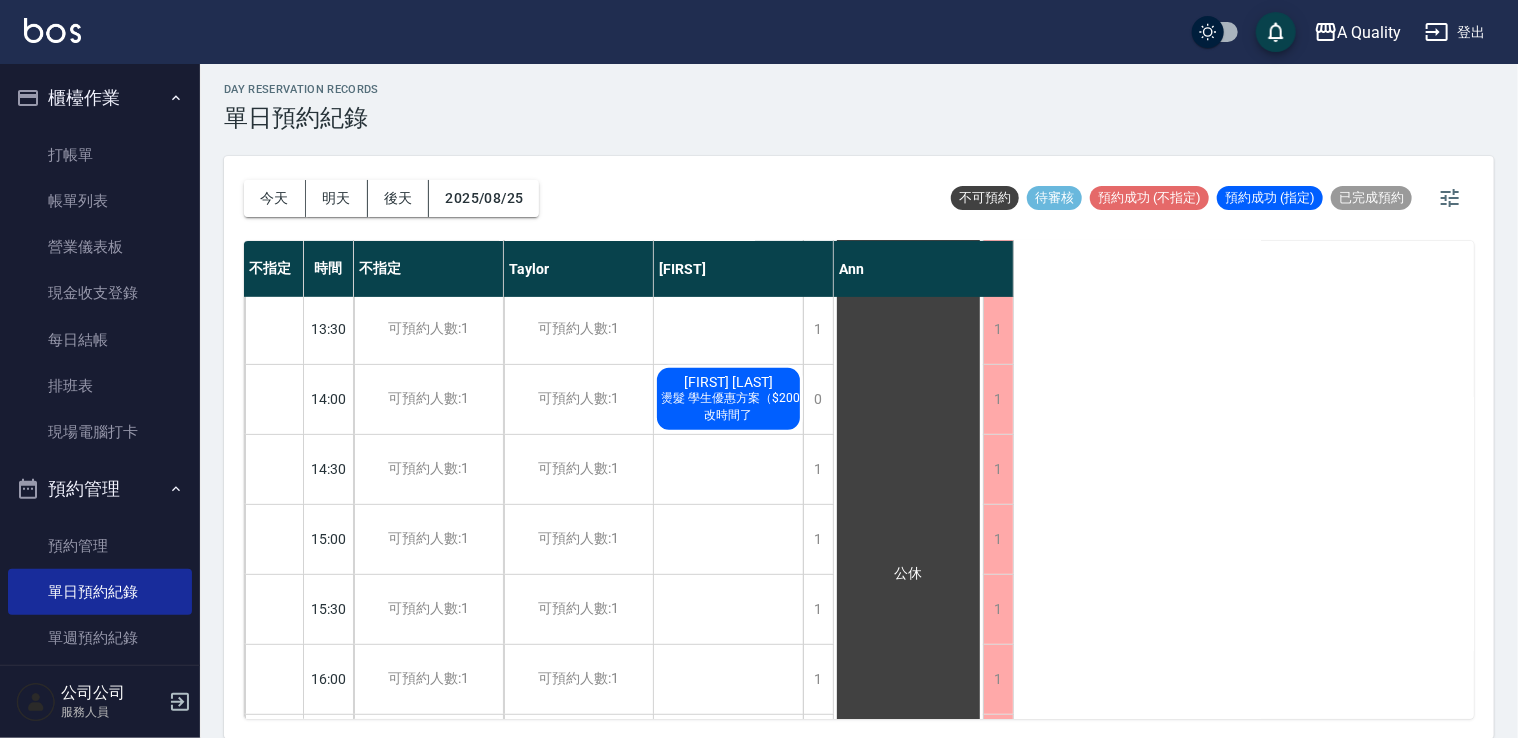 click on "今天 明天 後天 2025/08/25" at bounding box center [391, 198] 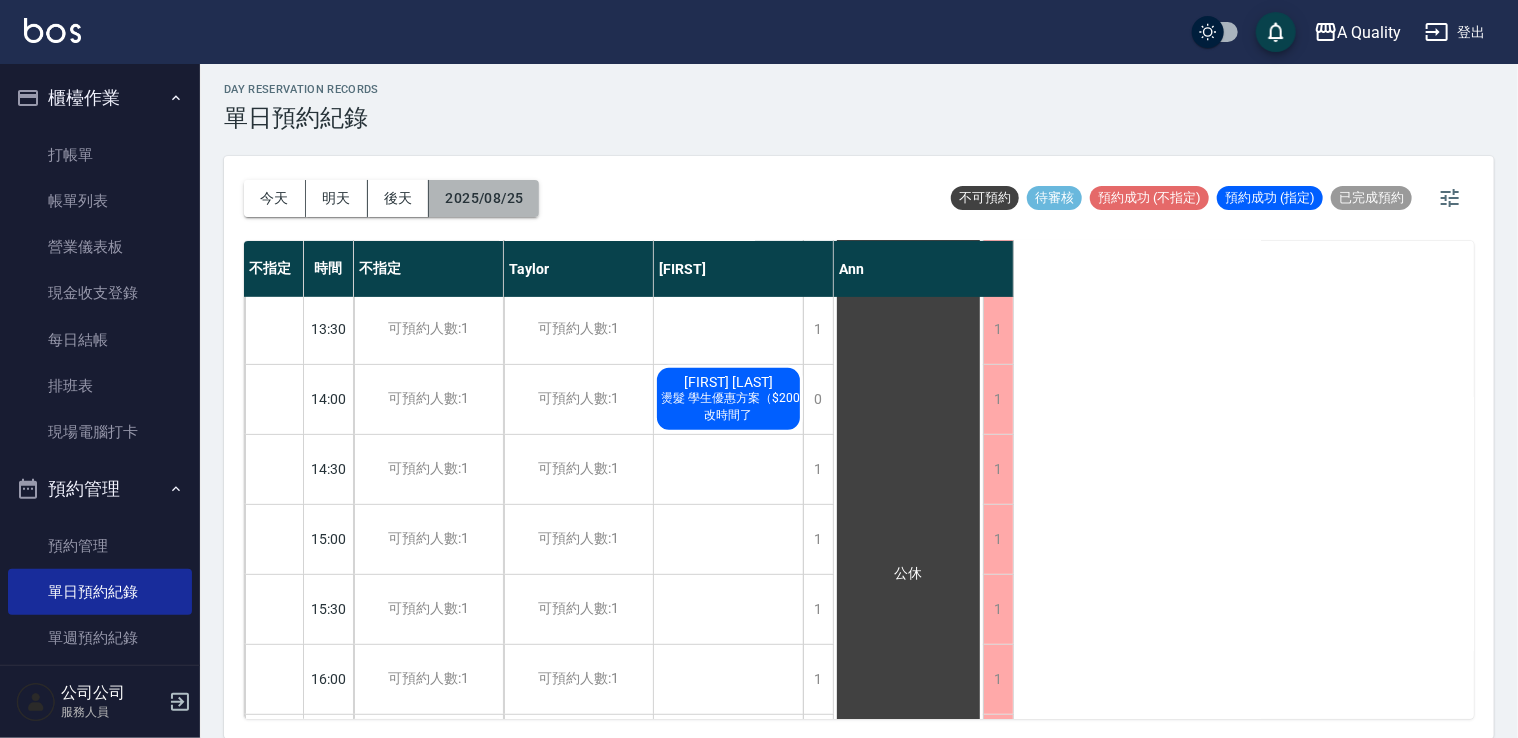 click on "2025/08/25" at bounding box center [484, 198] 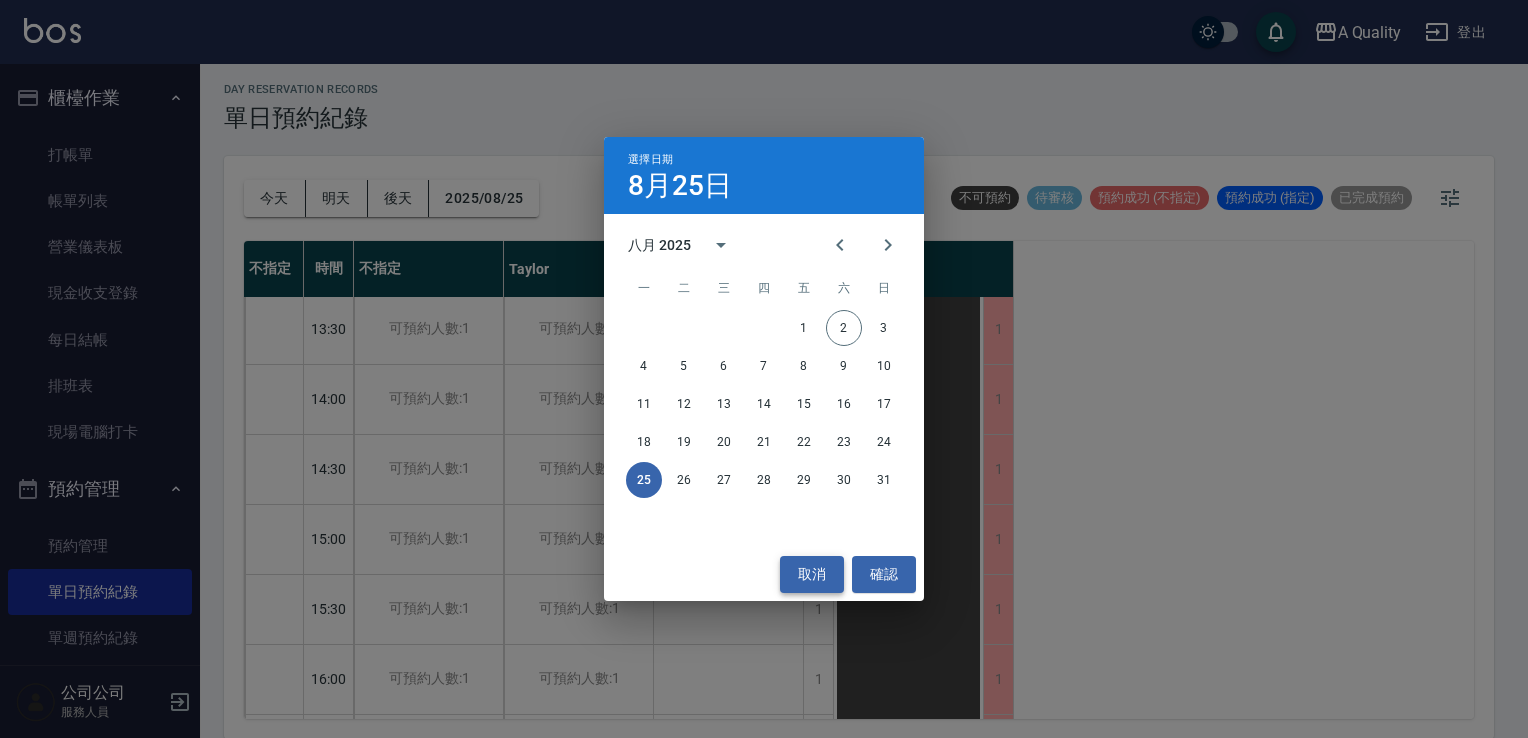 click on "取消" at bounding box center (812, 574) 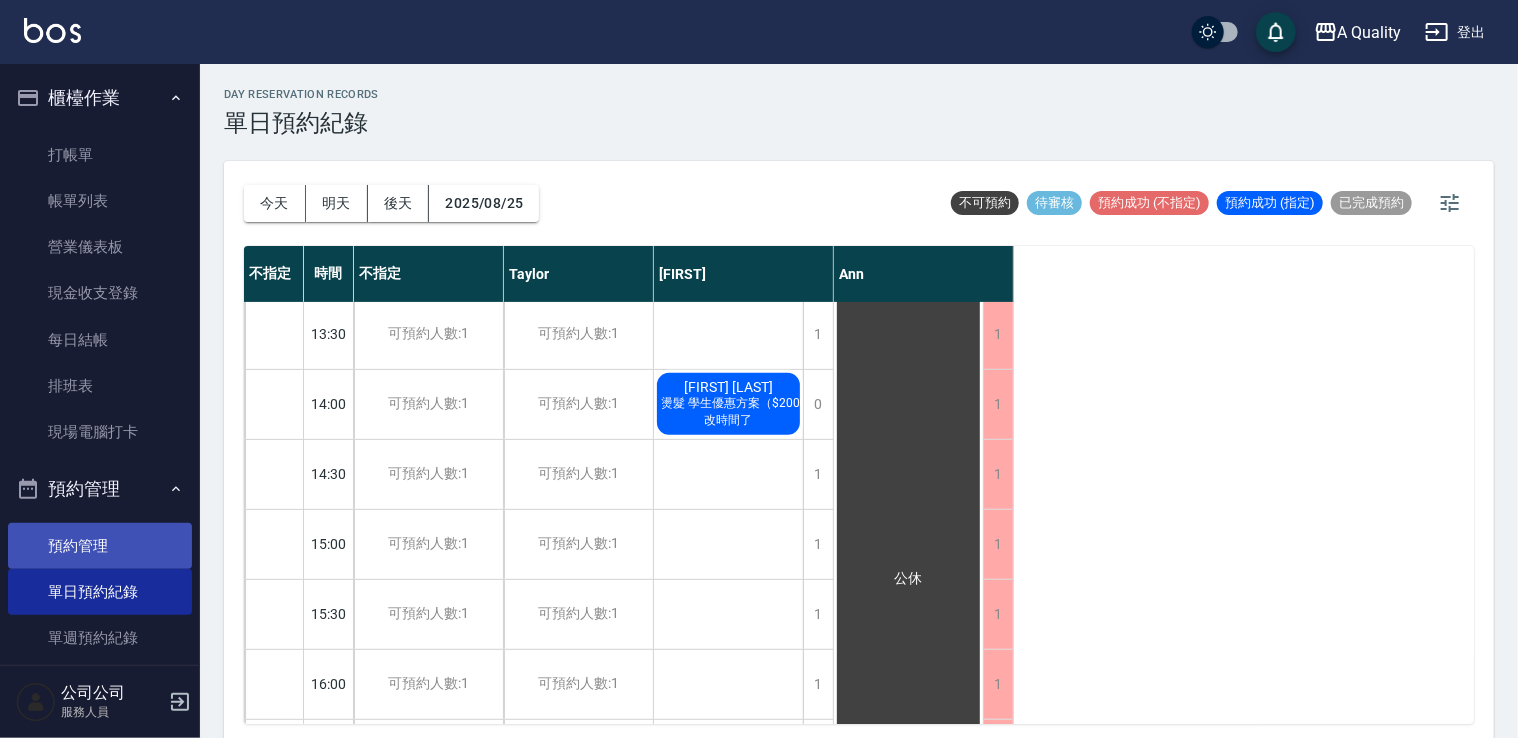 scroll, scrollTop: 0, scrollLeft: 0, axis: both 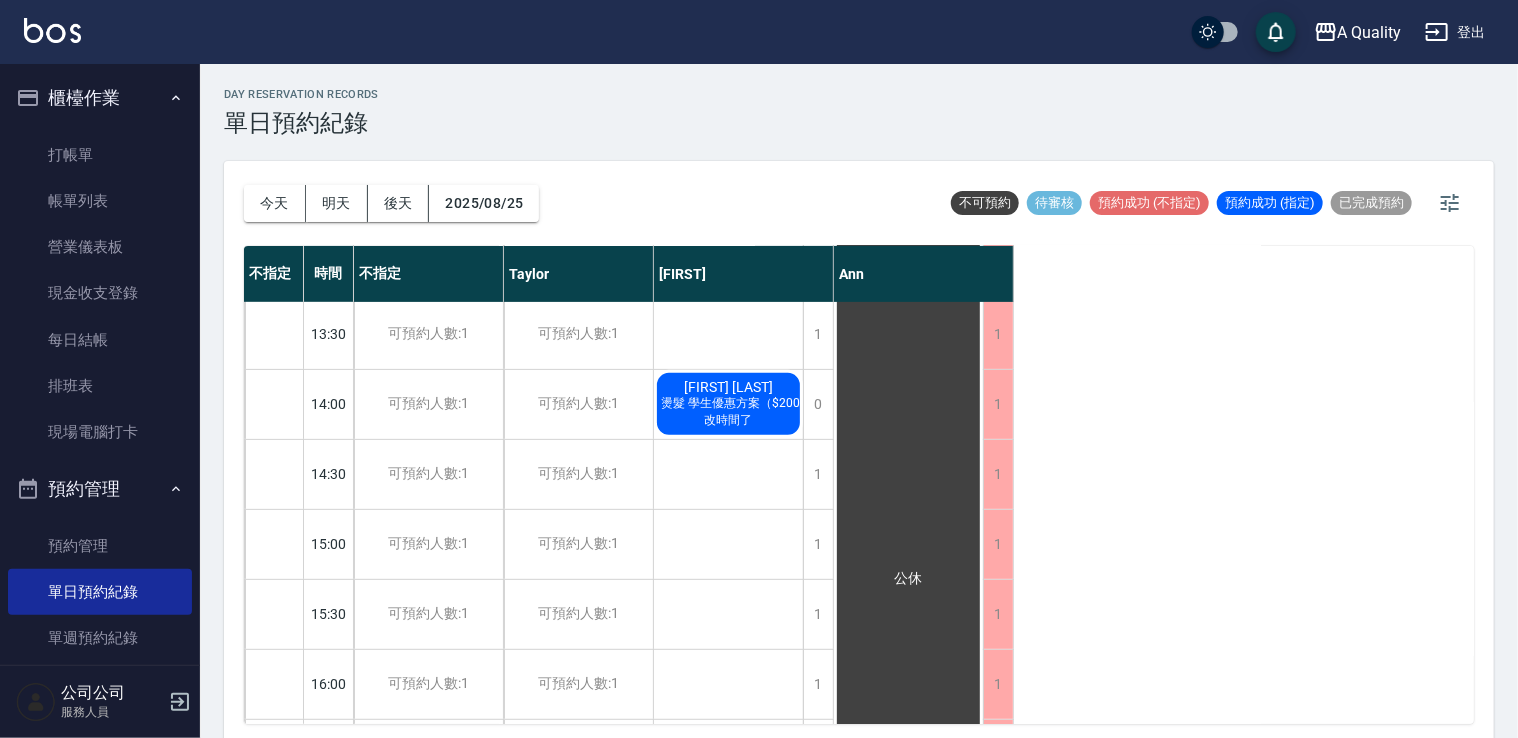 drag, startPoint x: 270, startPoint y: 204, endPoint x: 283, endPoint y: 201, distance: 13.341664 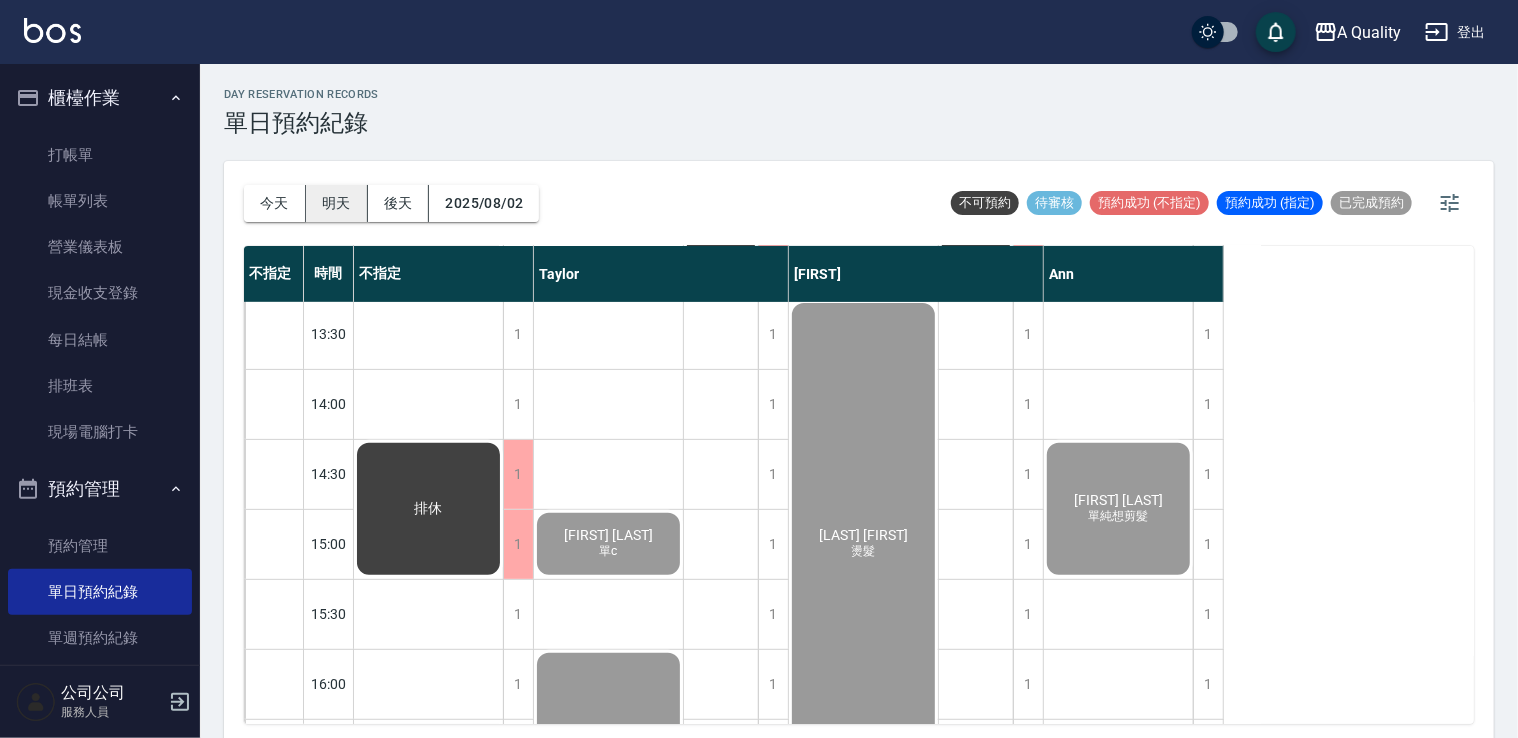 click on "明天" at bounding box center [337, 203] 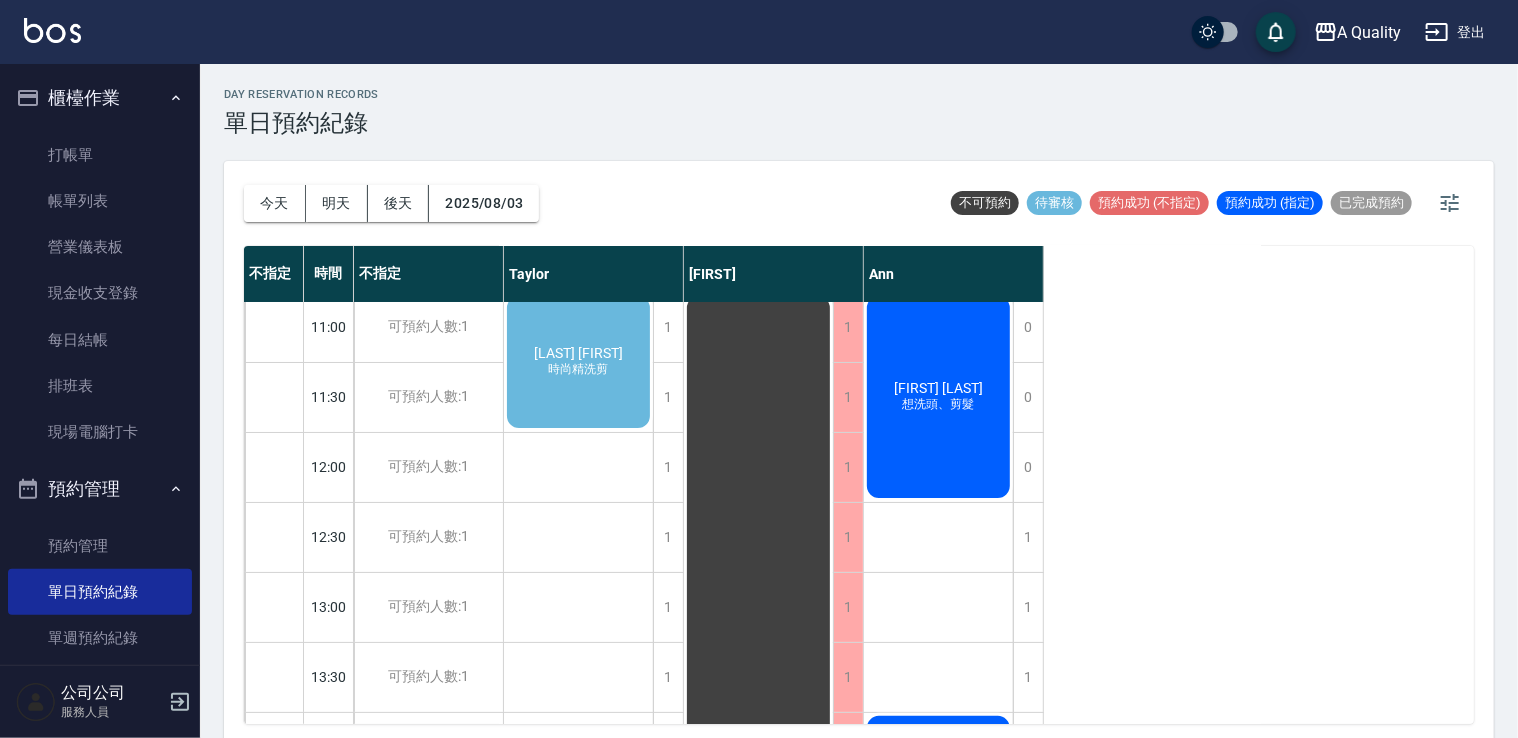 scroll, scrollTop: 0, scrollLeft: 0, axis: both 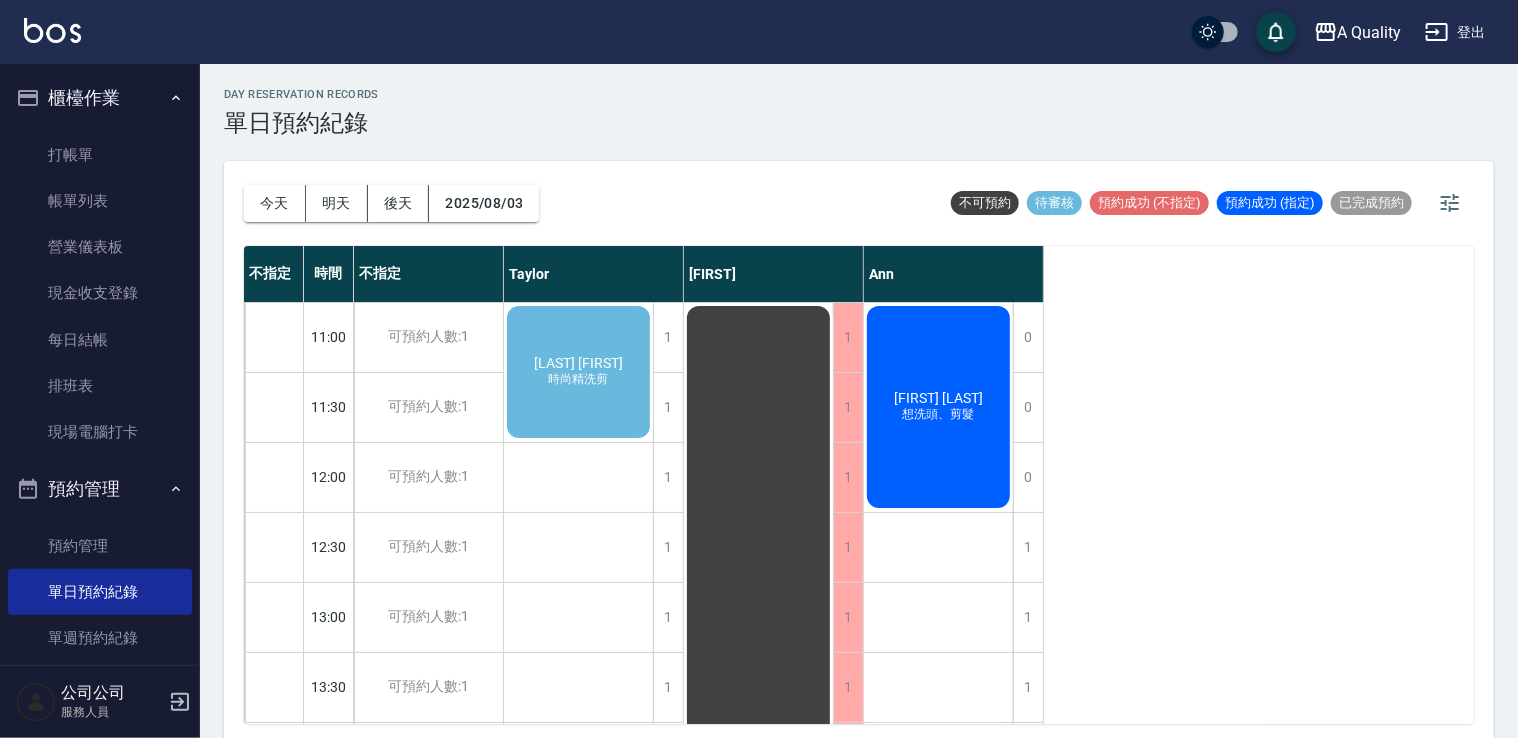 click on "[LAST] [FIRST] 時尚精洗剪" at bounding box center (578, 372) 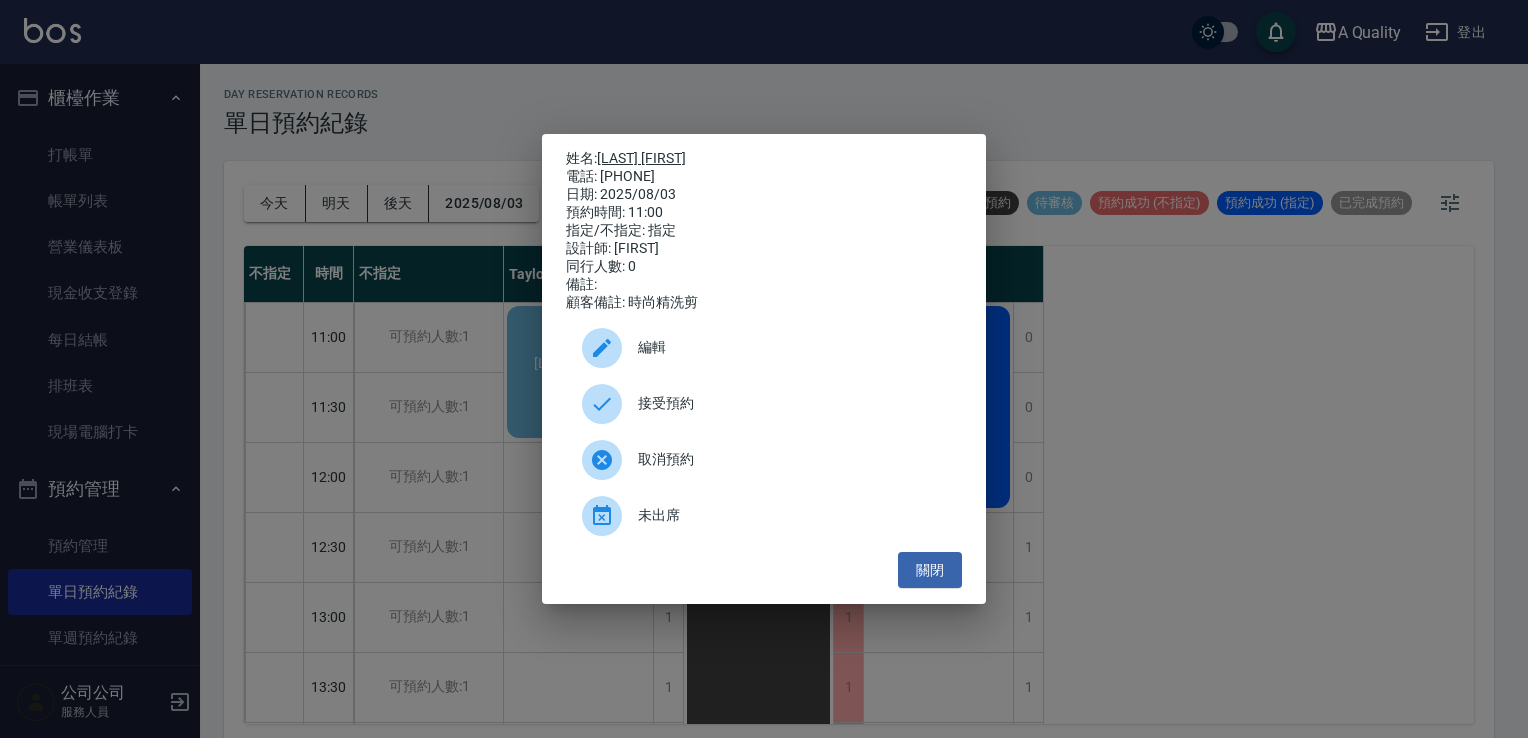 click on "[LAST] [FIRST]" at bounding box center (641, 158) 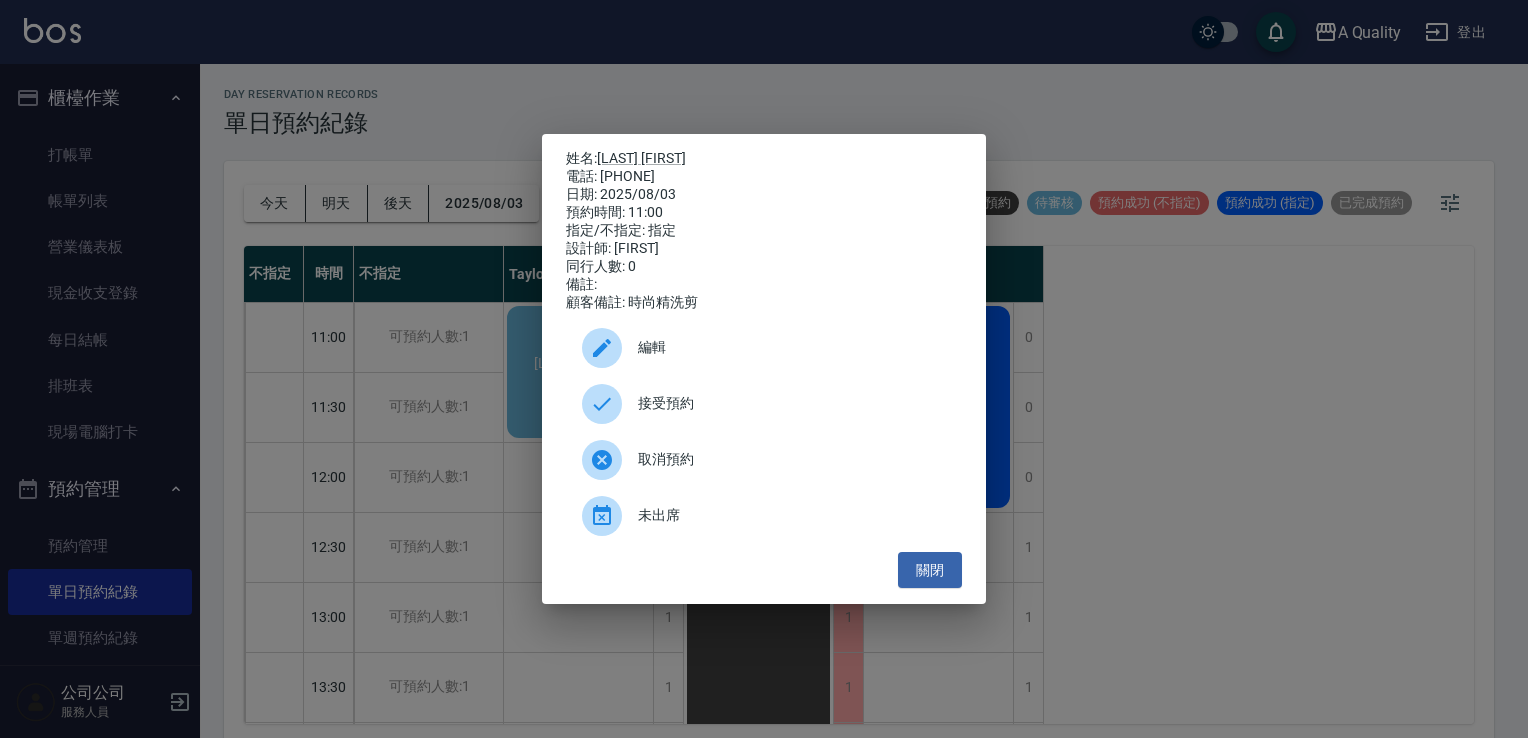 click on "編輯" at bounding box center [764, 348] 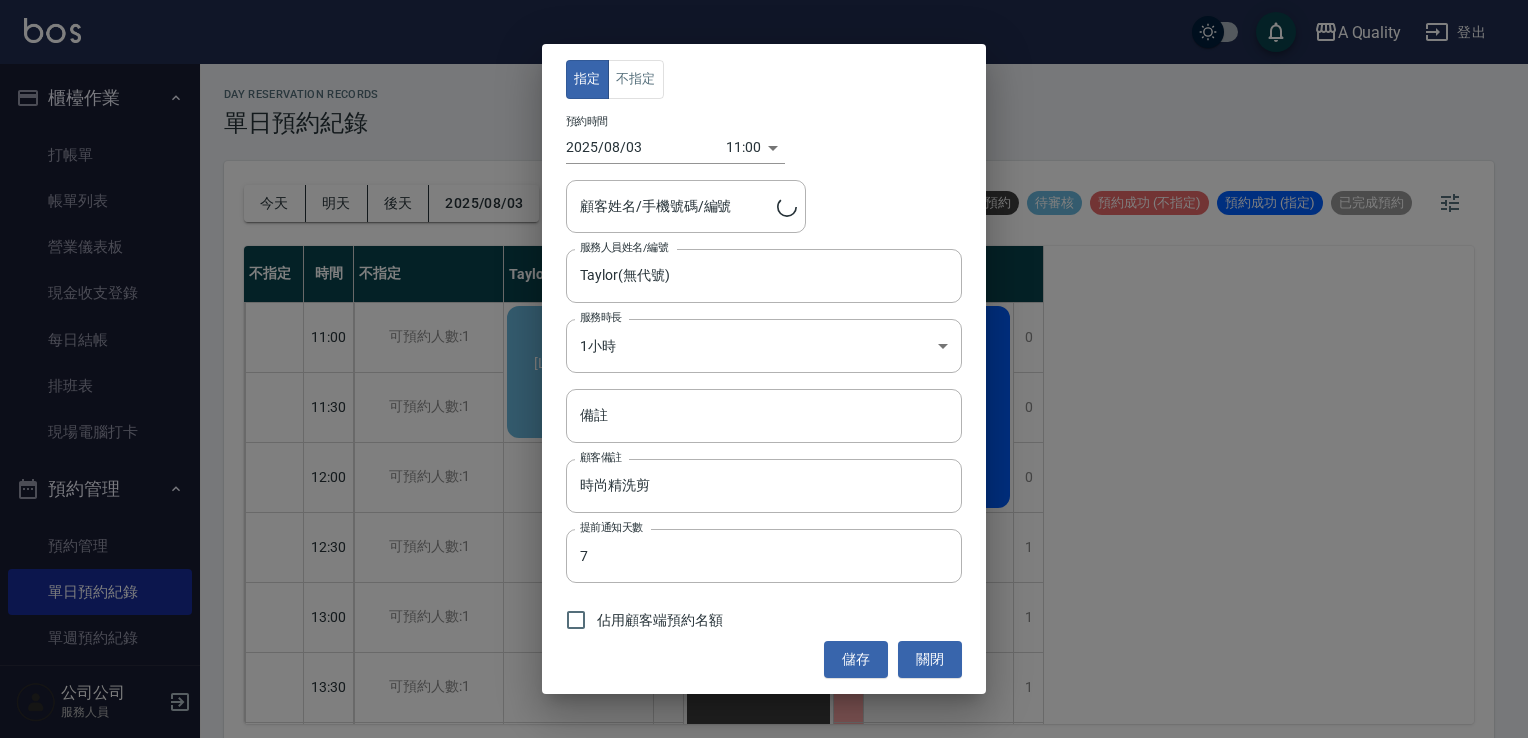 type on "[LAST] [FIRST]/[PHONE]" 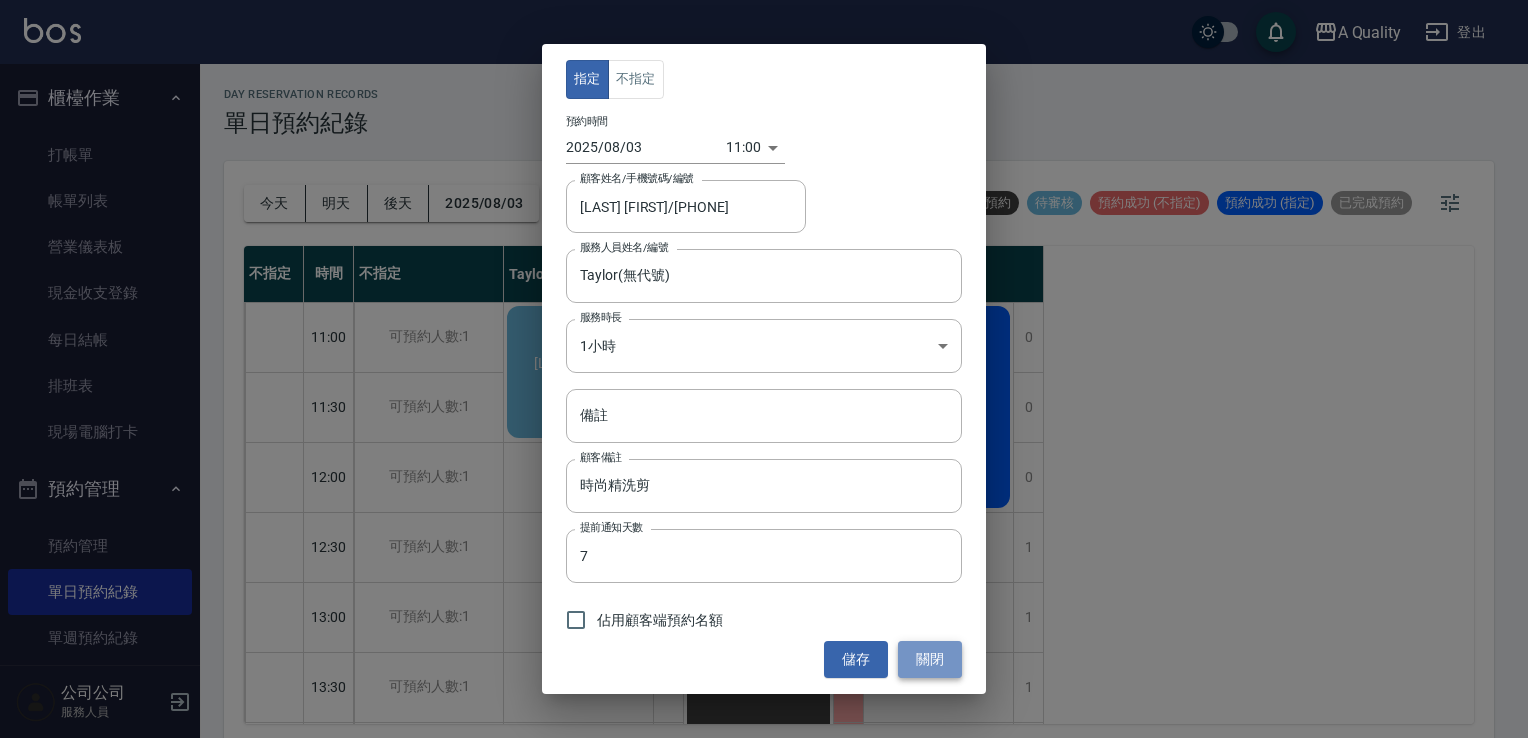 click on "關閉" at bounding box center (930, 659) 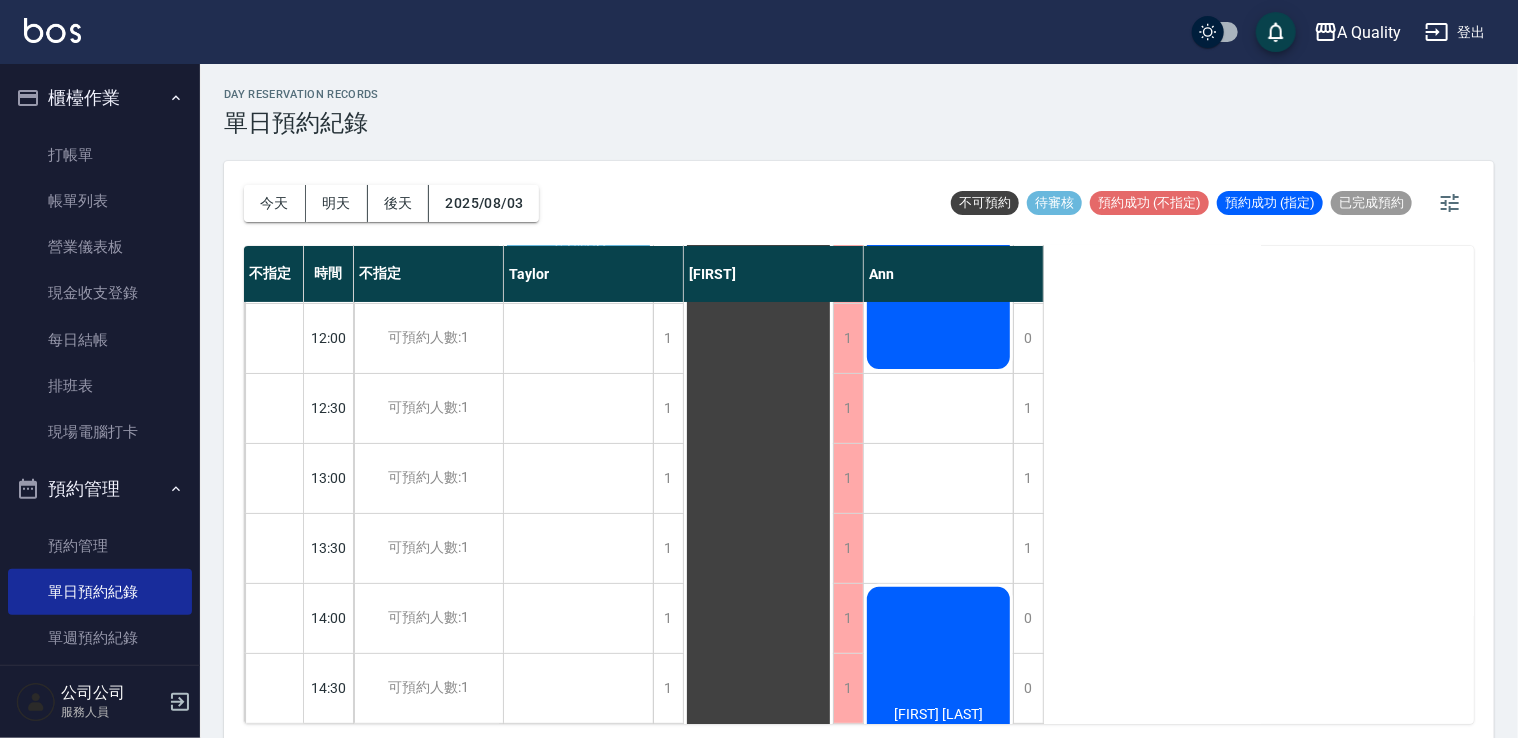 scroll, scrollTop: 0, scrollLeft: 0, axis: both 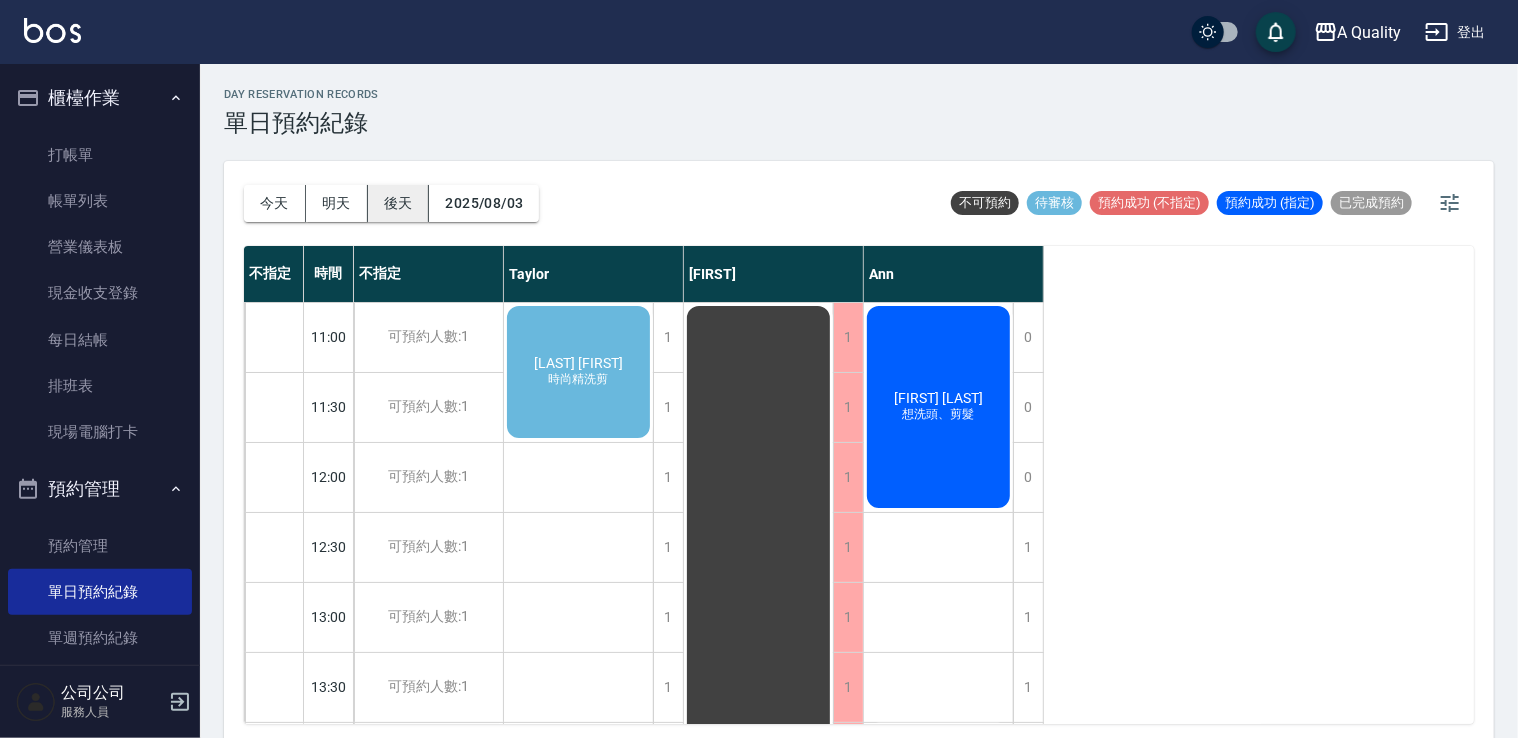 click on "後天" at bounding box center [399, 203] 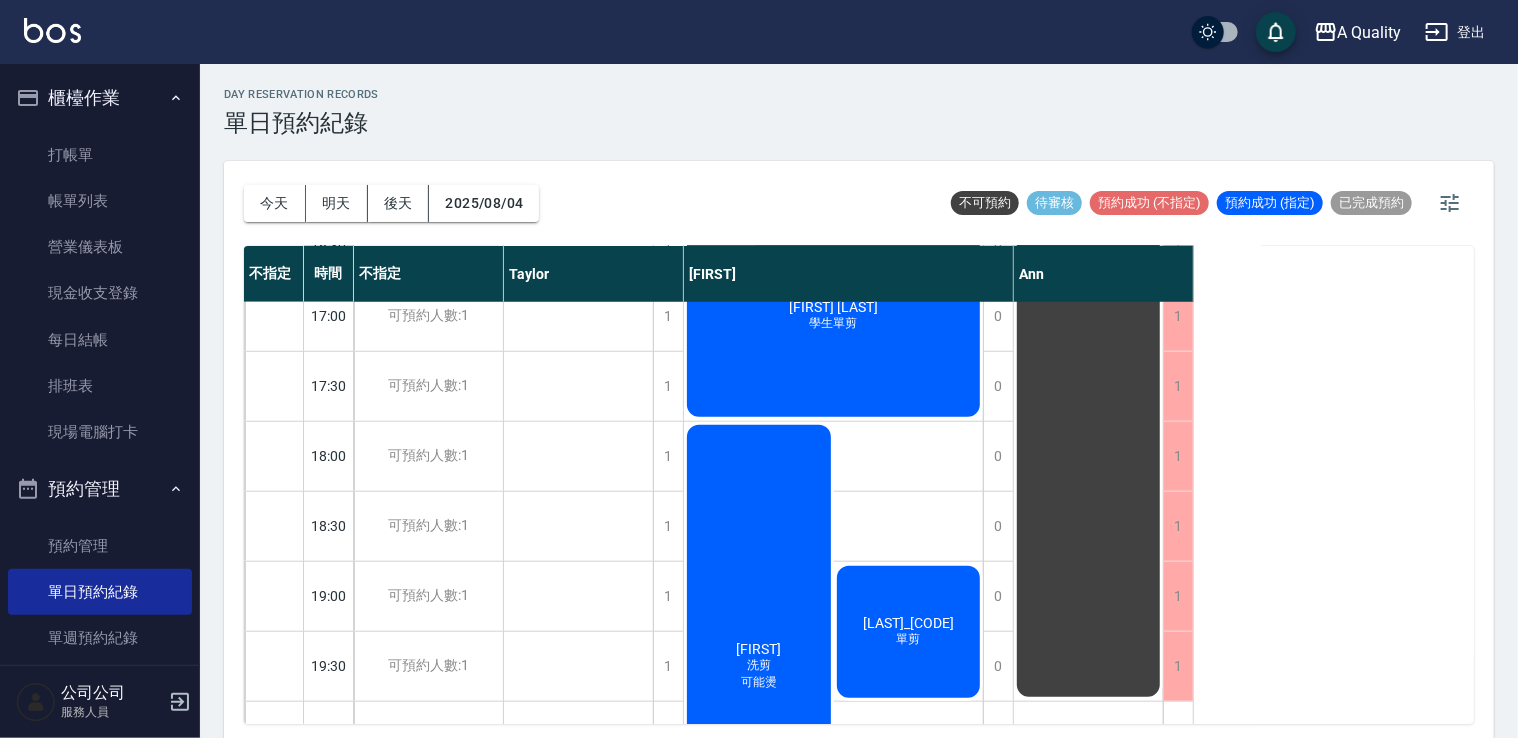 scroll, scrollTop: 663, scrollLeft: 0, axis: vertical 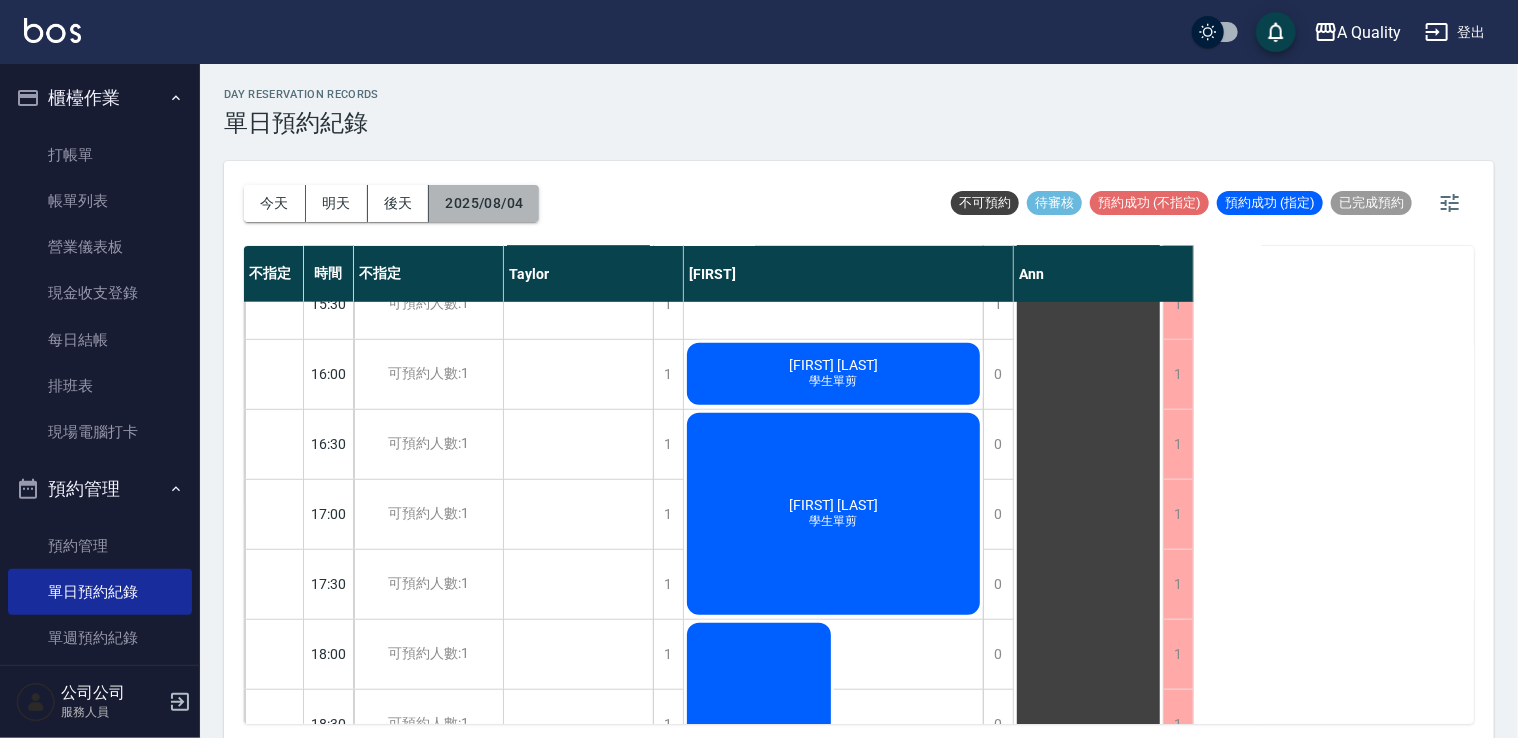 click on "2025/08/04" at bounding box center [484, 203] 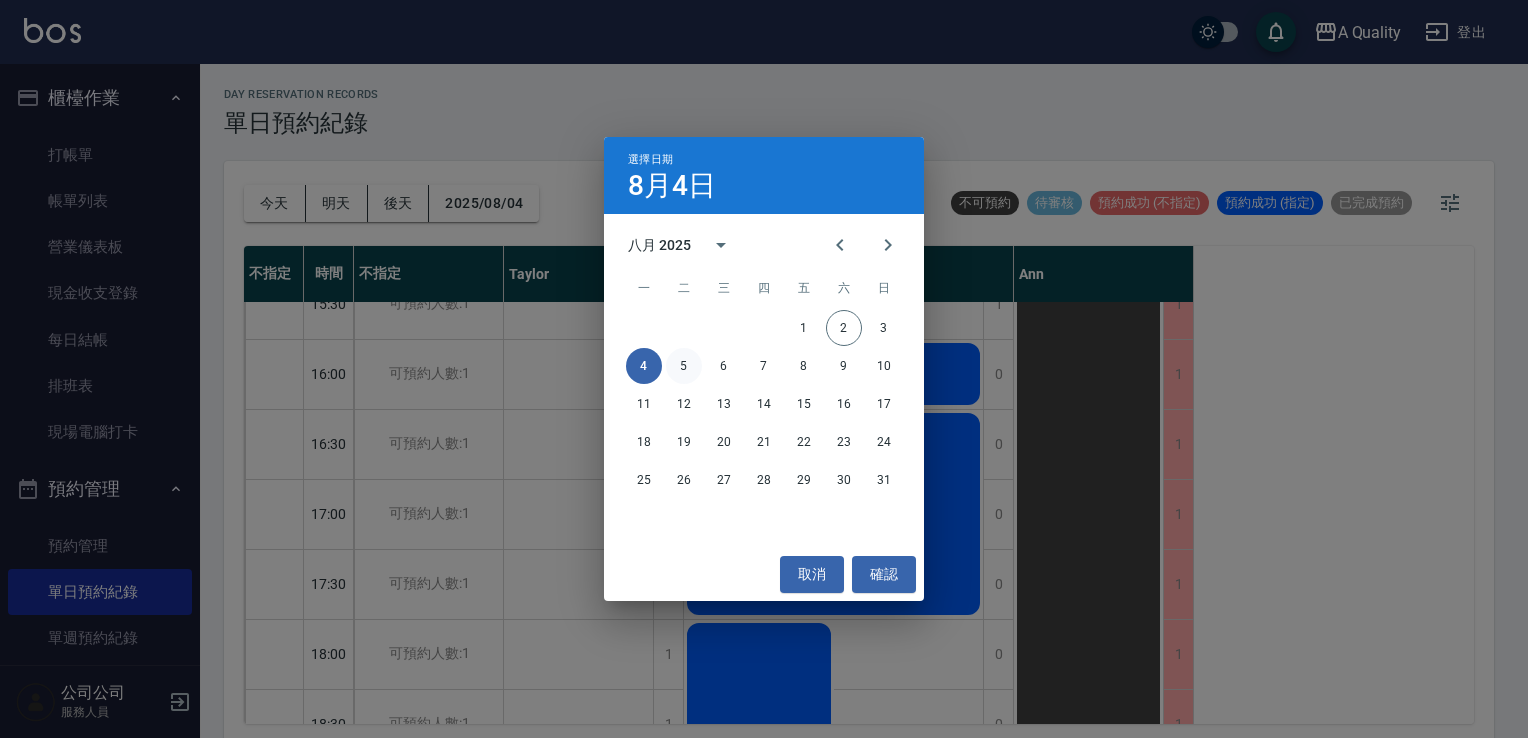 click on "5" at bounding box center (684, 366) 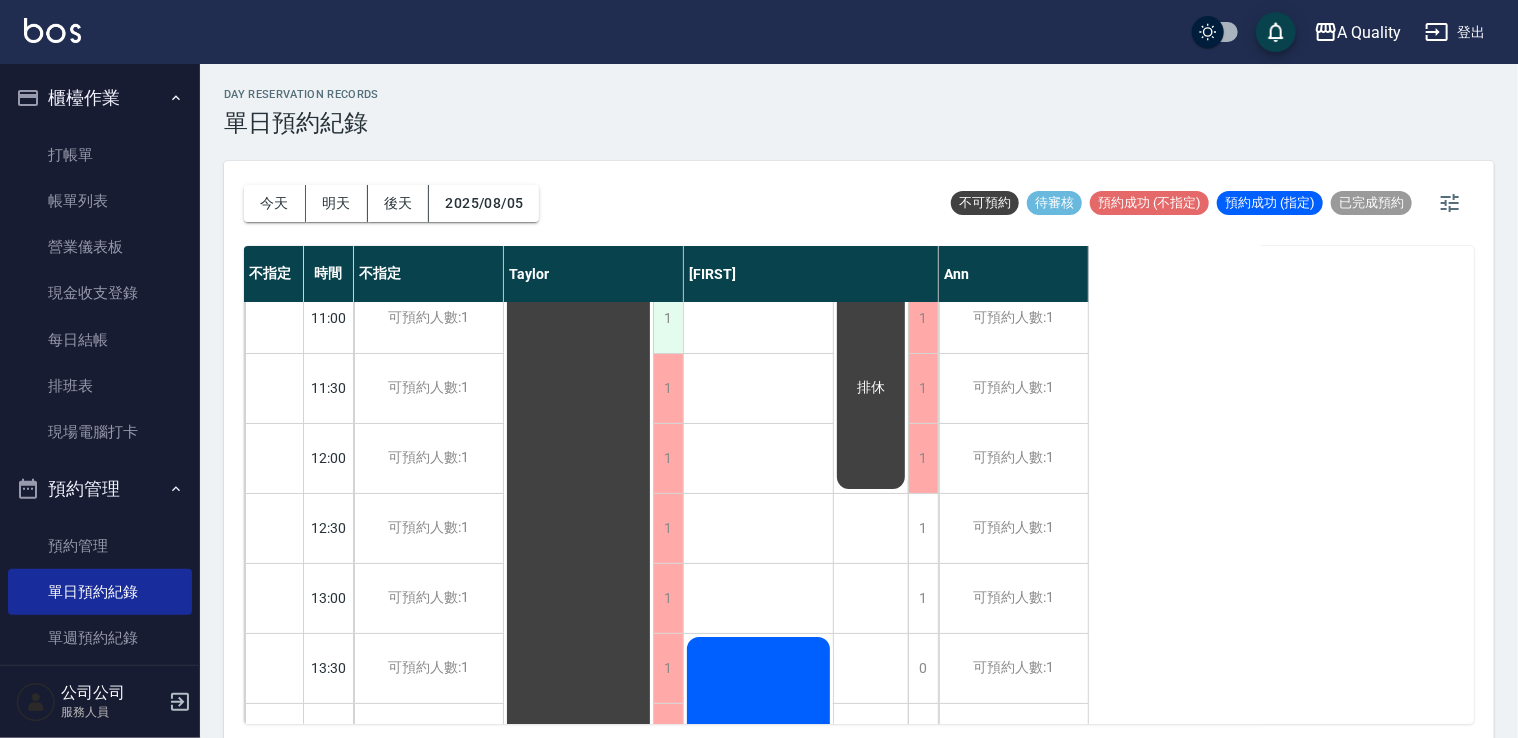 scroll, scrollTop: 0, scrollLeft: 0, axis: both 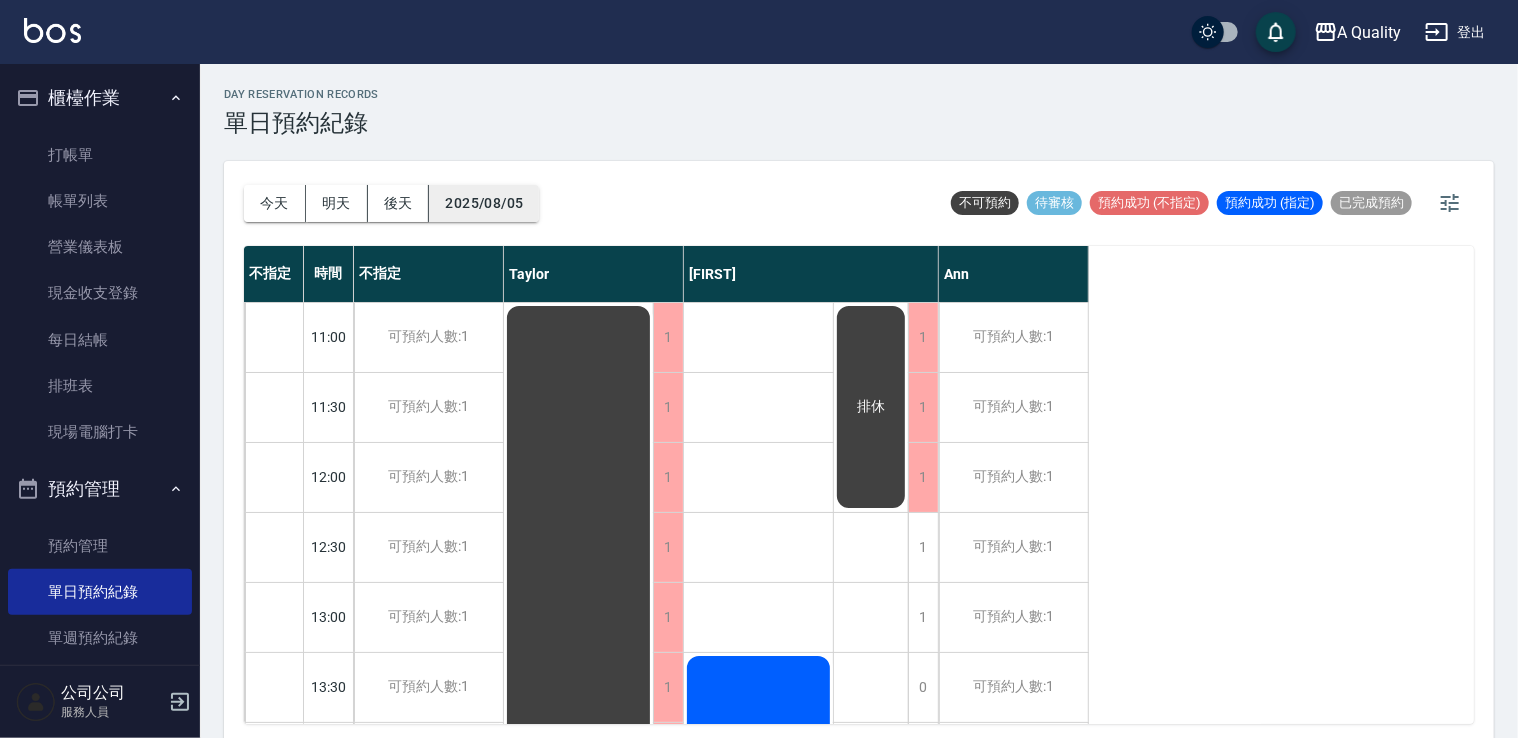 click on "2025/08/05" at bounding box center [484, 203] 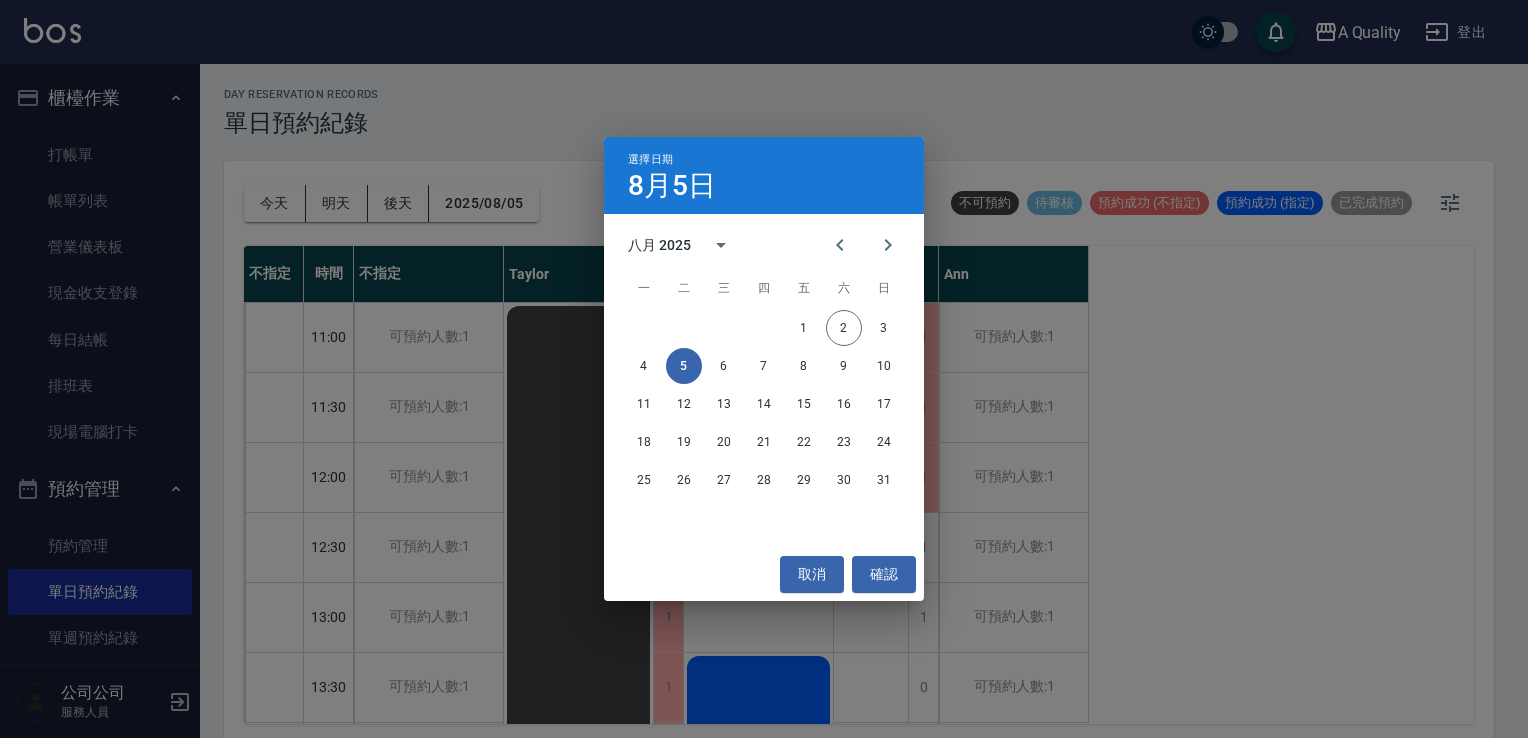 click on "4 5 6 7 8 9 10" at bounding box center [764, 366] 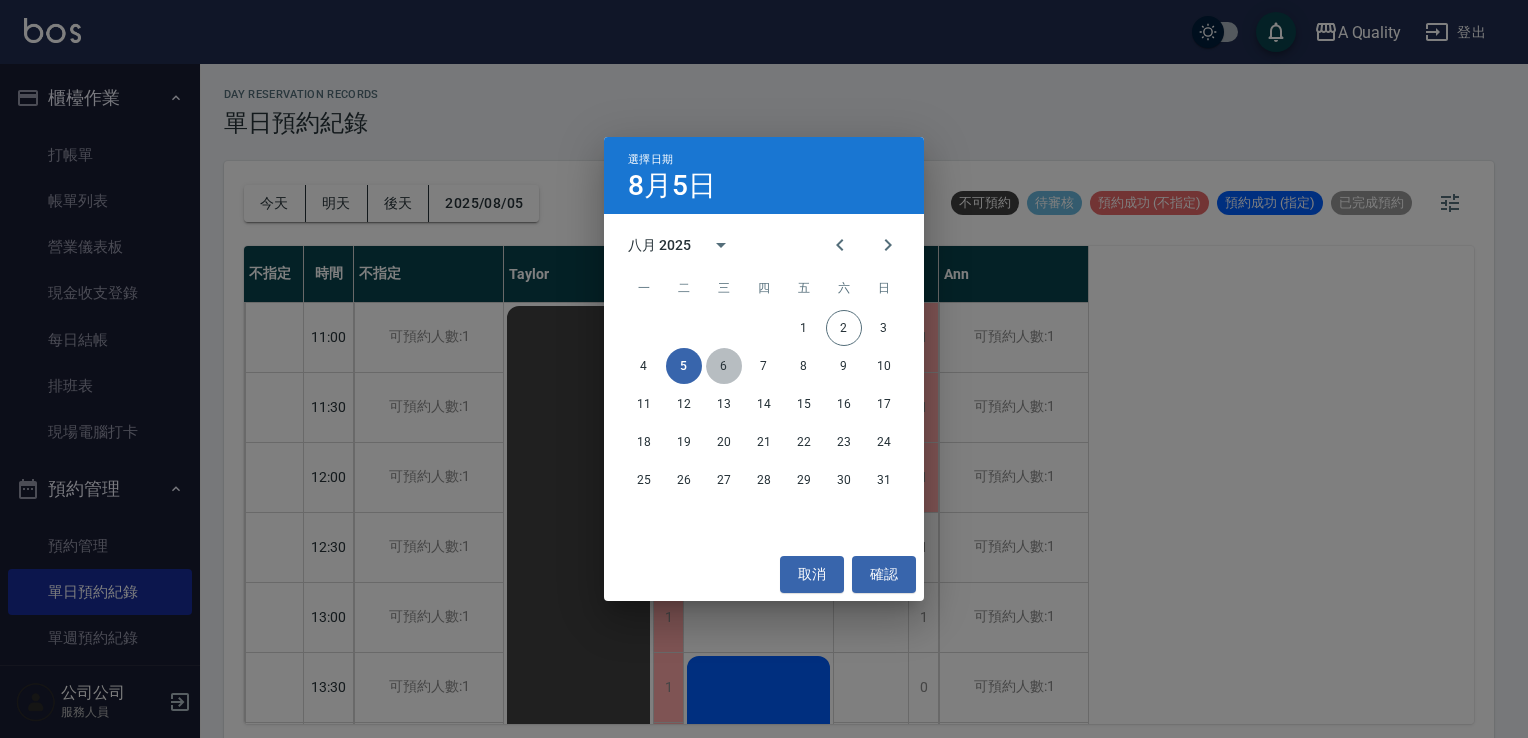 click on "6" at bounding box center (724, 366) 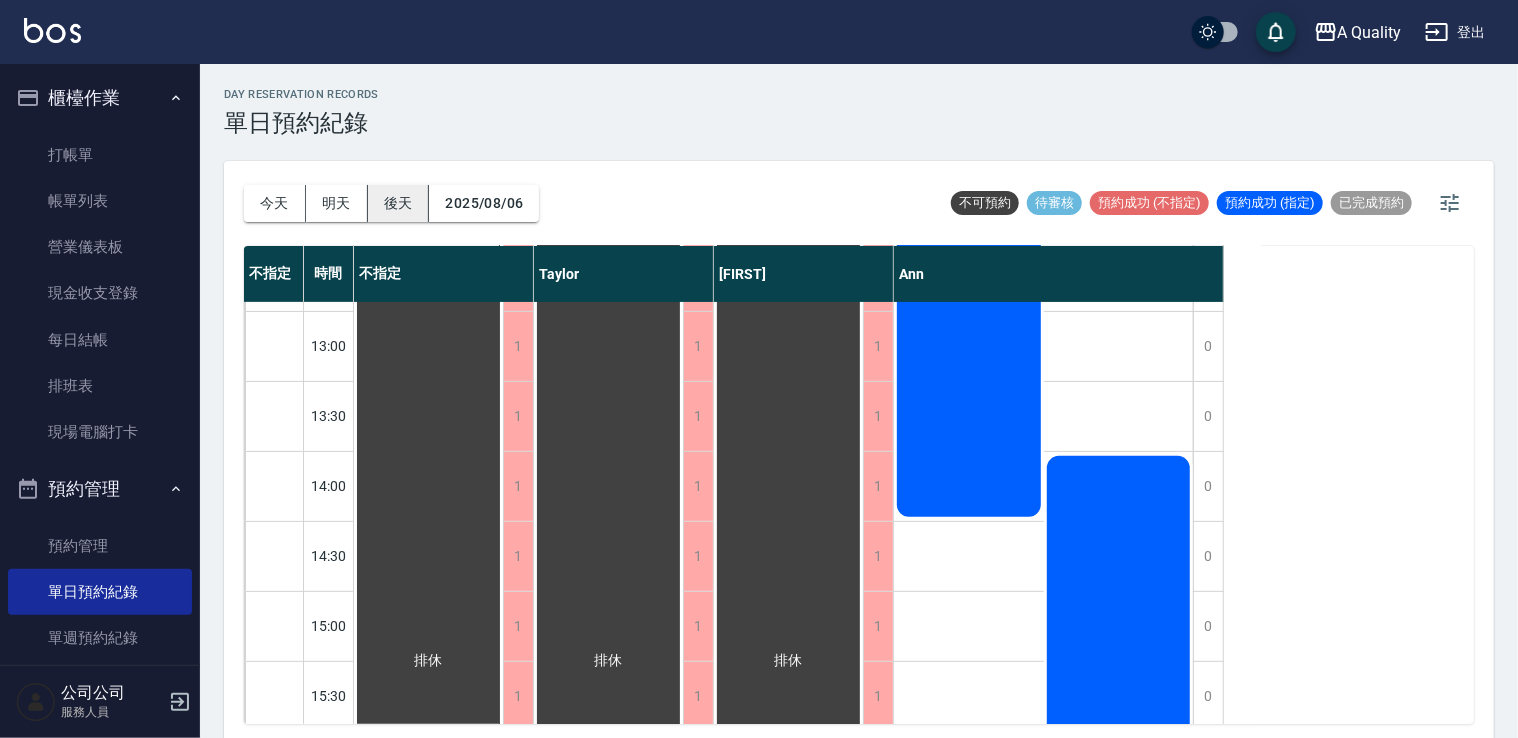 scroll, scrollTop: 300, scrollLeft: 0, axis: vertical 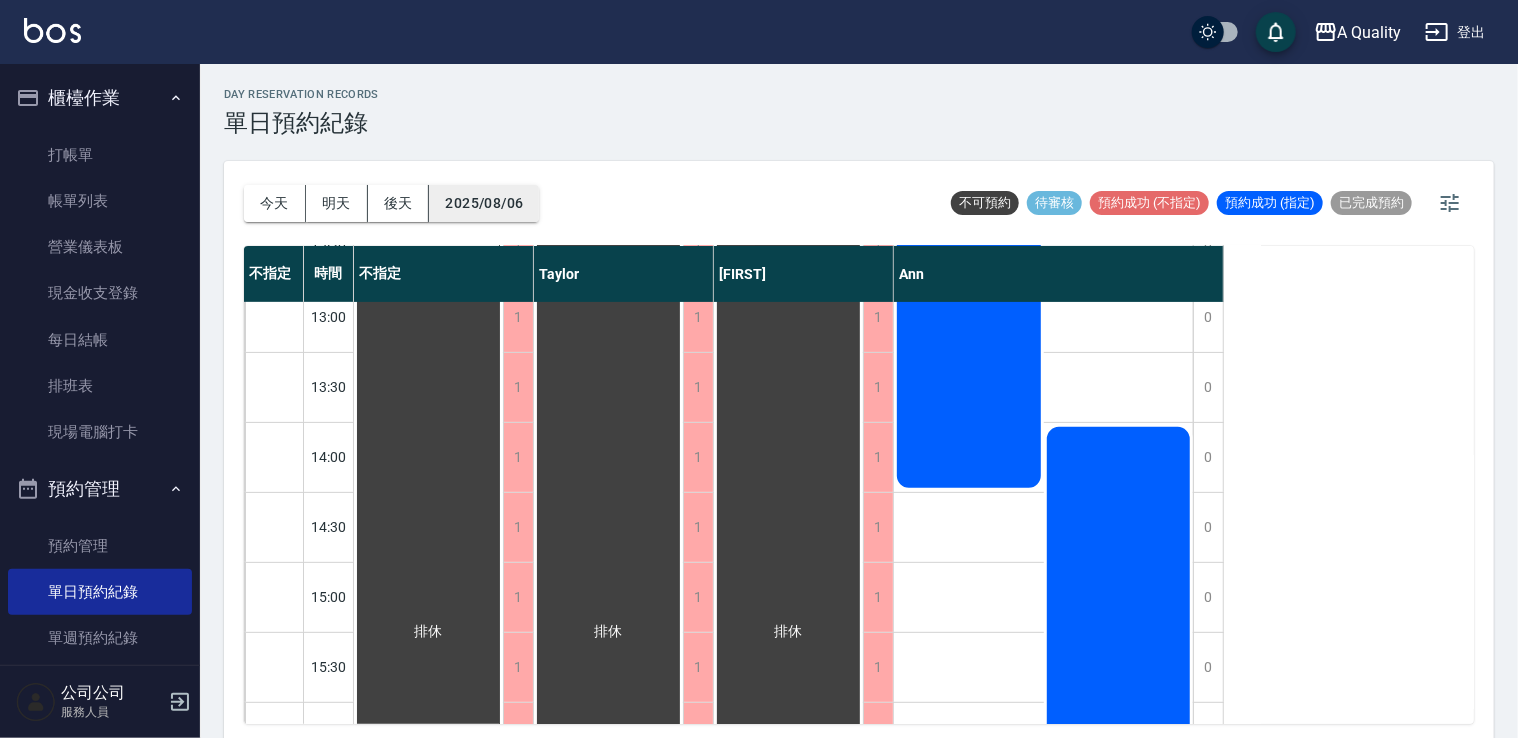 click on "2025/08/06" at bounding box center [484, 203] 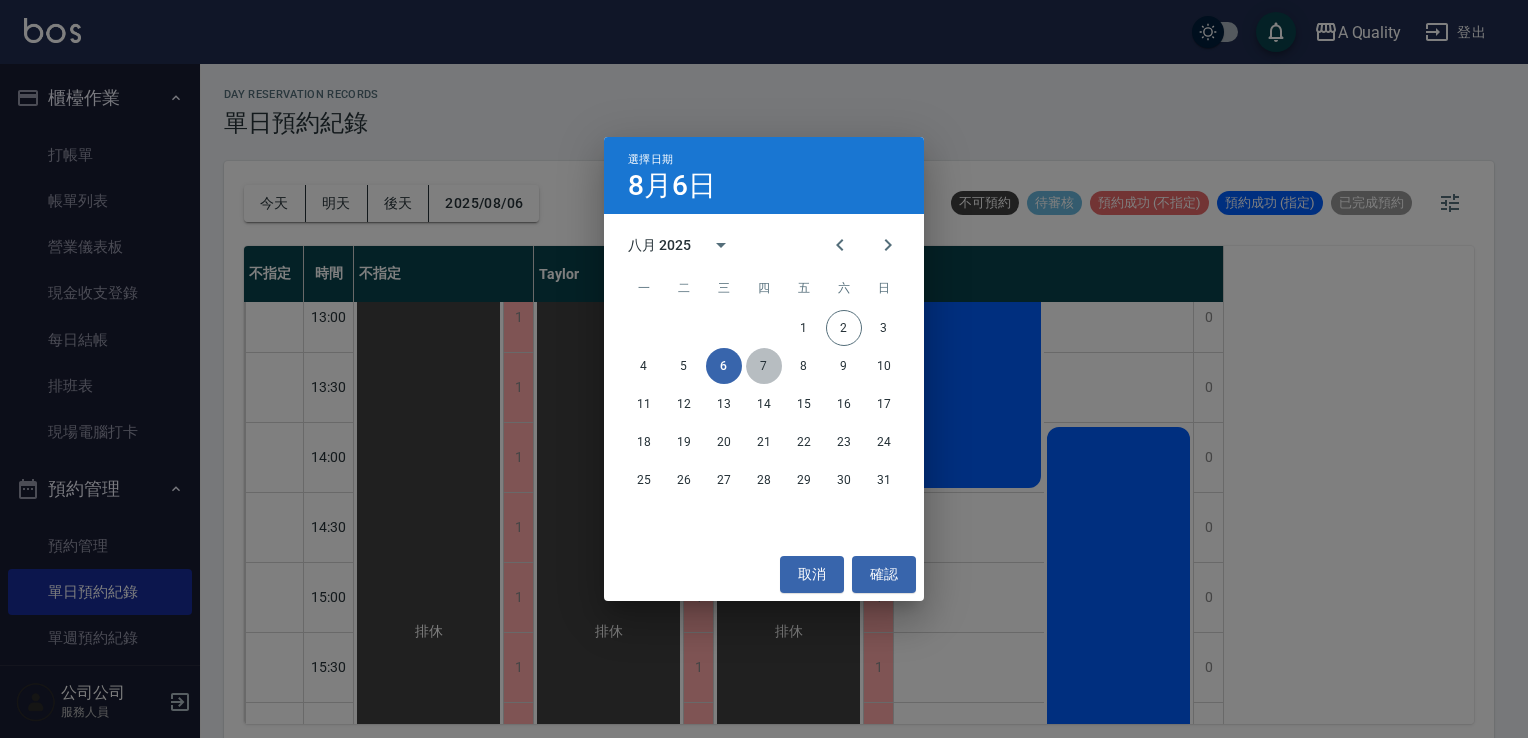 click on "7" at bounding box center (764, 366) 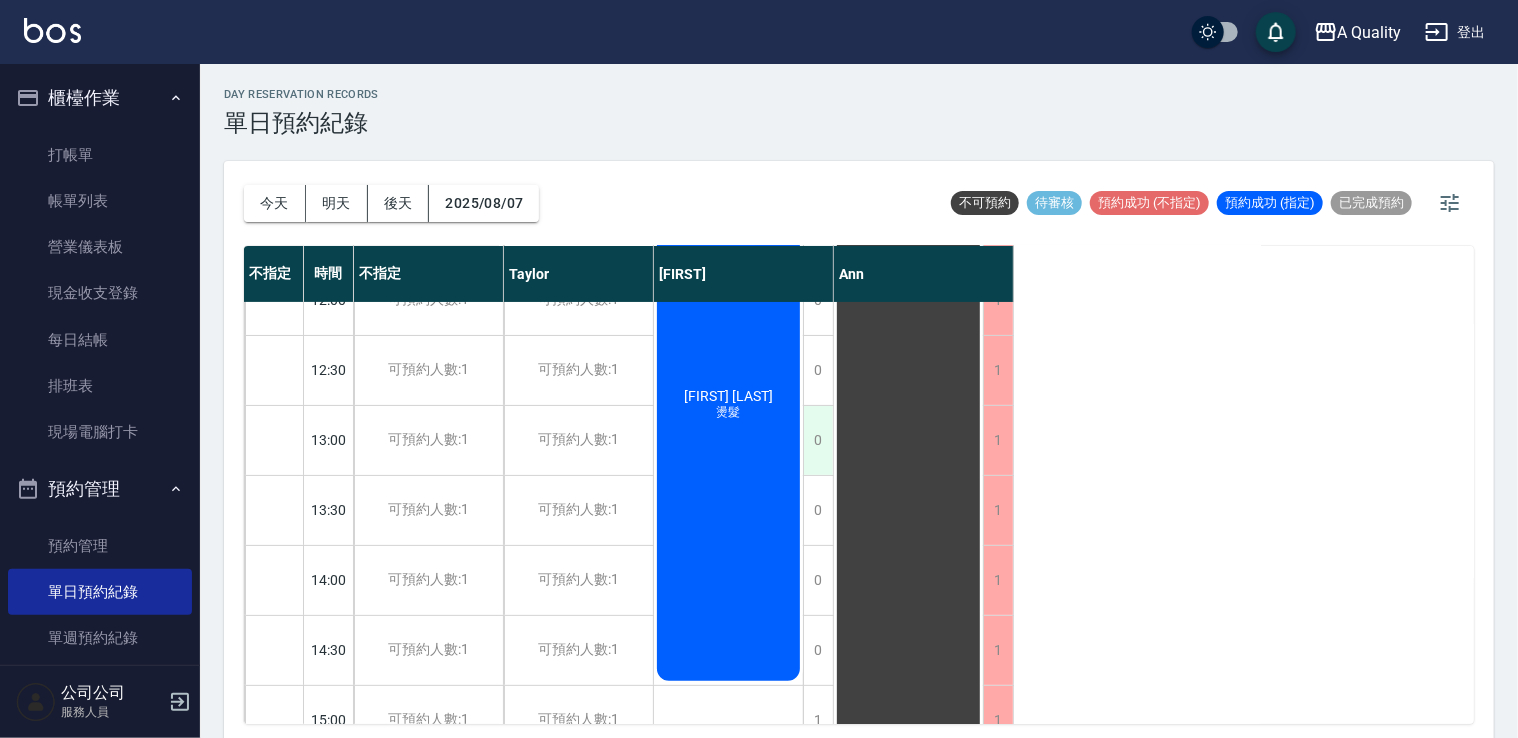 scroll, scrollTop: 0, scrollLeft: 0, axis: both 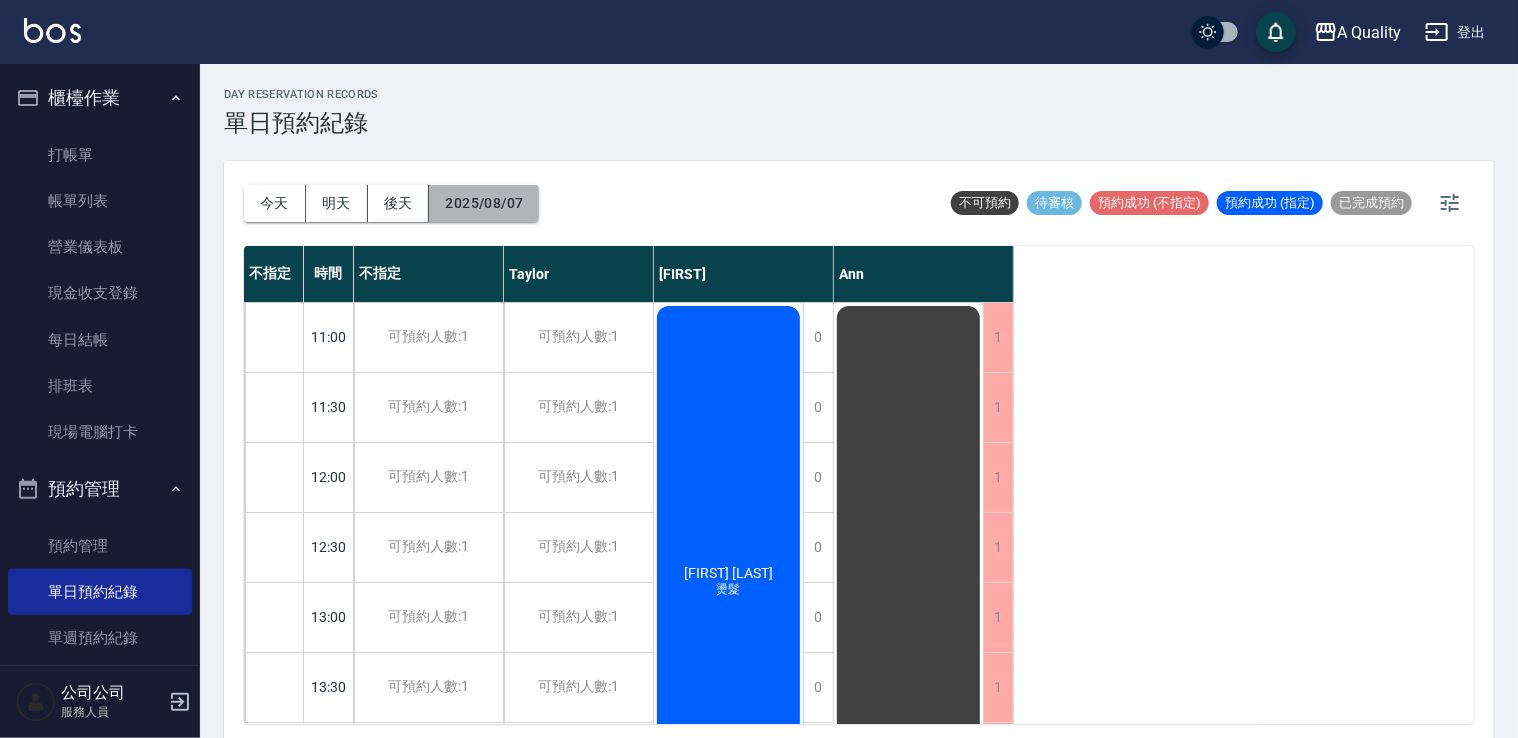 click on "2025/08/07" at bounding box center [484, 203] 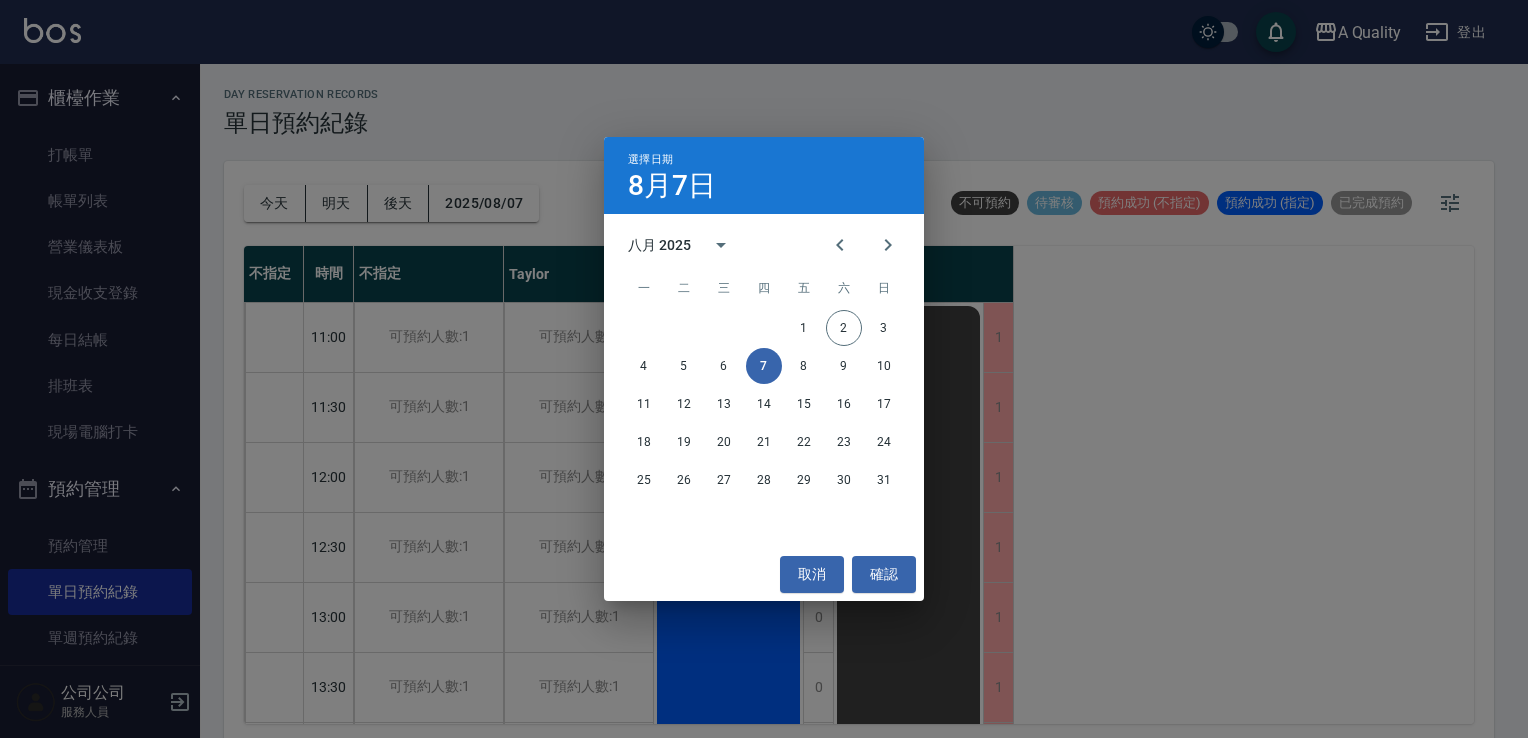 click on "4 5 6 7 8 9 10" at bounding box center (764, 366) 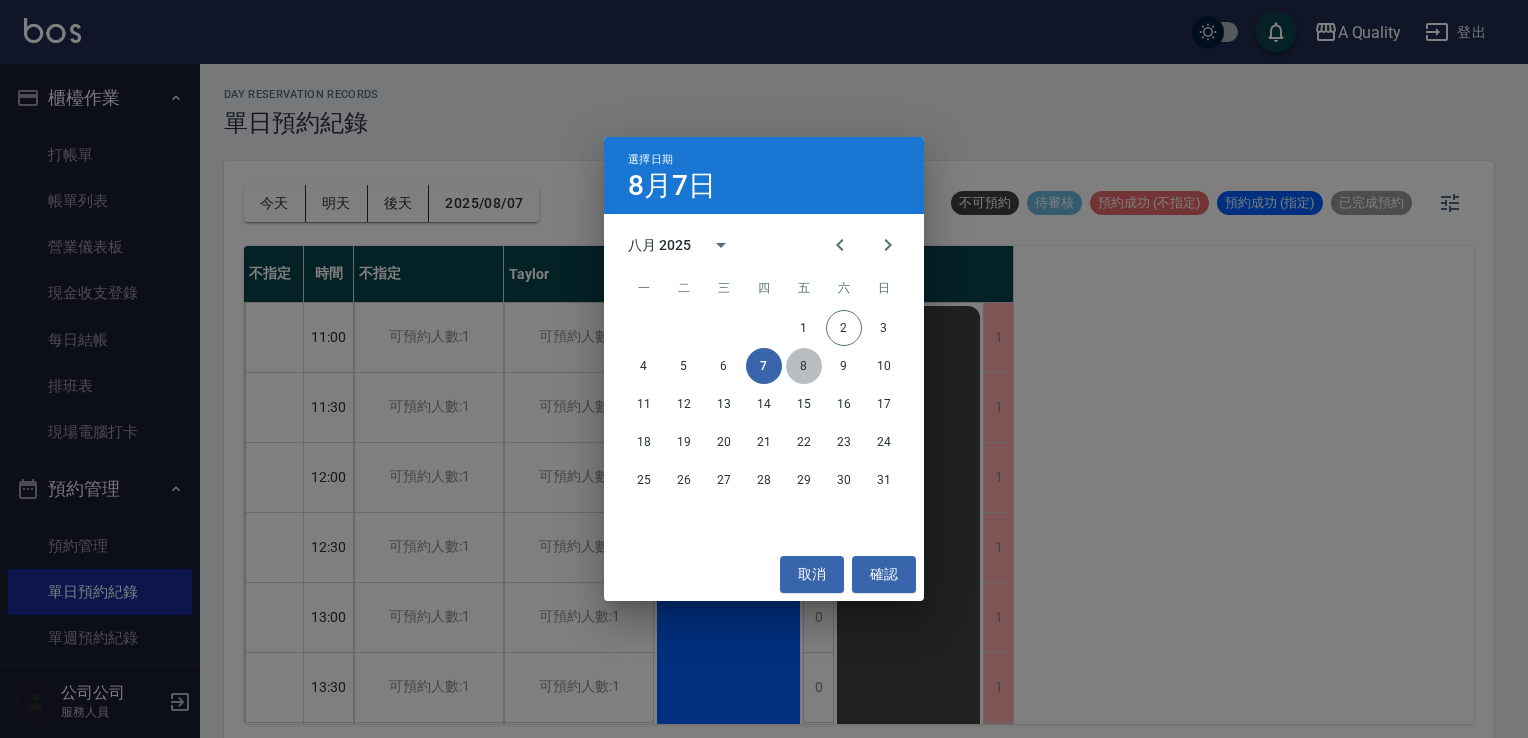 click on "8" at bounding box center [804, 366] 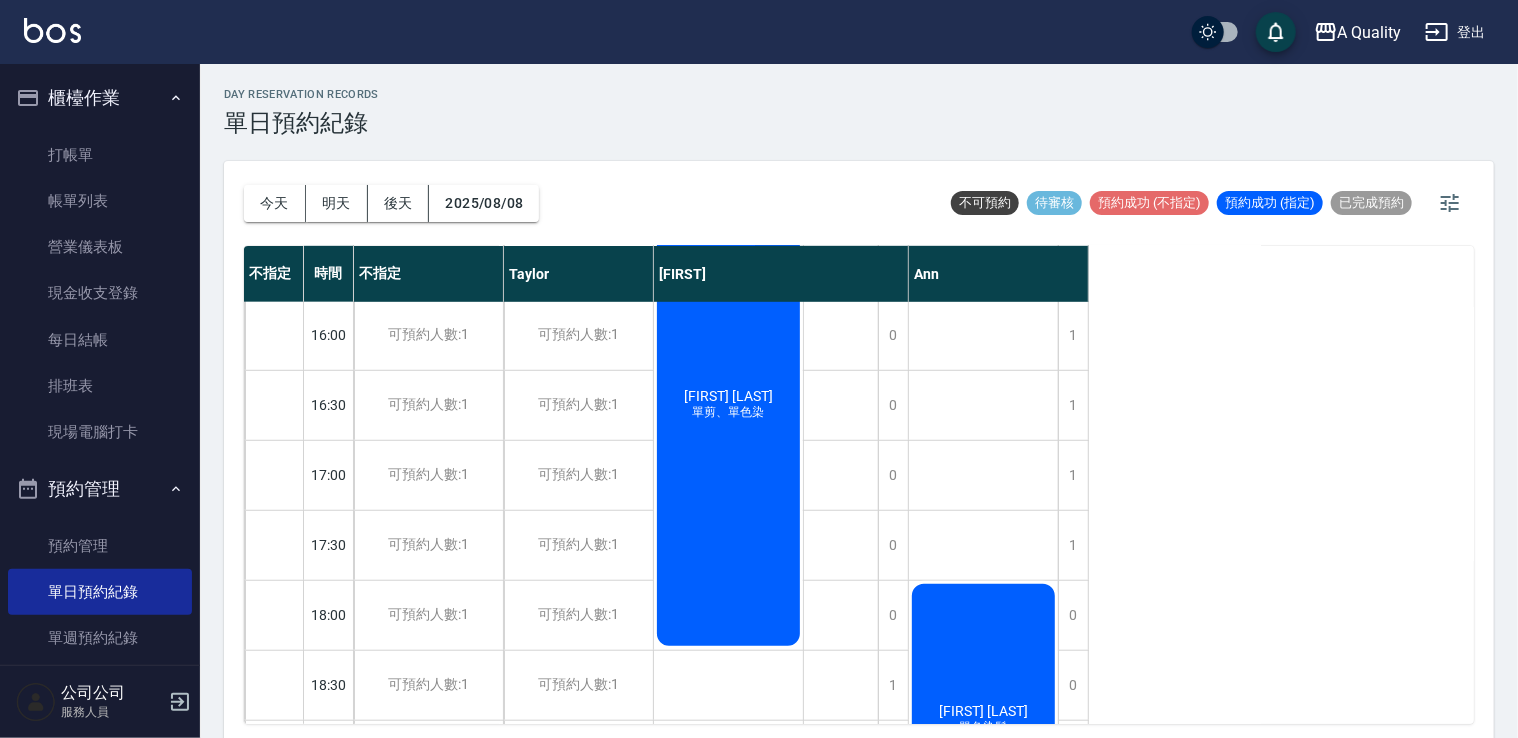 scroll, scrollTop: 853, scrollLeft: 0, axis: vertical 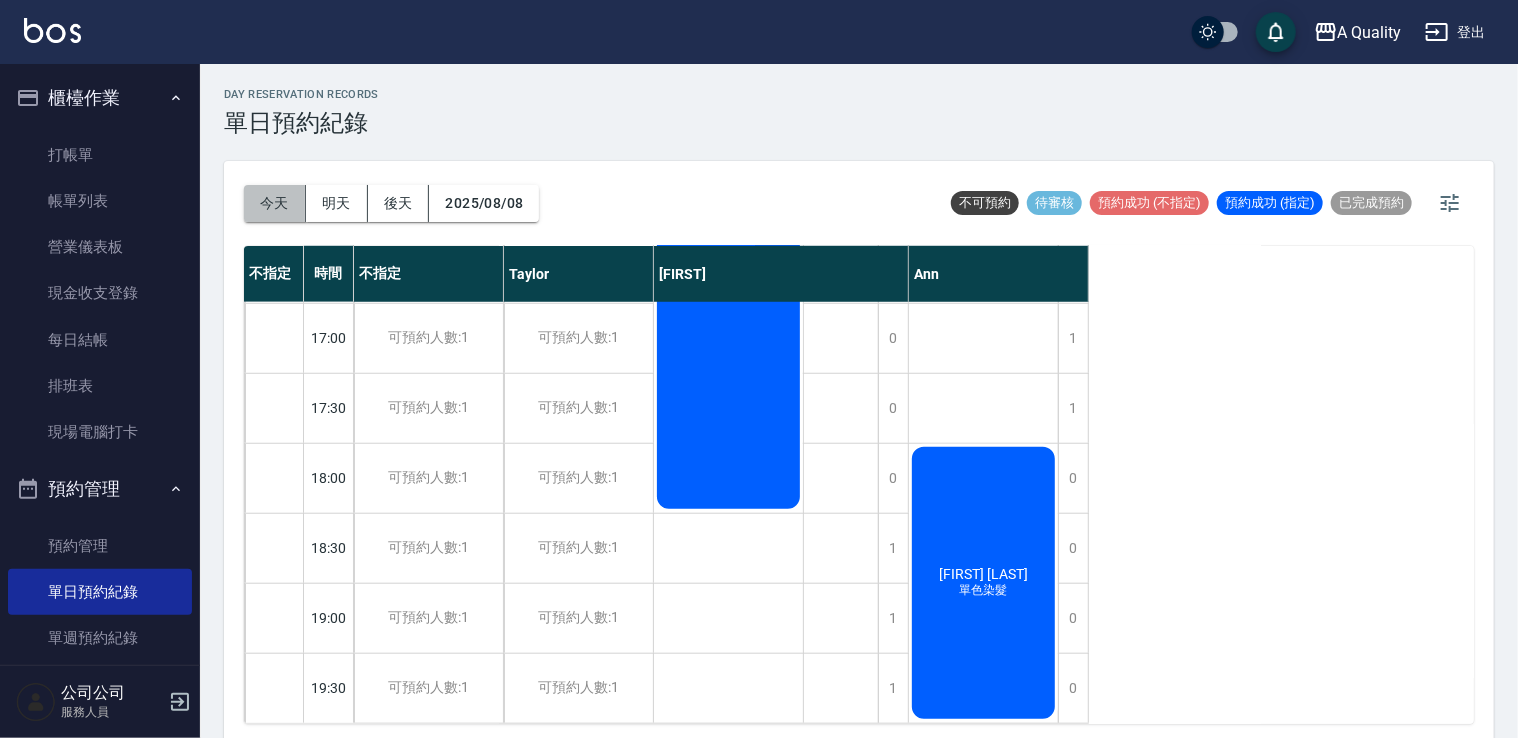 click on "今天" at bounding box center [275, 203] 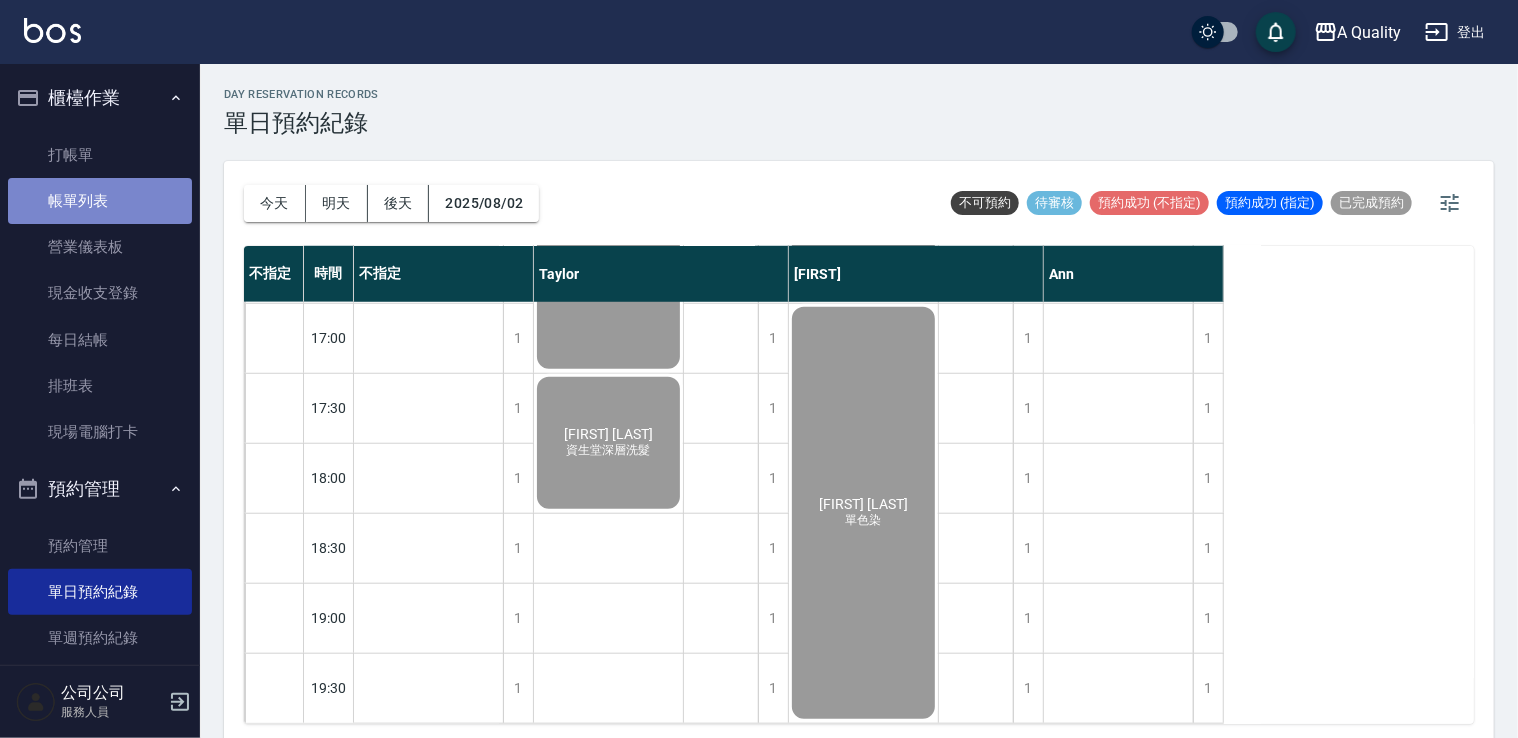 click on "帳單列表" at bounding box center [100, 201] 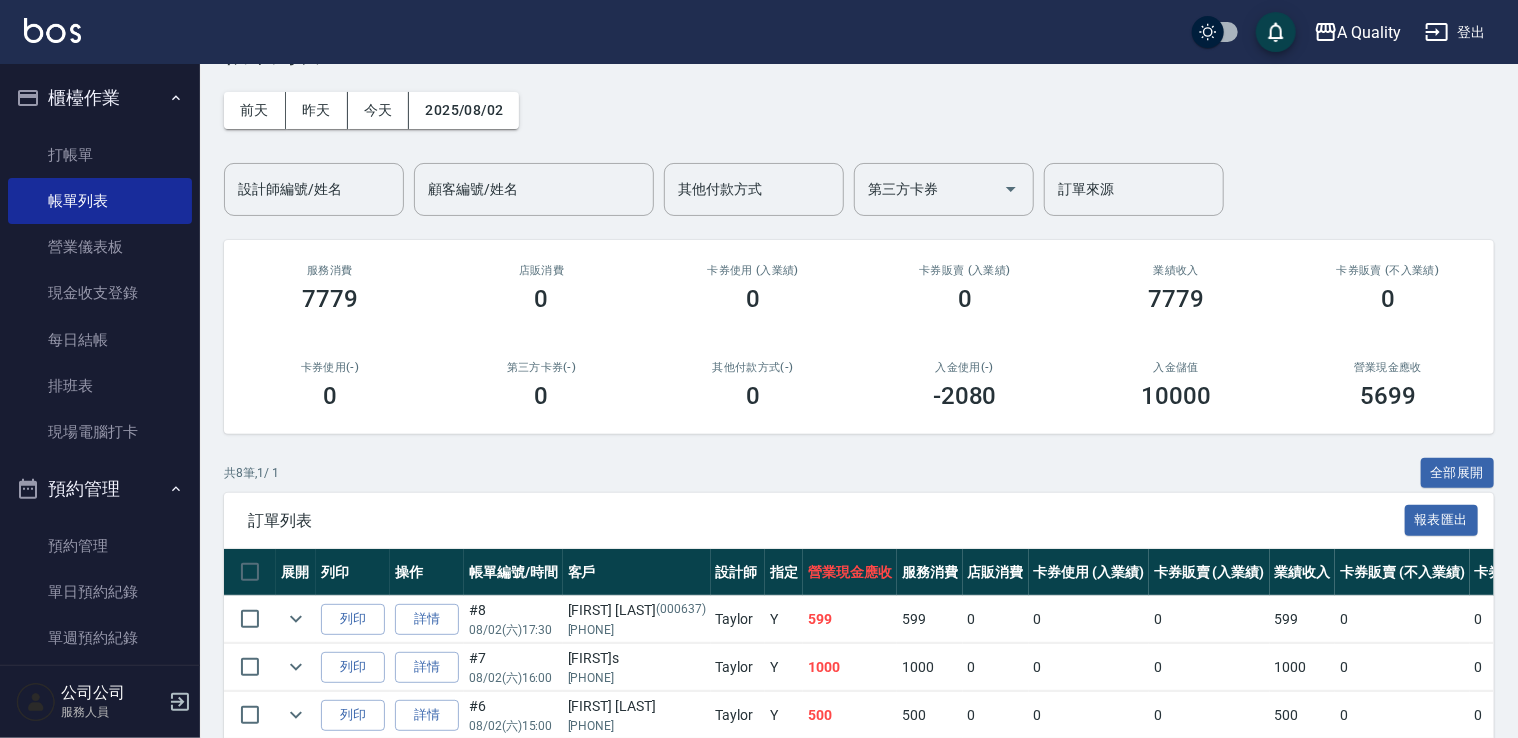 scroll, scrollTop: 400, scrollLeft: 0, axis: vertical 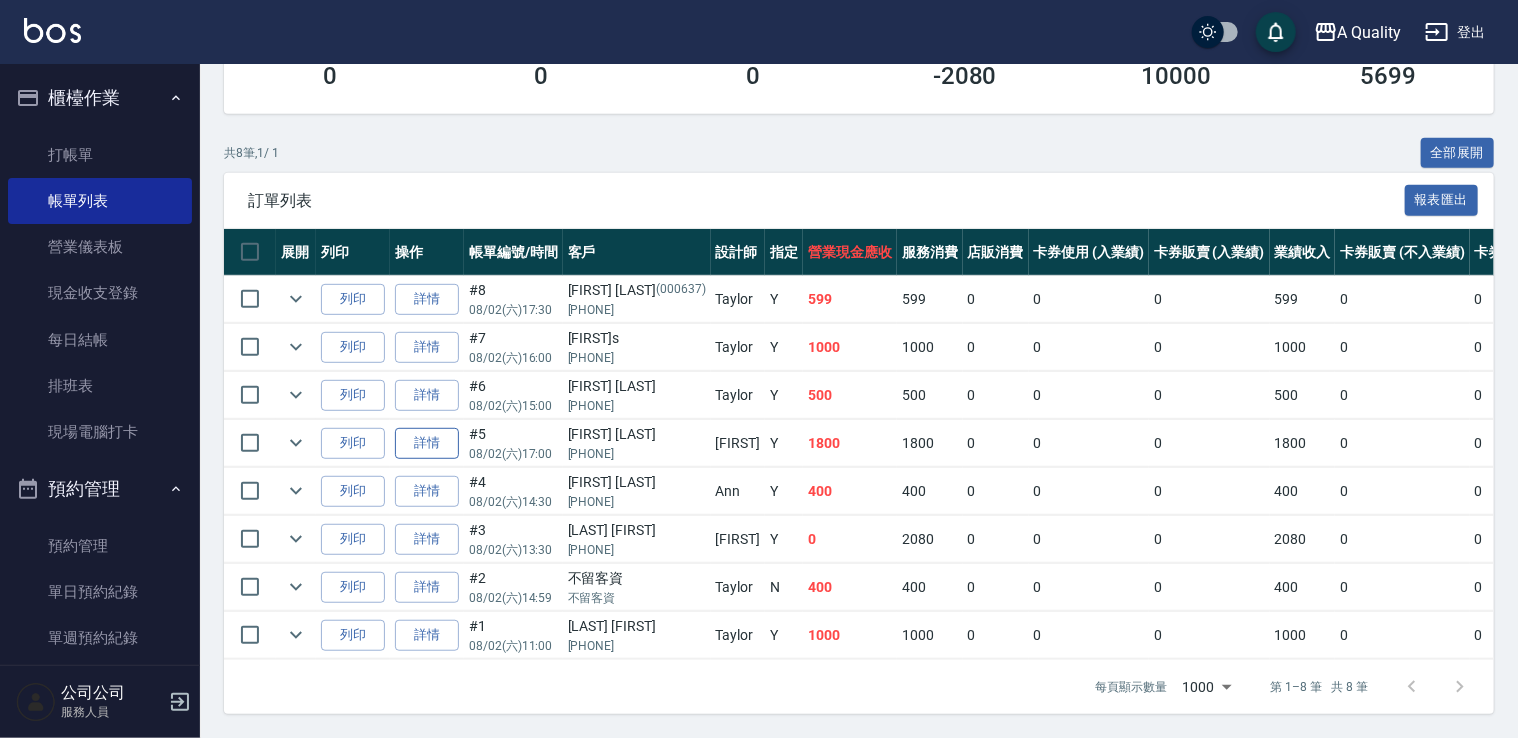 click on "詳情" at bounding box center [427, 443] 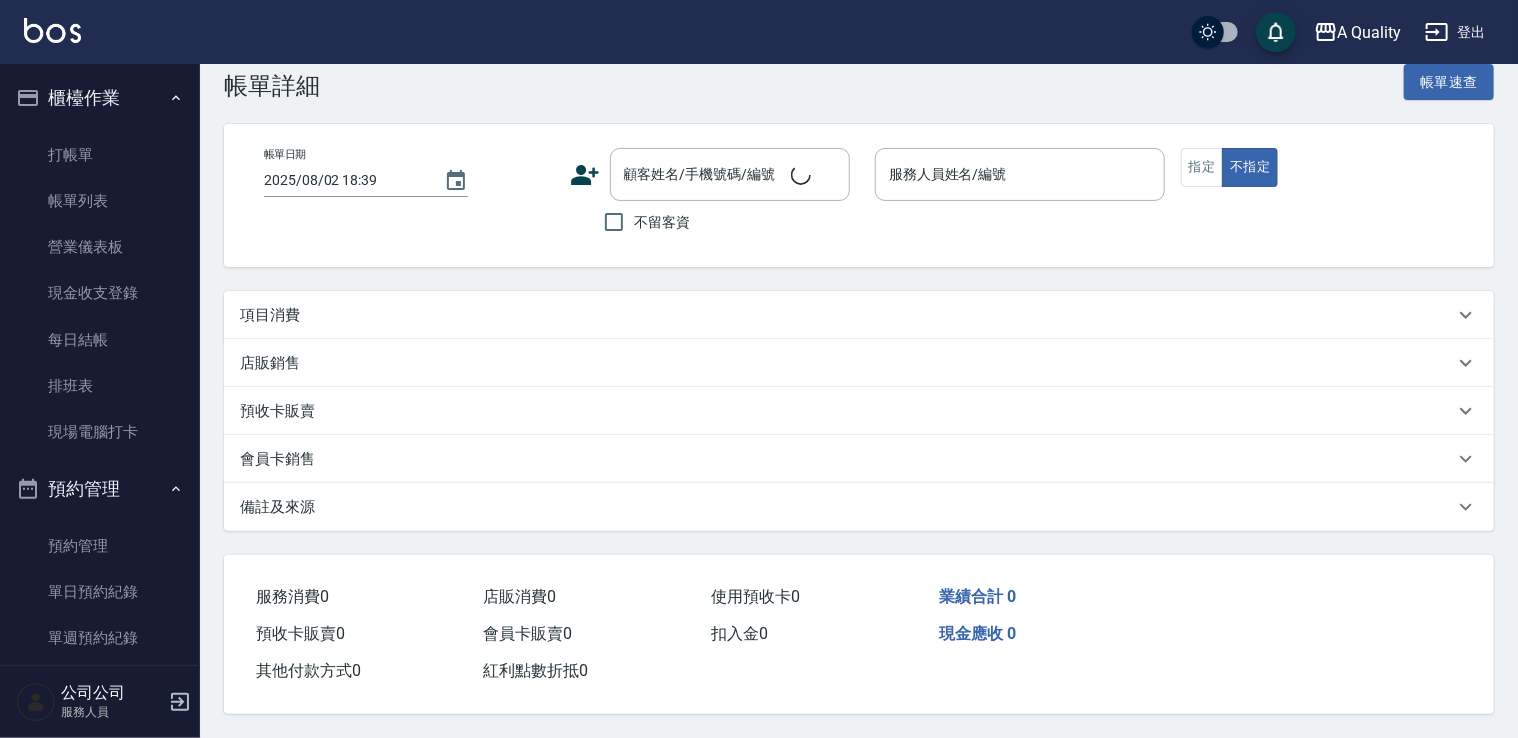 scroll, scrollTop: 0, scrollLeft: 0, axis: both 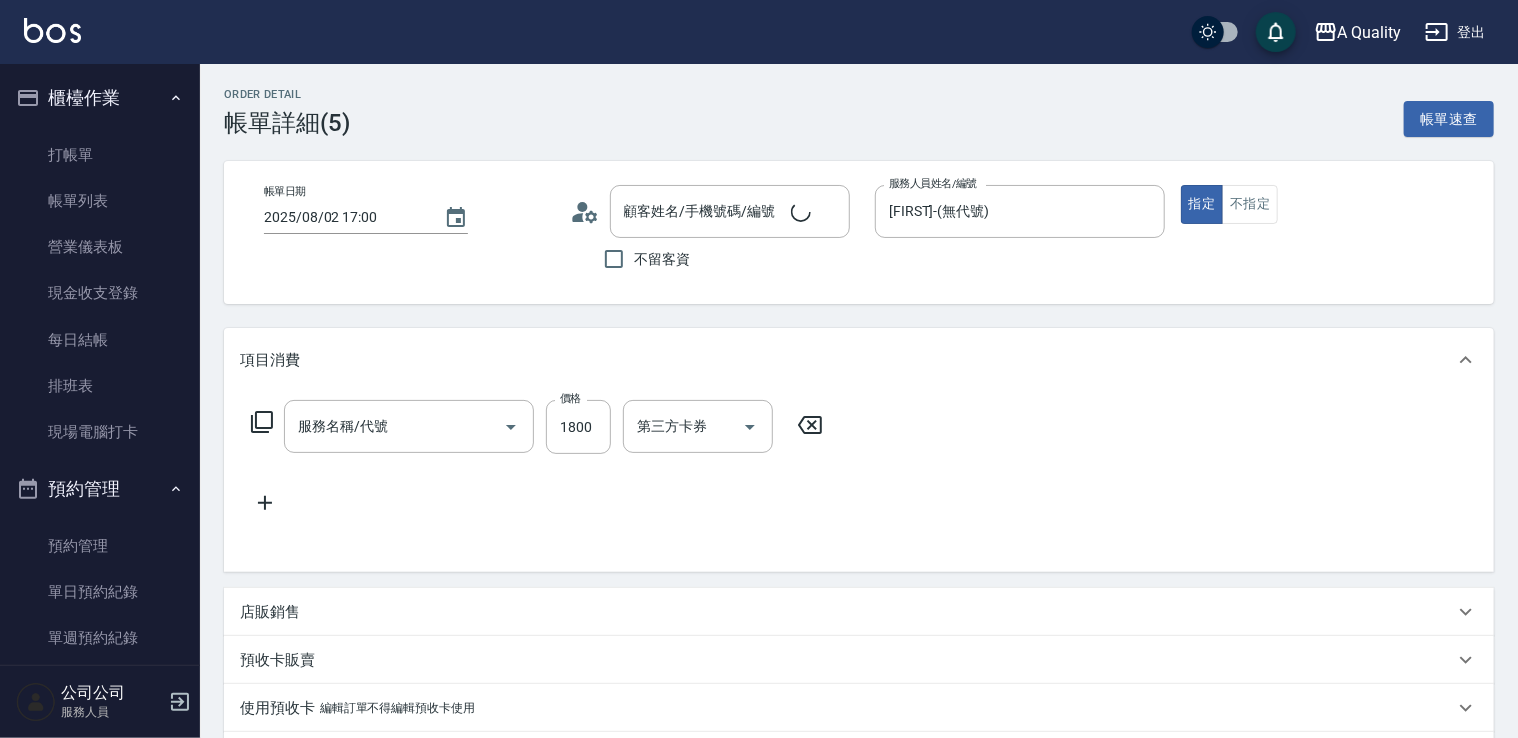 type on "2025/08/02 17:00" 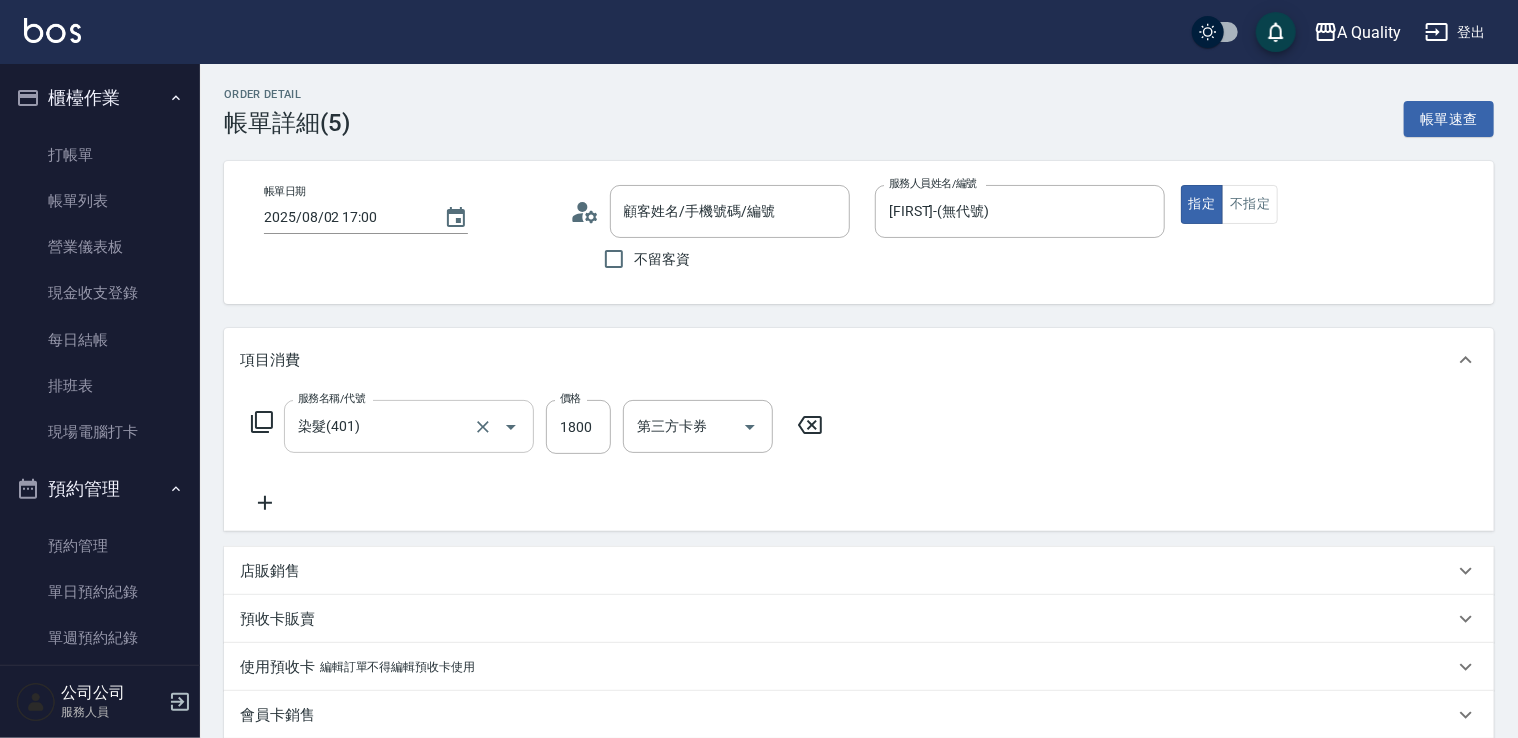 type on "染髮(401)" 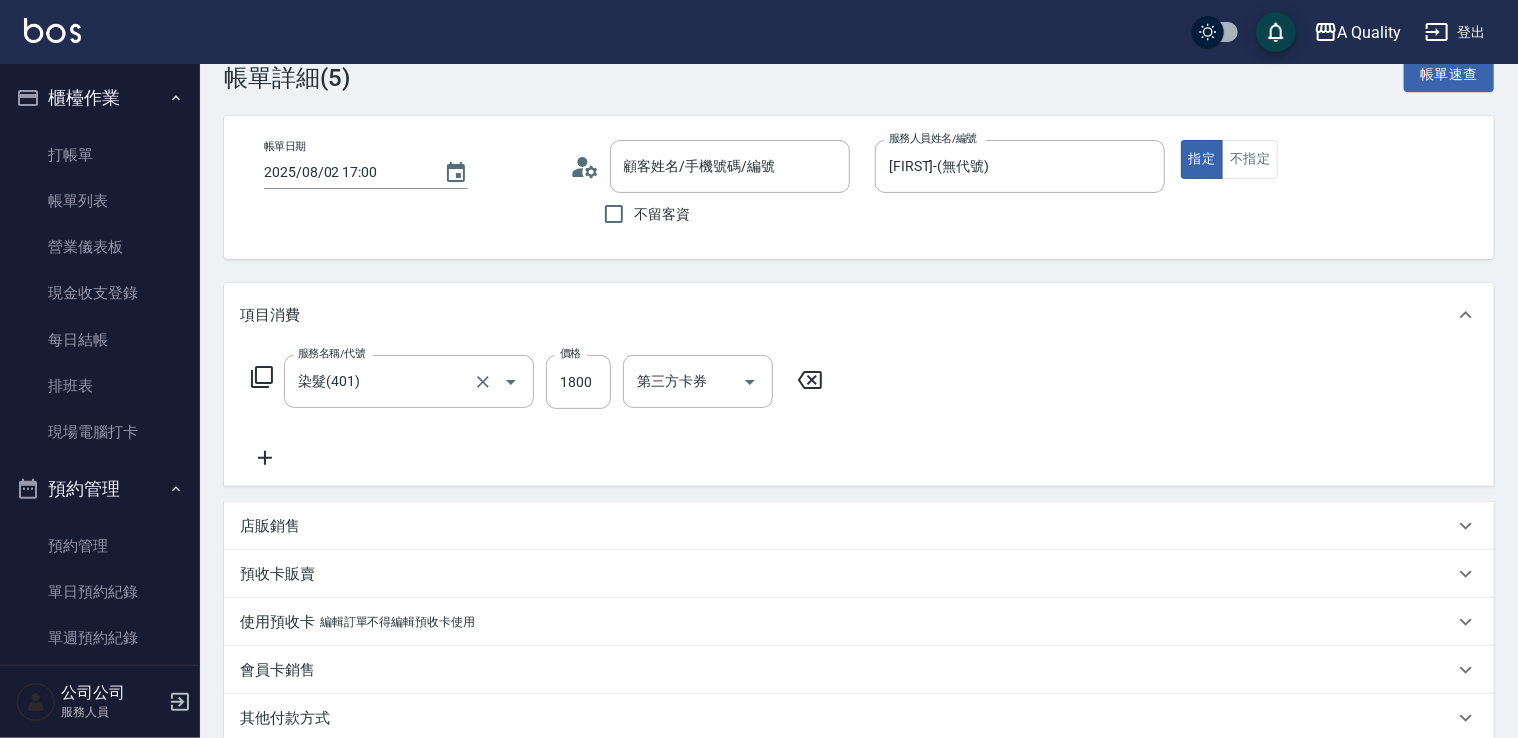 type on "許振強/0933874806/" 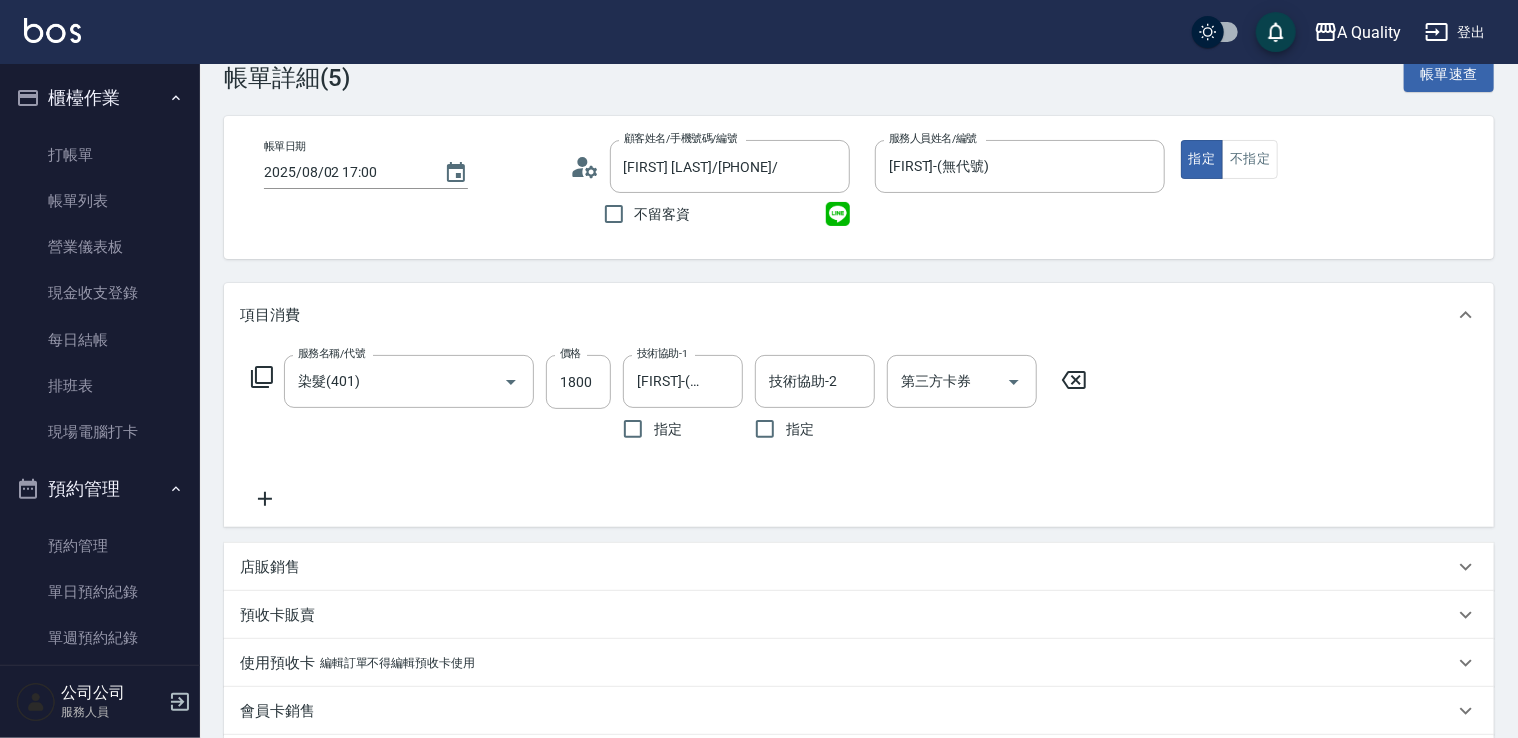 click on "店販銷售" at bounding box center [270, 567] 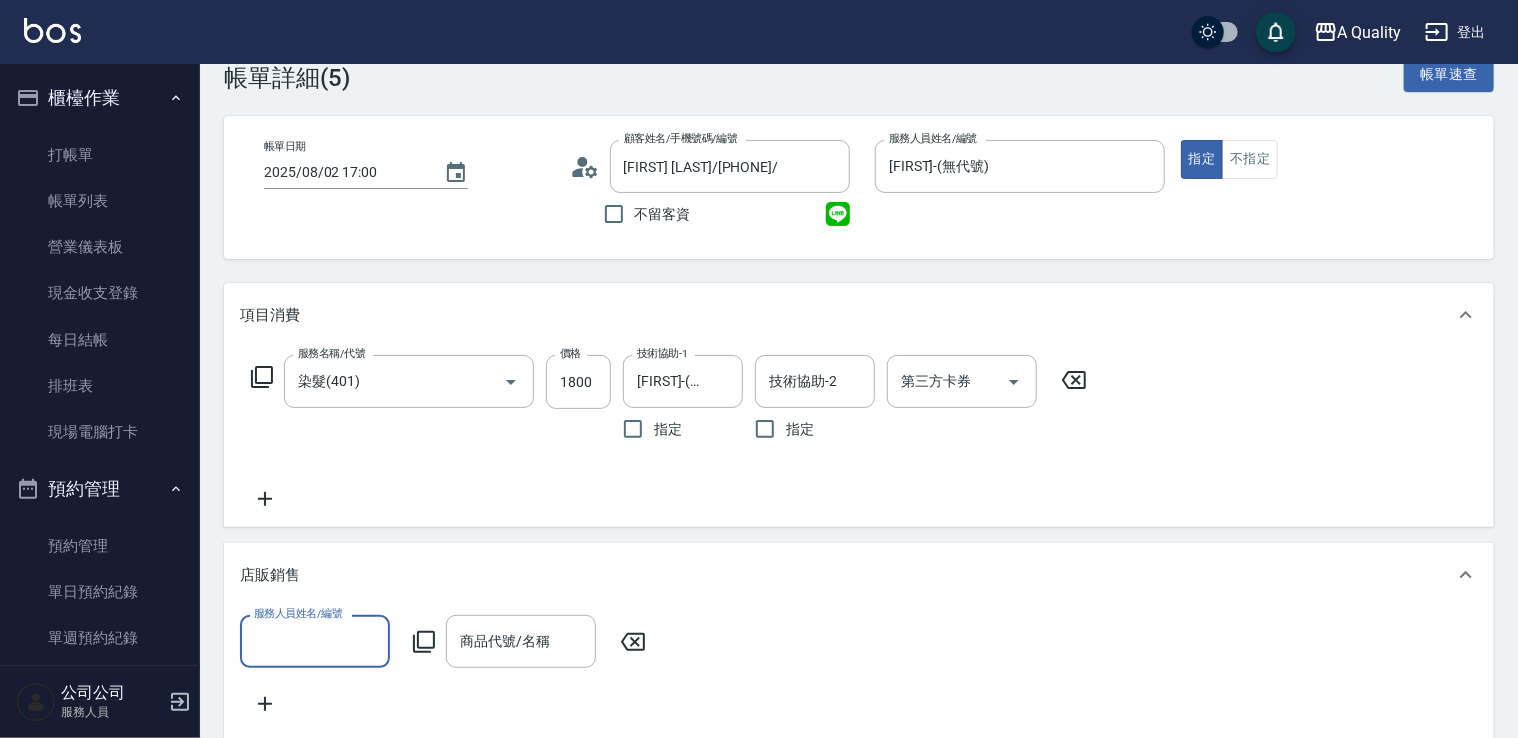 scroll, scrollTop: 0, scrollLeft: 0, axis: both 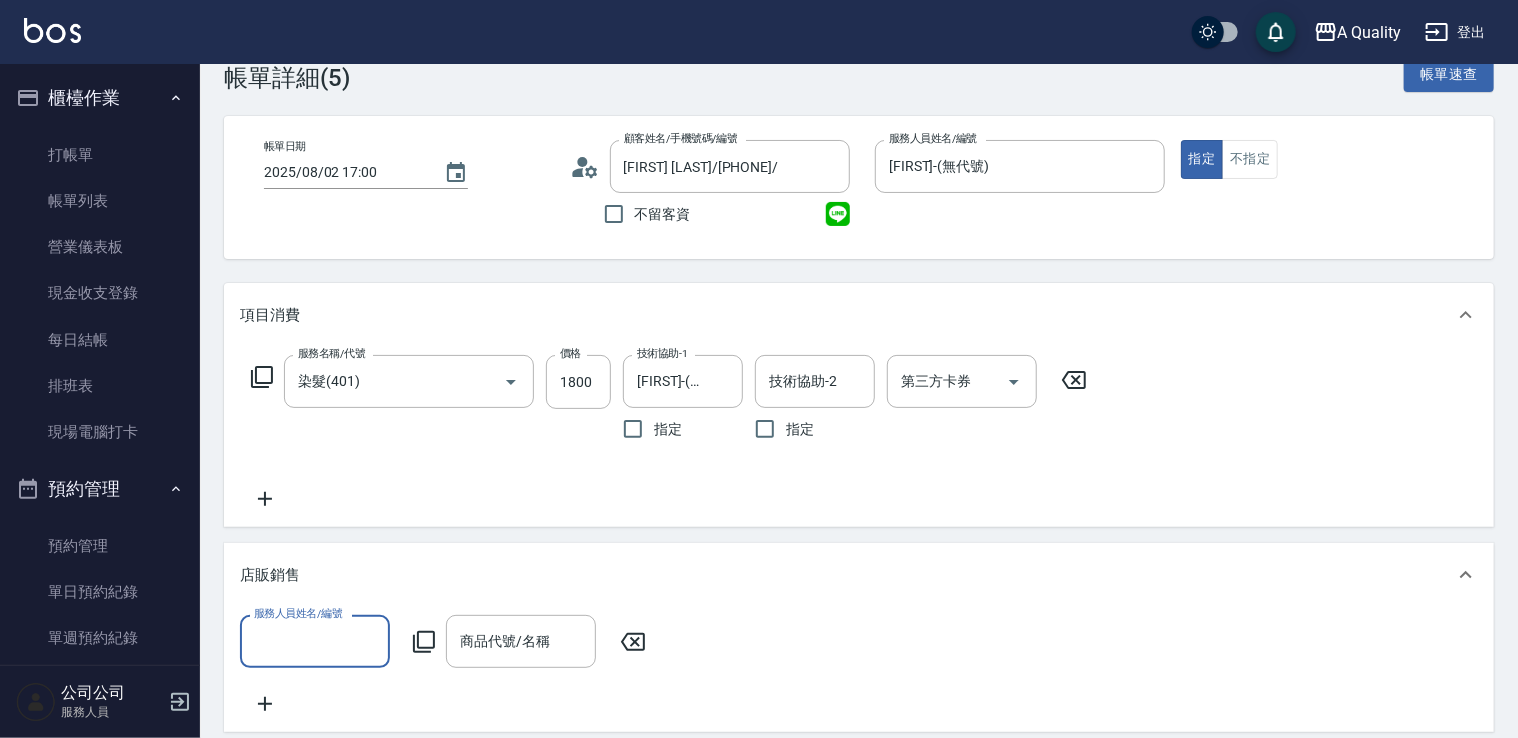 click on "服務人員姓名/編號" at bounding box center (315, 641) 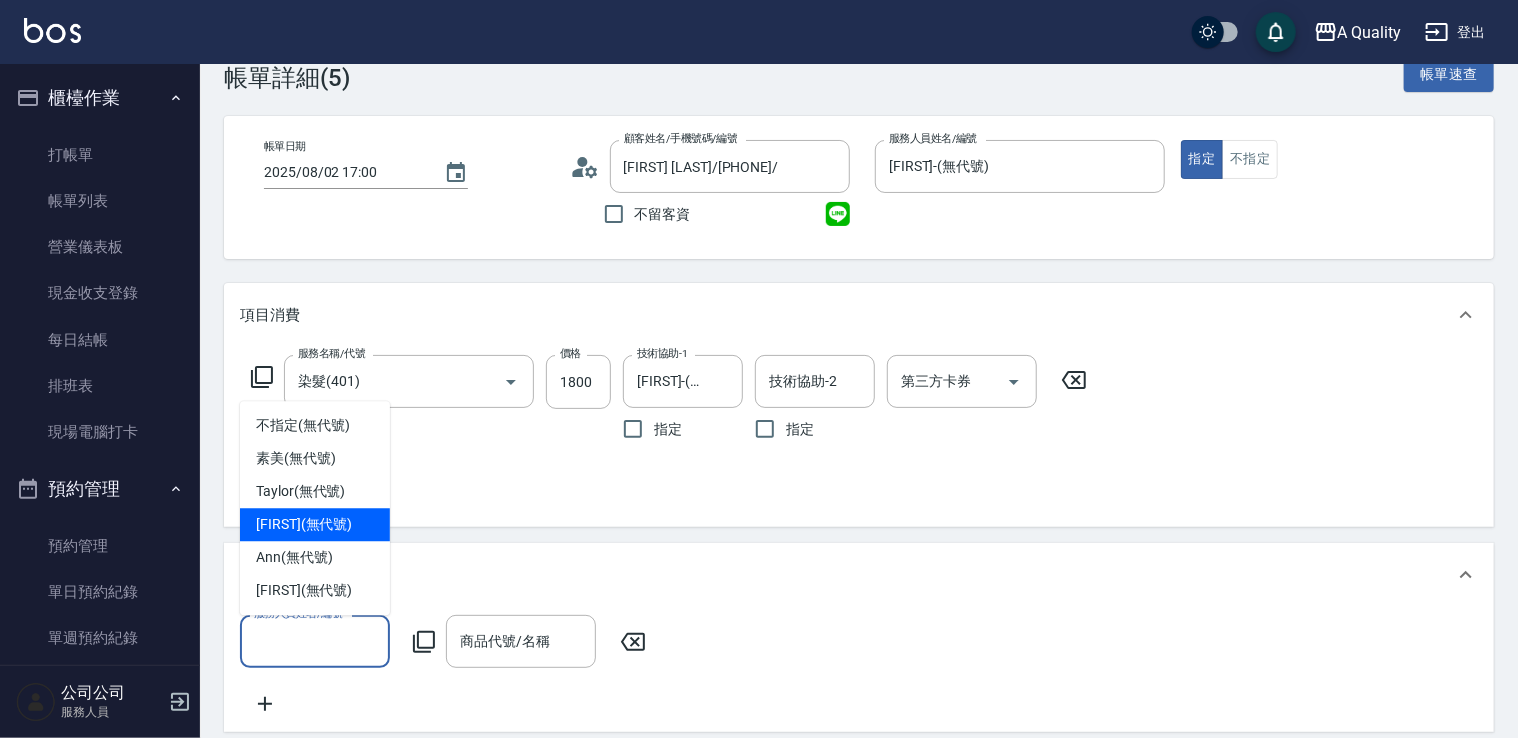 drag, startPoint x: 327, startPoint y: 526, endPoint x: 369, endPoint y: 551, distance: 48.8774 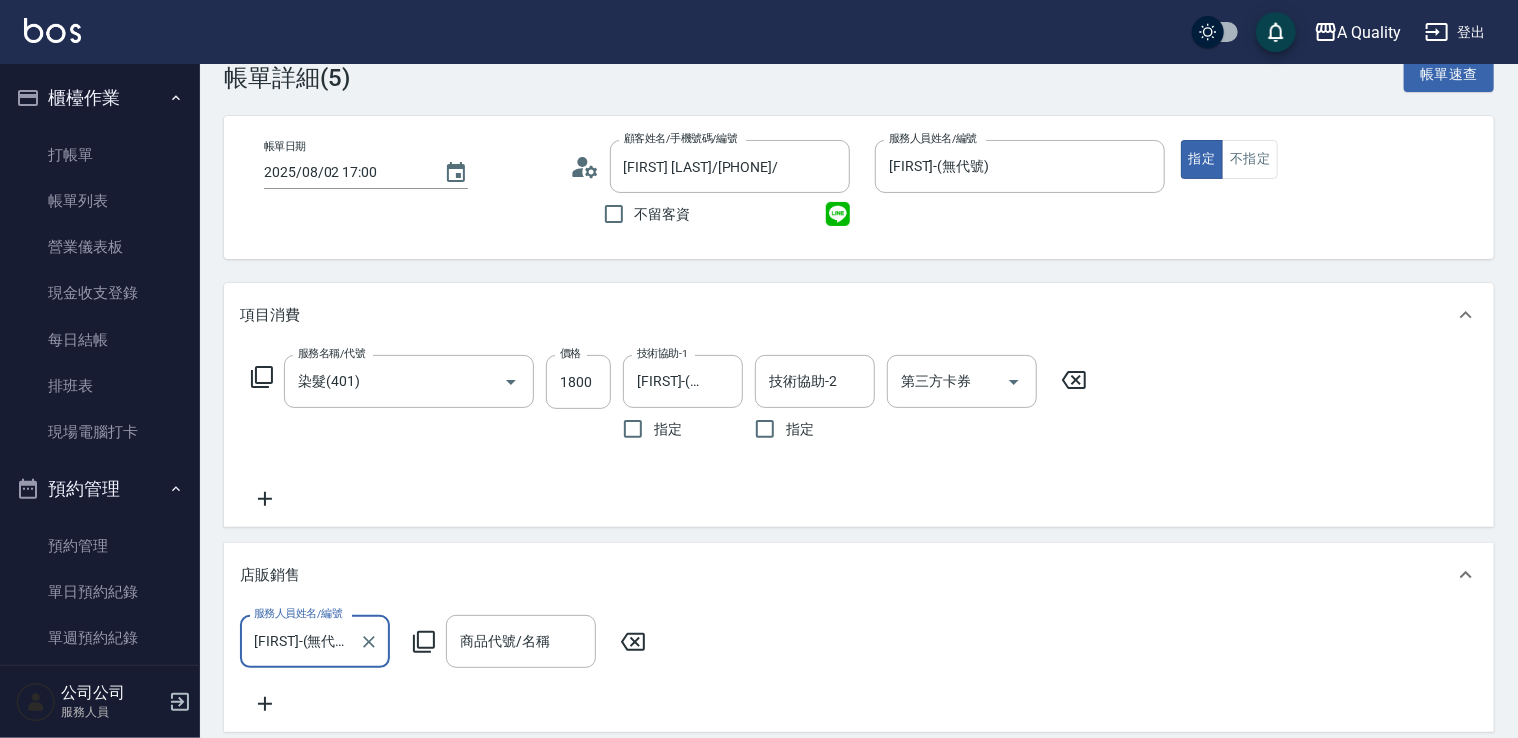 click 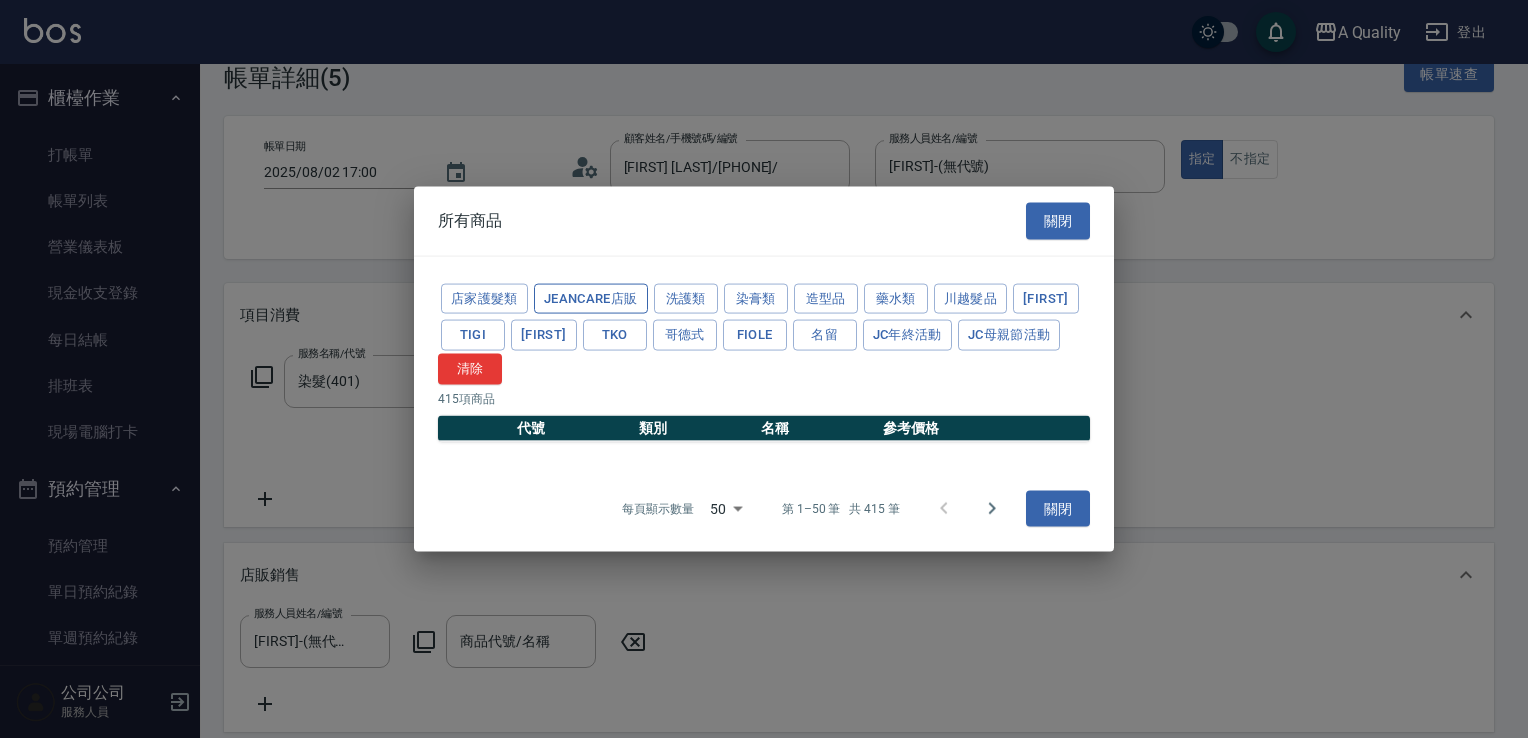click on "JeanCare店販" at bounding box center [591, 298] 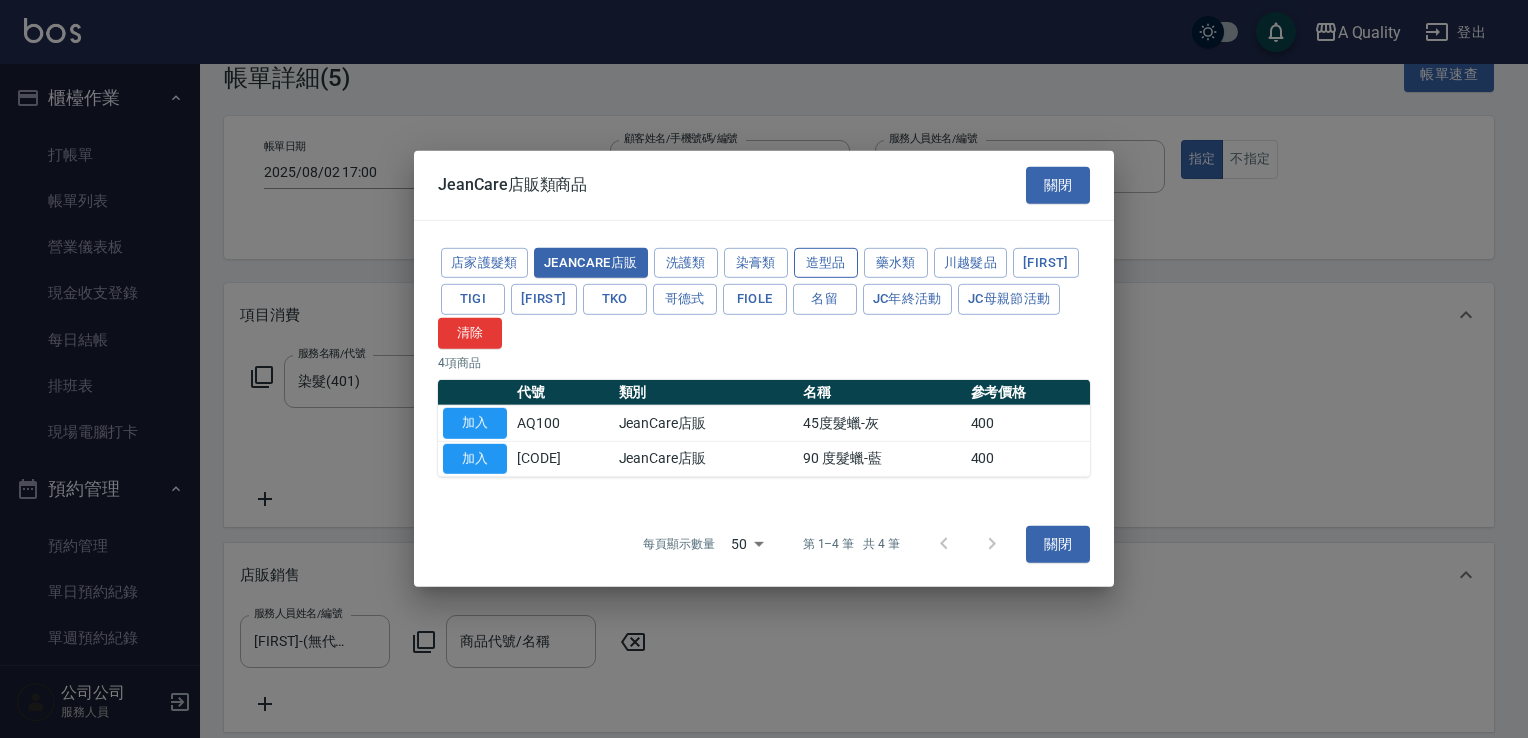 click on "造型品" at bounding box center [826, 262] 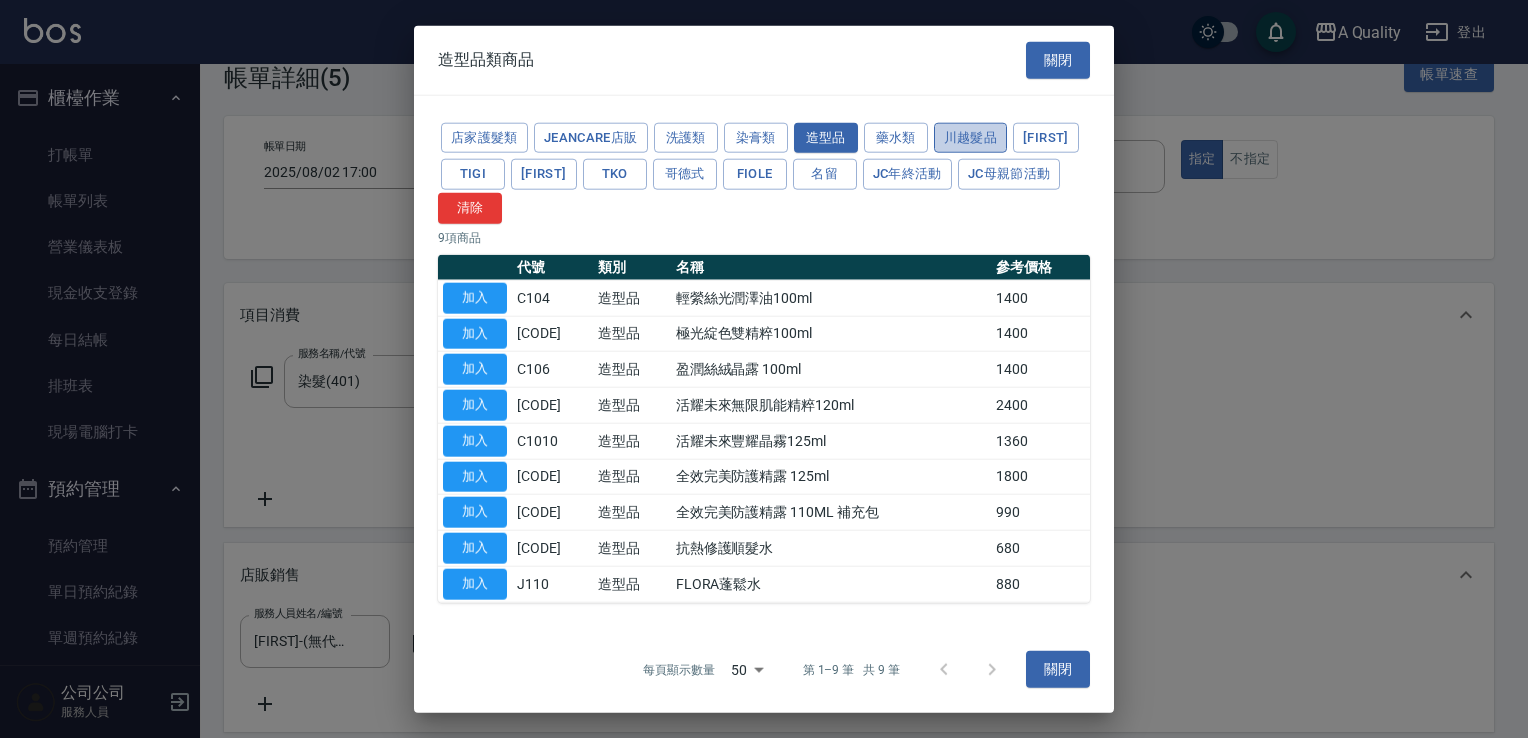 click on "川越髮品" at bounding box center (971, 137) 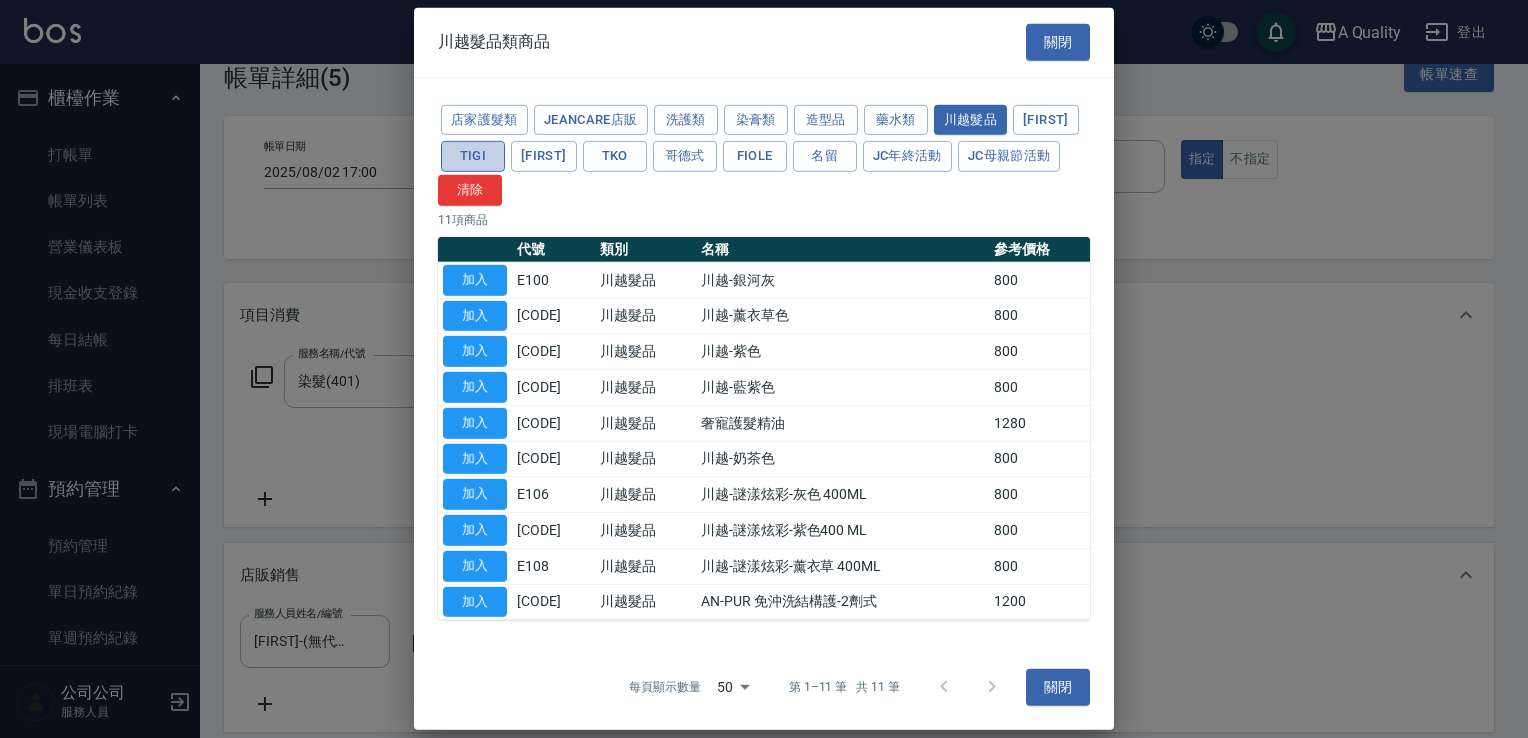 click on "TIGI" at bounding box center (473, 156) 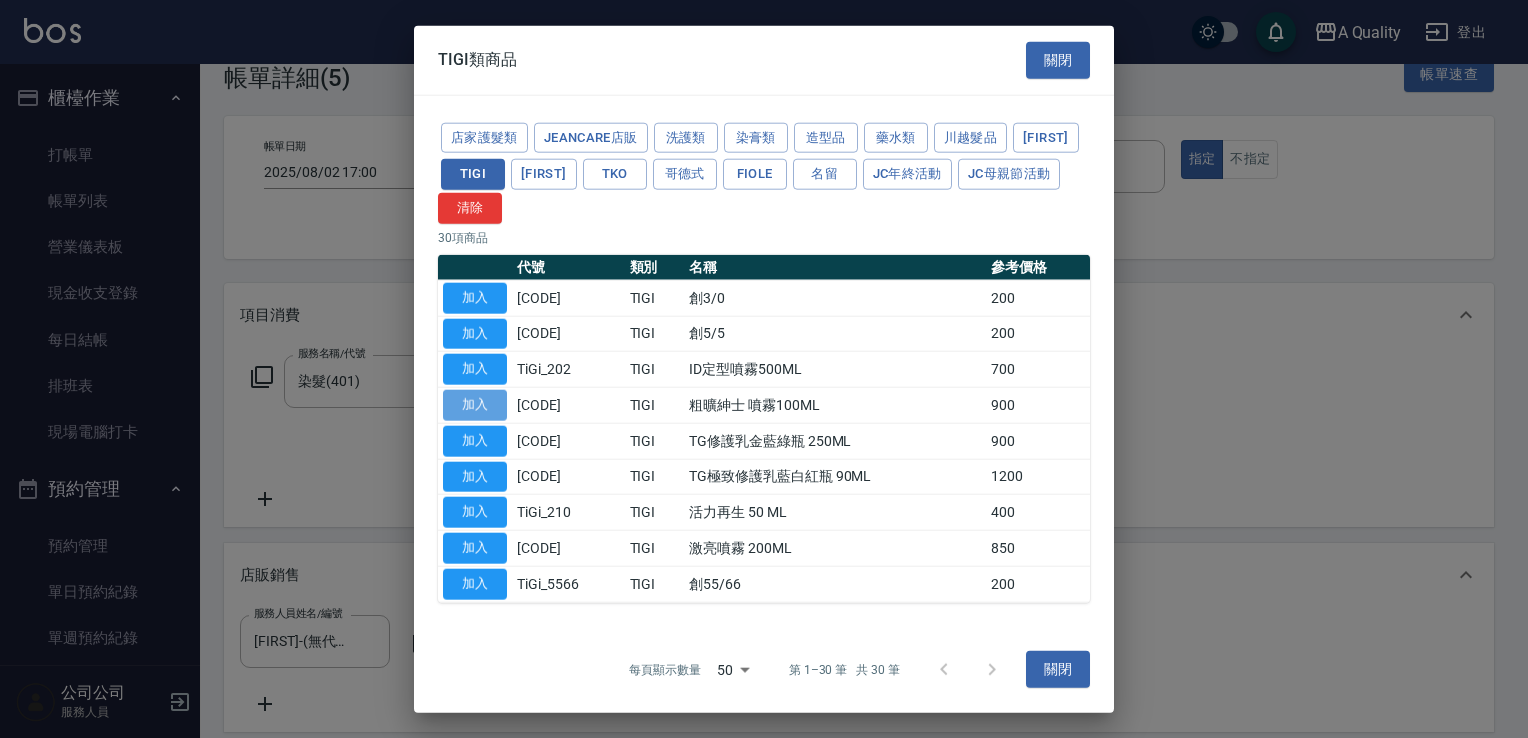 click on "加入" at bounding box center (475, 405) 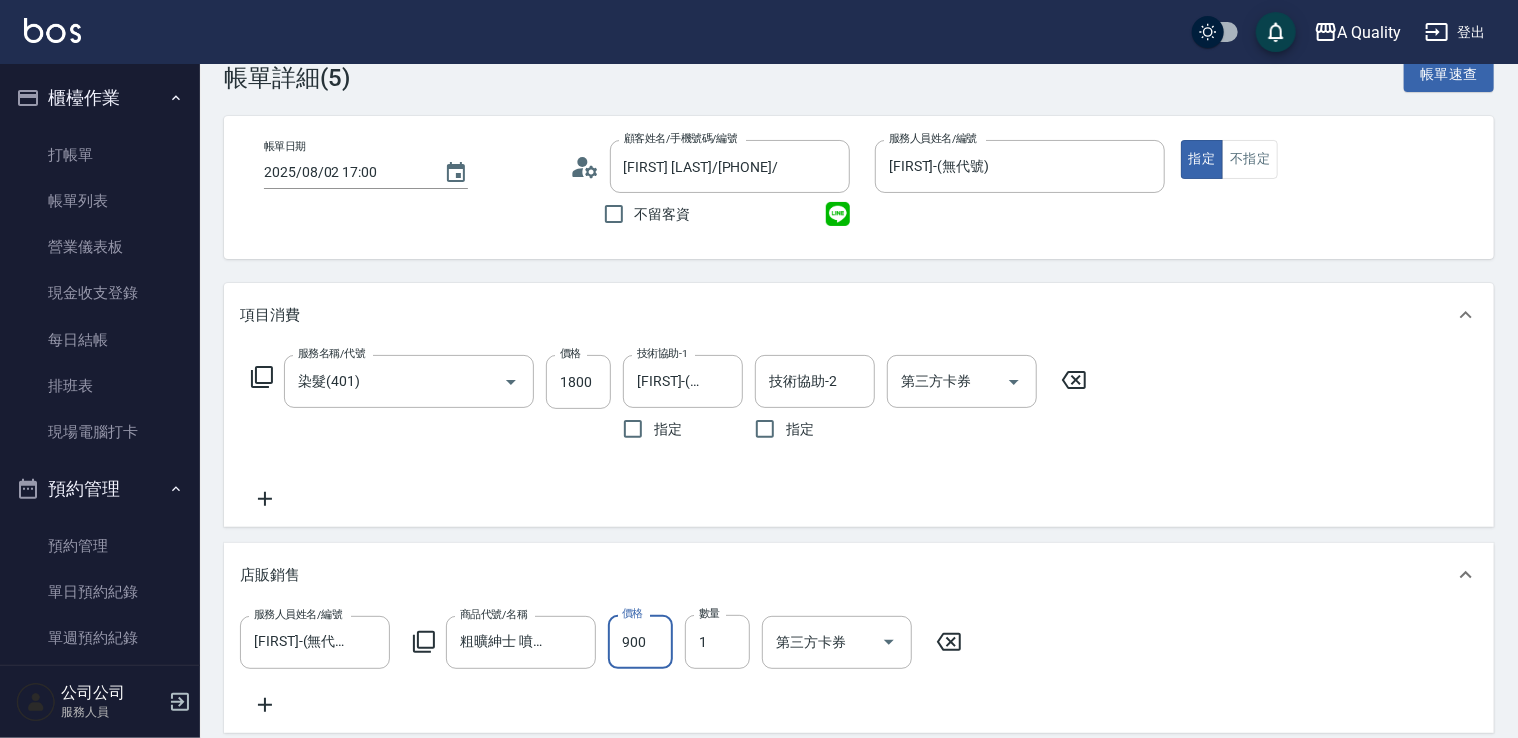 click on "900" at bounding box center (640, 642) 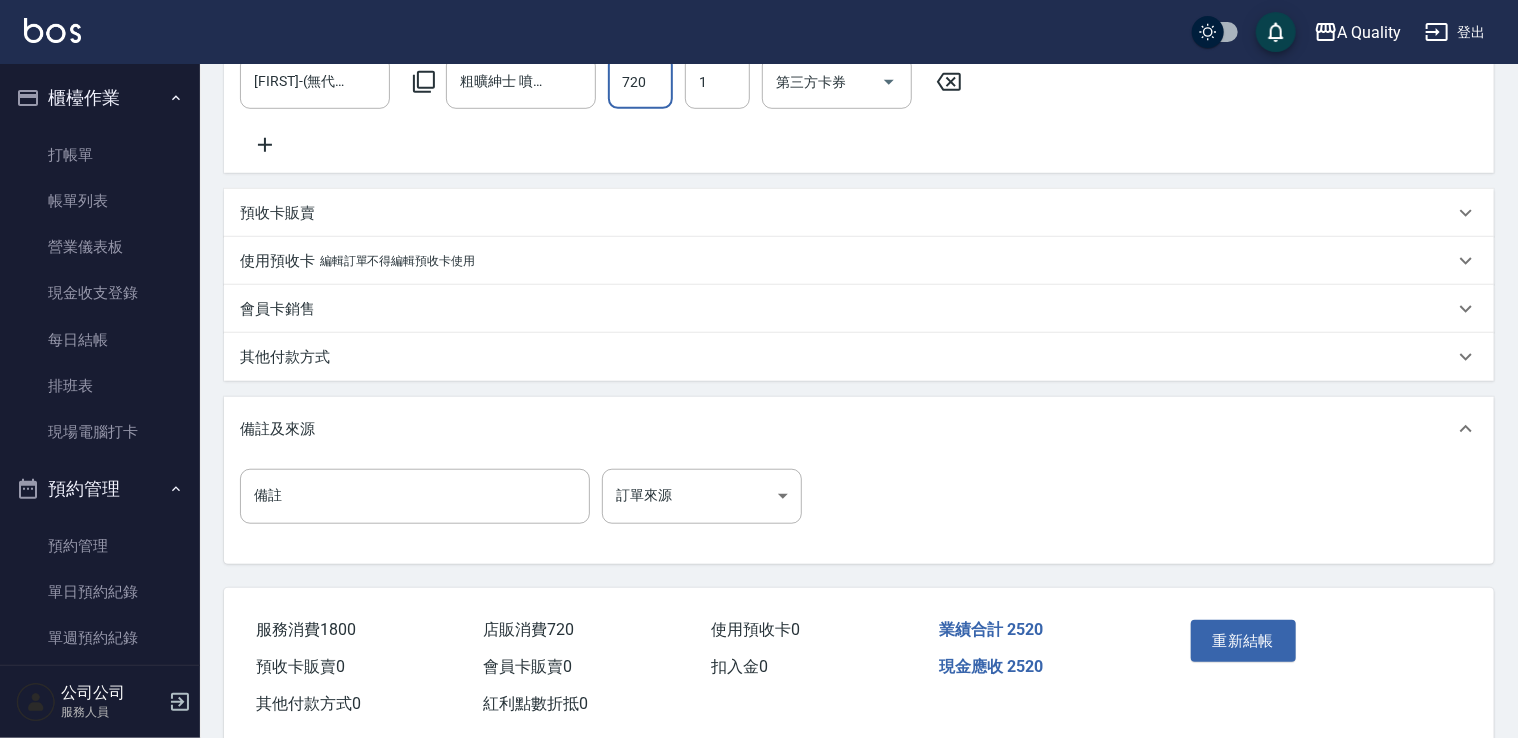 scroll, scrollTop: 659, scrollLeft: 0, axis: vertical 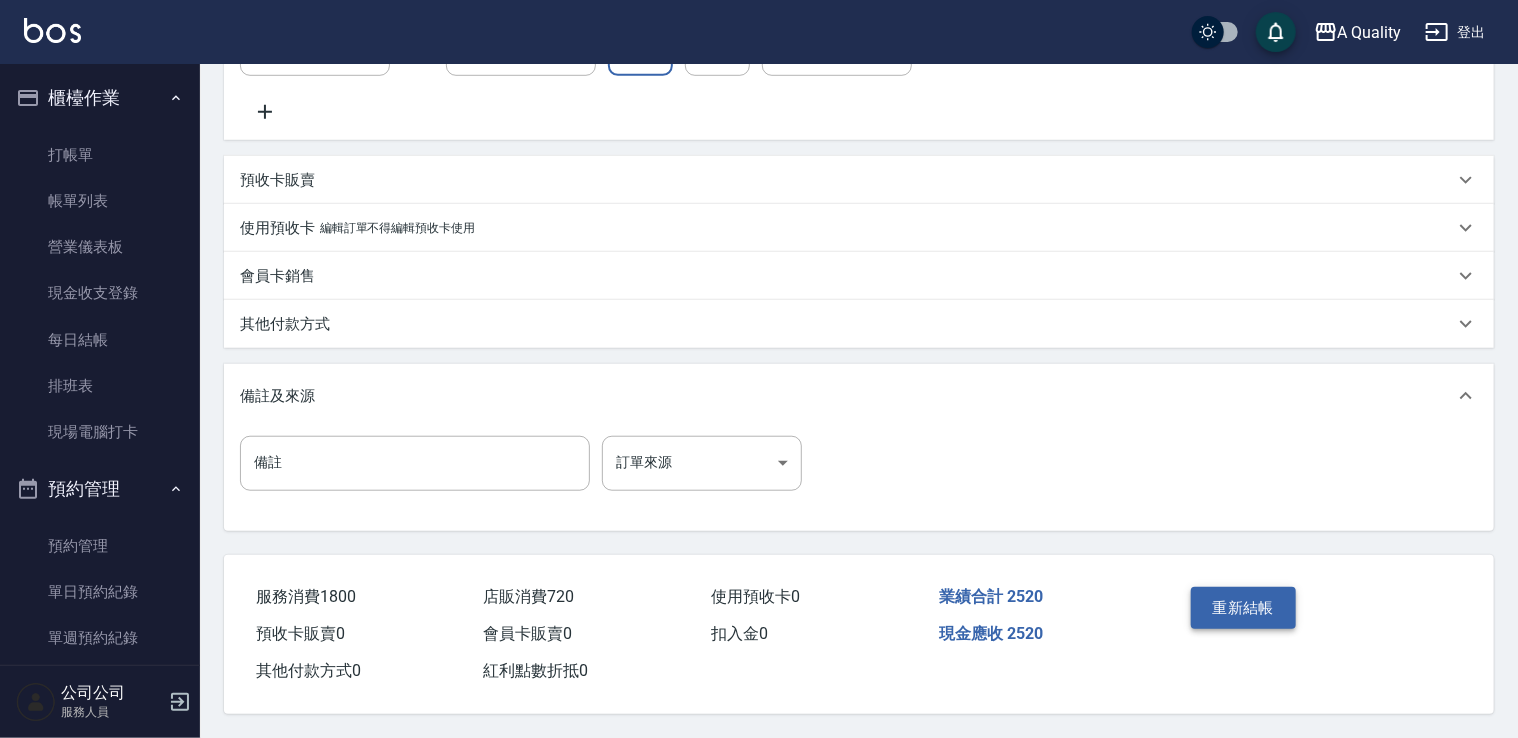 type on "720" 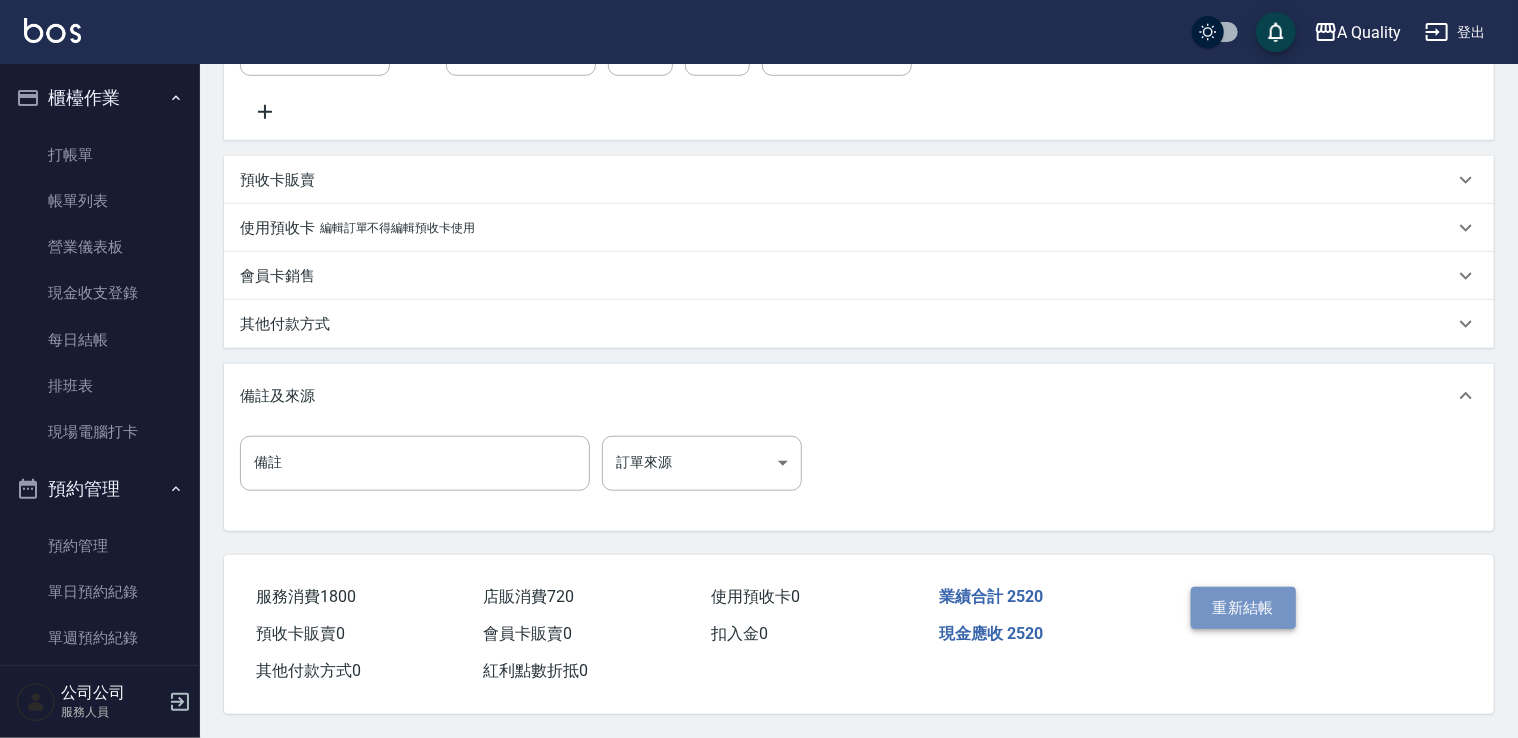 click on "重新結帳" at bounding box center (1244, 608) 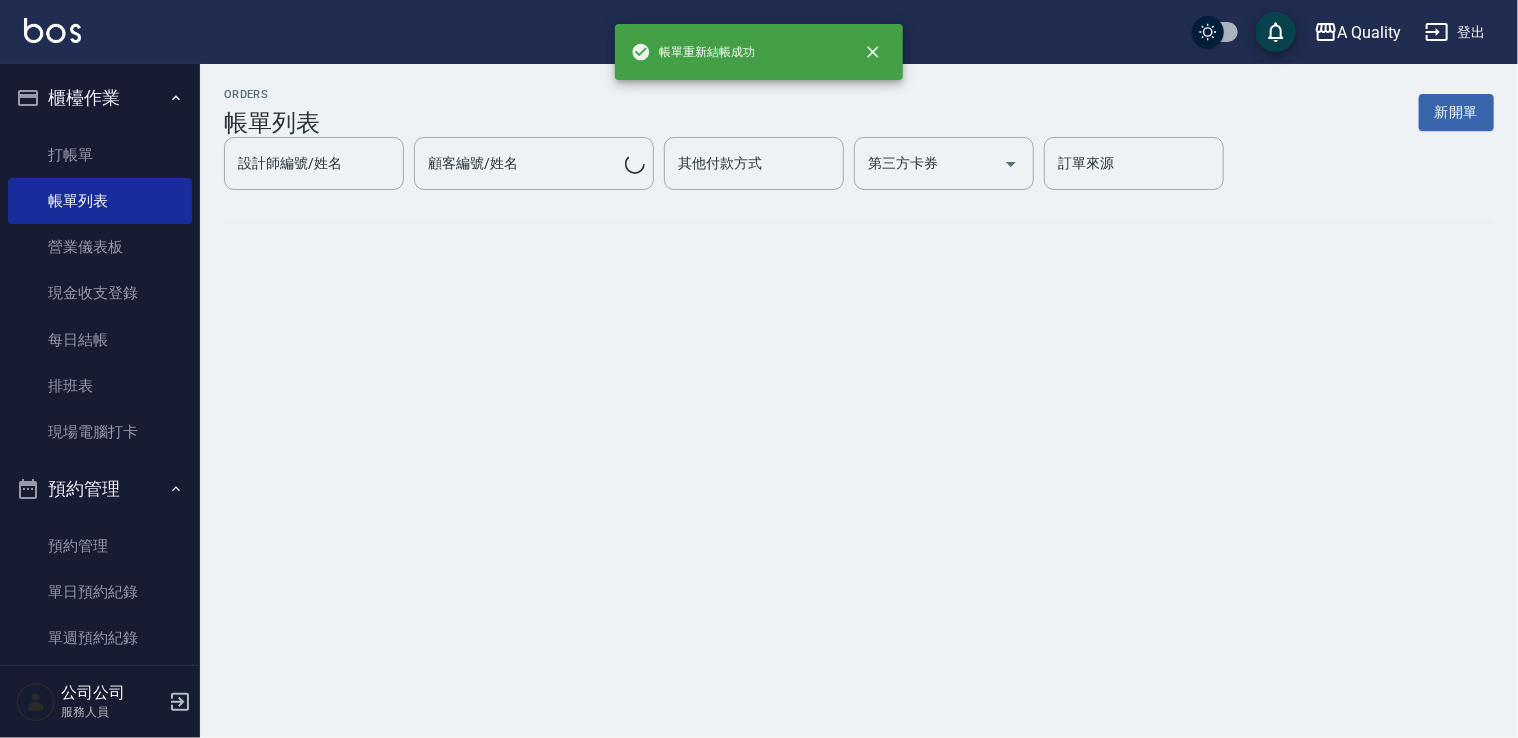 scroll, scrollTop: 0, scrollLeft: 0, axis: both 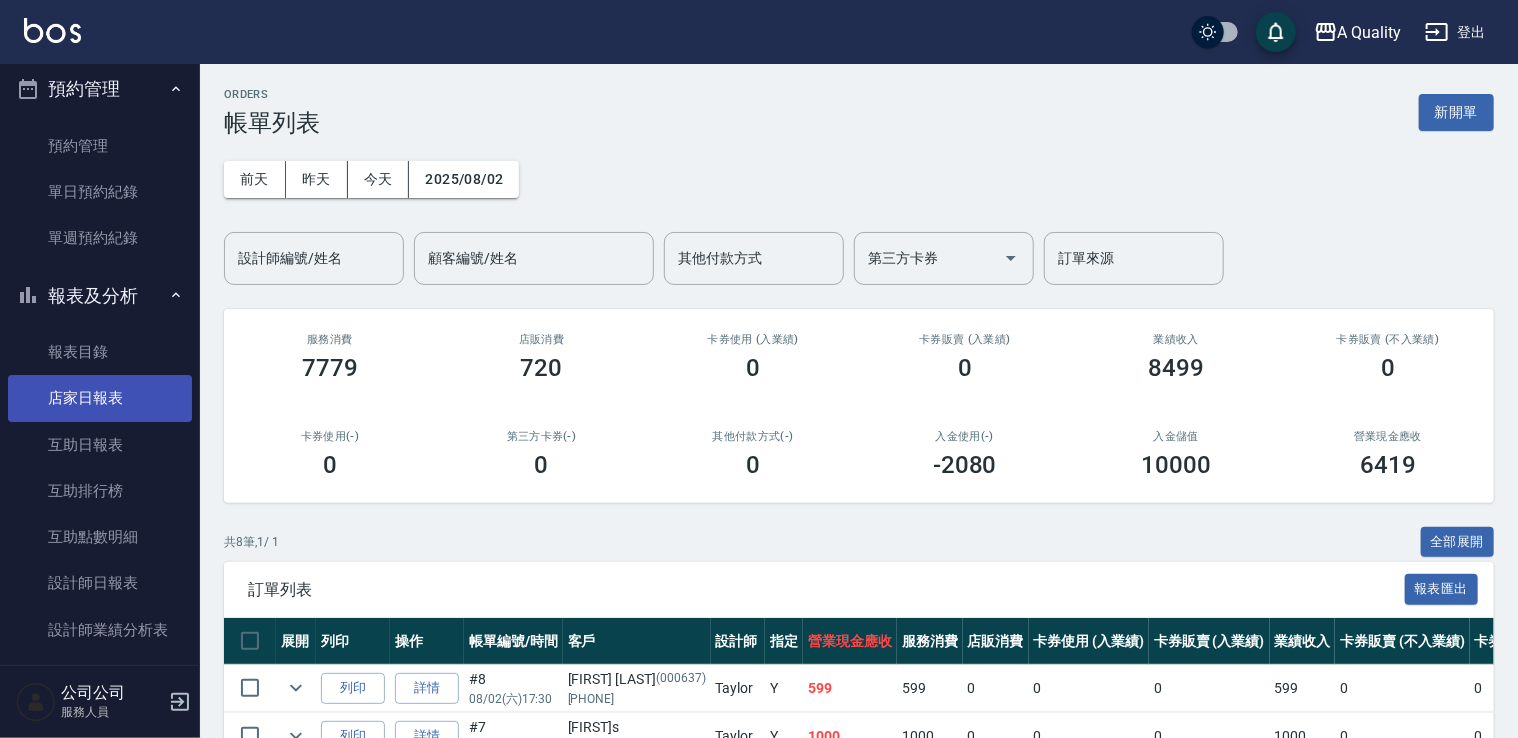 click on "店家日報表" at bounding box center (100, 398) 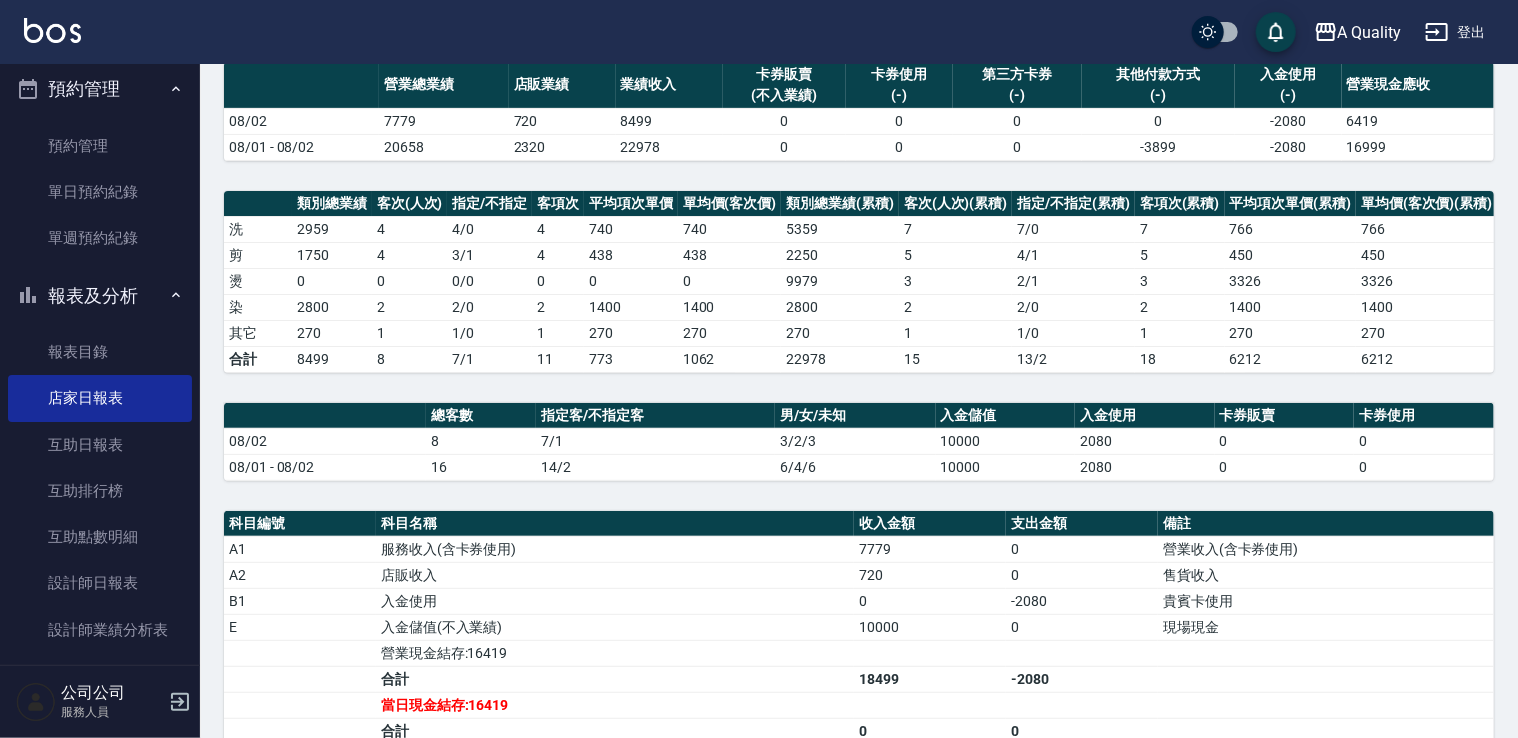 scroll, scrollTop: 300, scrollLeft: 0, axis: vertical 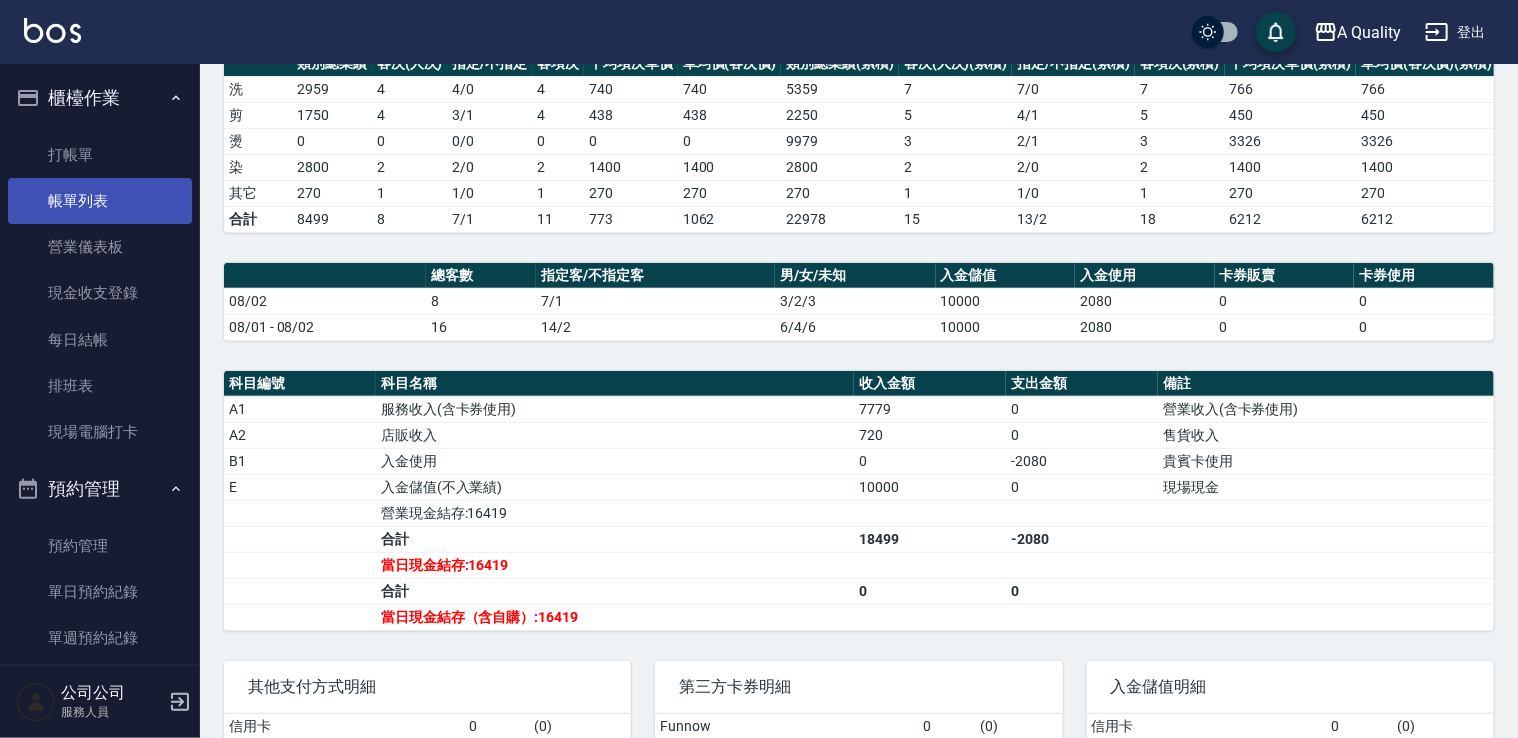 click on "帳單列表" at bounding box center (100, 201) 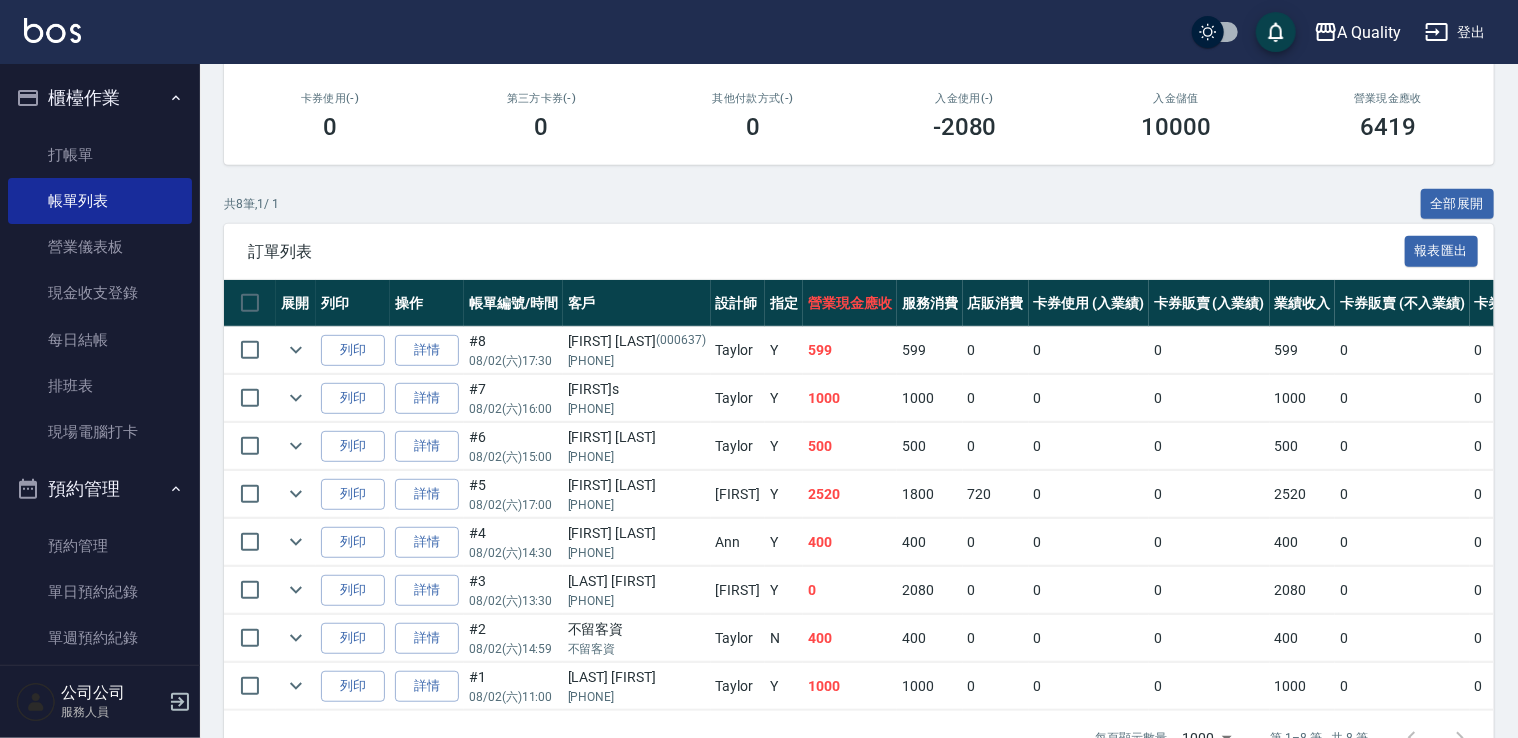 scroll, scrollTop: 400, scrollLeft: 0, axis: vertical 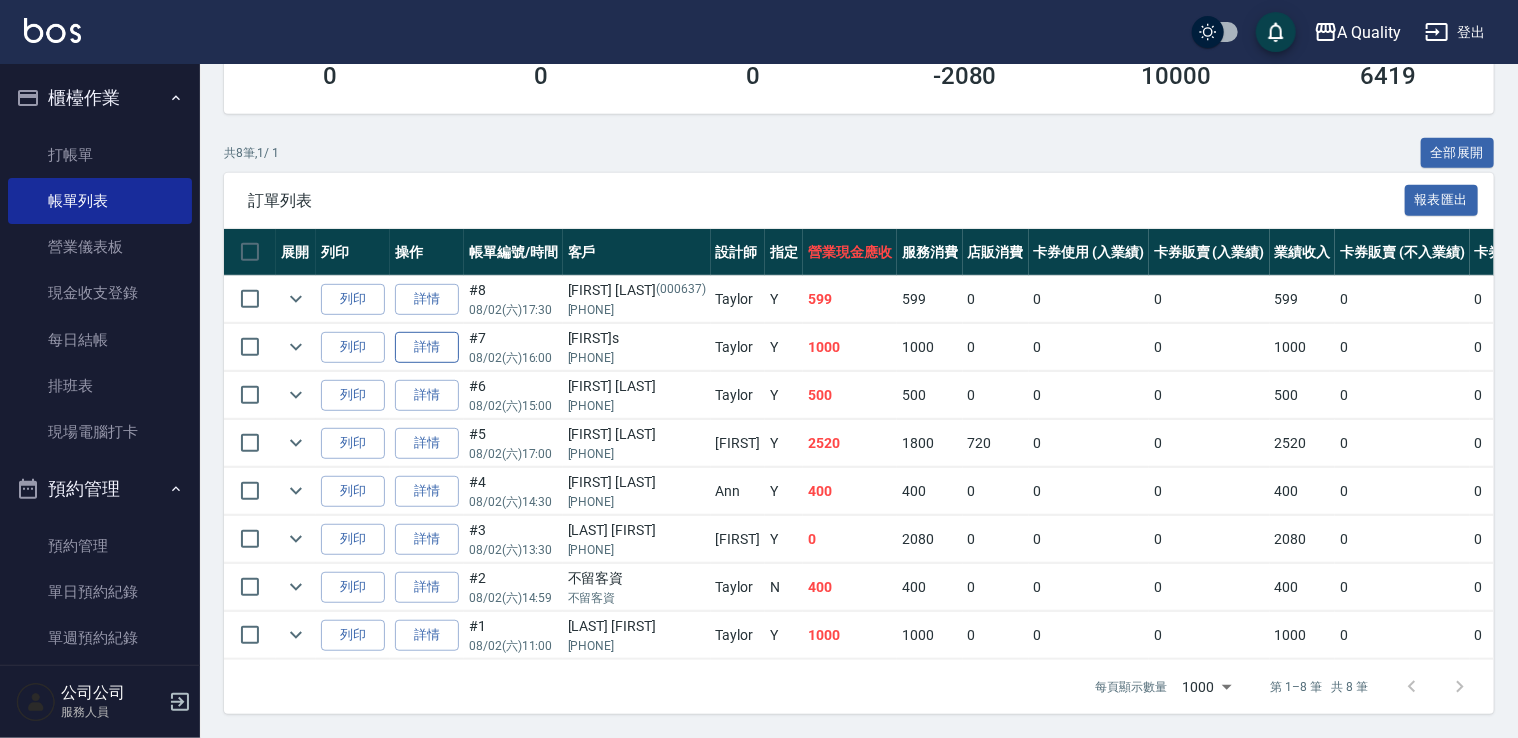 click on "詳情" at bounding box center (427, 347) 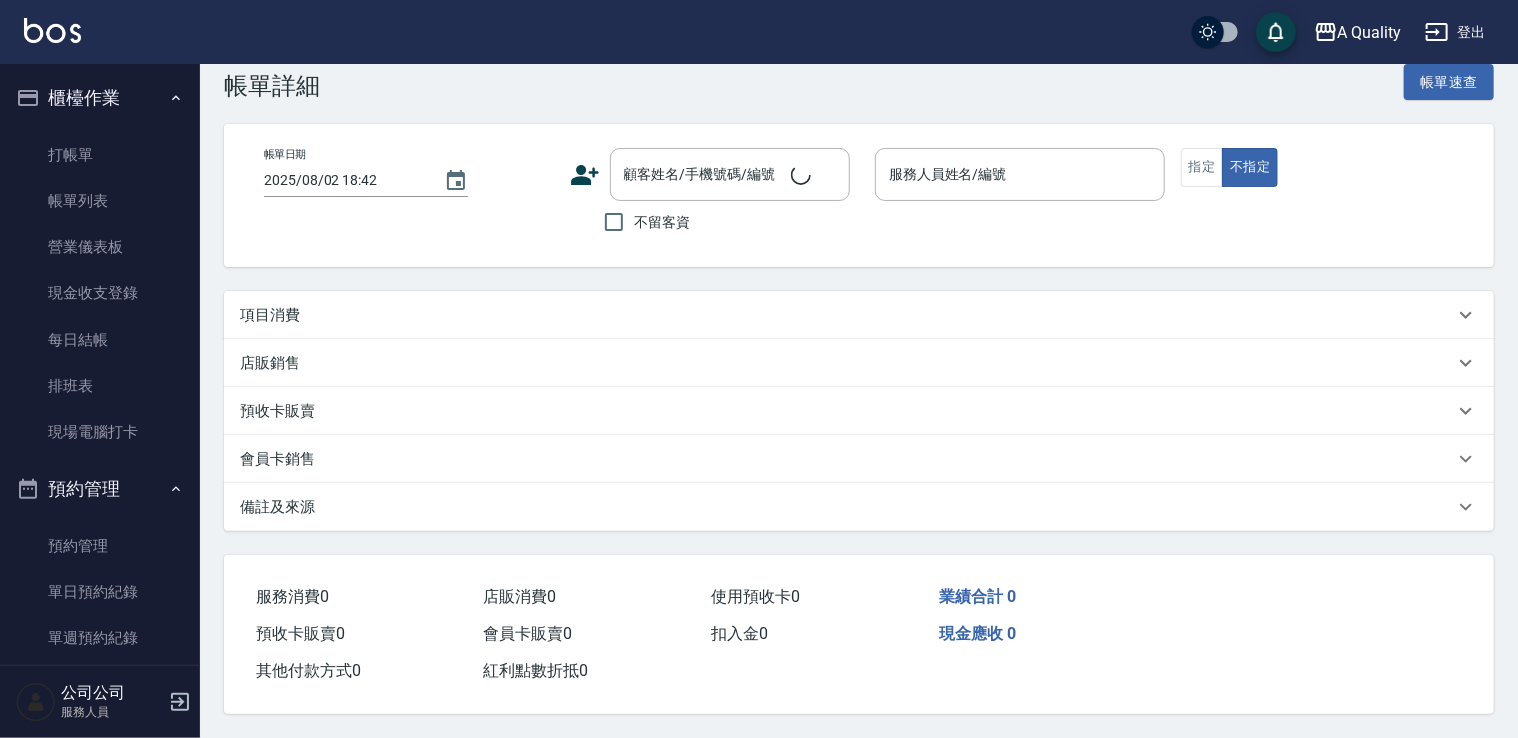 scroll, scrollTop: 0, scrollLeft: 0, axis: both 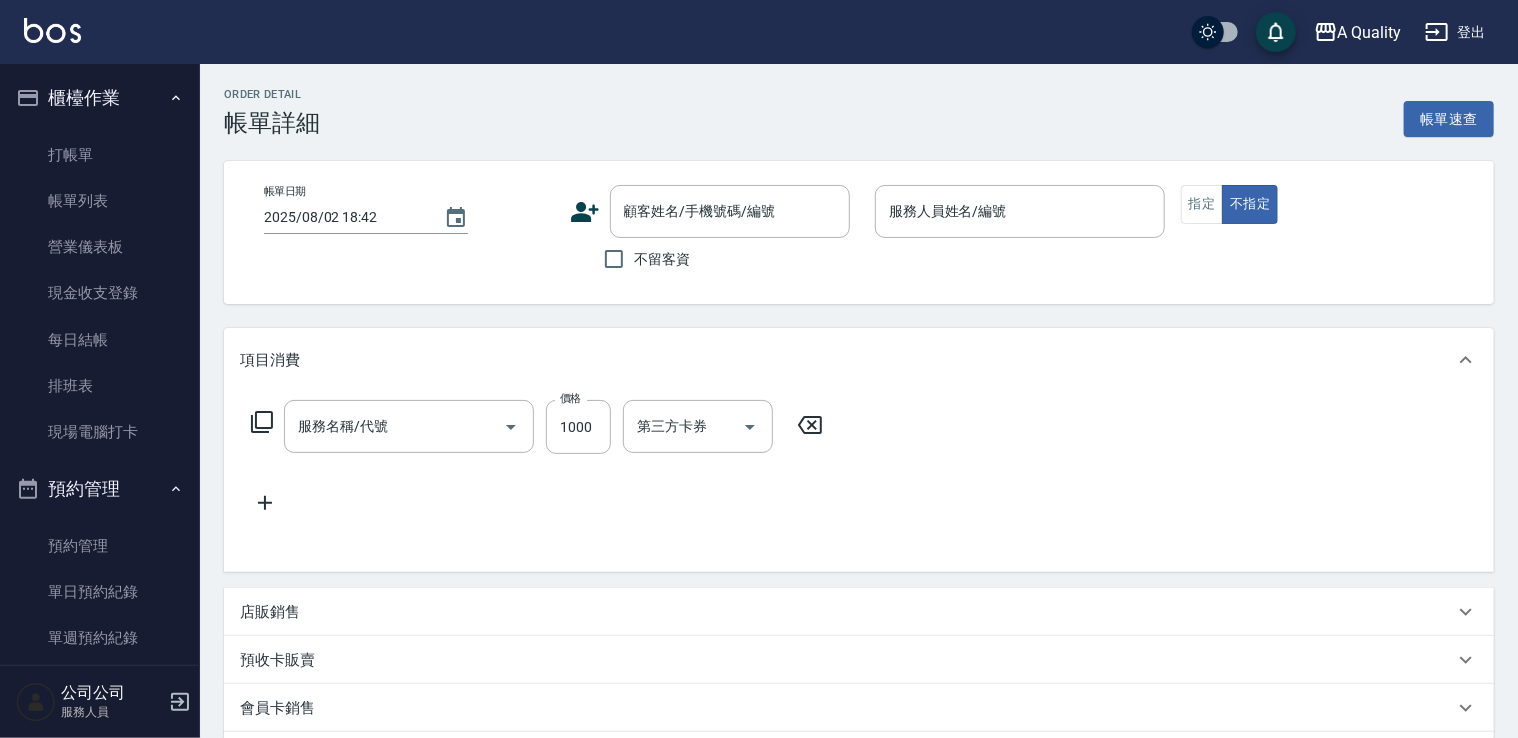 type on "2025/08/02 16:00" 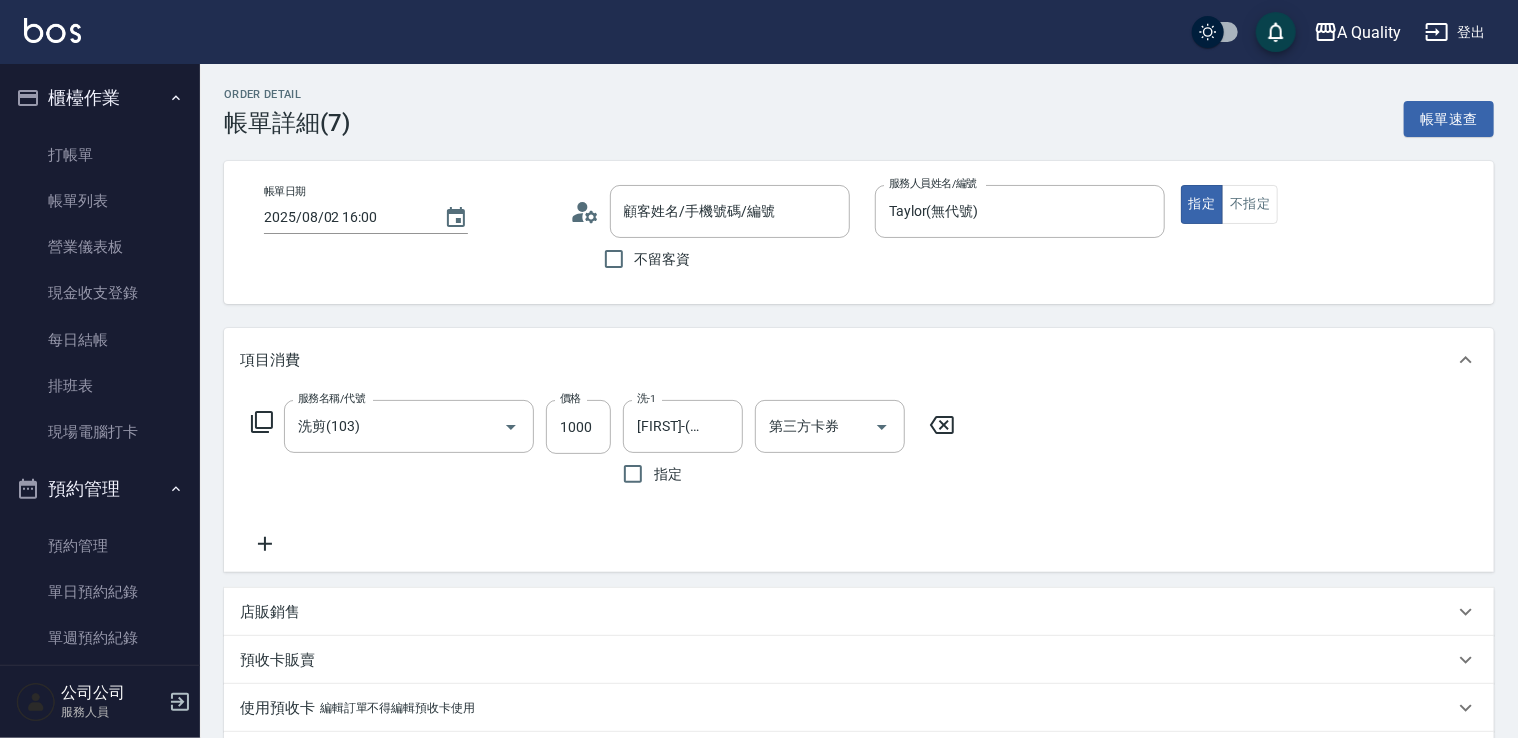 type on "陳s/0953607861/null" 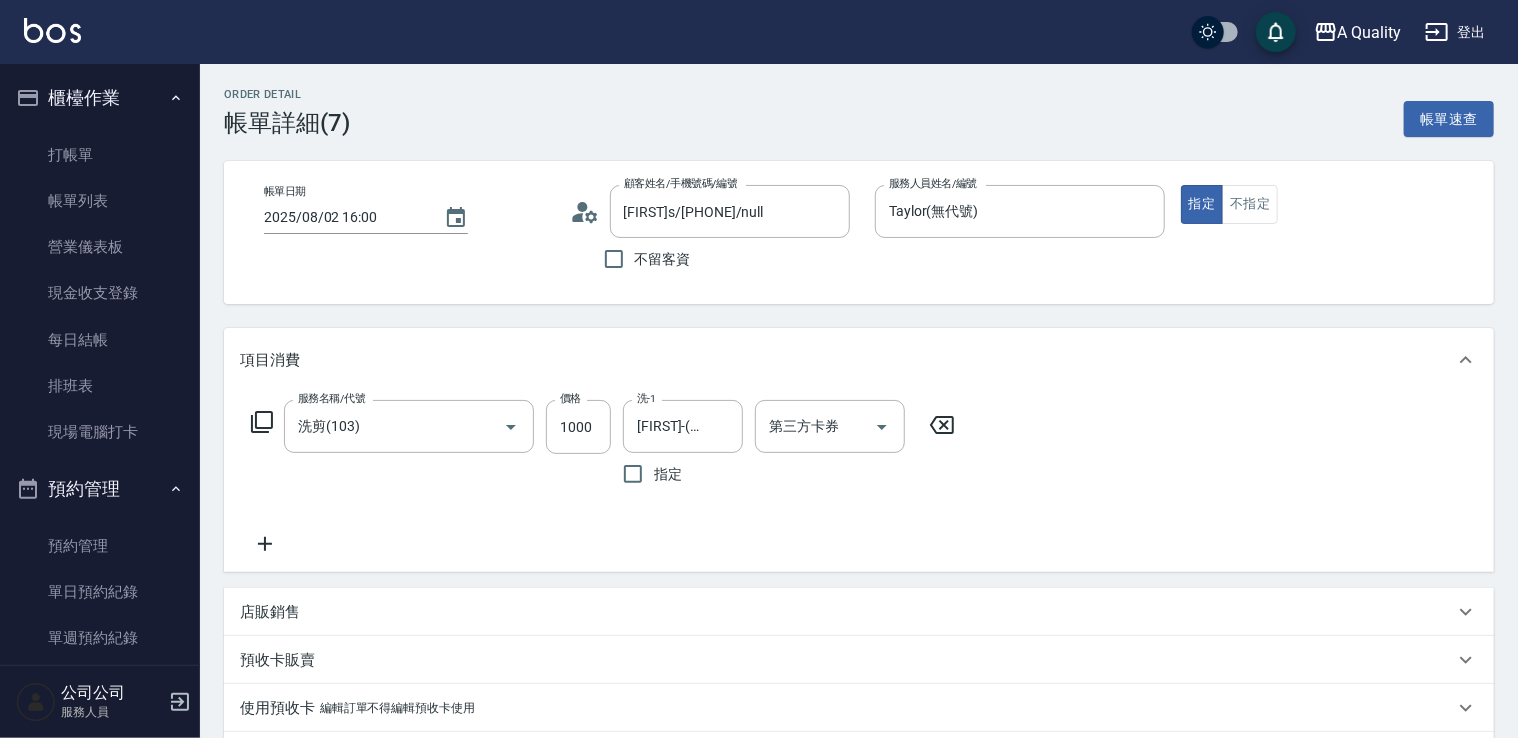 scroll, scrollTop: 484, scrollLeft: 0, axis: vertical 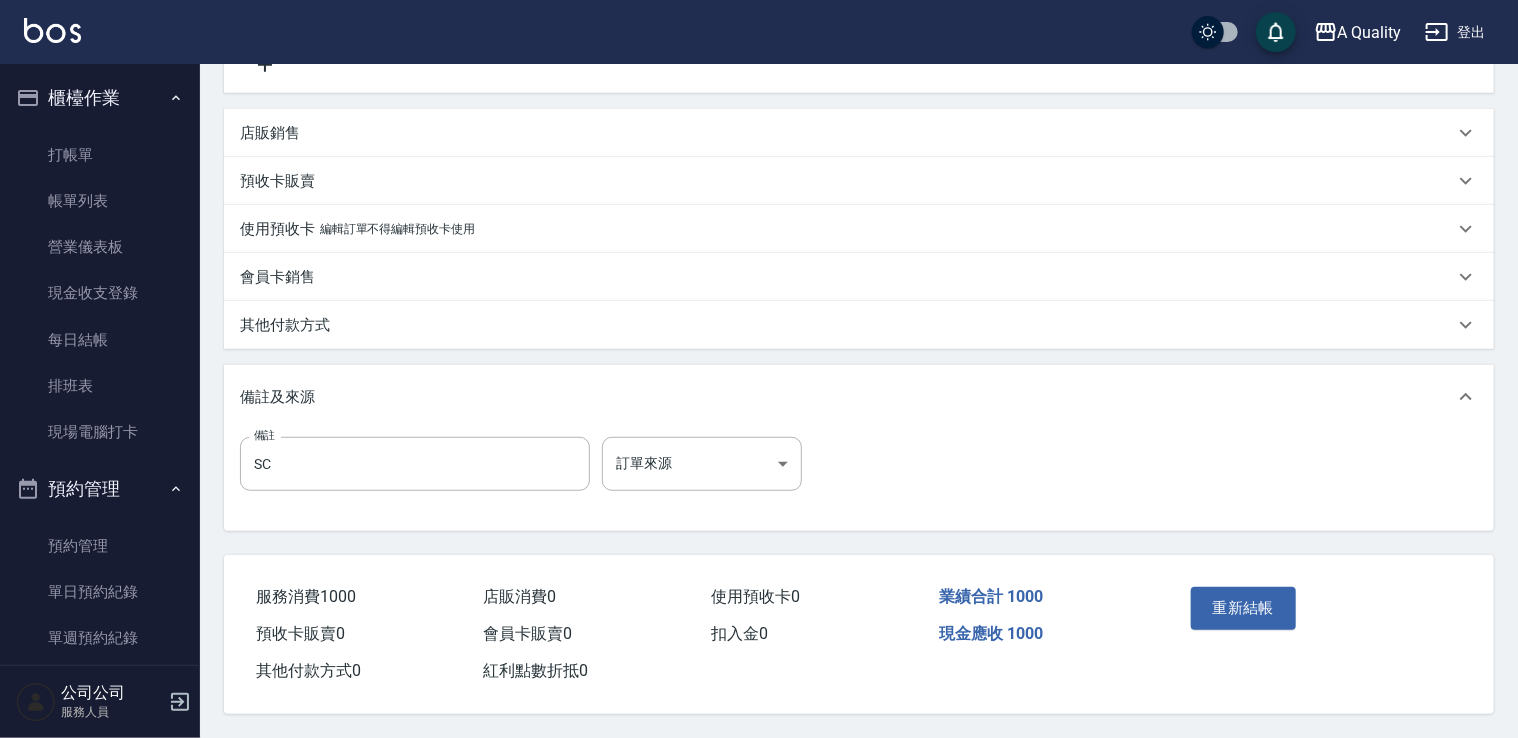 click on "其他付款方式" at bounding box center [847, 325] 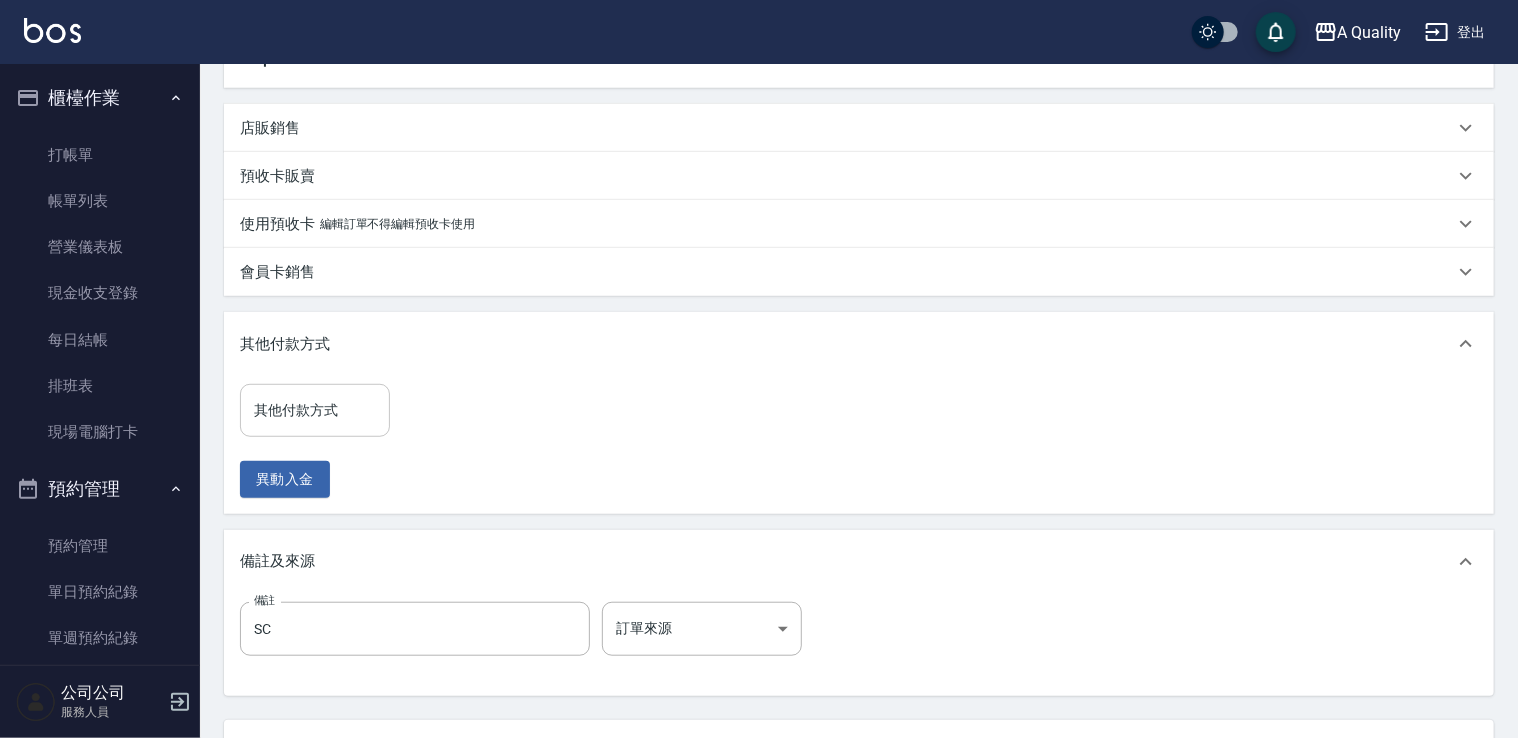 click on "其他付款方式" at bounding box center (315, 410) 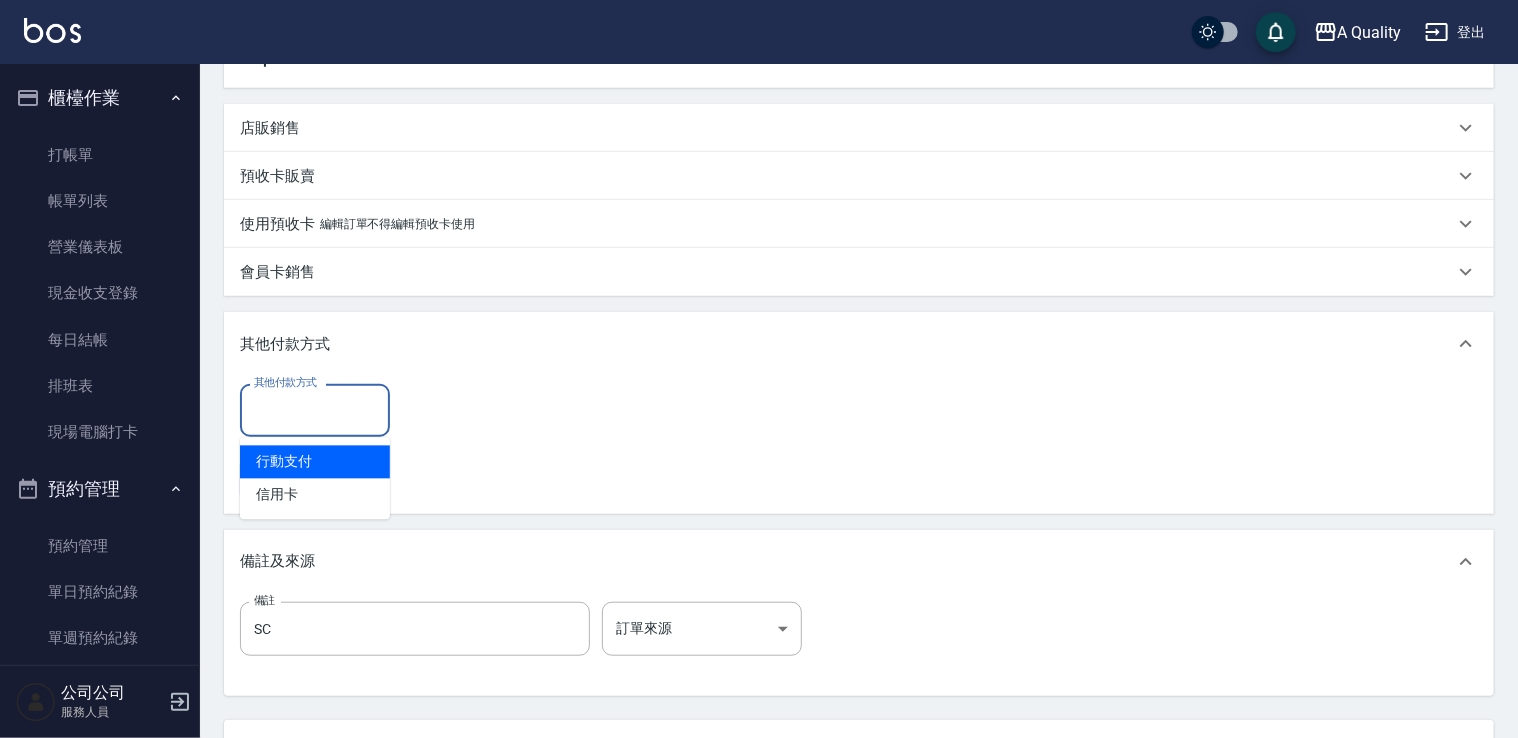 click on "行動支付" at bounding box center [315, 462] 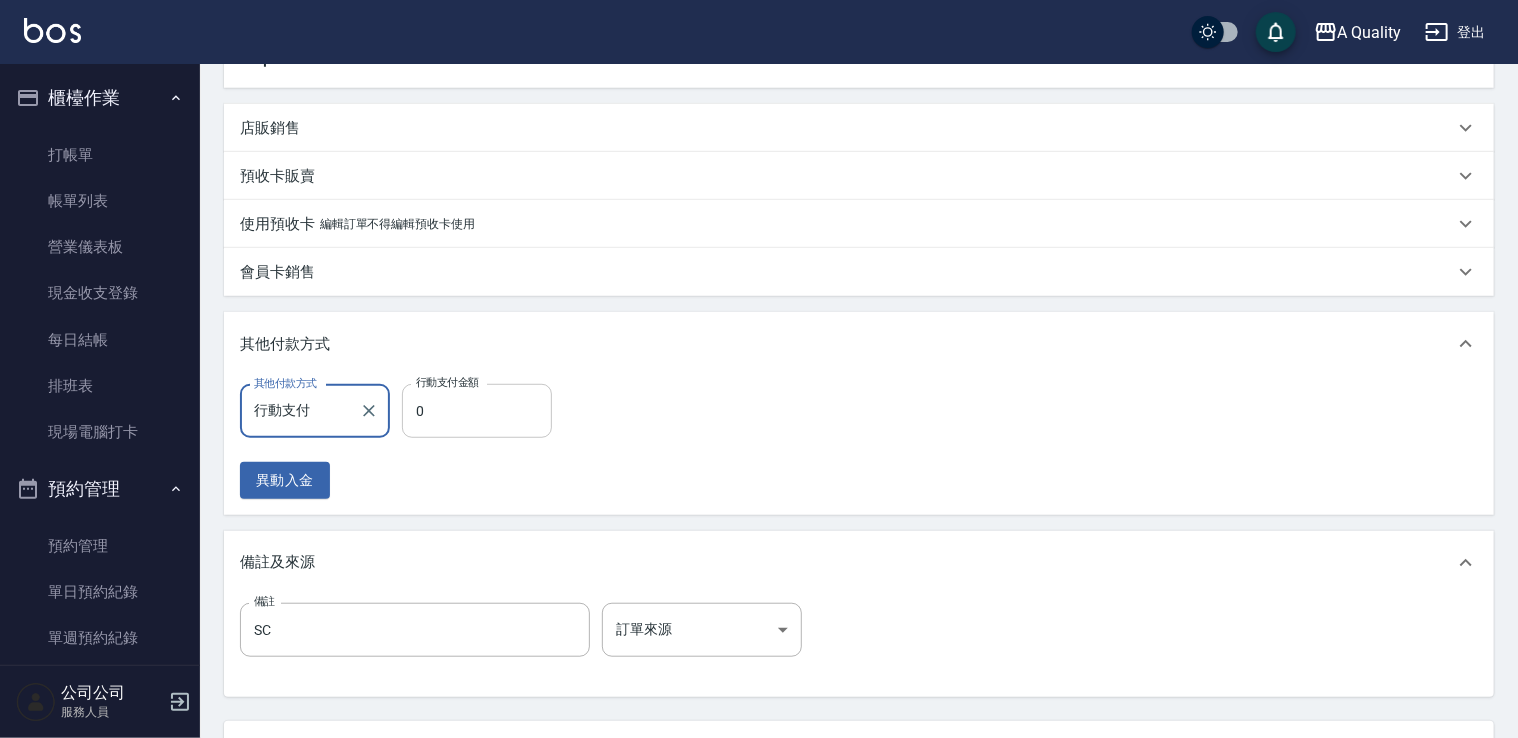 click on "0" at bounding box center (477, 411) 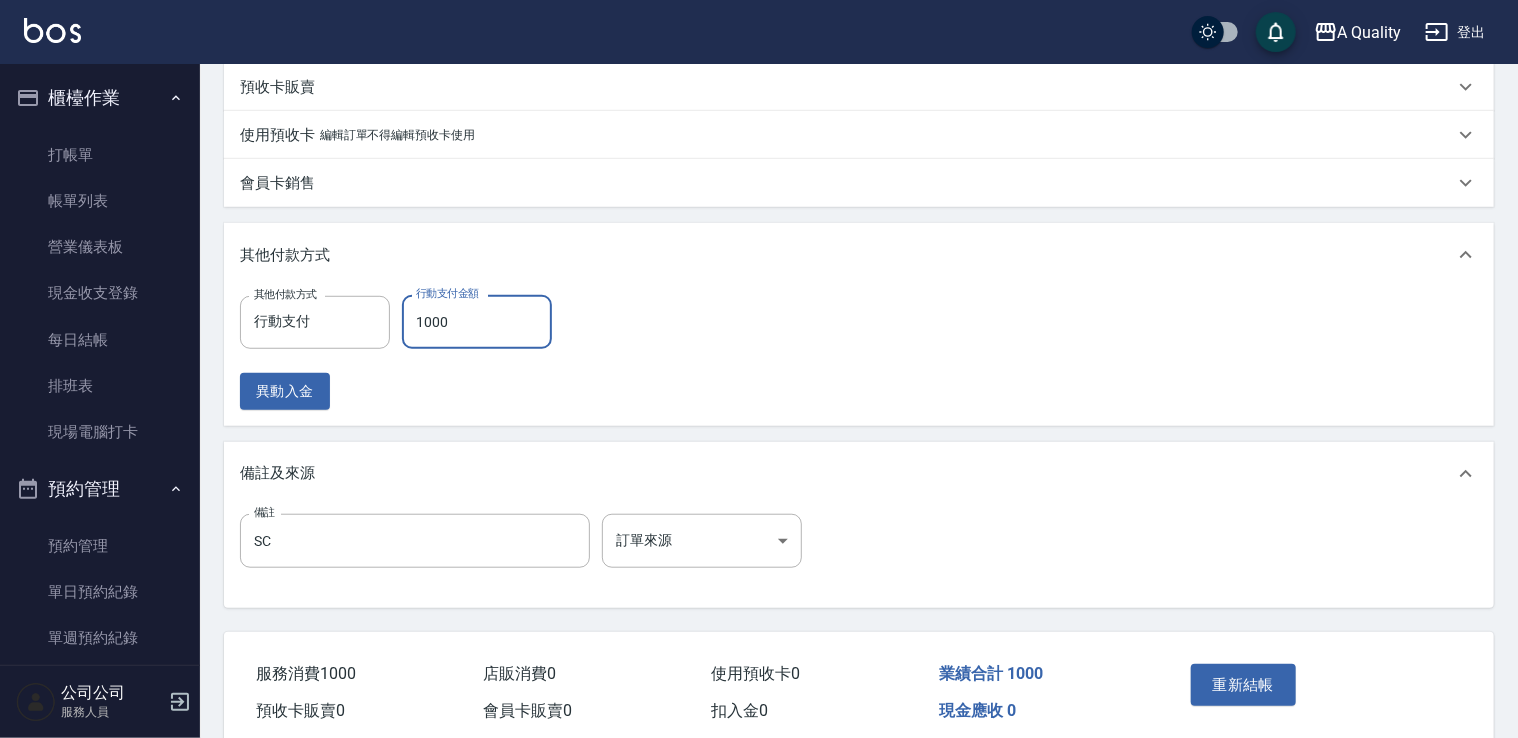 scroll, scrollTop: 656, scrollLeft: 0, axis: vertical 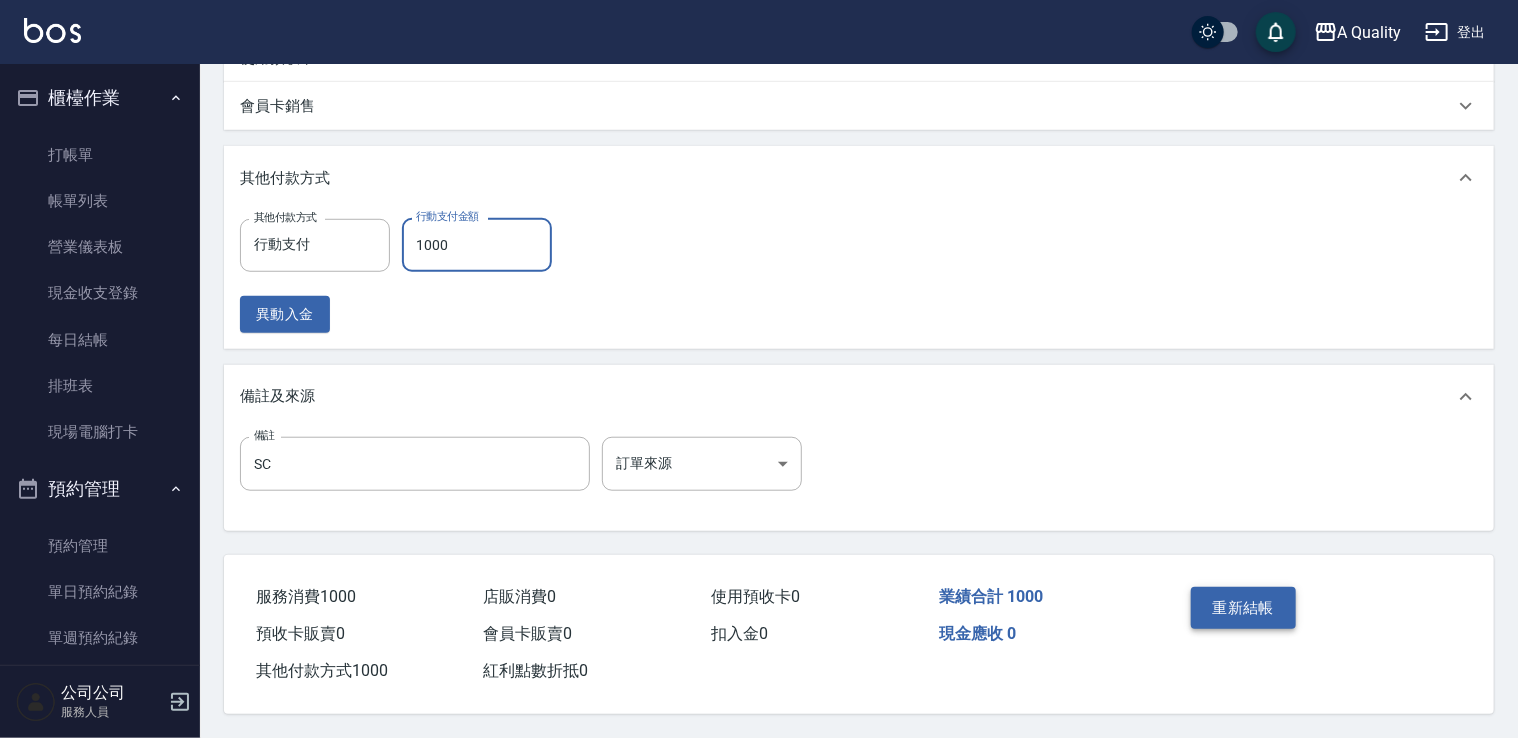 type on "1000" 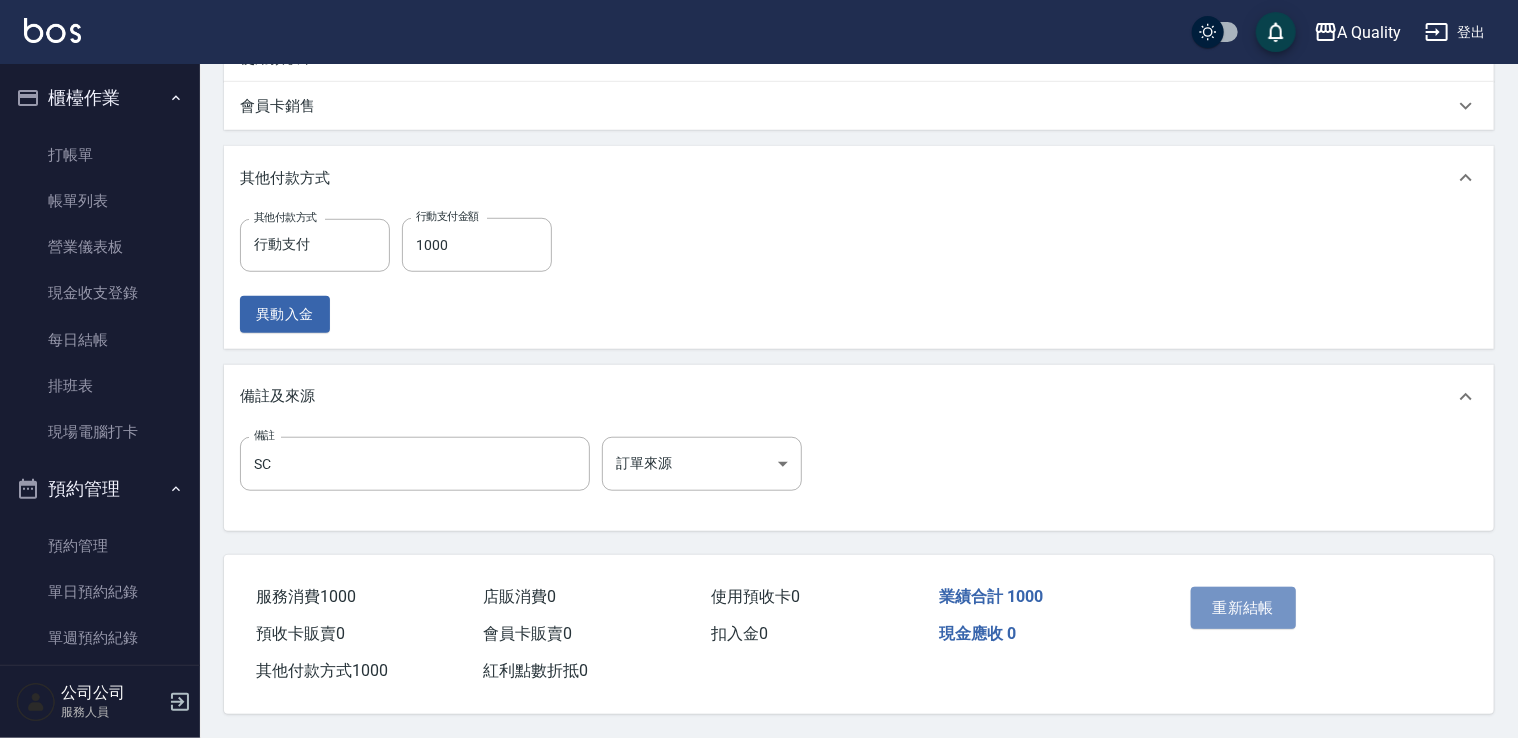 click on "重新結帳" at bounding box center (1244, 608) 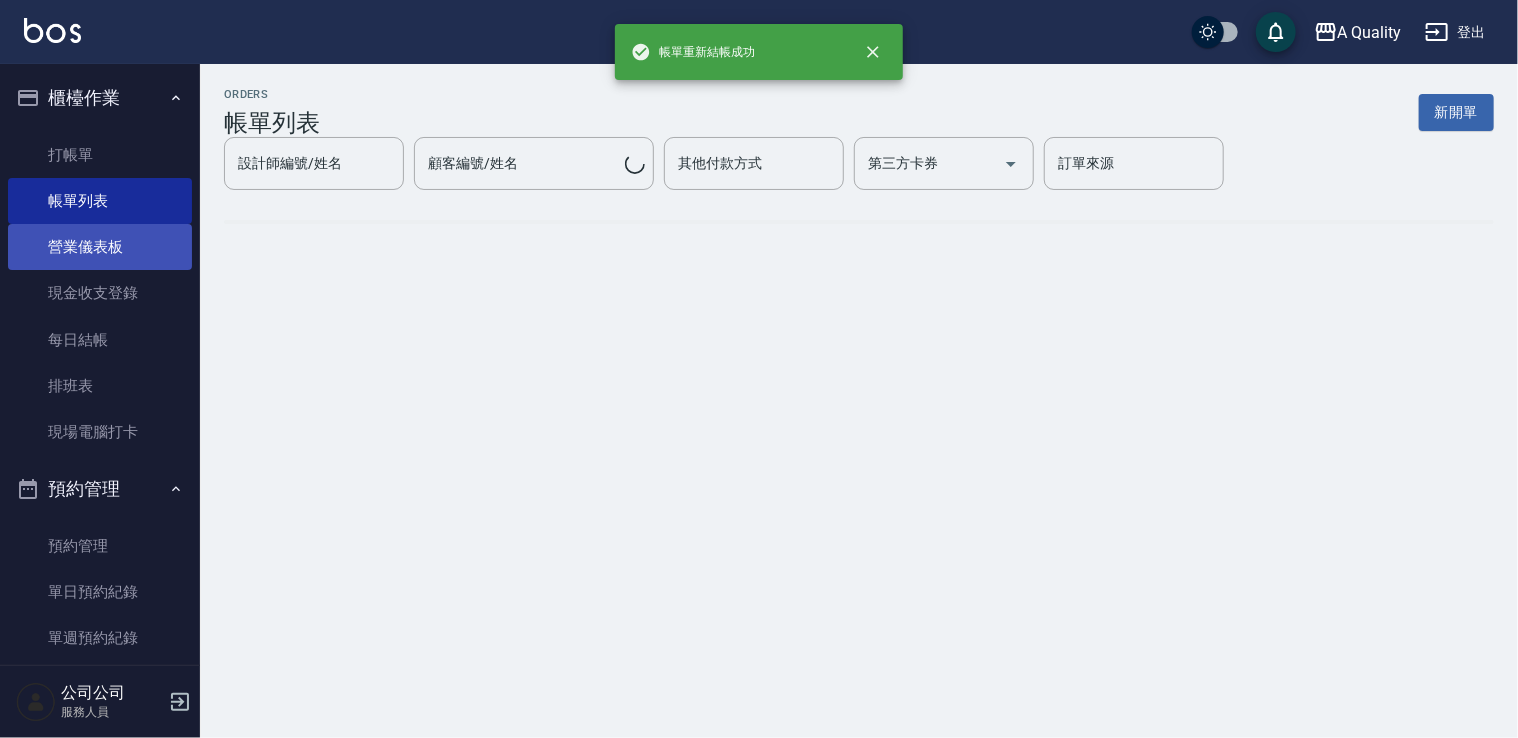 scroll, scrollTop: 0, scrollLeft: 0, axis: both 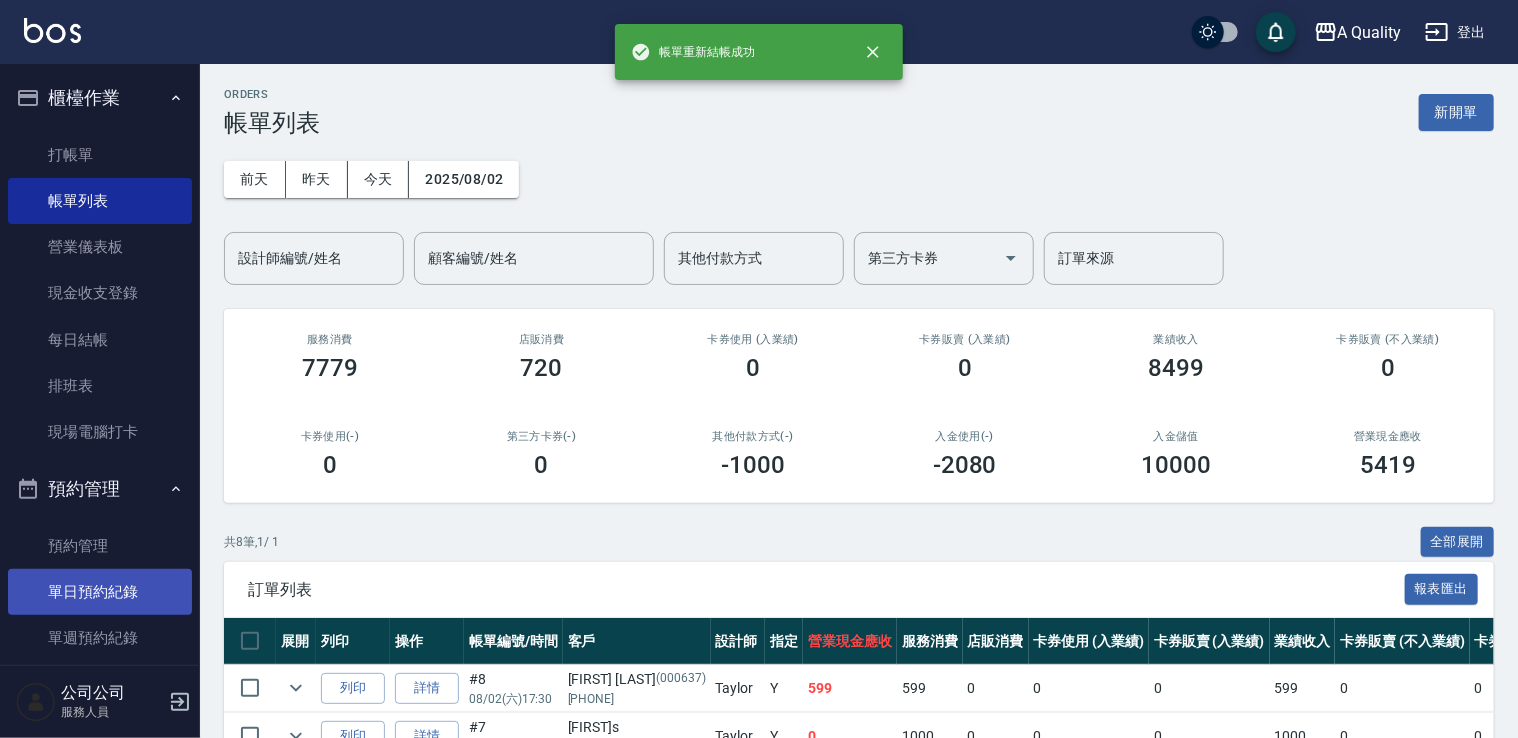 click on "單日預約紀錄" at bounding box center [100, 592] 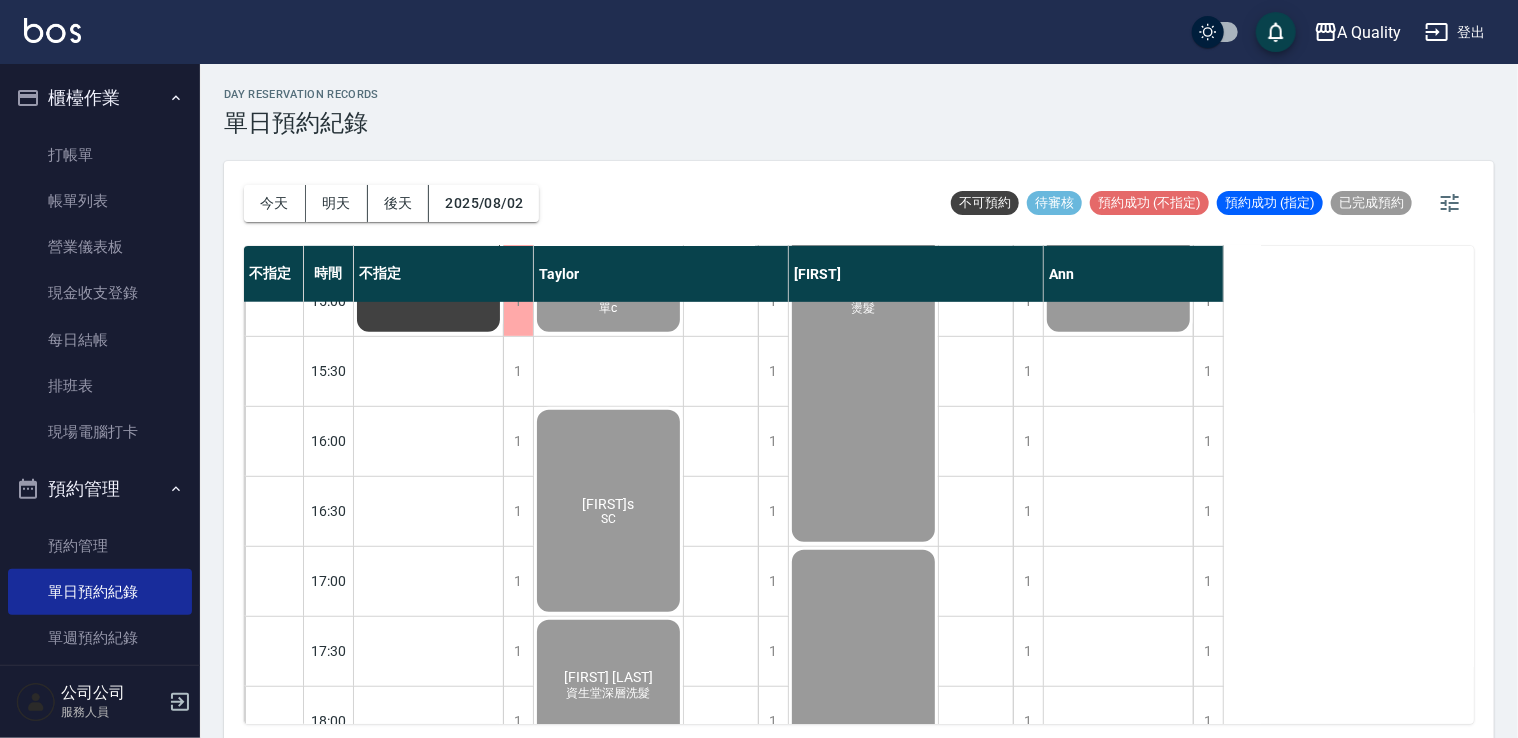 scroll, scrollTop: 600, scrollLeft: 0, axis: vertical 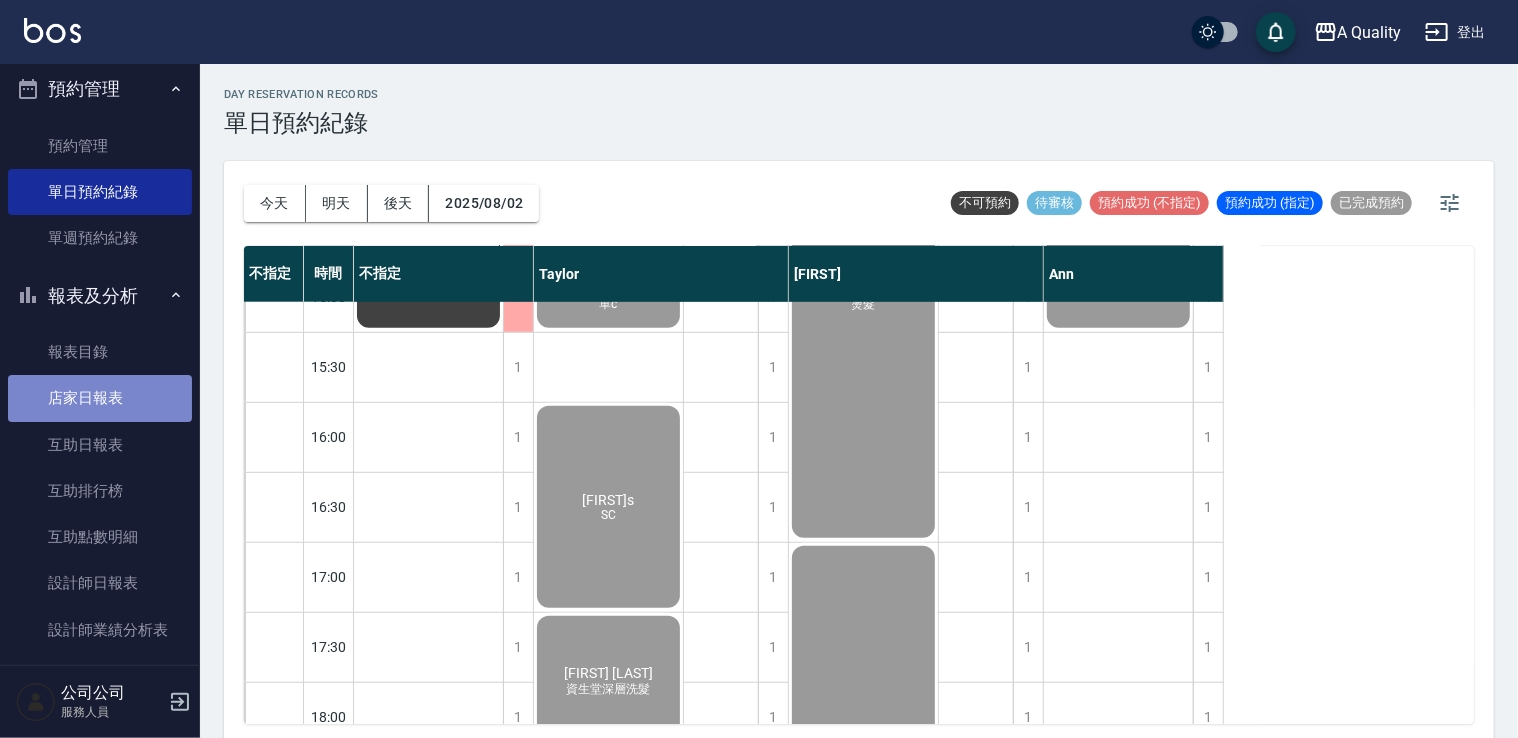 click on "店家日報表" at bounding box center [100, 398] 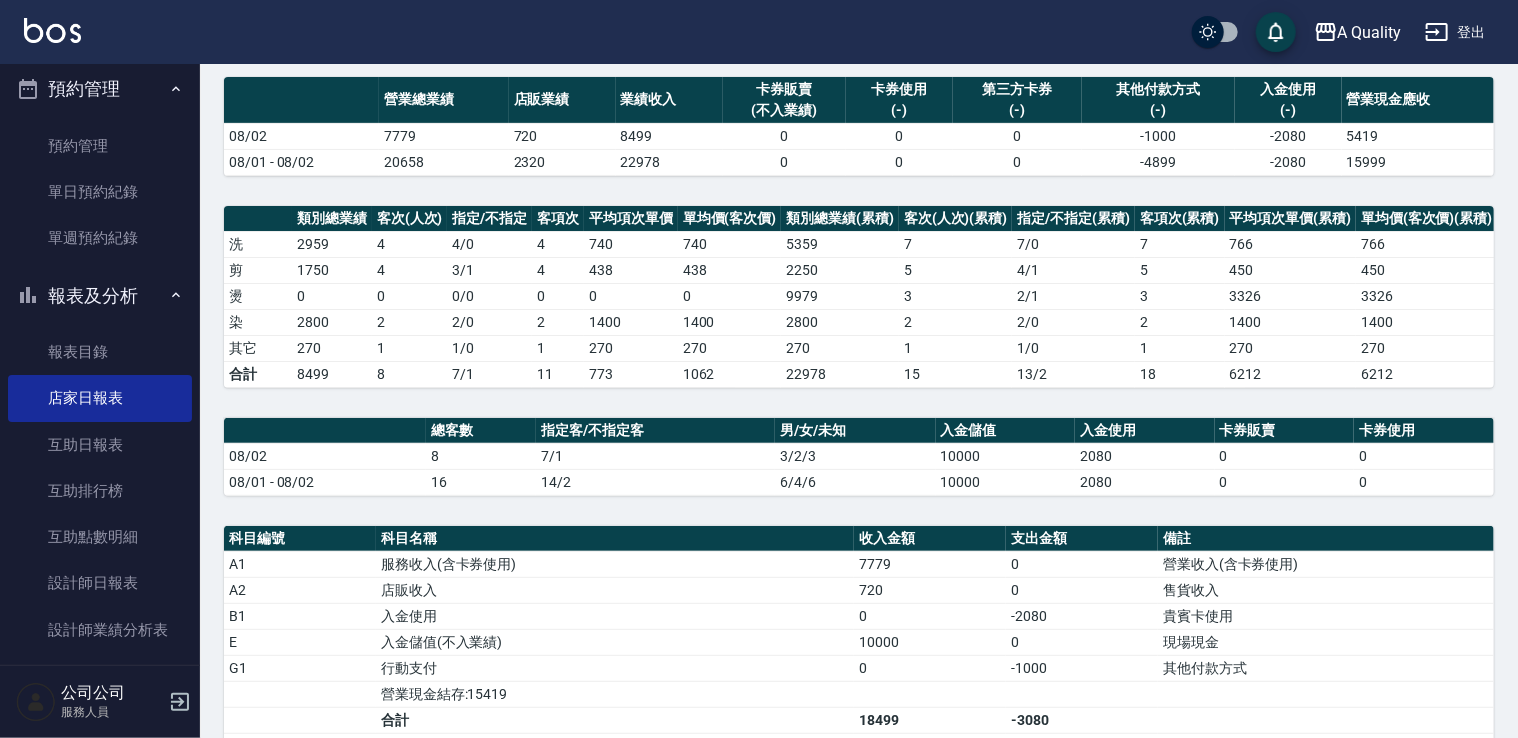 scroll, scrollTop: 0, scrollLeft: 0, axis: both 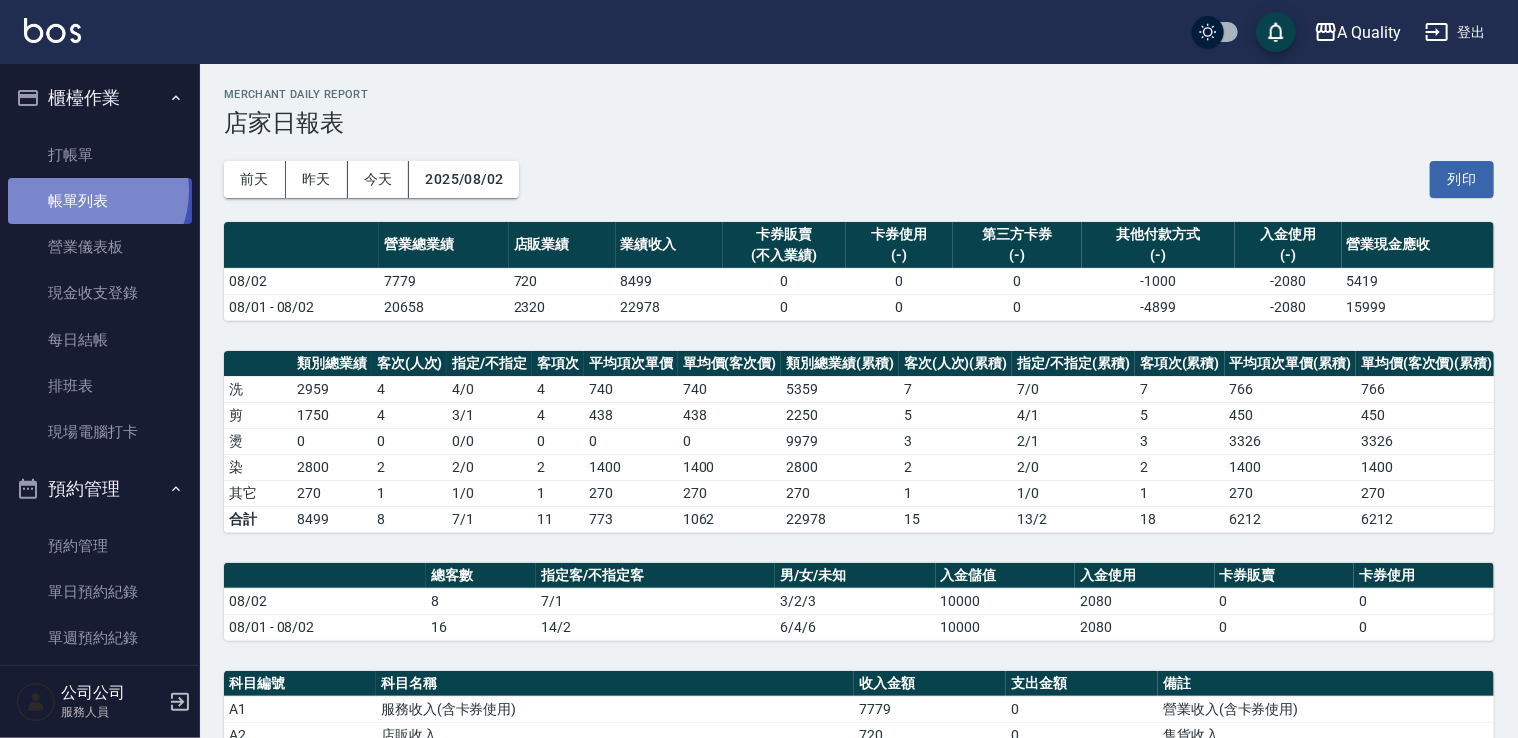 click on "帳單列表" at bounding box center (100, 201) 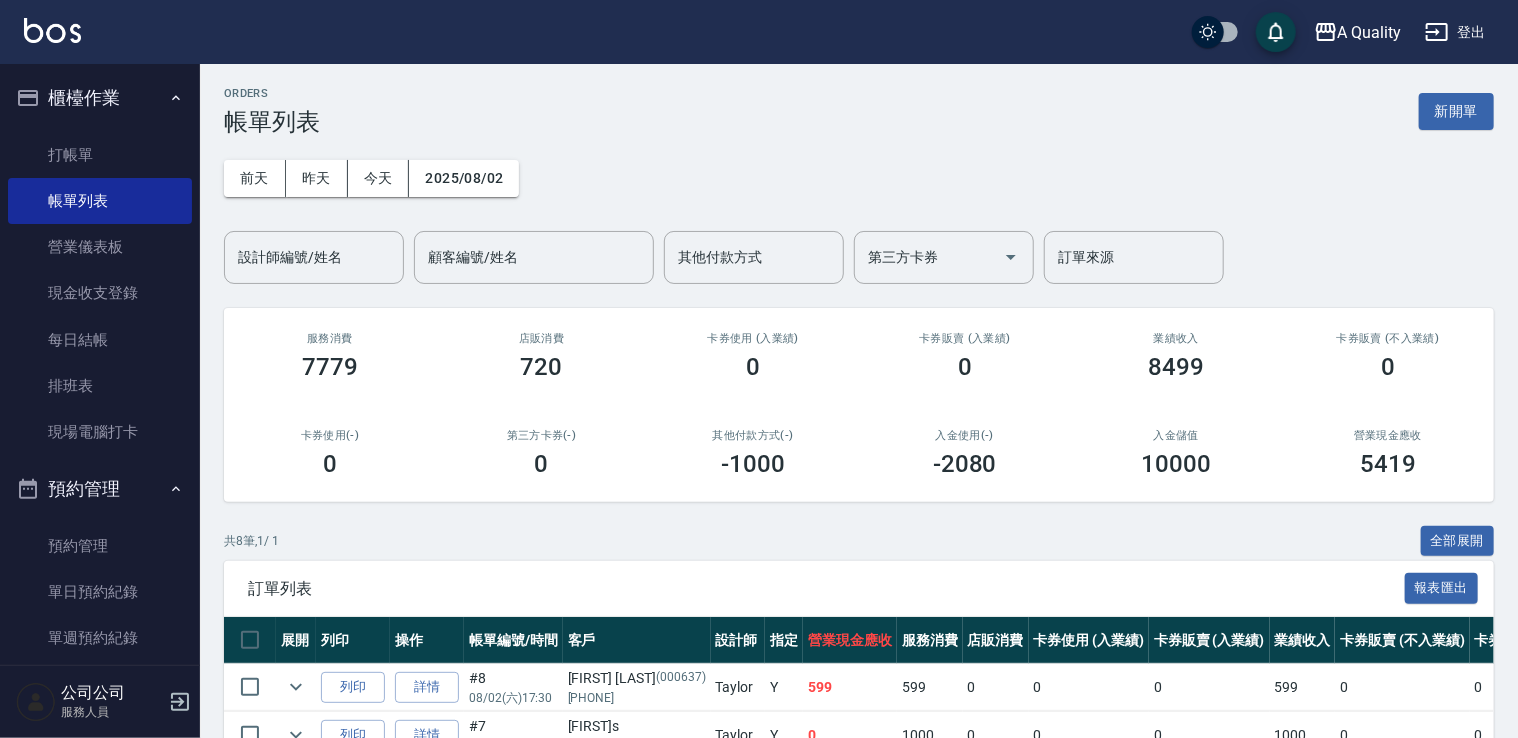 scroll, scrollTop: 0, scrollLeft: 0, axis: both 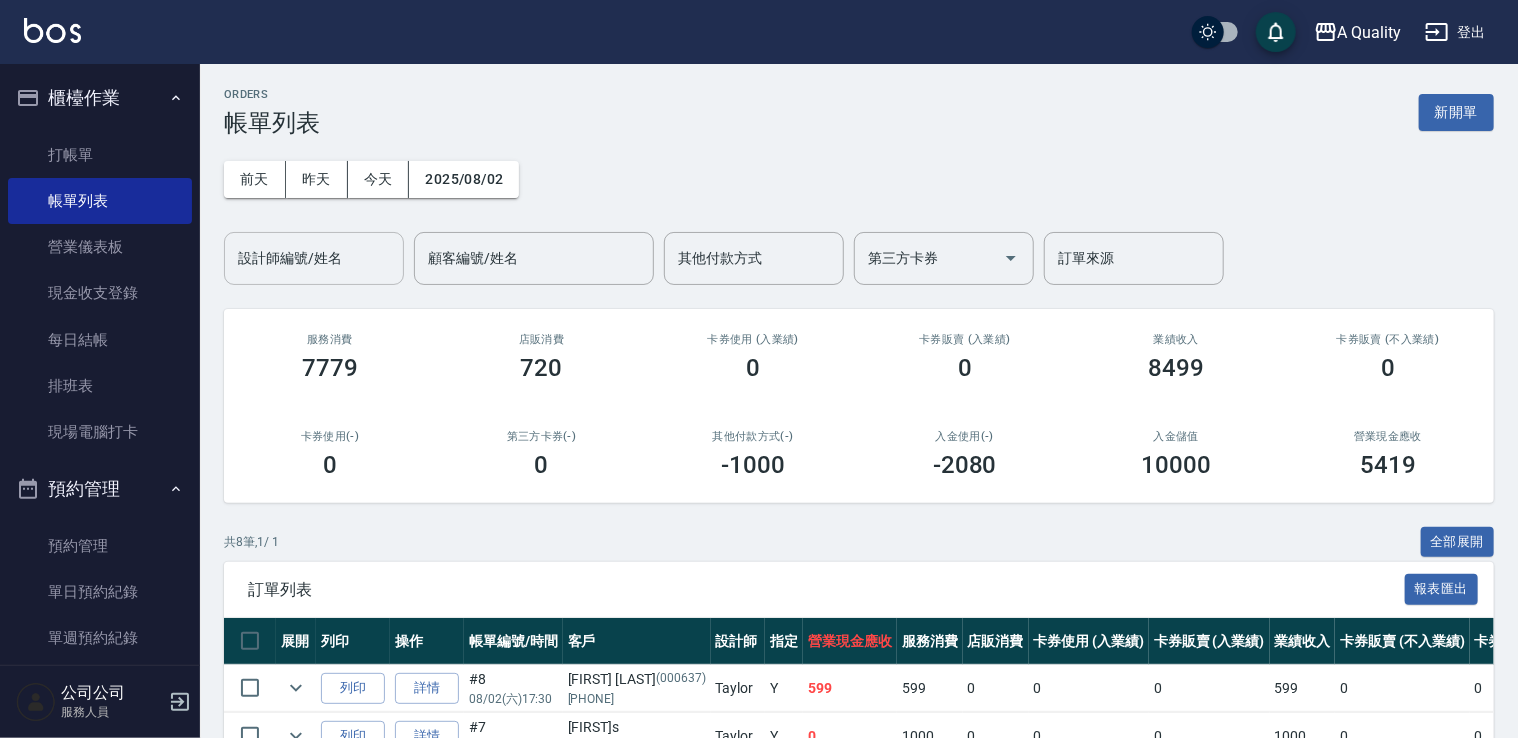 click on "設計師編號/姓名" at bounding box center [314, 258] 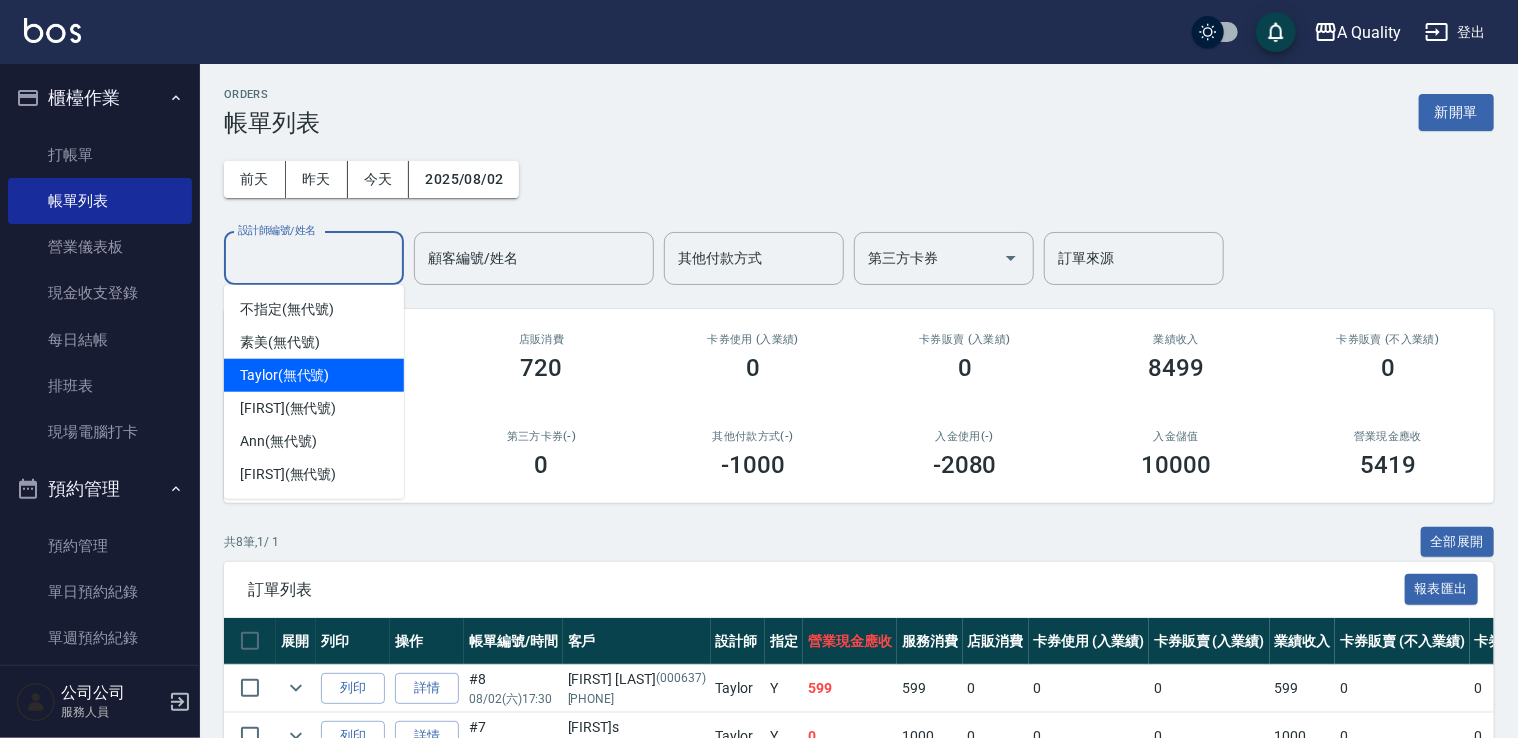 click on "Taylor (無代號)" at bounding box center [284, 375] 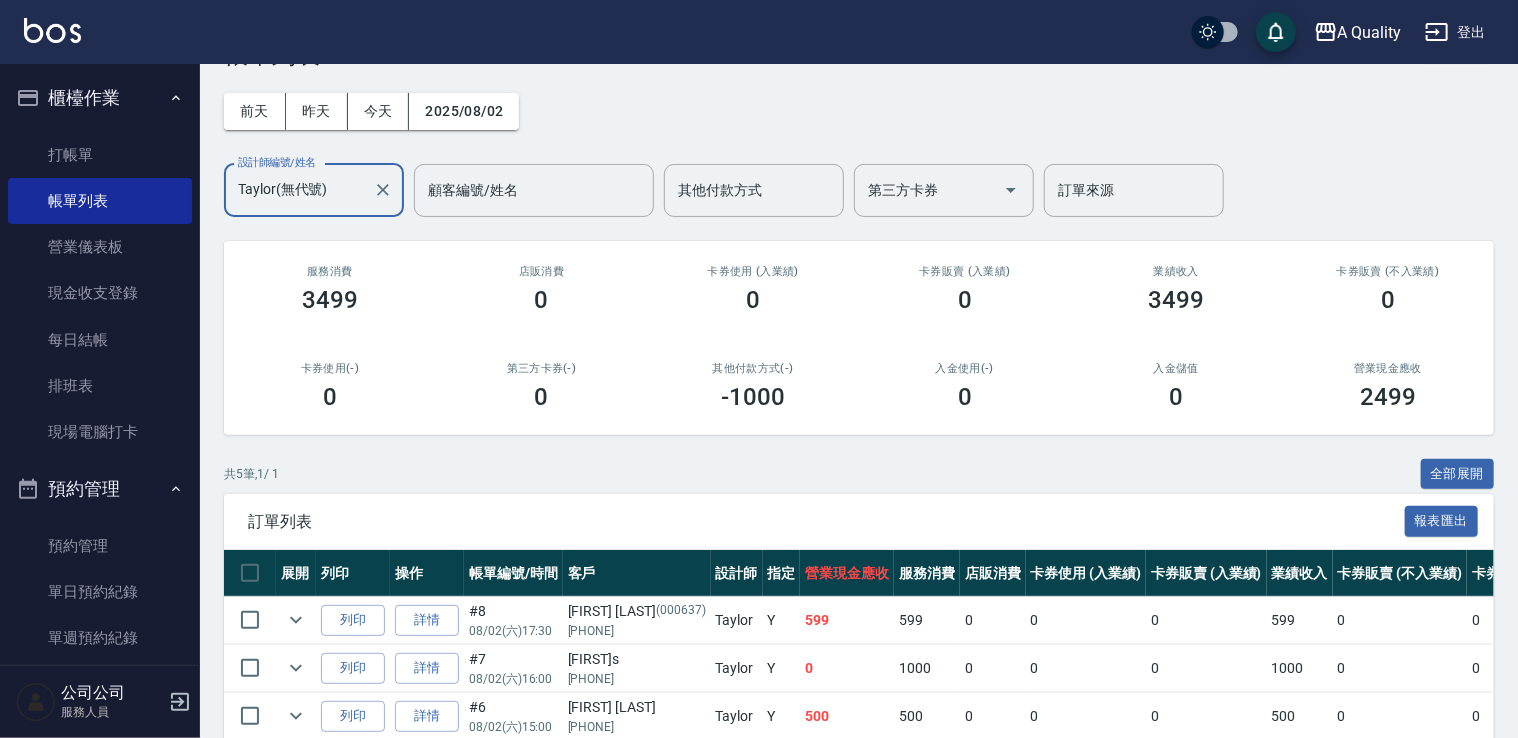 scroll, scrollTop: 257, scrollLeft: 0, axis: vertical 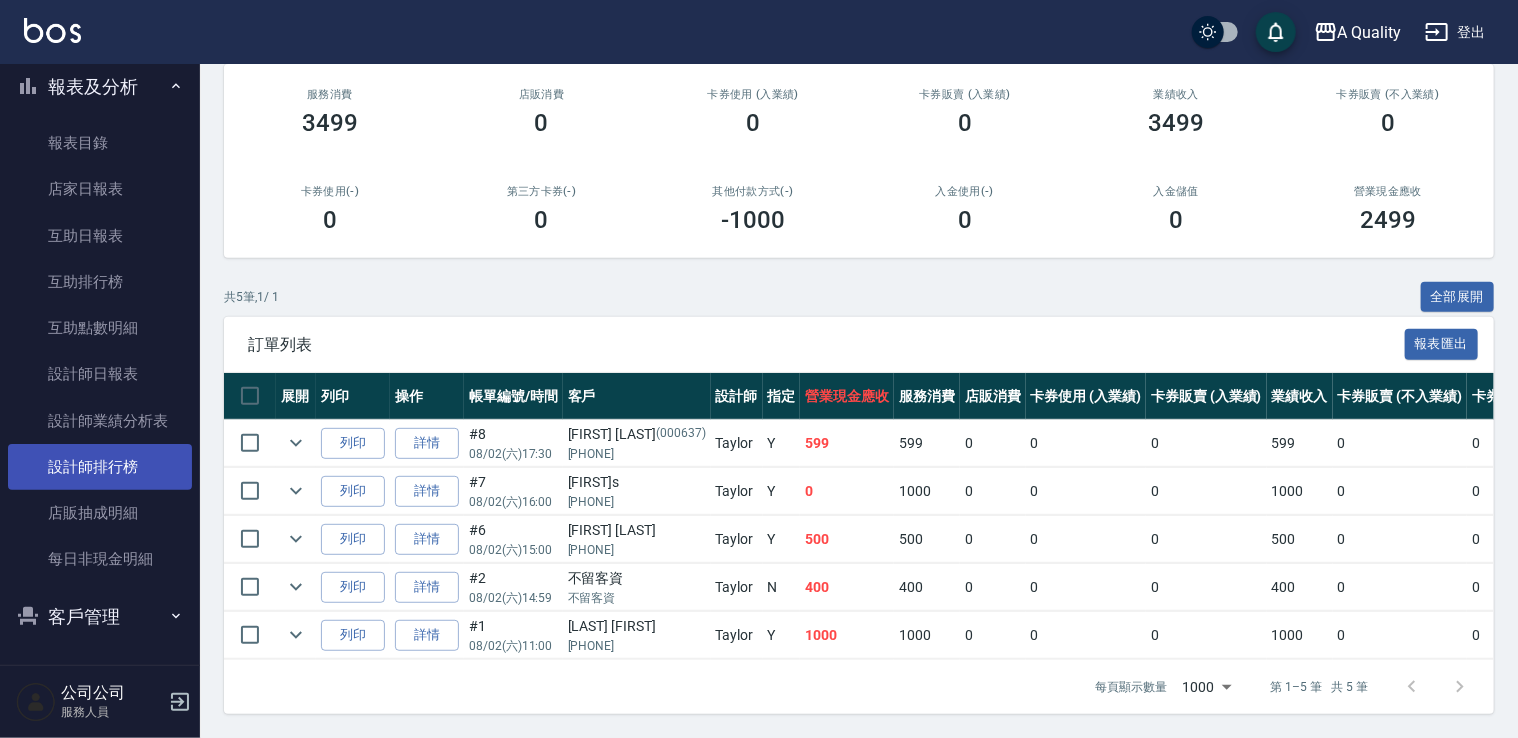 click on "設計師排行榜" at bounding box center (100, 467) 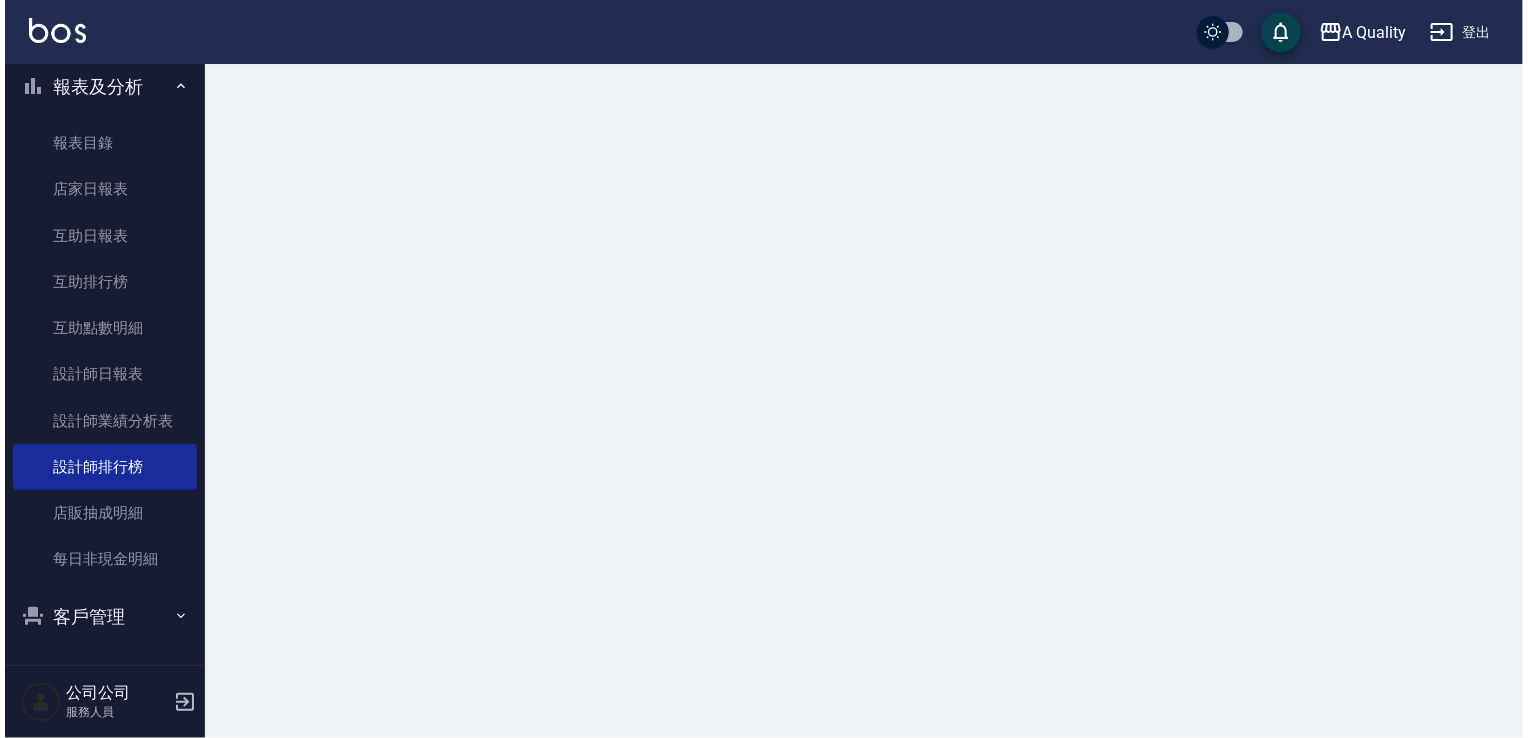 scroll, scrollTop: 0, scrollLeft: 0, axis: both 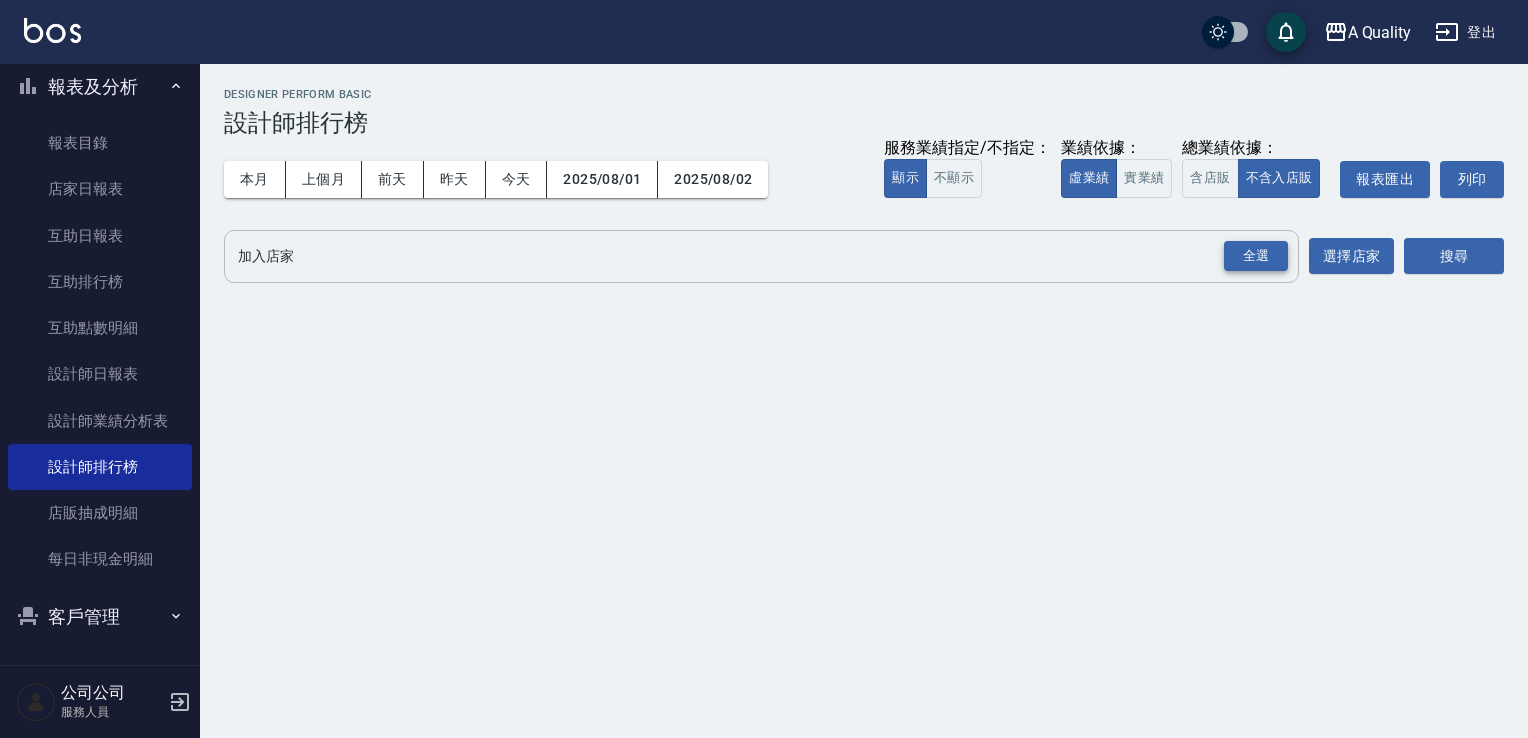 drag, startPoint x: 1264, startPoint y: 250, endPoint x: 1356, endPoint y: 254, distance: 92.086914 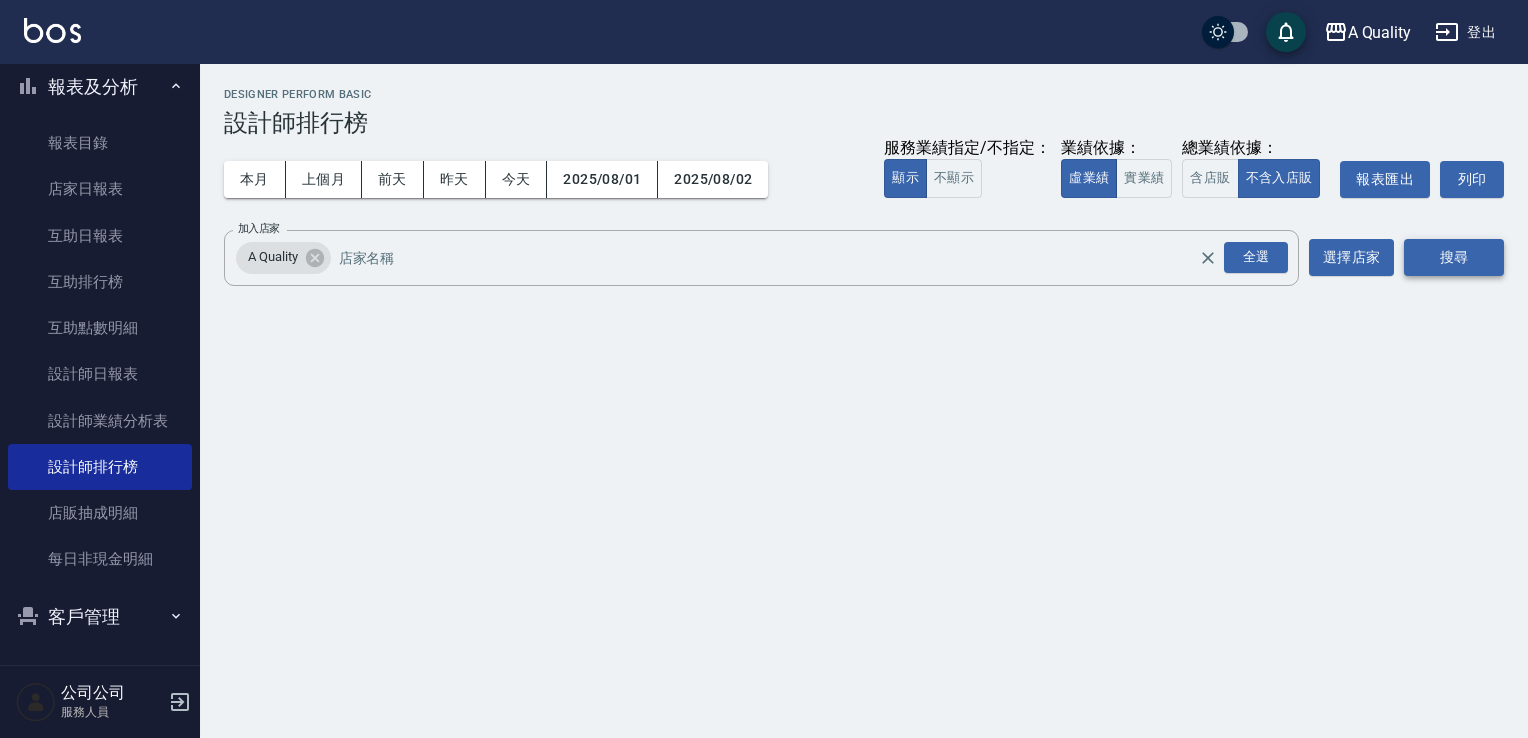drag, startPoint x: 1424, startPoint y: 253, endPoint x: 1413, endPoint y: 252, distance: 11.045361 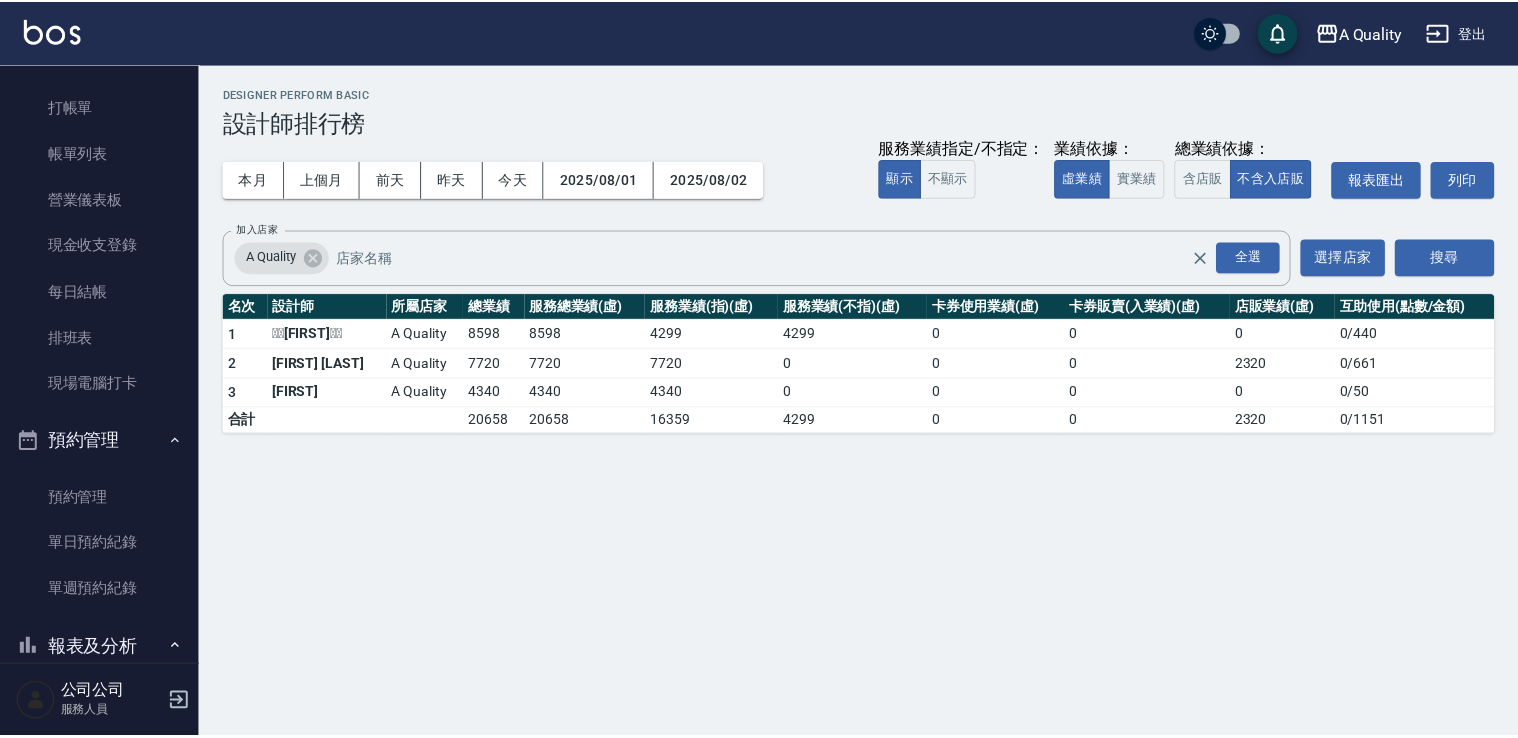 scroll, scrollTop: 0, scrollLeft: 0, axis: both 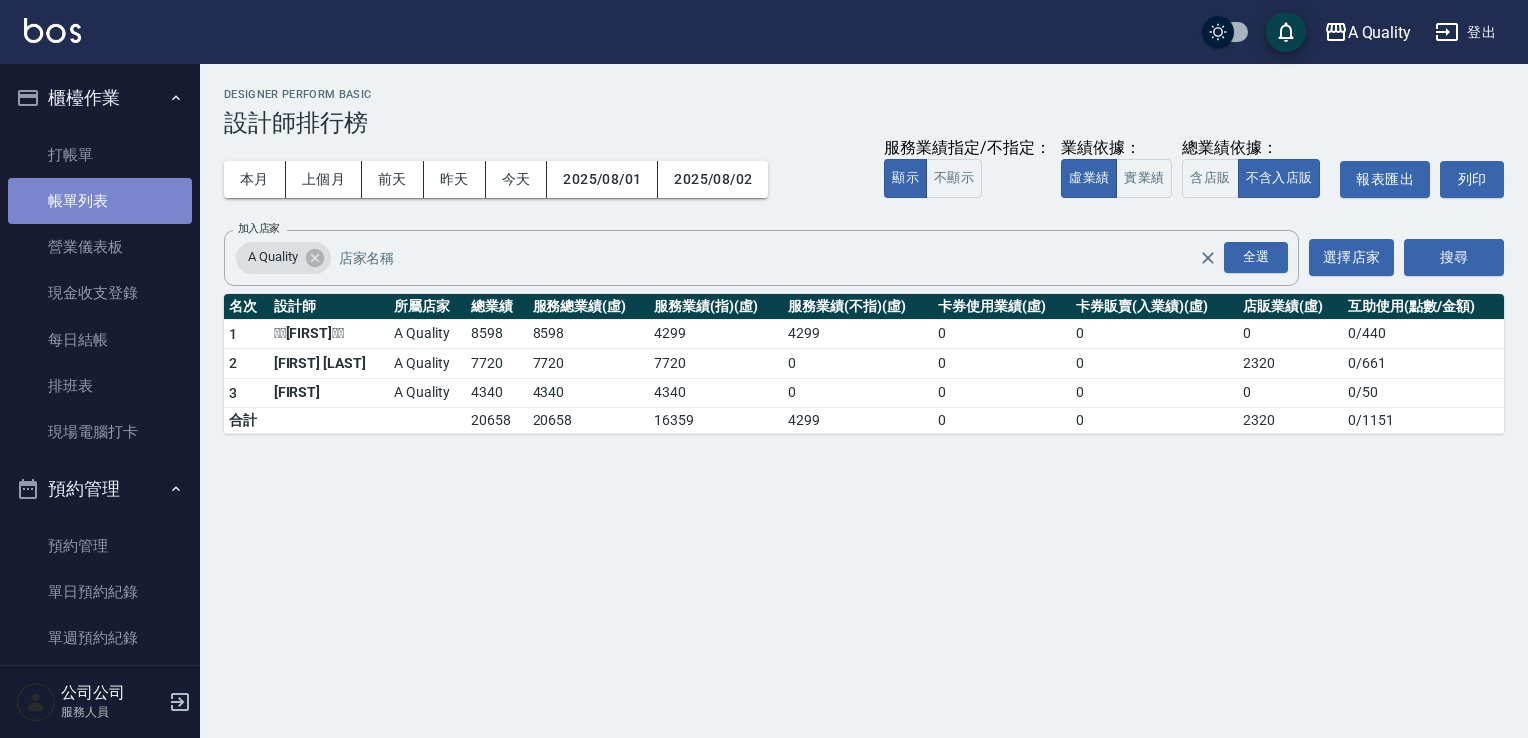 click on "帳單列表" at bounding box center (100, 201) 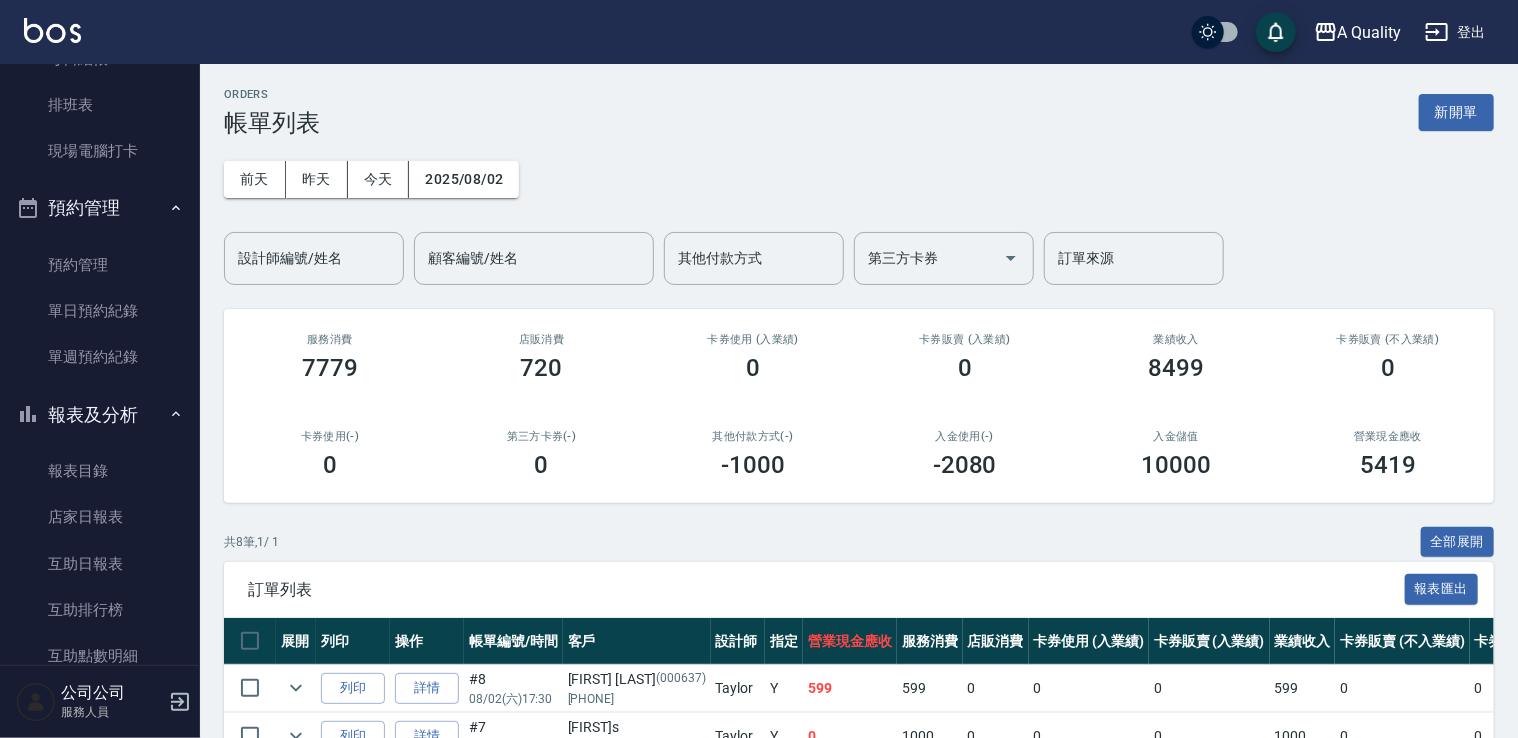 scroll, scrollTop: 400, scrollLeft: 0, axis: vertical 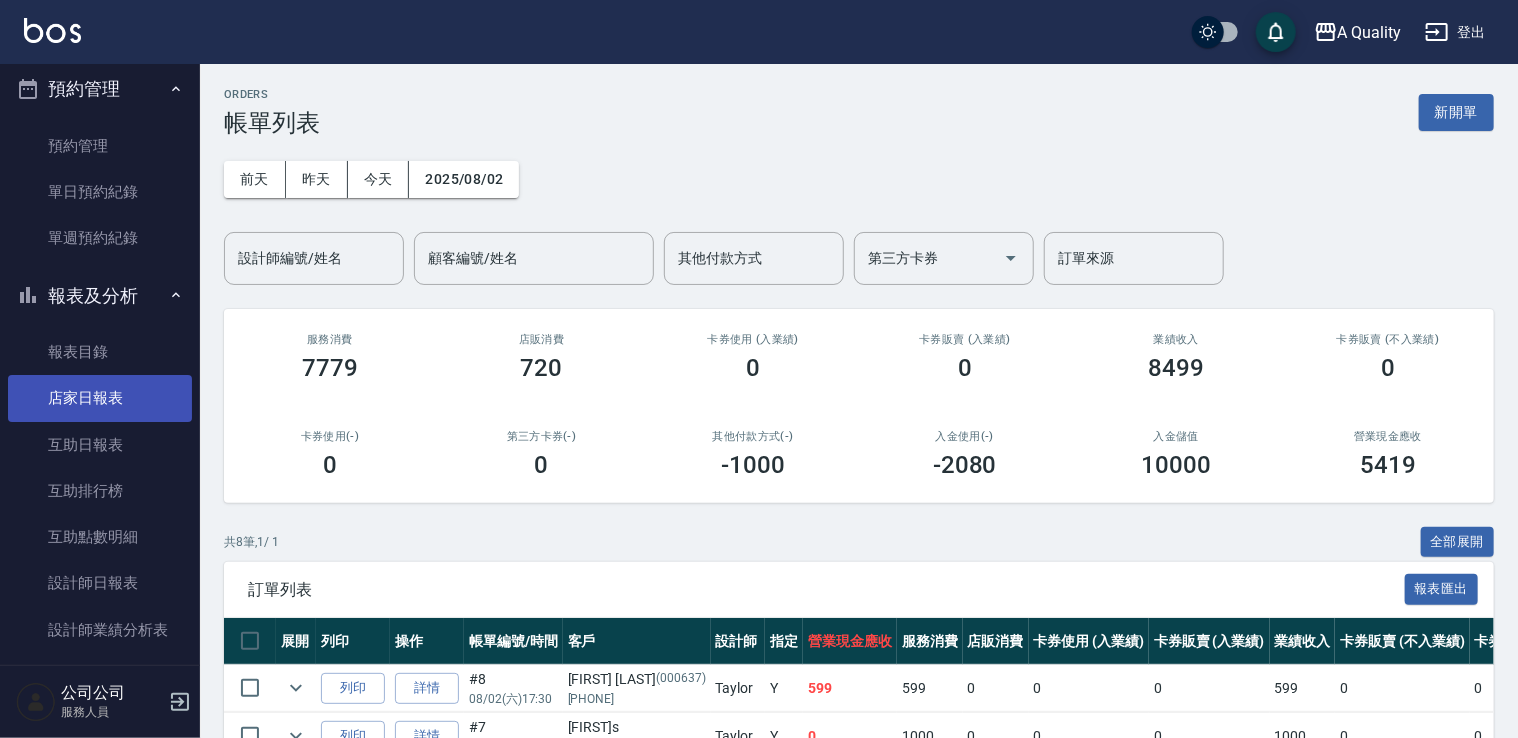 click on "店家日報表" at bounding box center (100, 398) 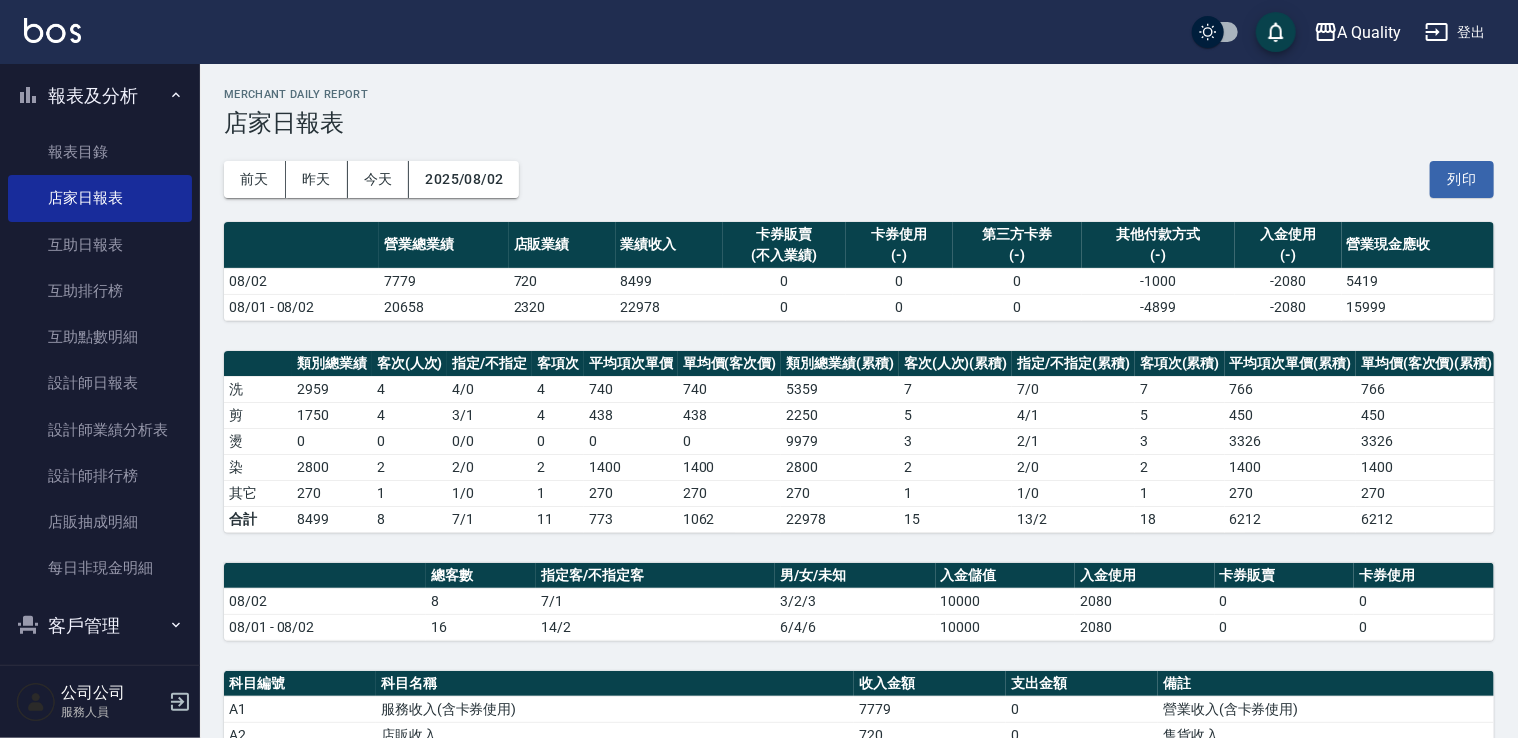 scroll, scrollTop: 609, scrollLeft: 0, axis: vertical 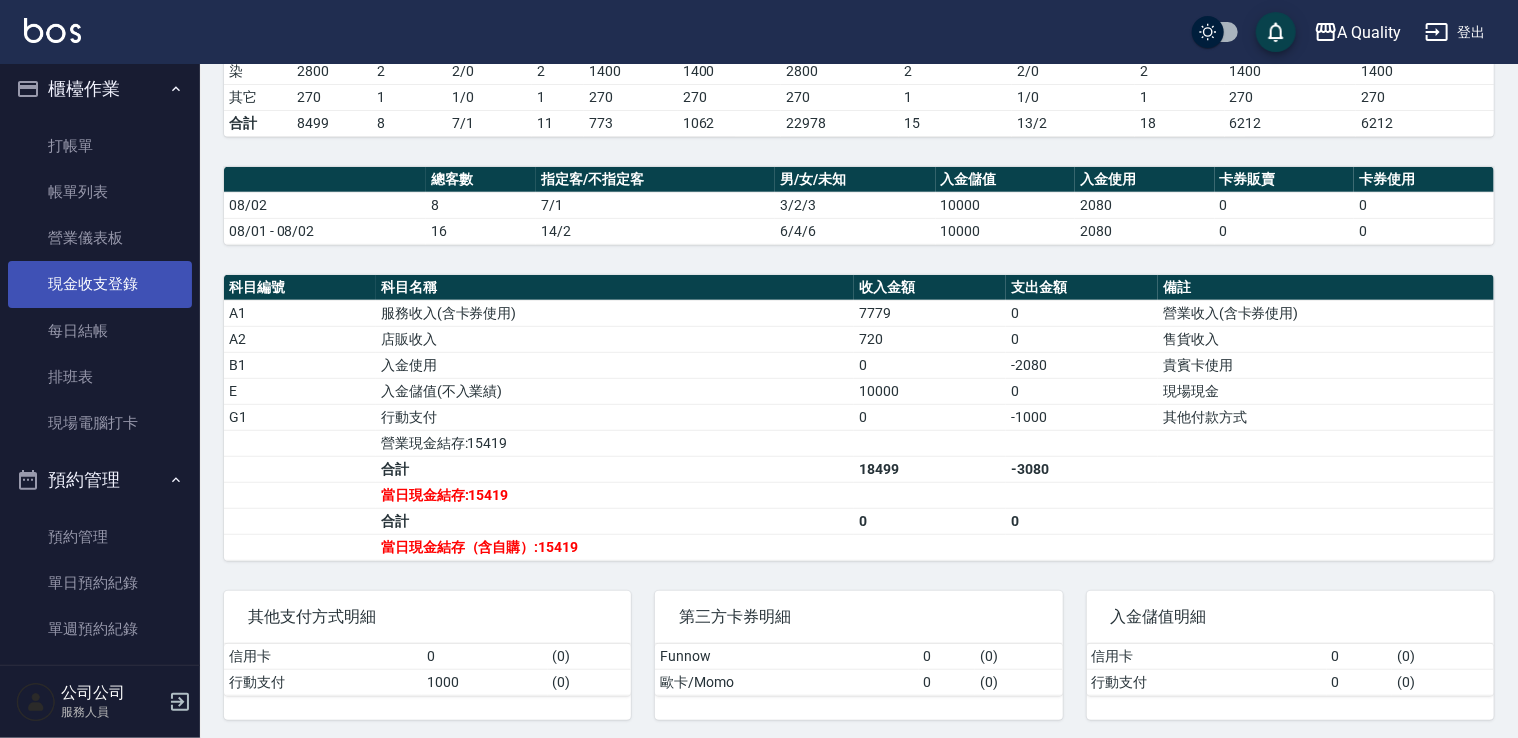 drag, startPoint x: 136, startPoint y: 279, endPoint x: 149, endPoint y: 279, distance: 13 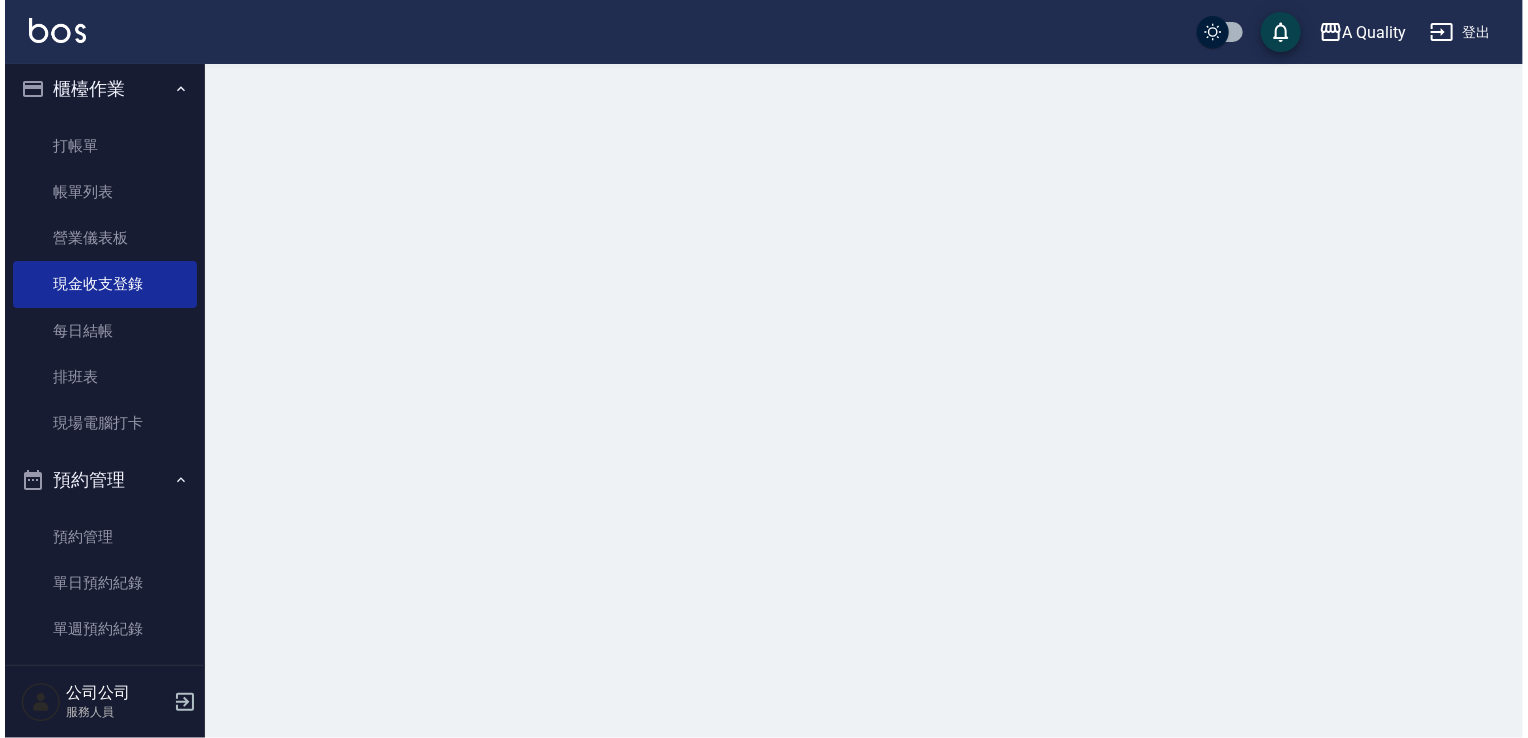 scroll, scrollTop: 0, scrollLeft: 0, axis: both 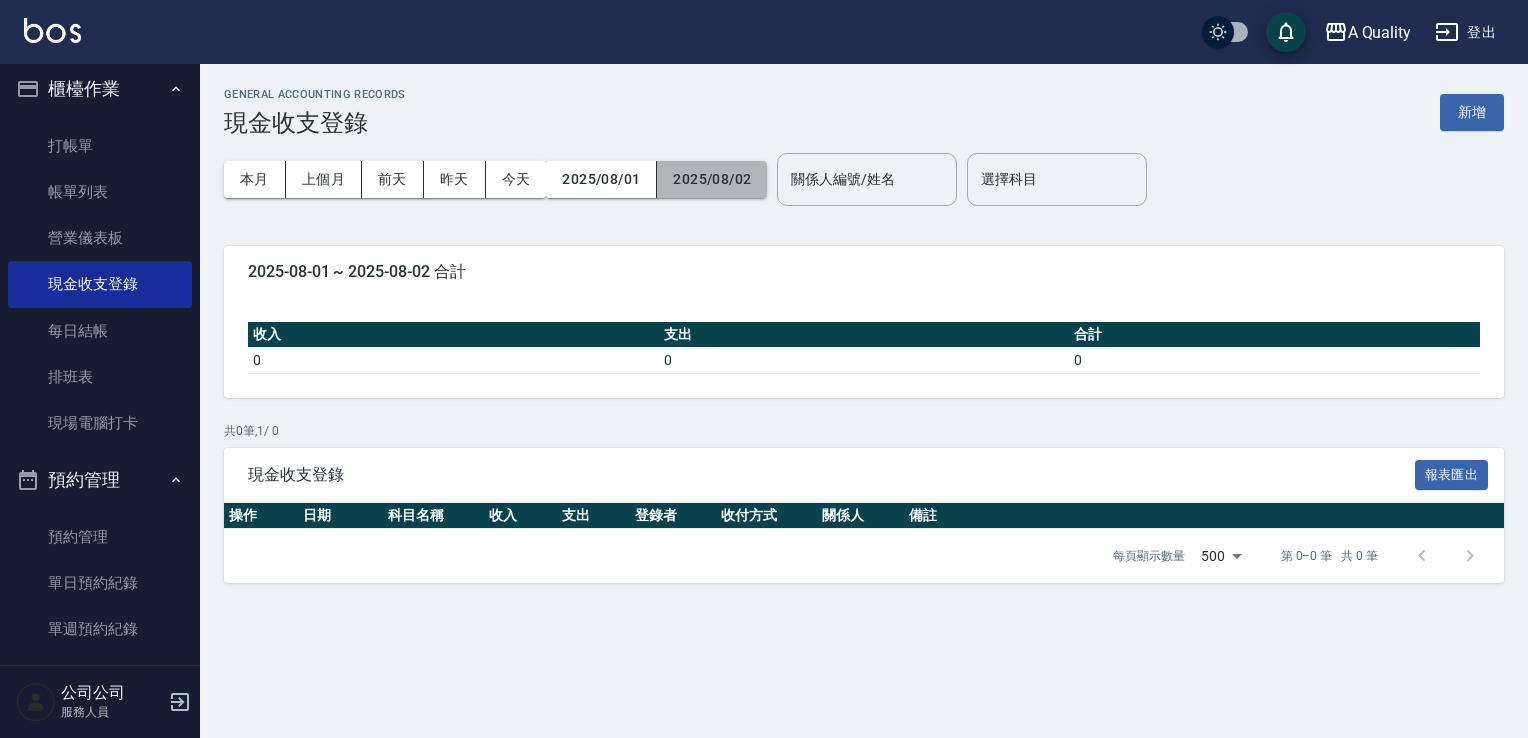click on "2025/08/02" at bounding box center (712, 179) 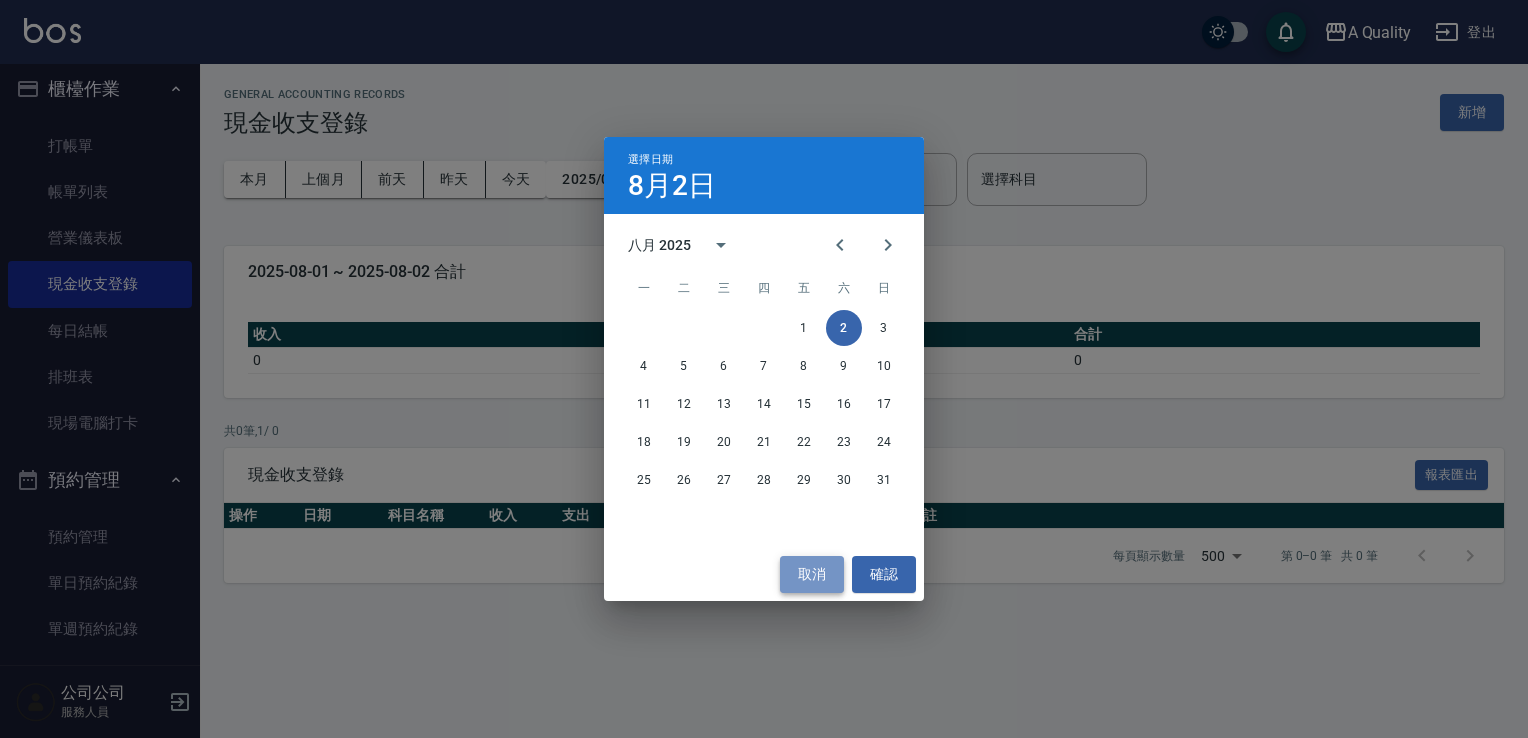click on "取消" at bounding box center [812, 574] 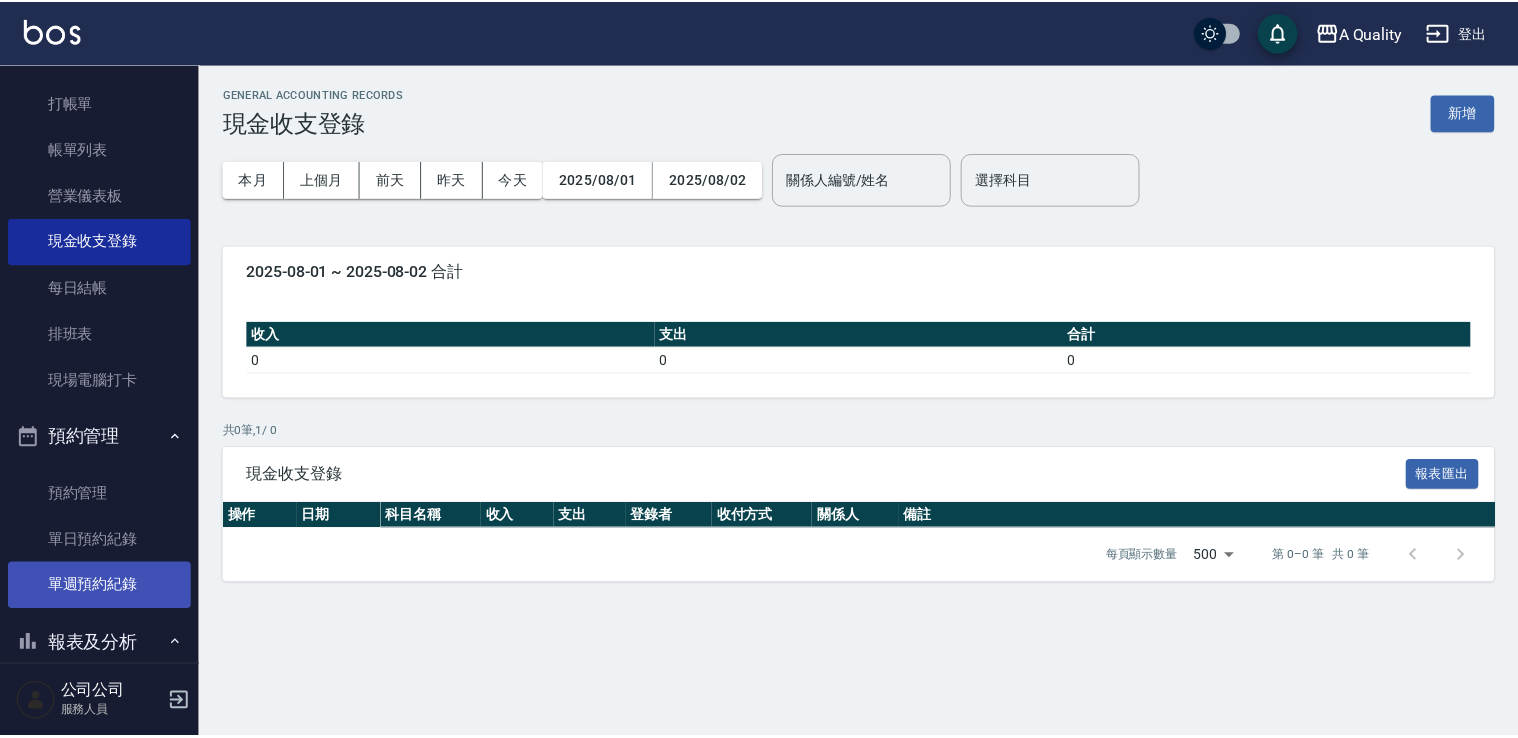 scroll, scrollTop: 0, scrollLeft: 0, axis: both 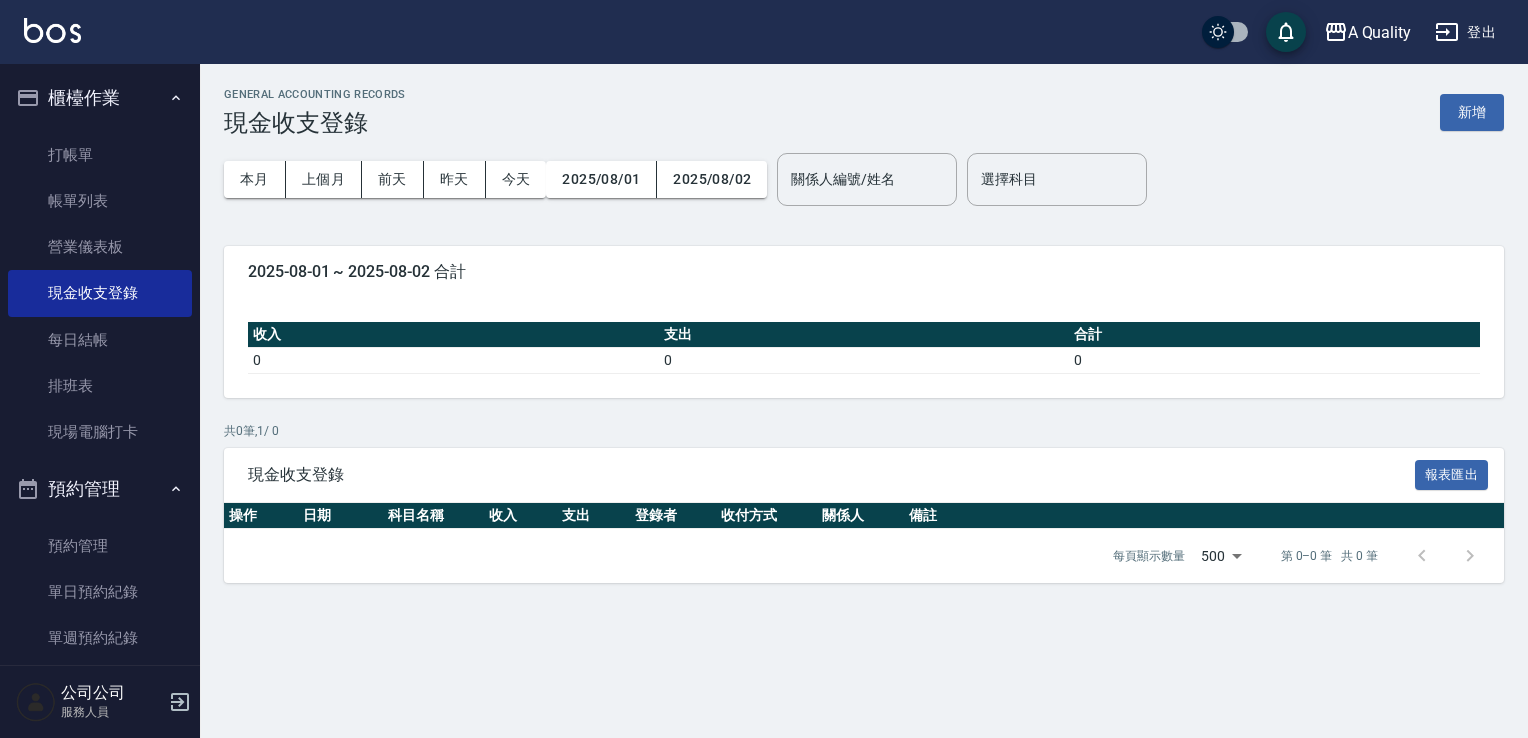 drag, startPoint x: 1492, startPoint y: 116, endPoint x: 1474, endPoint y: 114, distance: 18.110771 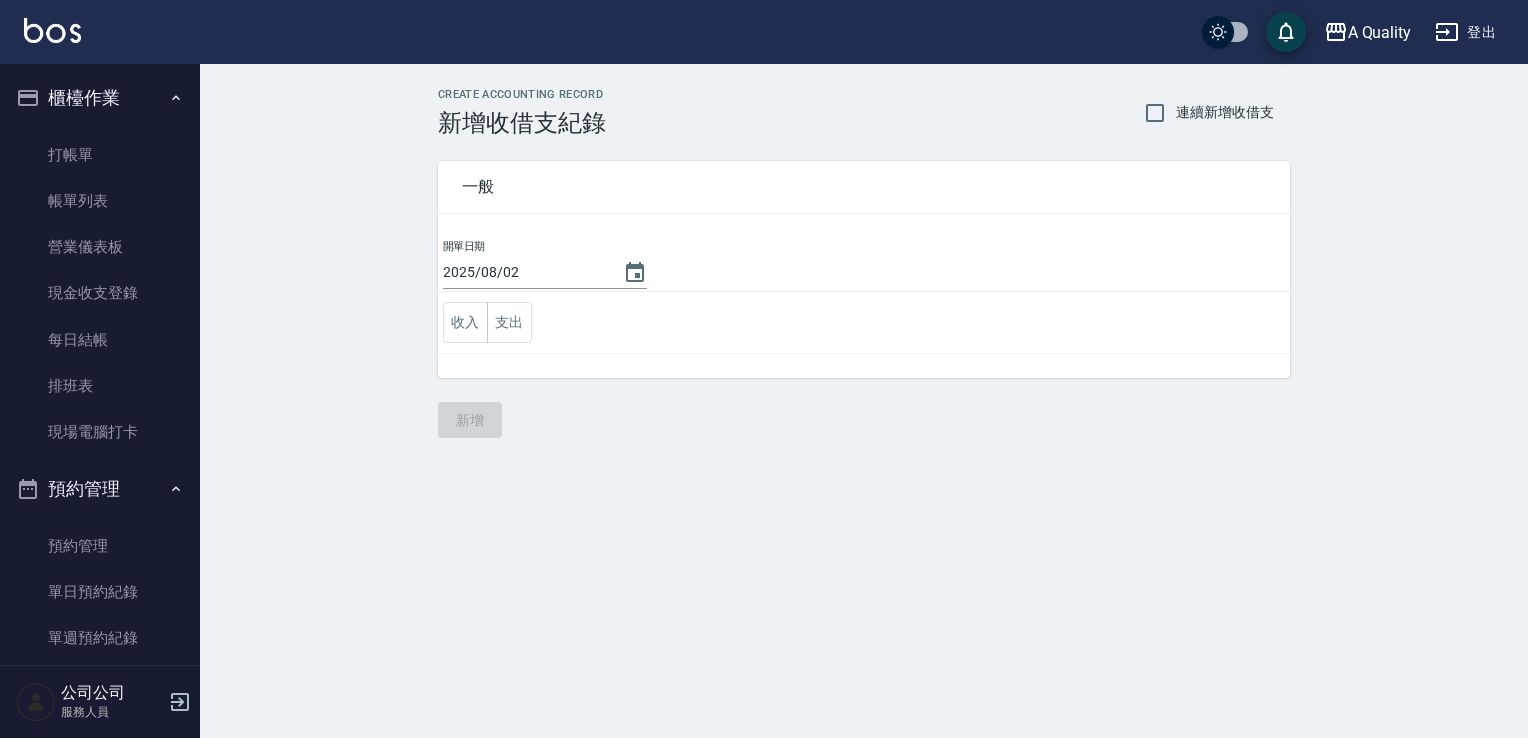 click on "2025/08/02" at bounding box center (523, 272) 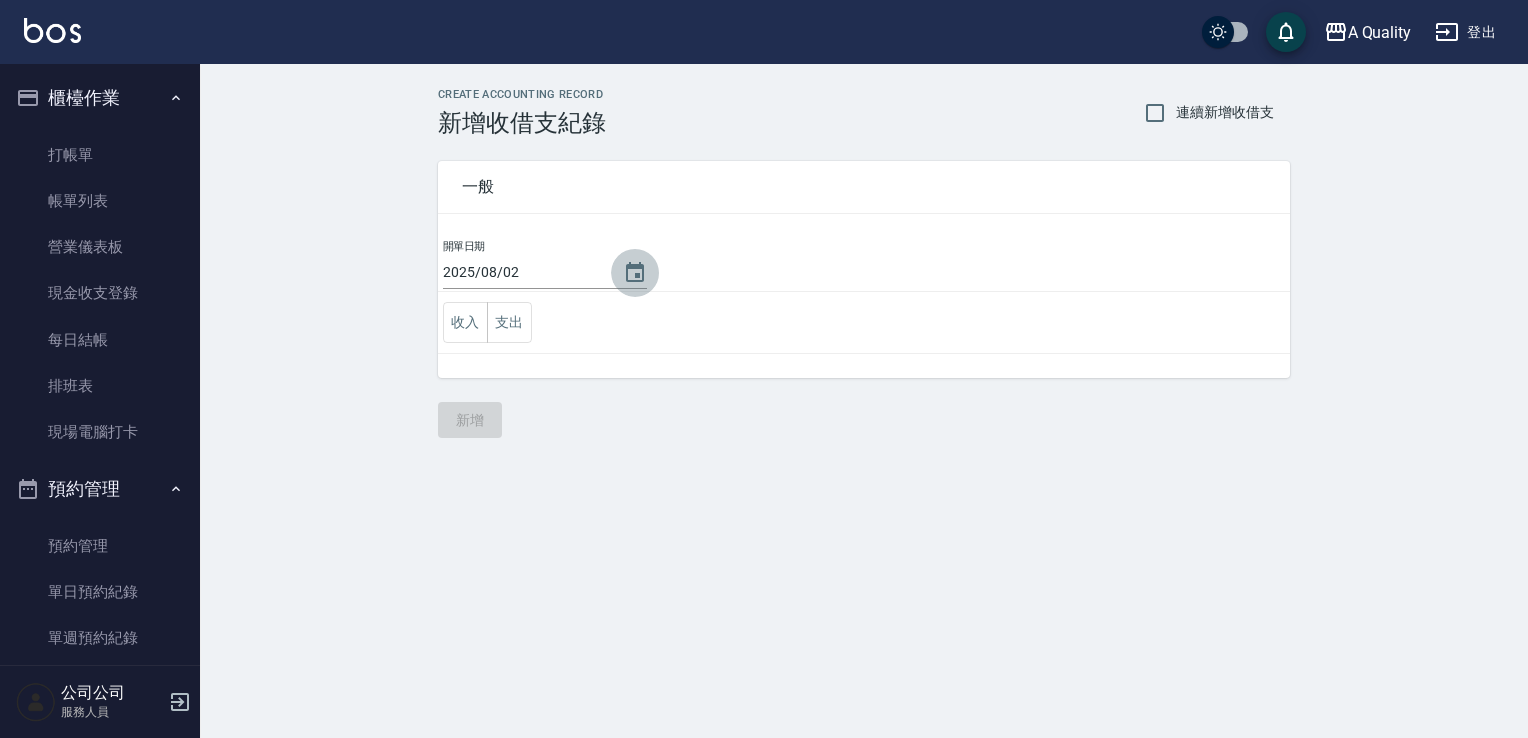 click 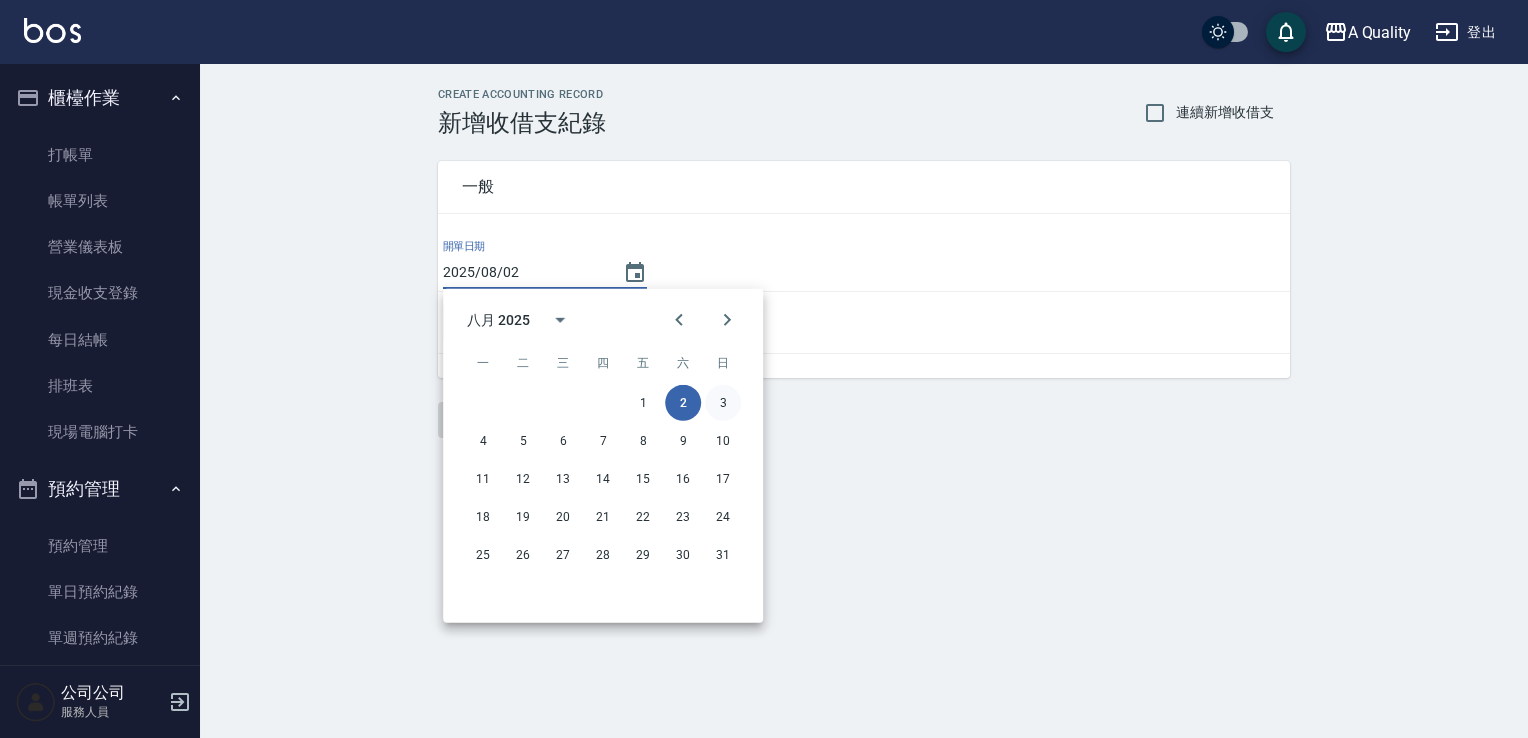 click on "3" at bounding box center [723, 403] 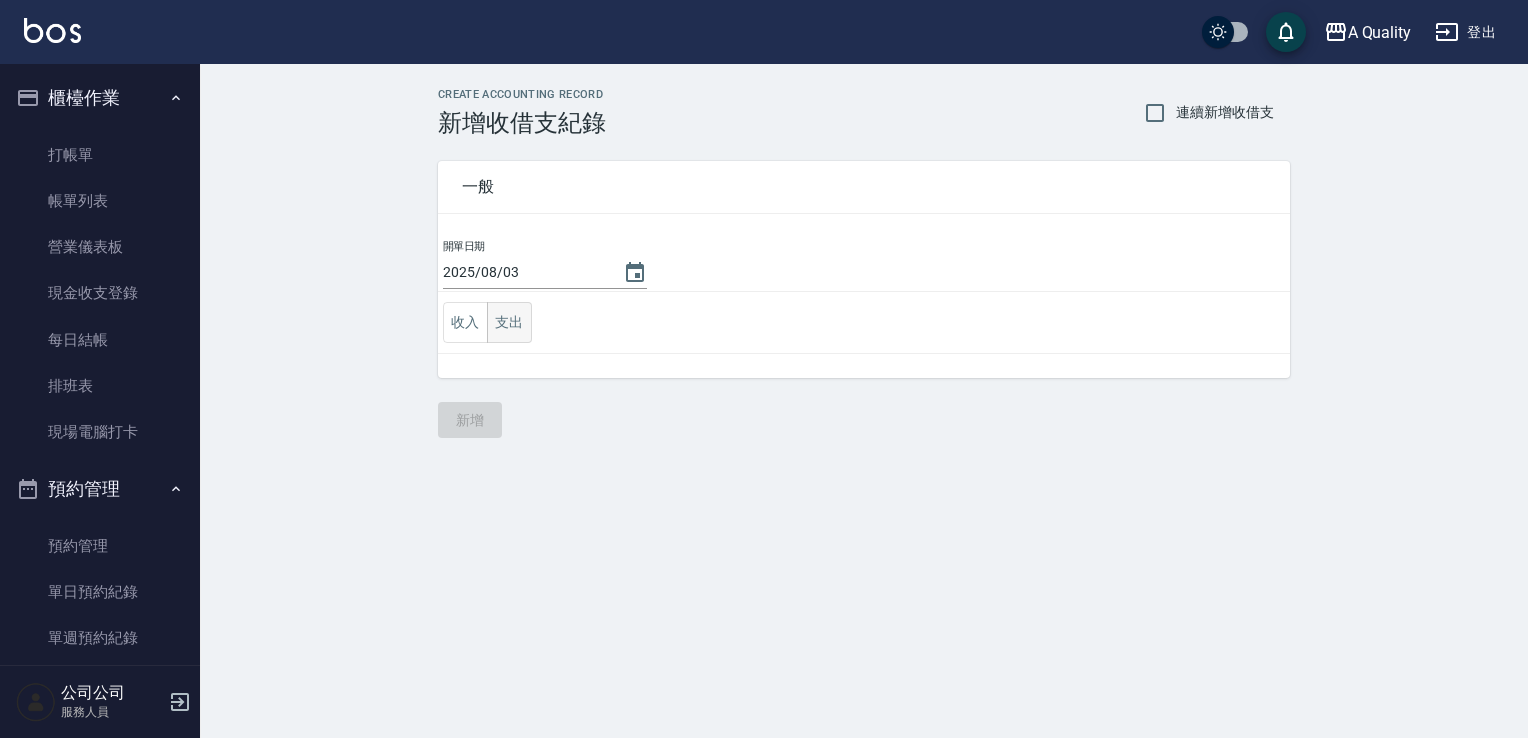 click on "支出" at bounding box center [509, 322] 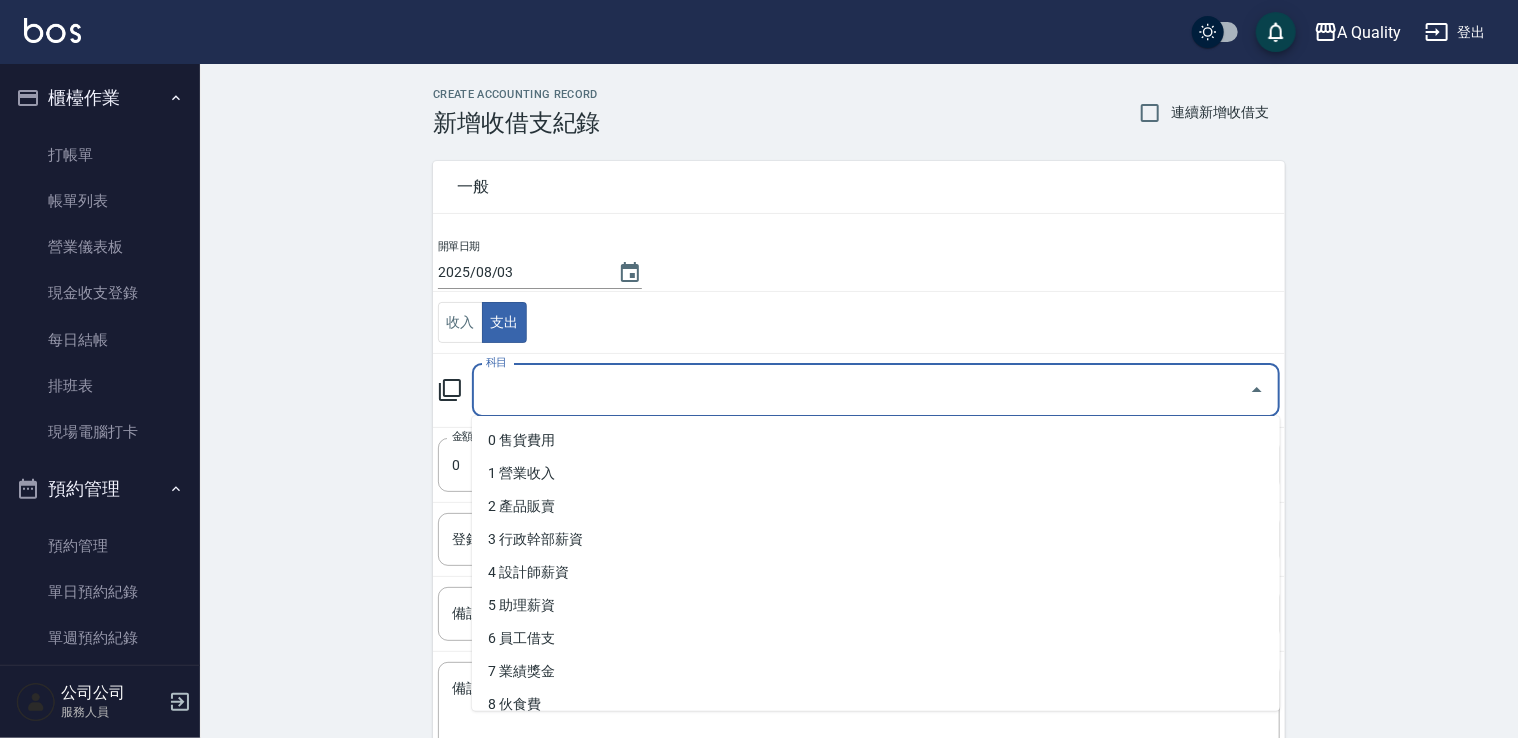 click on "科目" at bounding box center (861, 390) 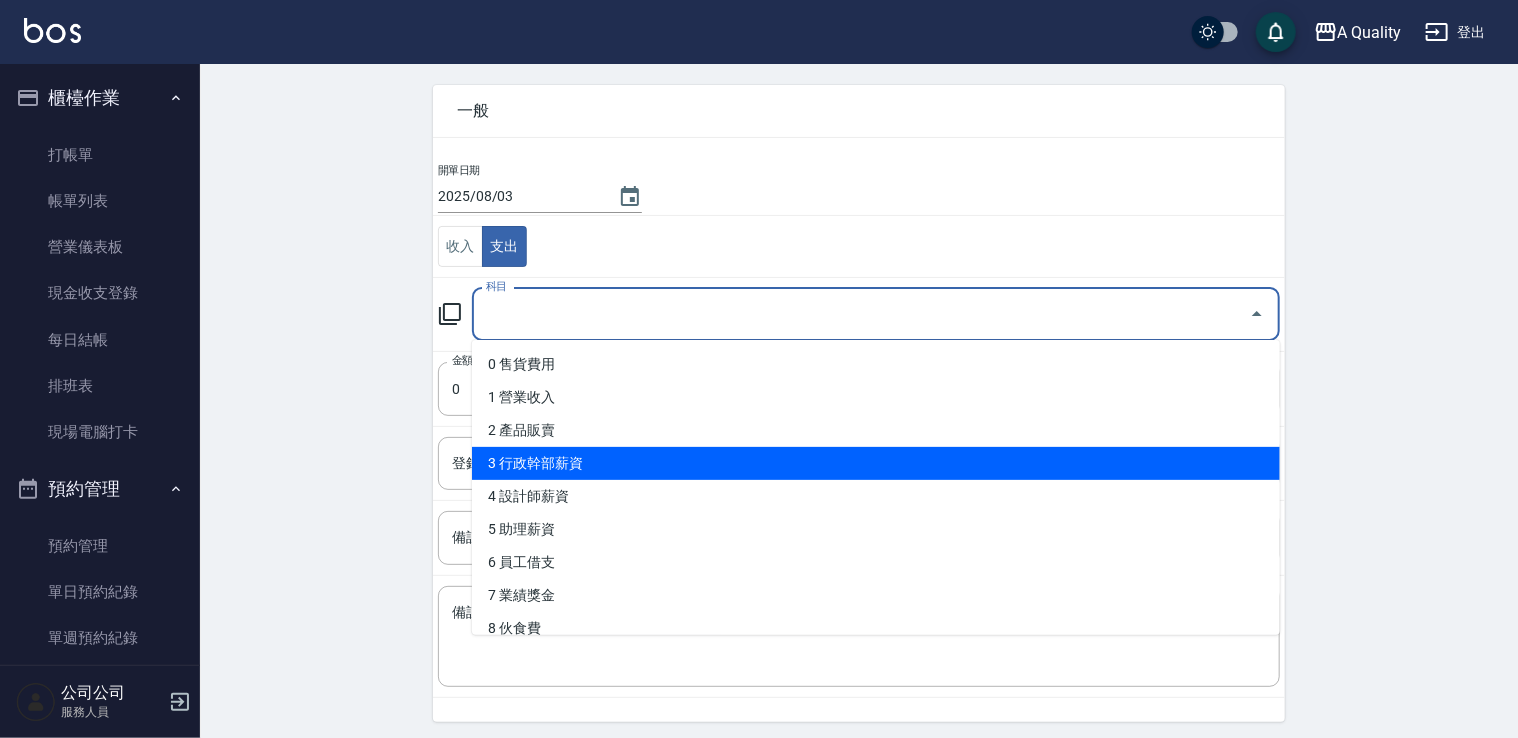 scroll, scrollTop: 142, scrollLeft: 0, axis: vertical 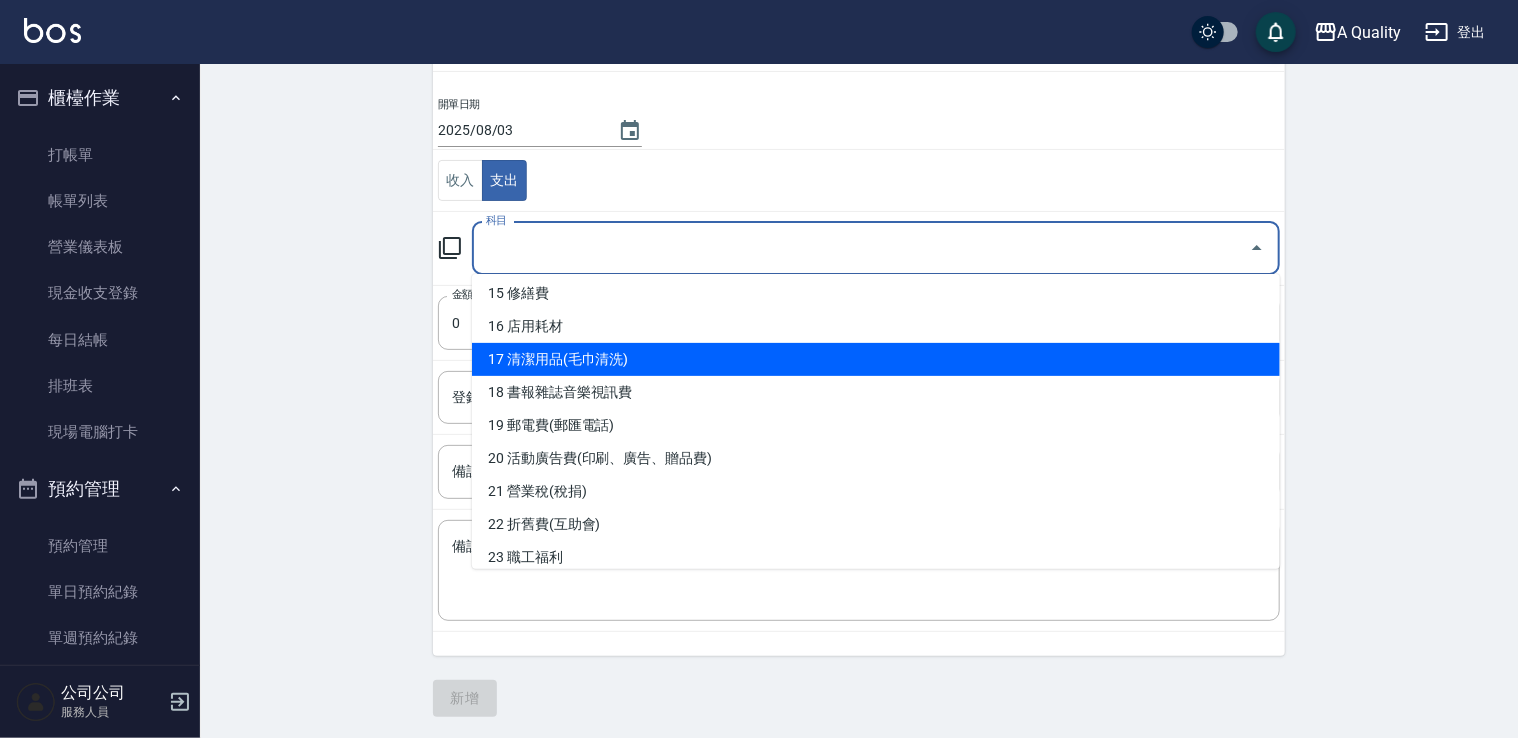 click on "17 清潔用品(毛巾清洗)" at bounding box center (876, 359) 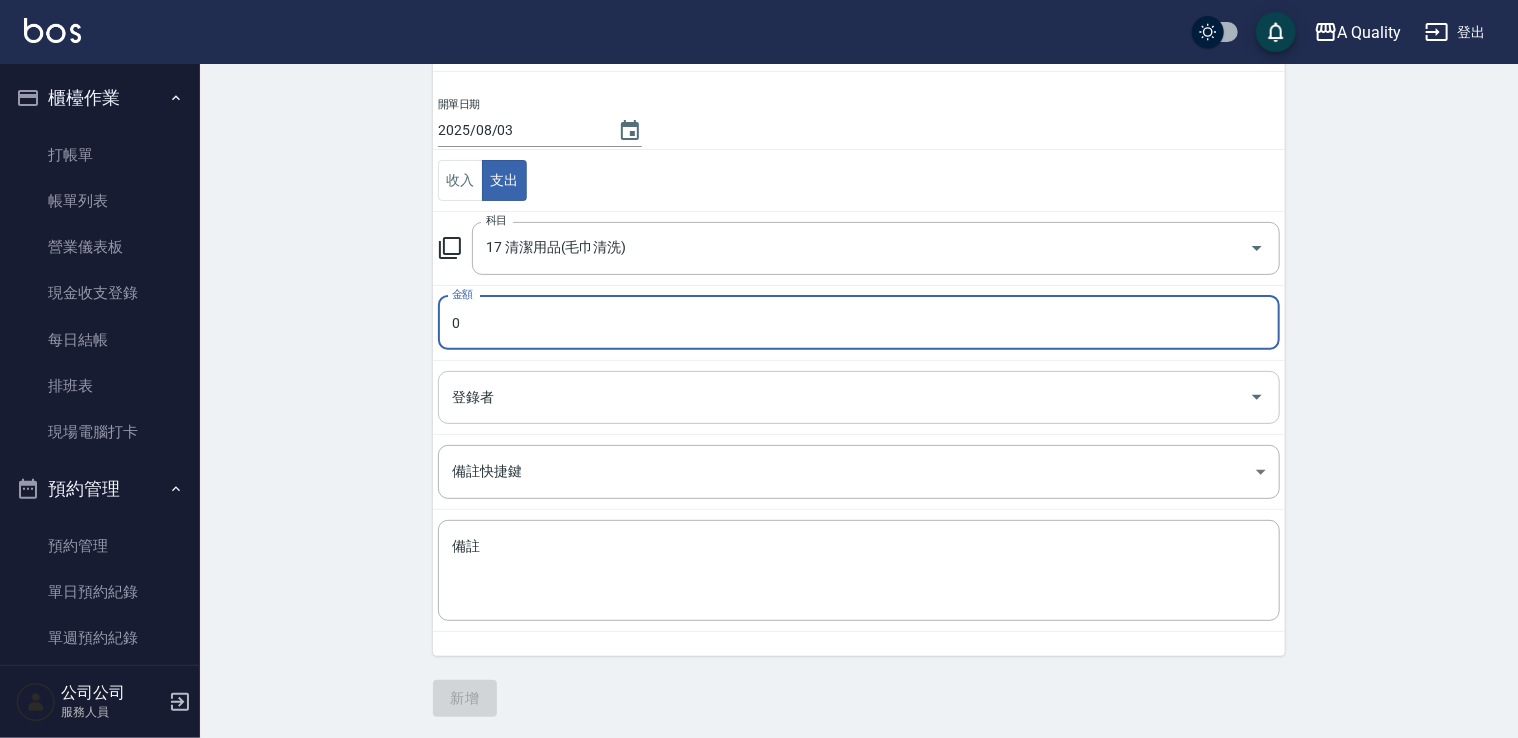 click on "登錄者" at bounding box center [844, 397] 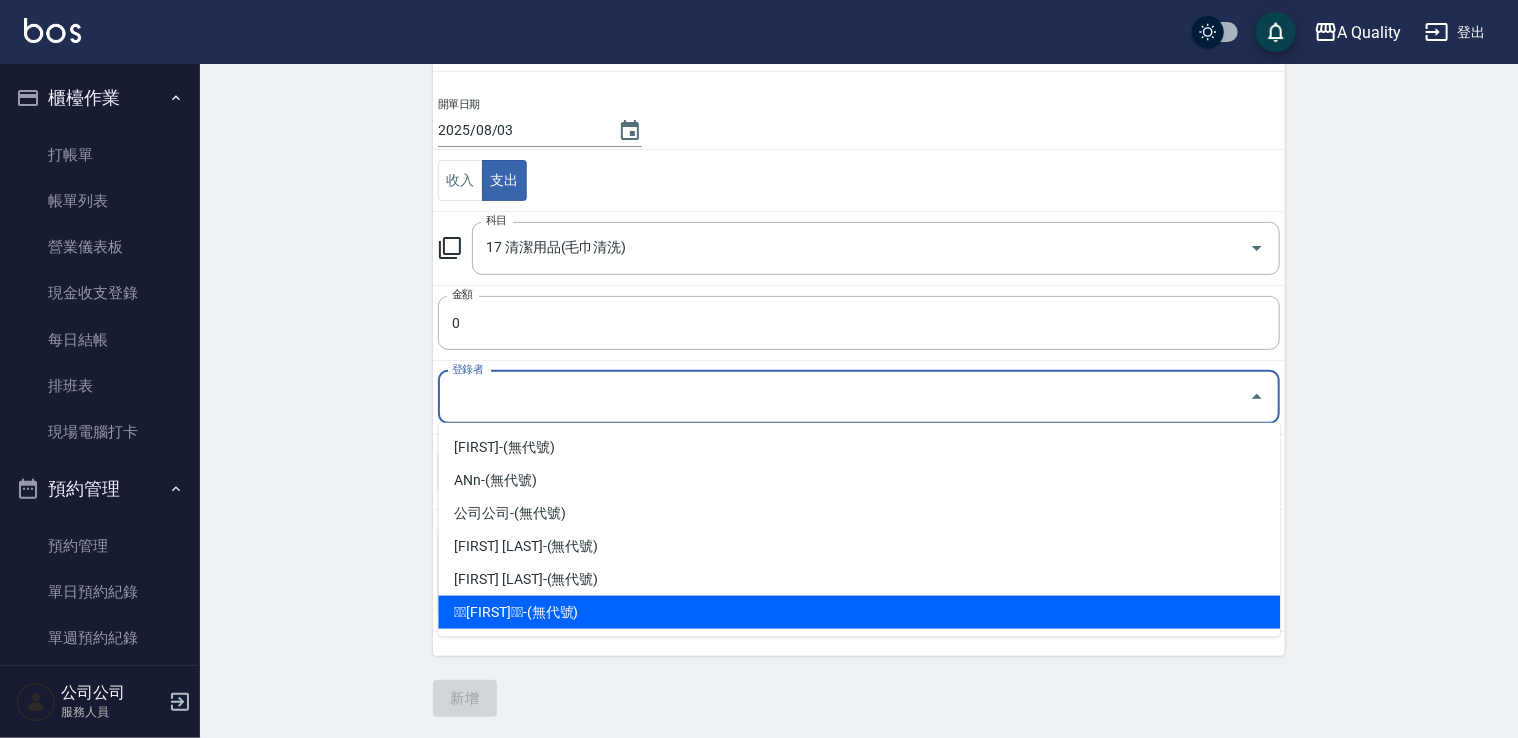 click on "🫧🫧Taylor🫧🫧-(無代號)" at bounding box center (859, 612) 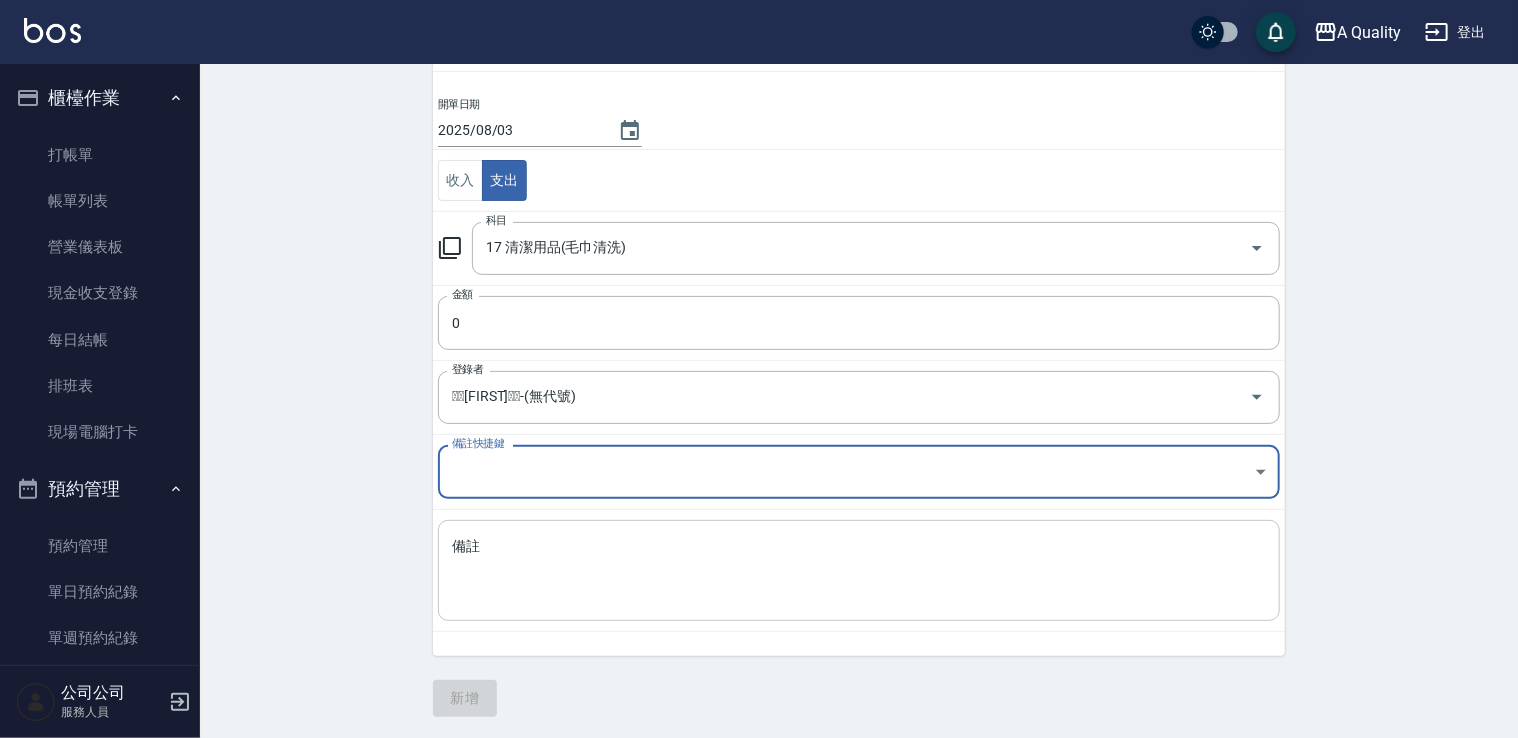click on "備註" at bounding box center [859, 571] 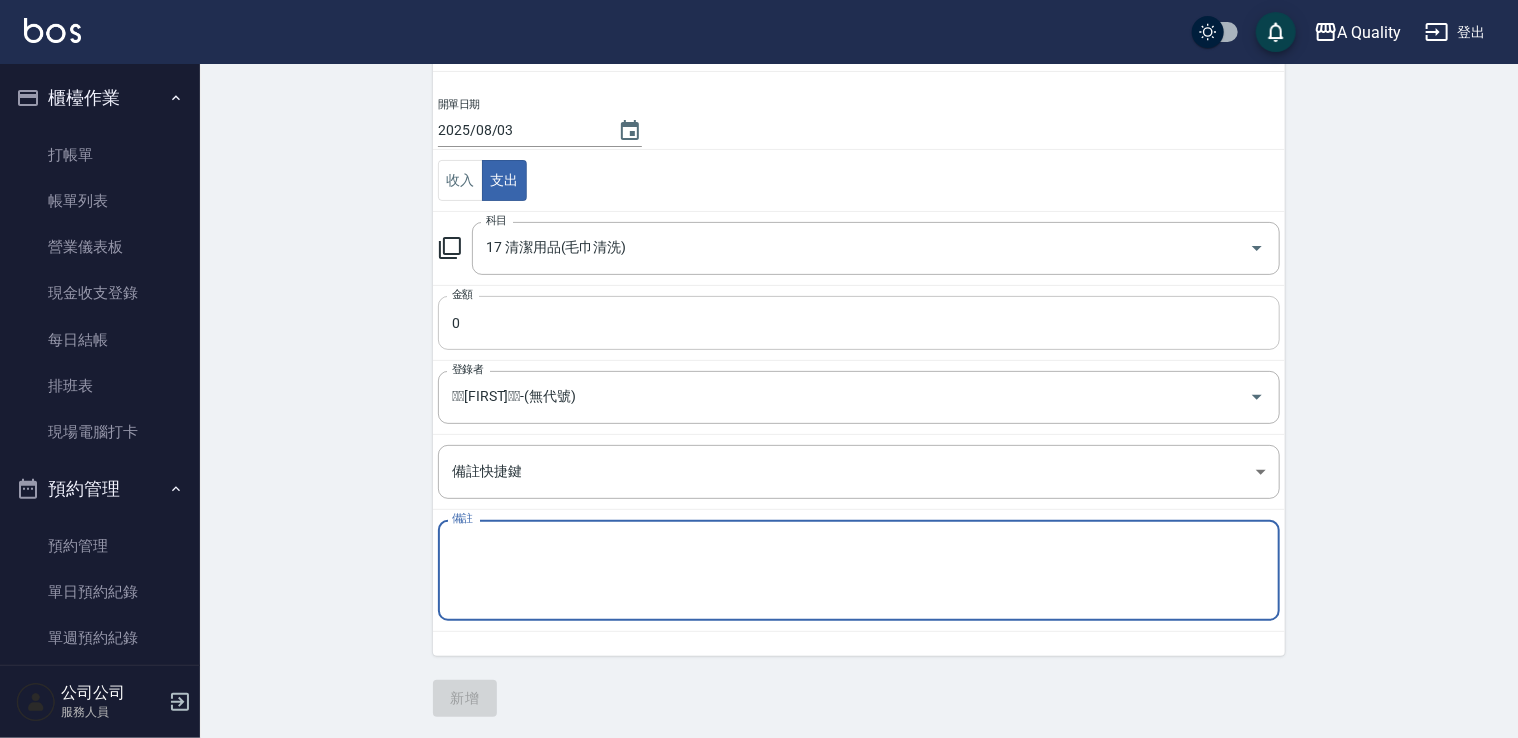 drag, startPoint x: 540, startPoint y: 326, endPoint x: 520, endPoint y: 337, distance: 22.825424 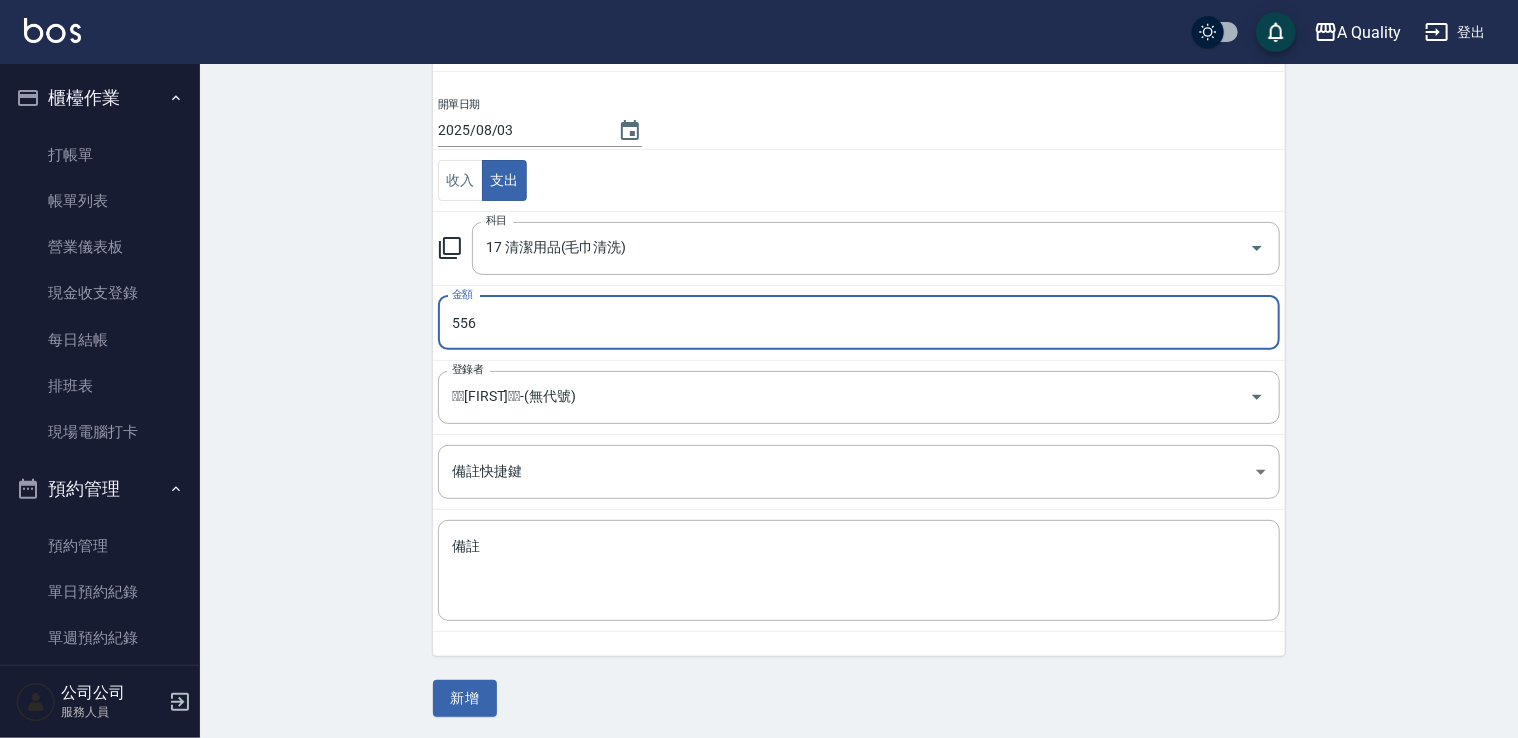 type on "556" 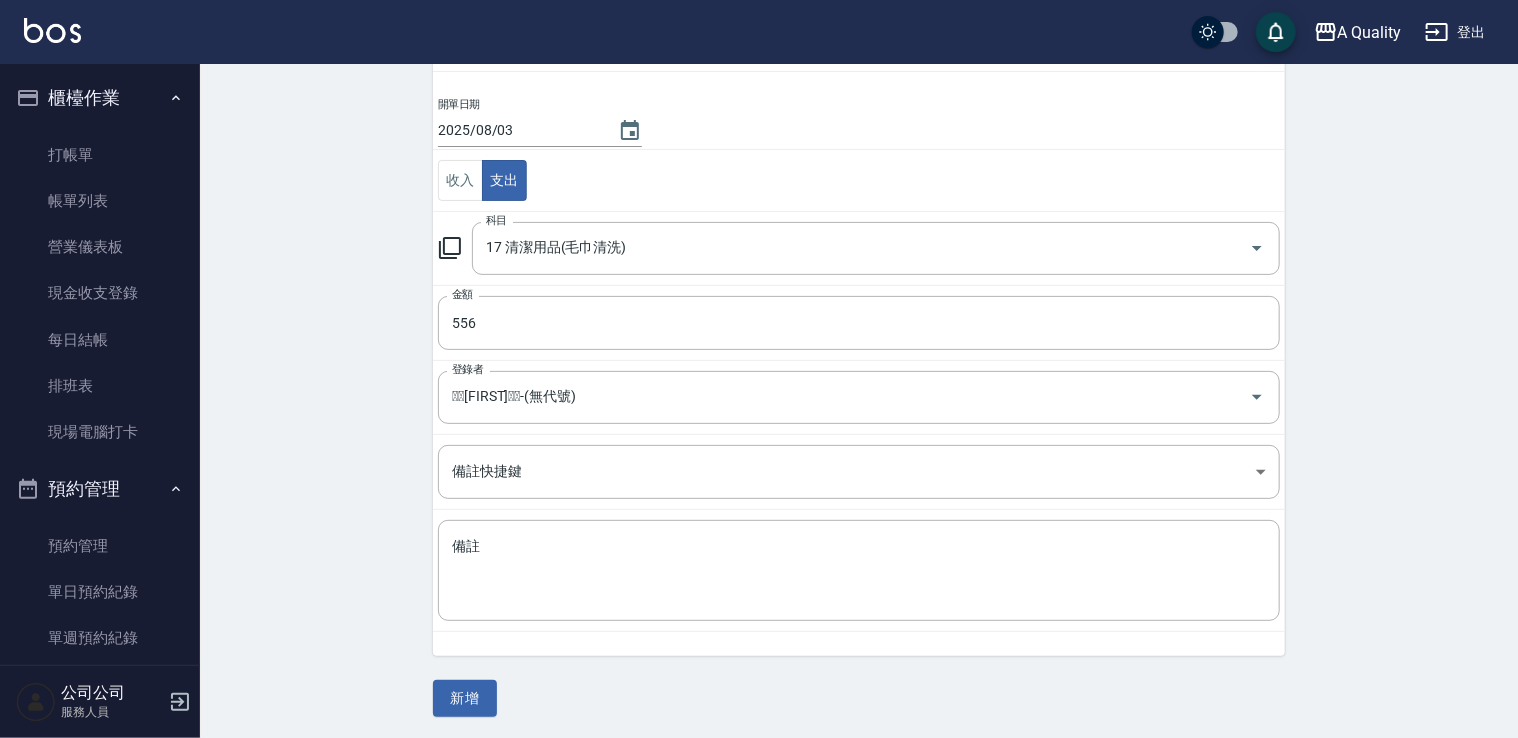 click on "備註 x 備註" at bounding box center (859, 571) 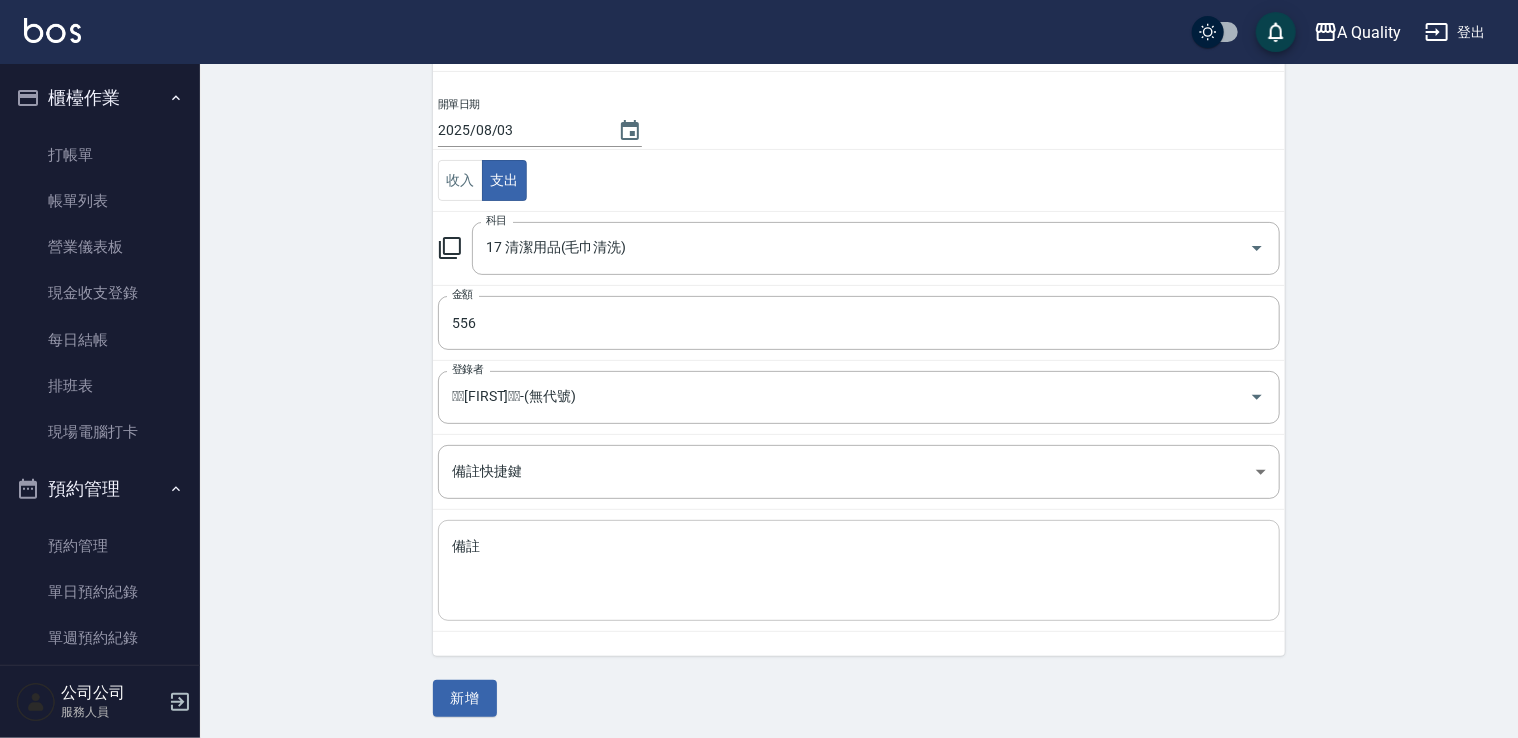 click on "x 備註" at bounding box center (859, 570) 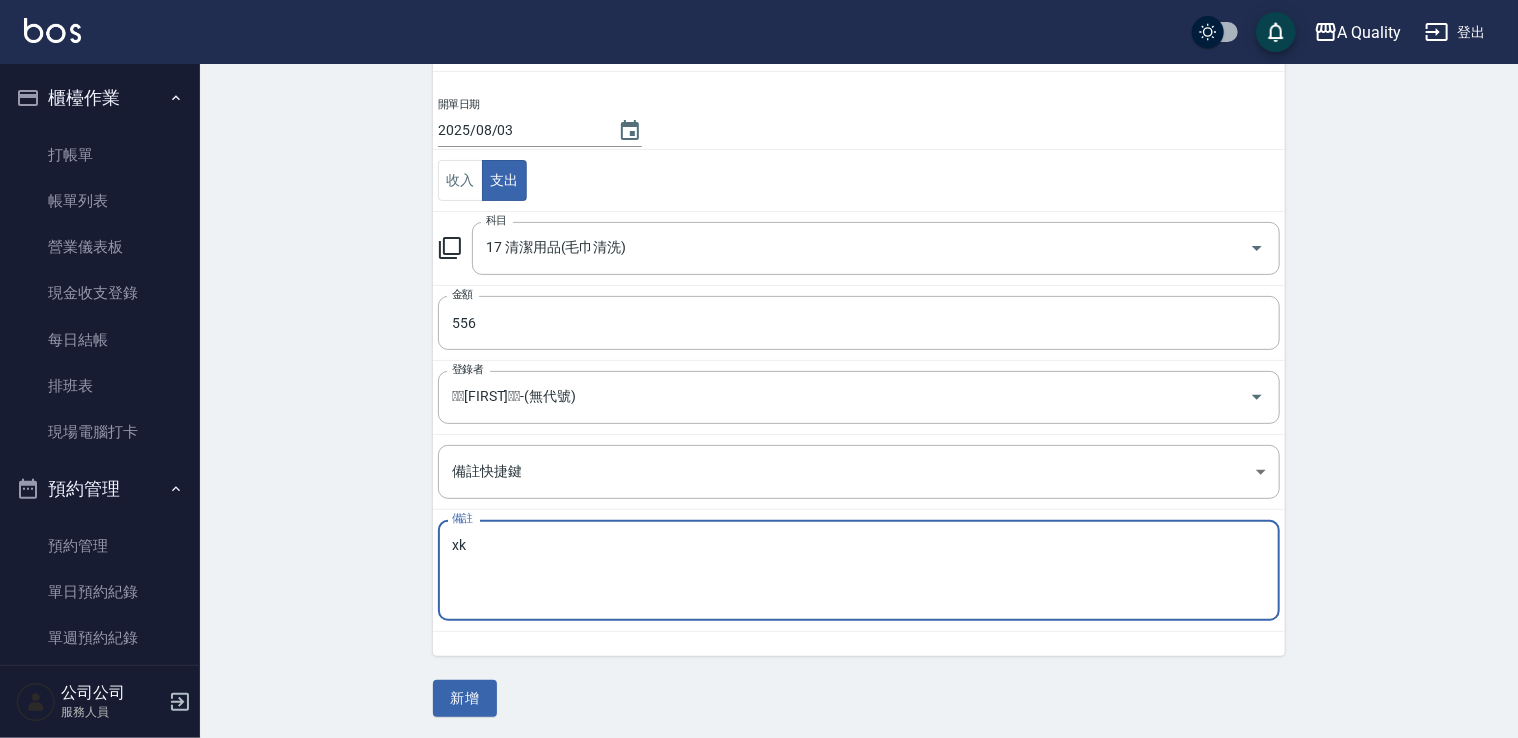 type on "x" 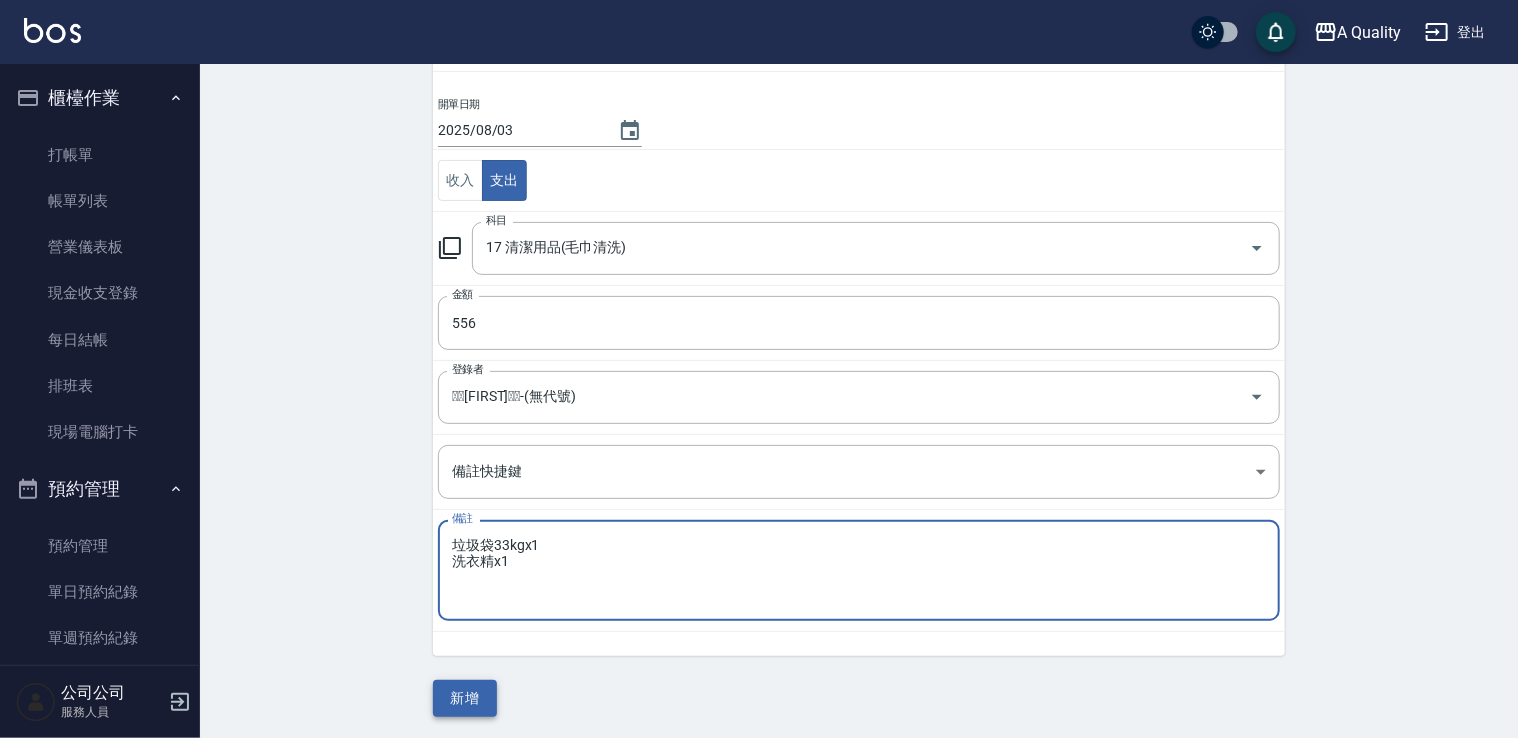 type on "垃圾袋33kgx1
洗衣精x1" 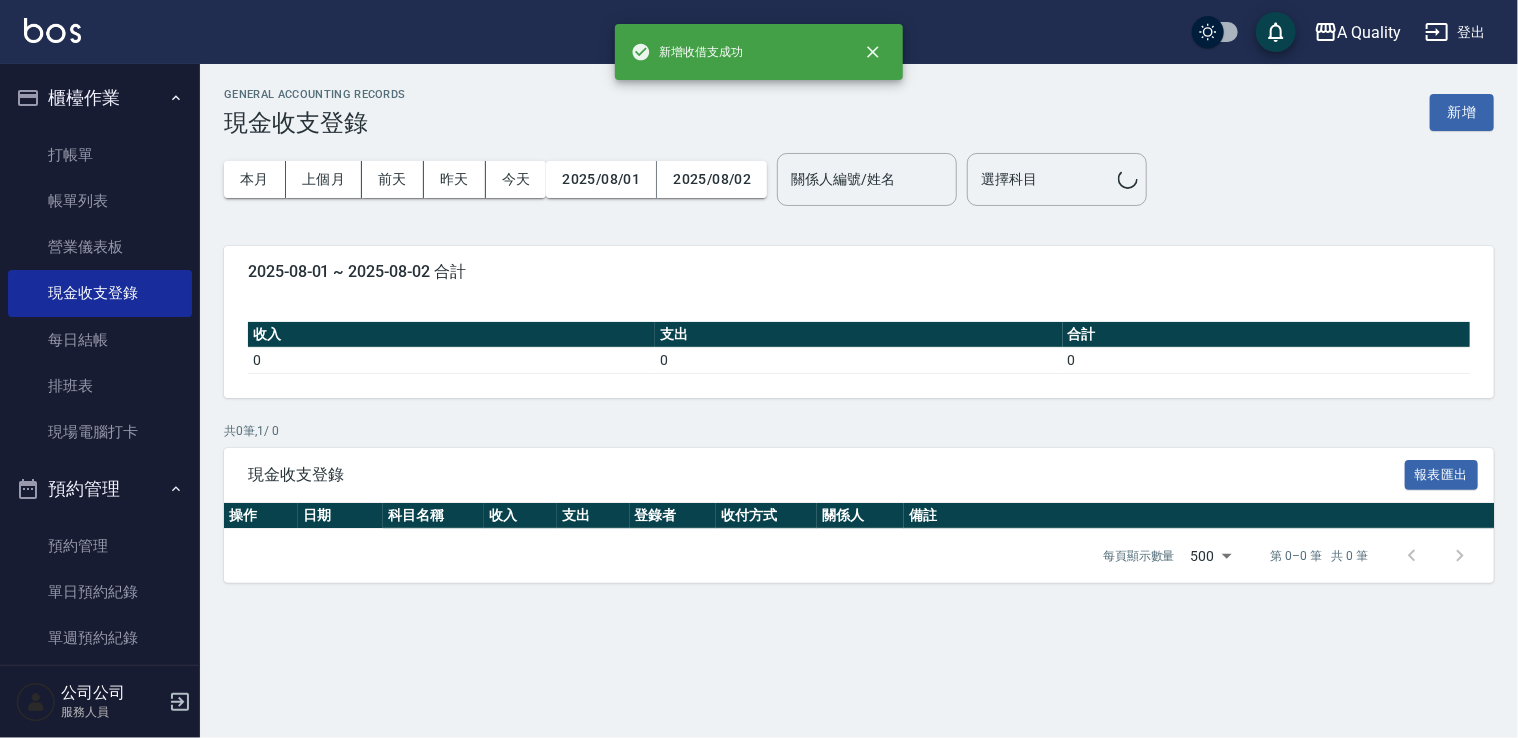 scroll, scrollTop: 0, scrollLeft: 0, axis: both 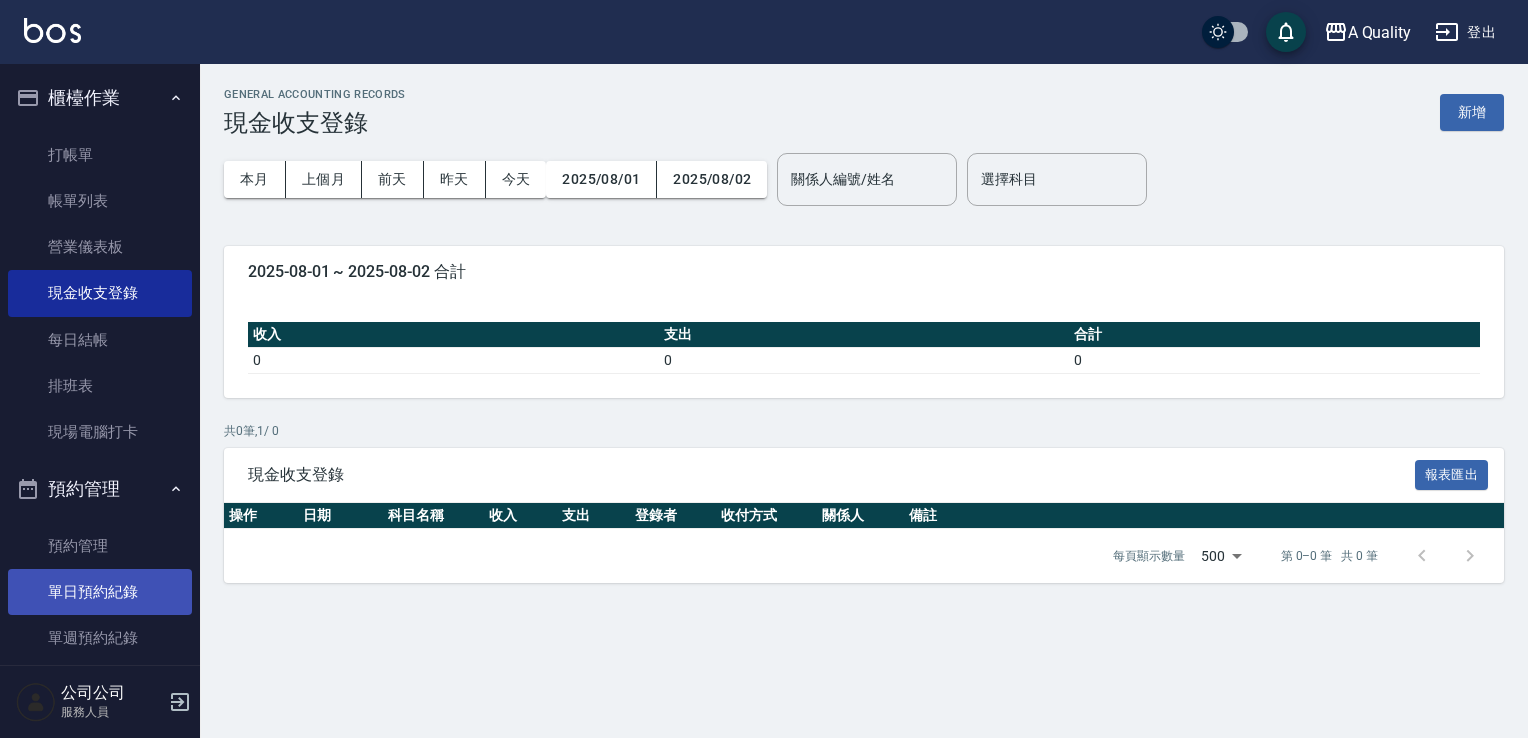 click on "單日預約紀錄" at bounding box center (100, 592) 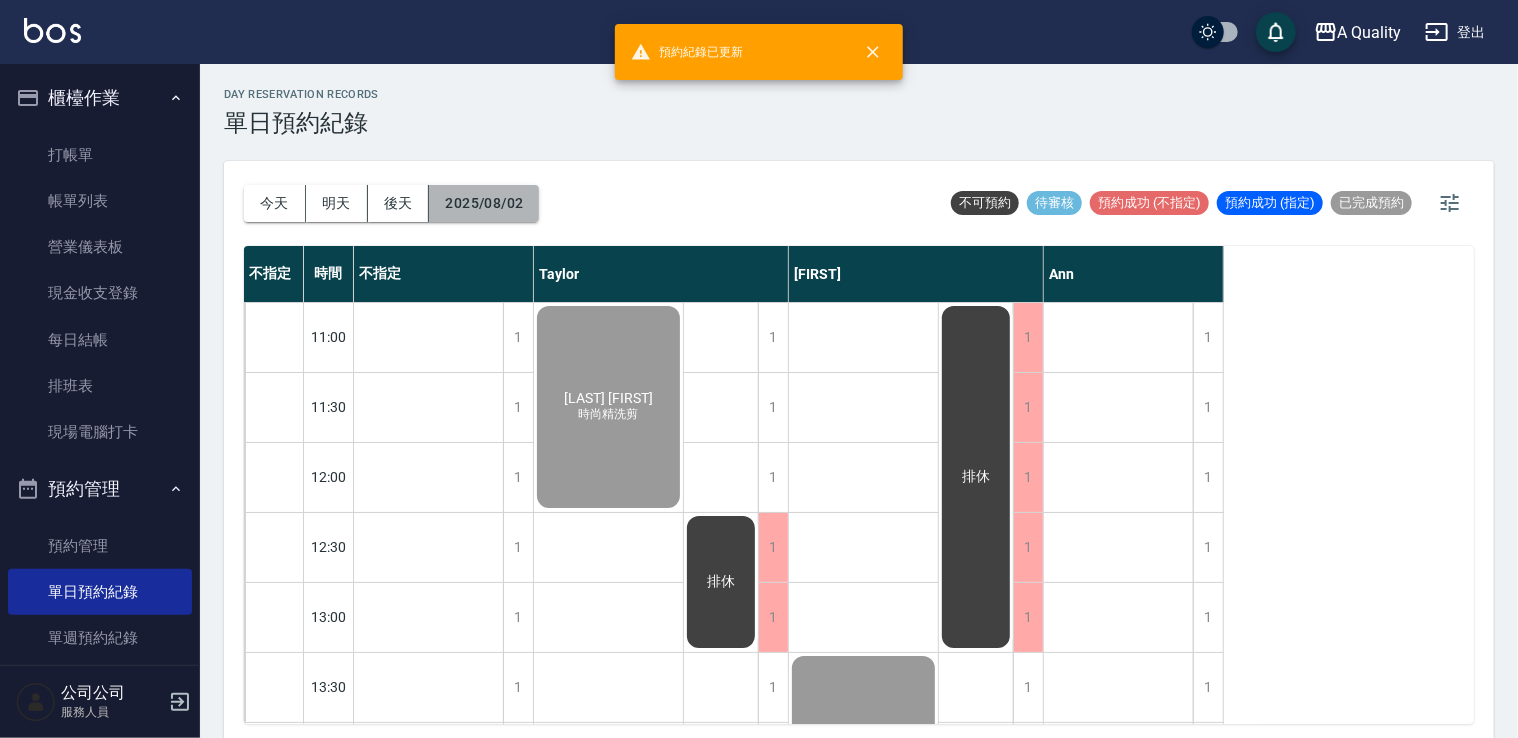 click on "2025/08/02" at bounding box center (484, 203) 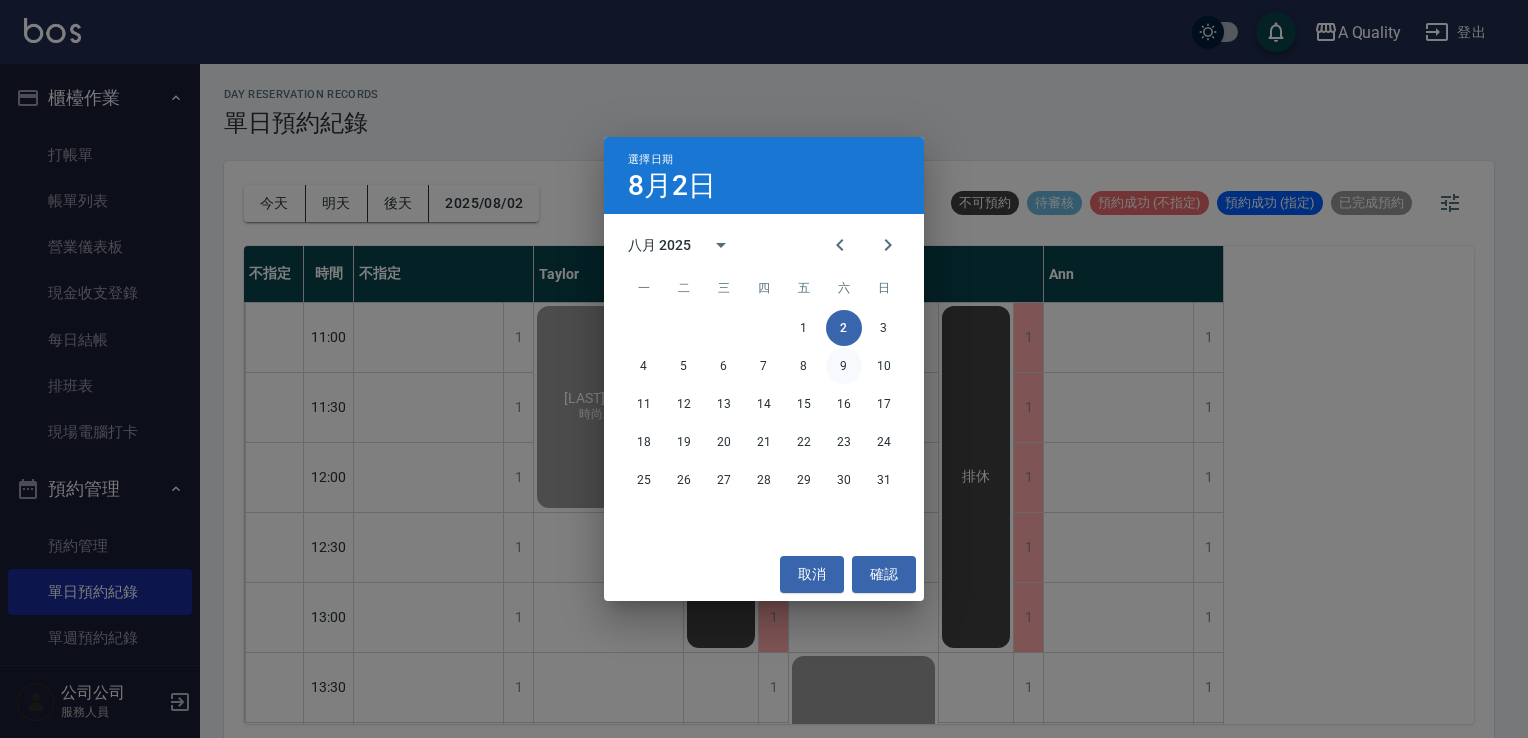 click on "9" at bounding box center (844, 366) 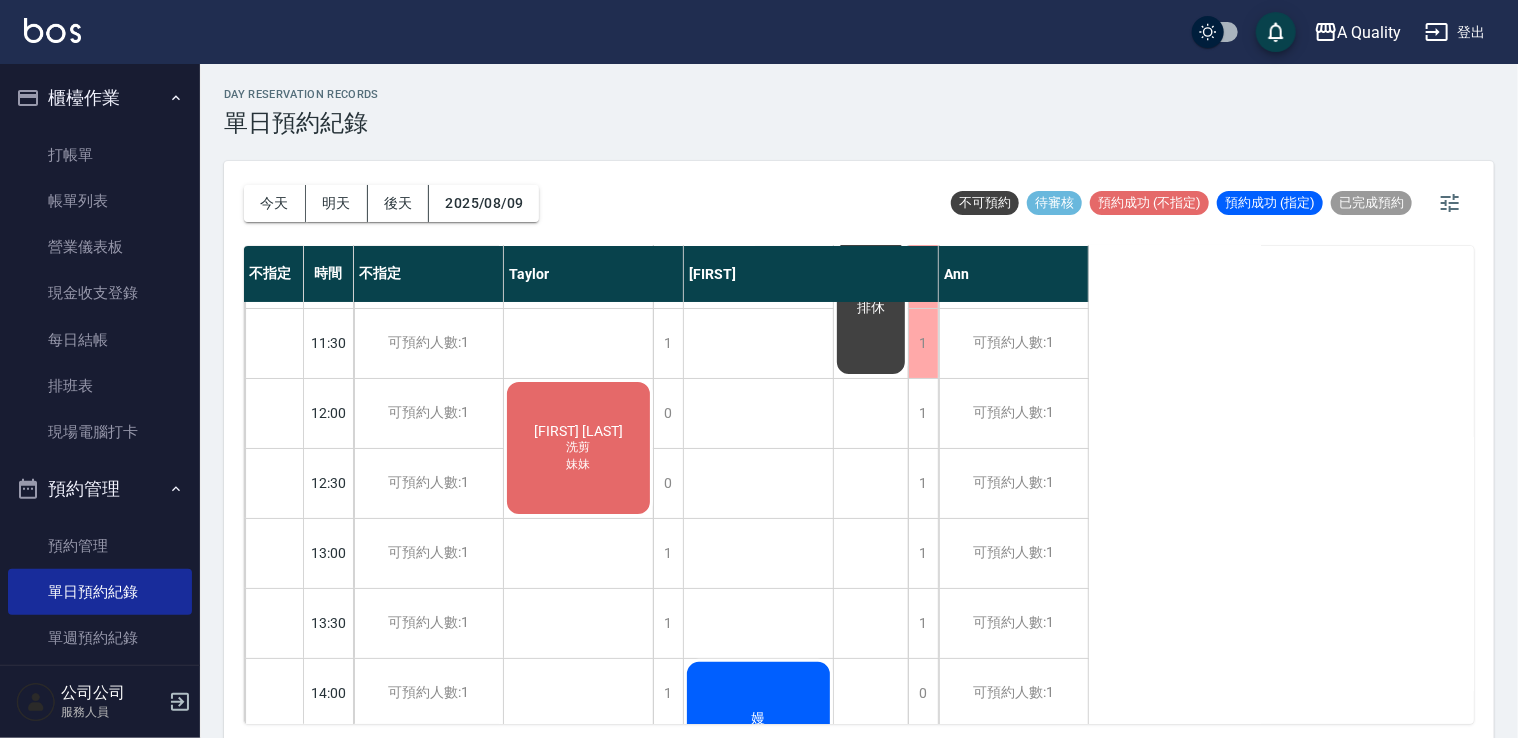 scroll, scrollTop: 53, scrollLeft: 0, axis: vertical 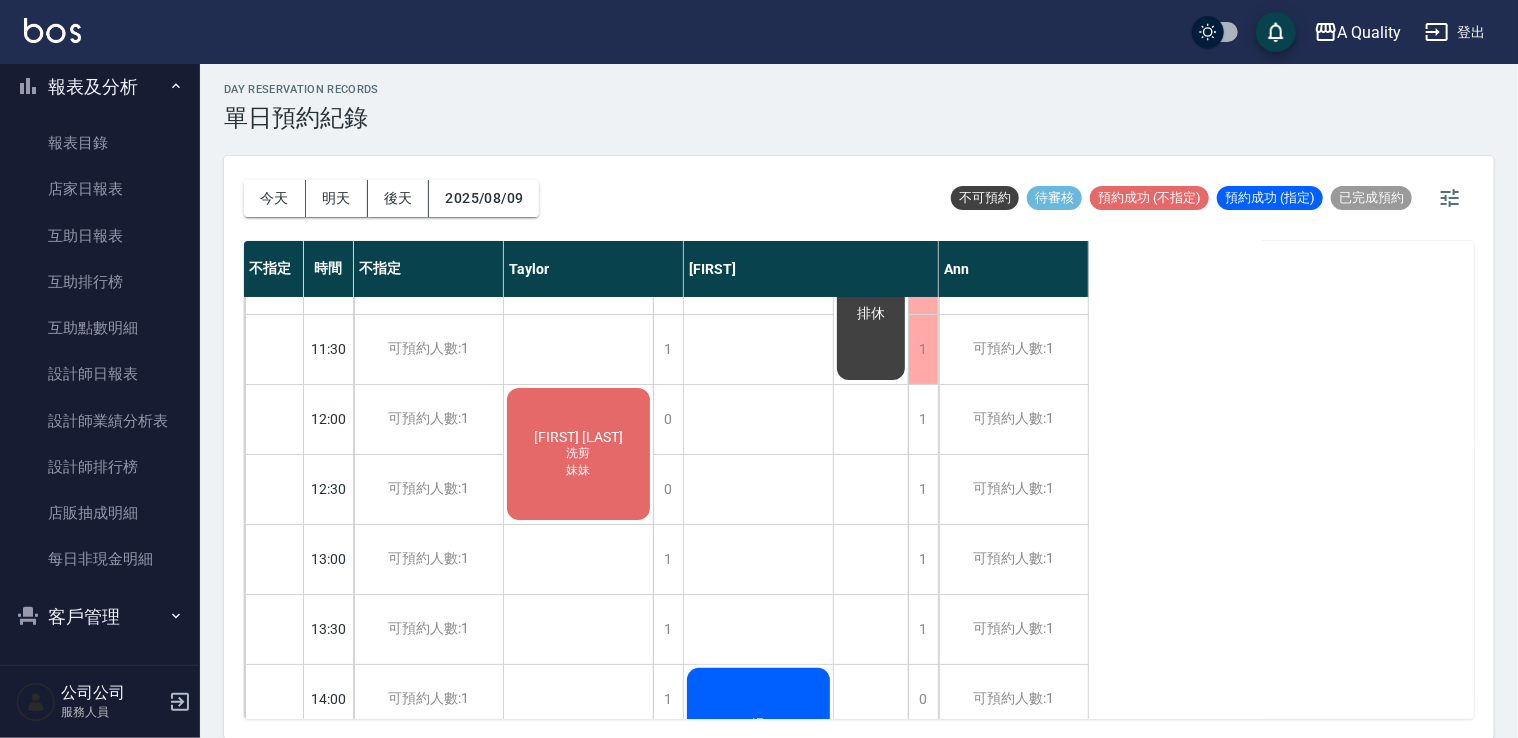 click on "客戶管理" at bounding box center [100, 617] 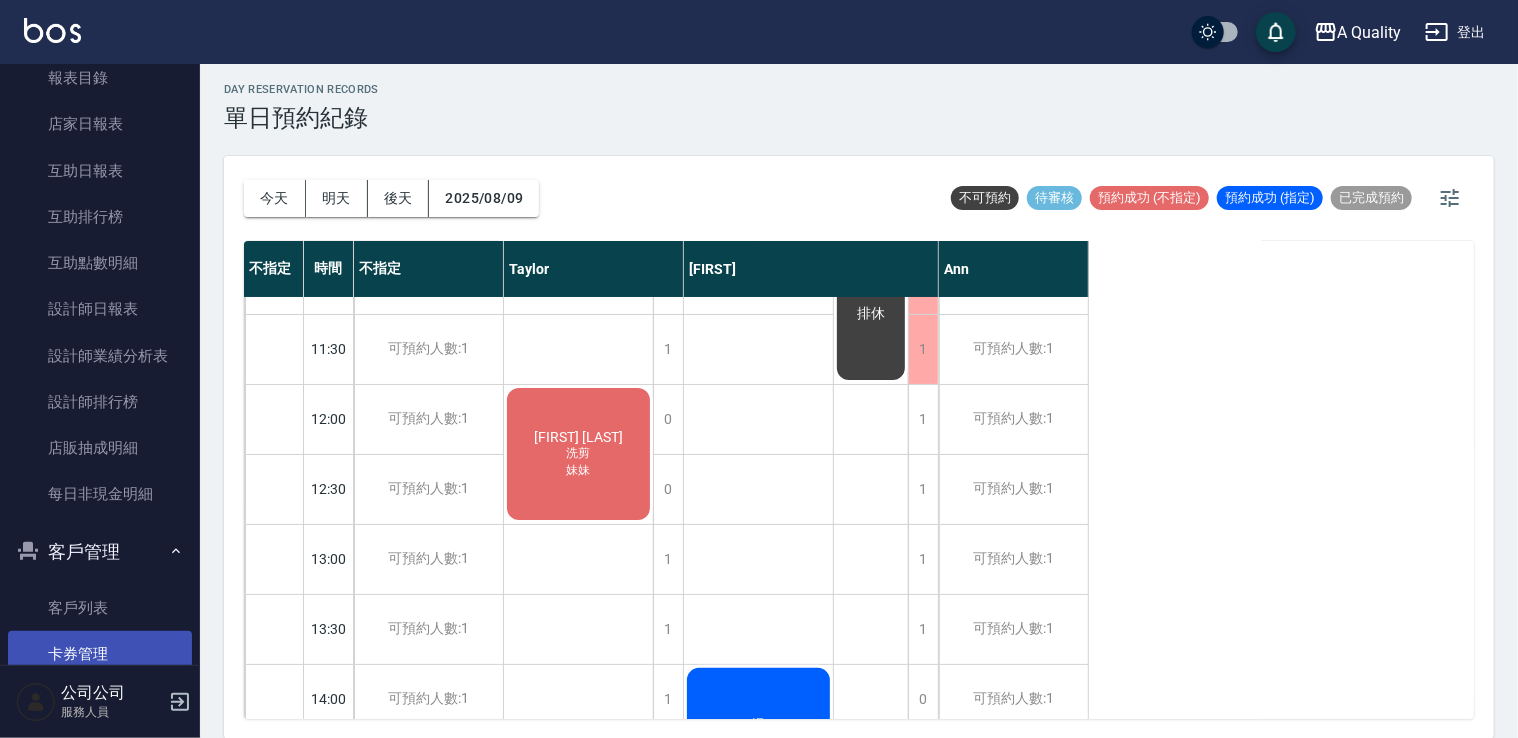 scroll, scrollTop: 746, scrollLeft: 0, axis: vertical 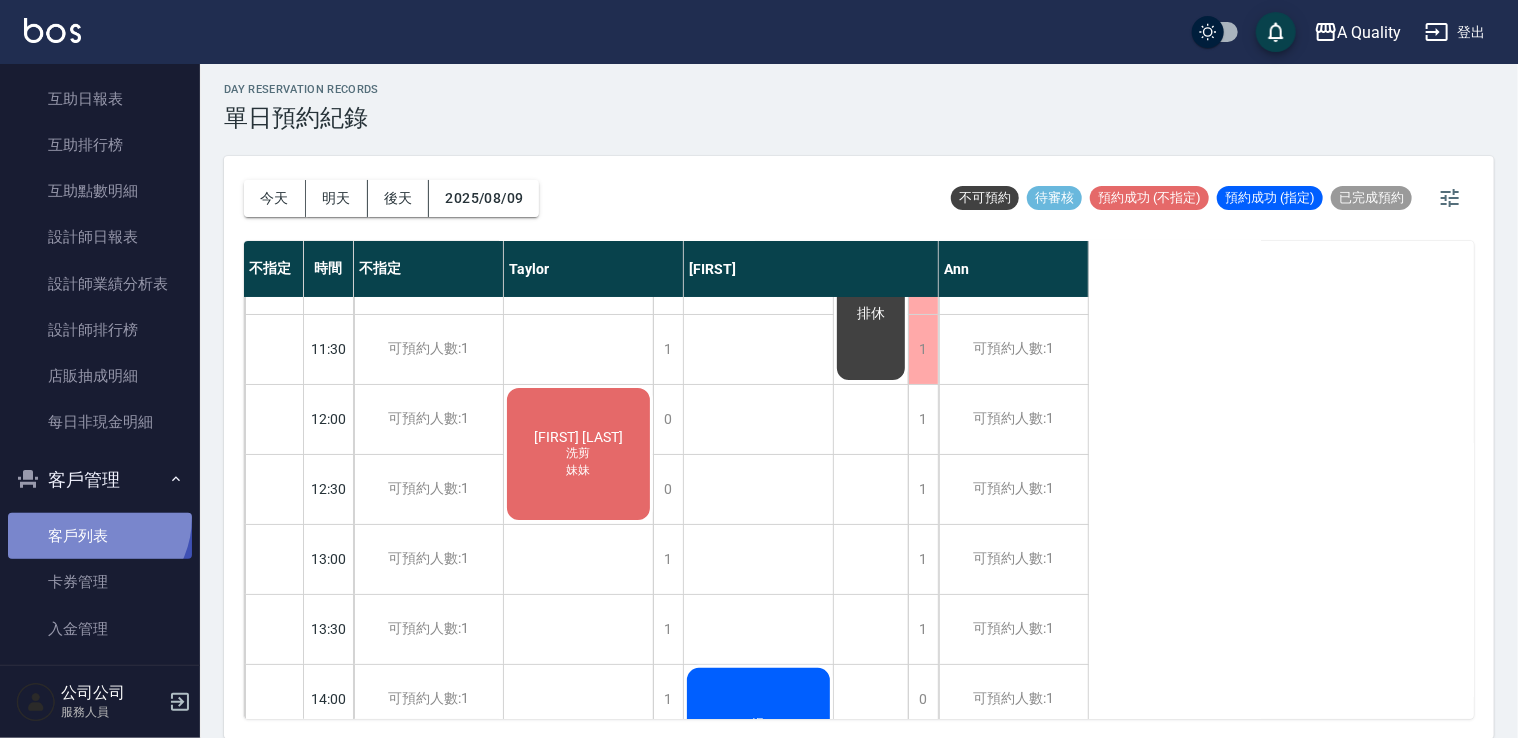 click on "客戶列表" at bounding box center [100, 536] 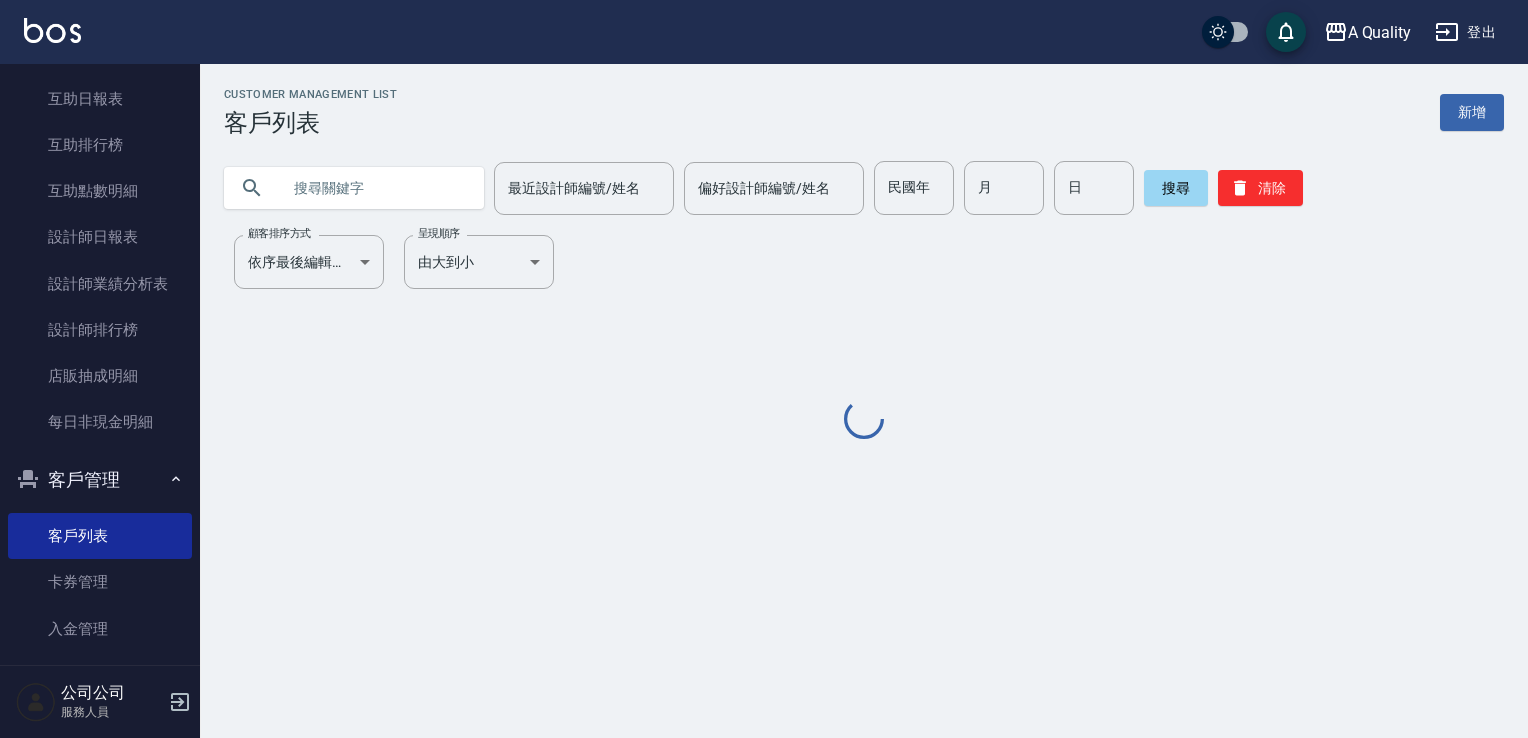 click at bounding box center [374, 188] 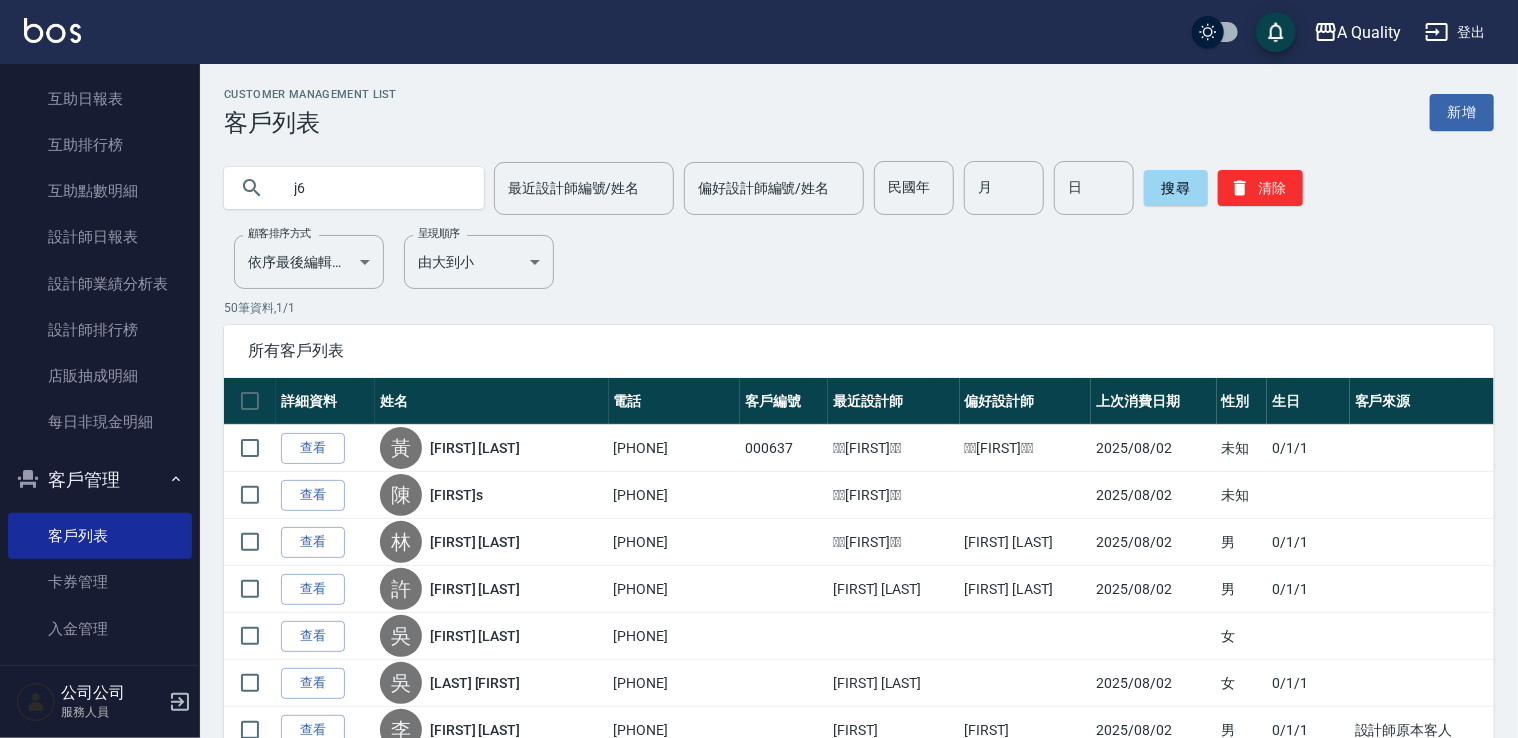 type on "j" 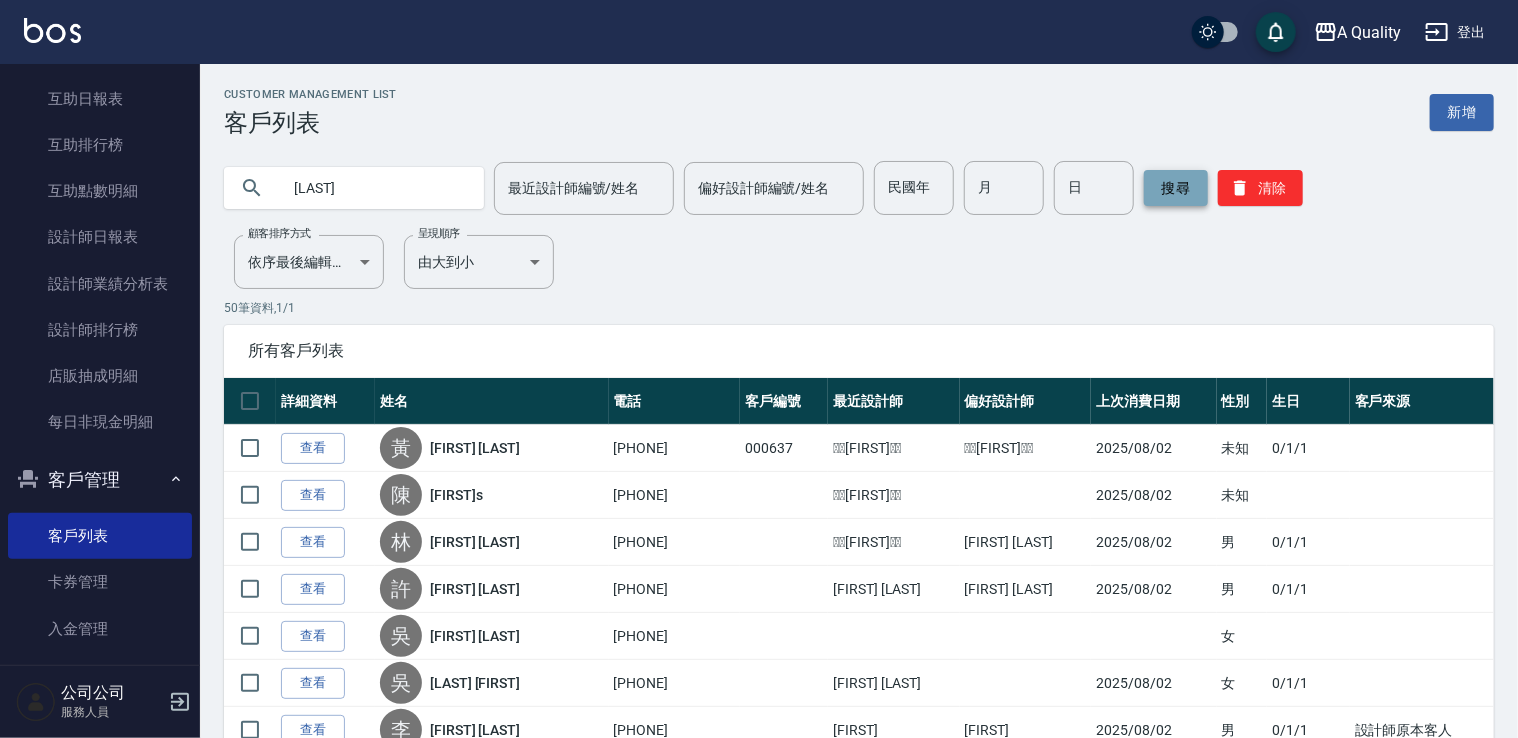 type on "吳佳" 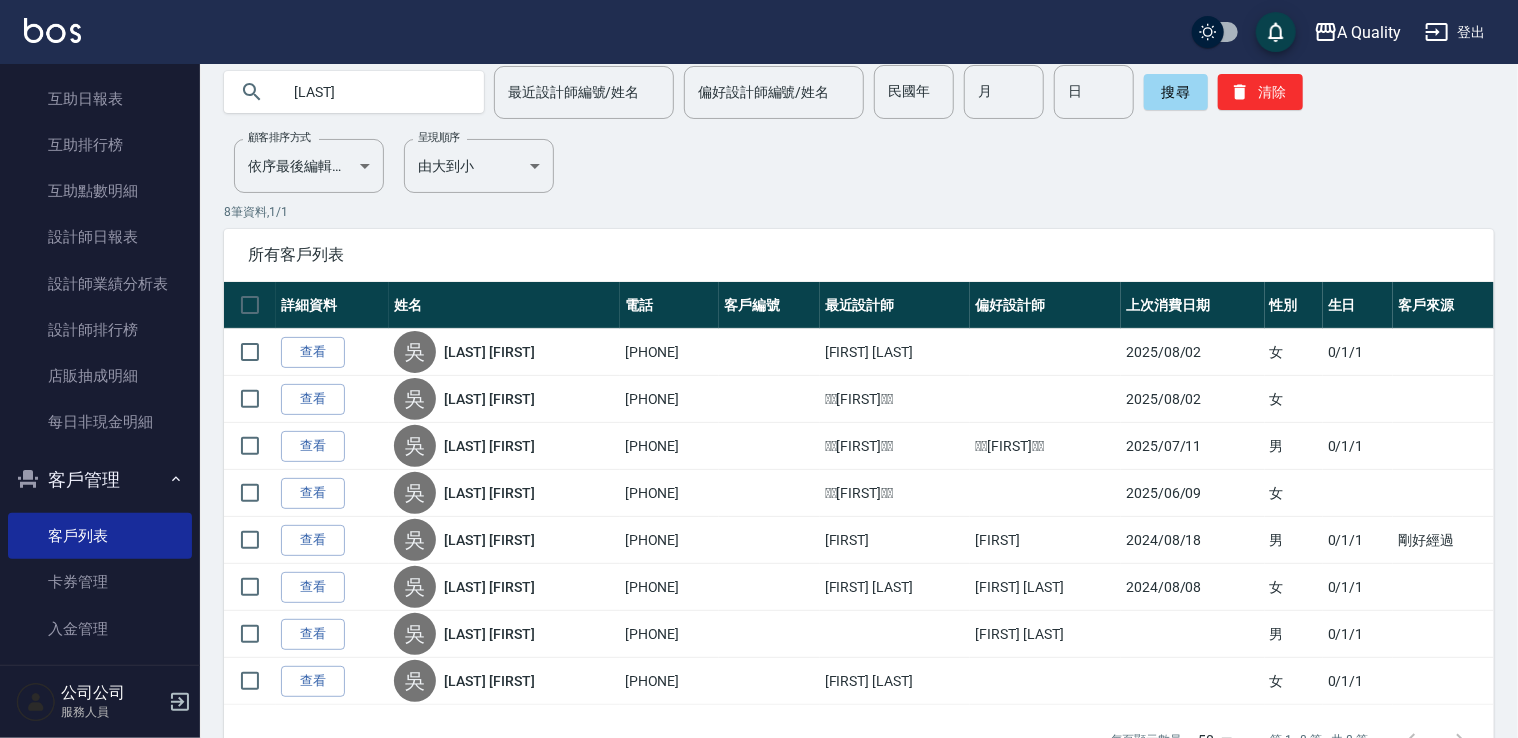 scroll, scrollTop: 155, scrollLeft: 0, axis: vertical 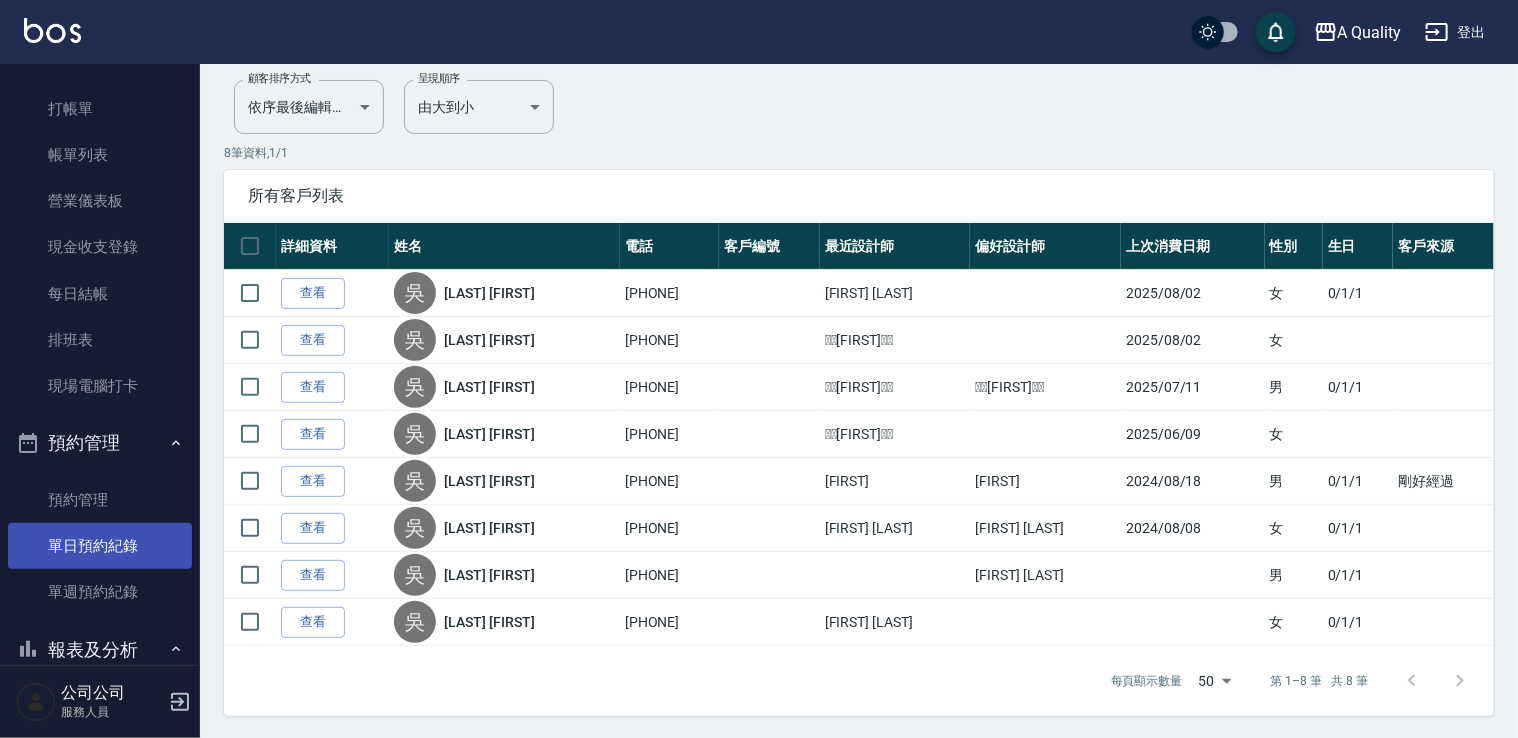 click on "單日預約紀錄" at bounding box center [100, 546] 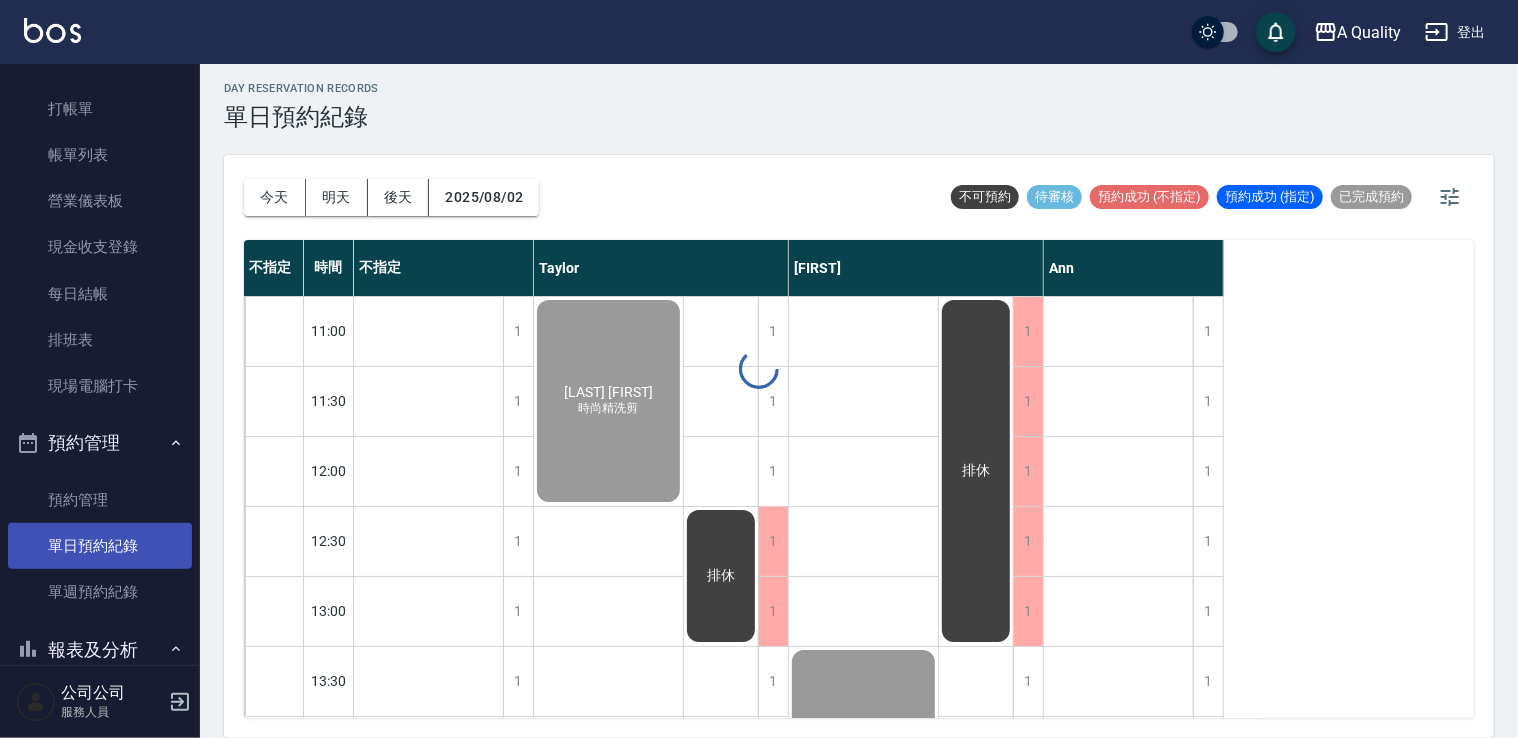 scroll, scrollTop: 0, scrollLeft: 0, axis: both 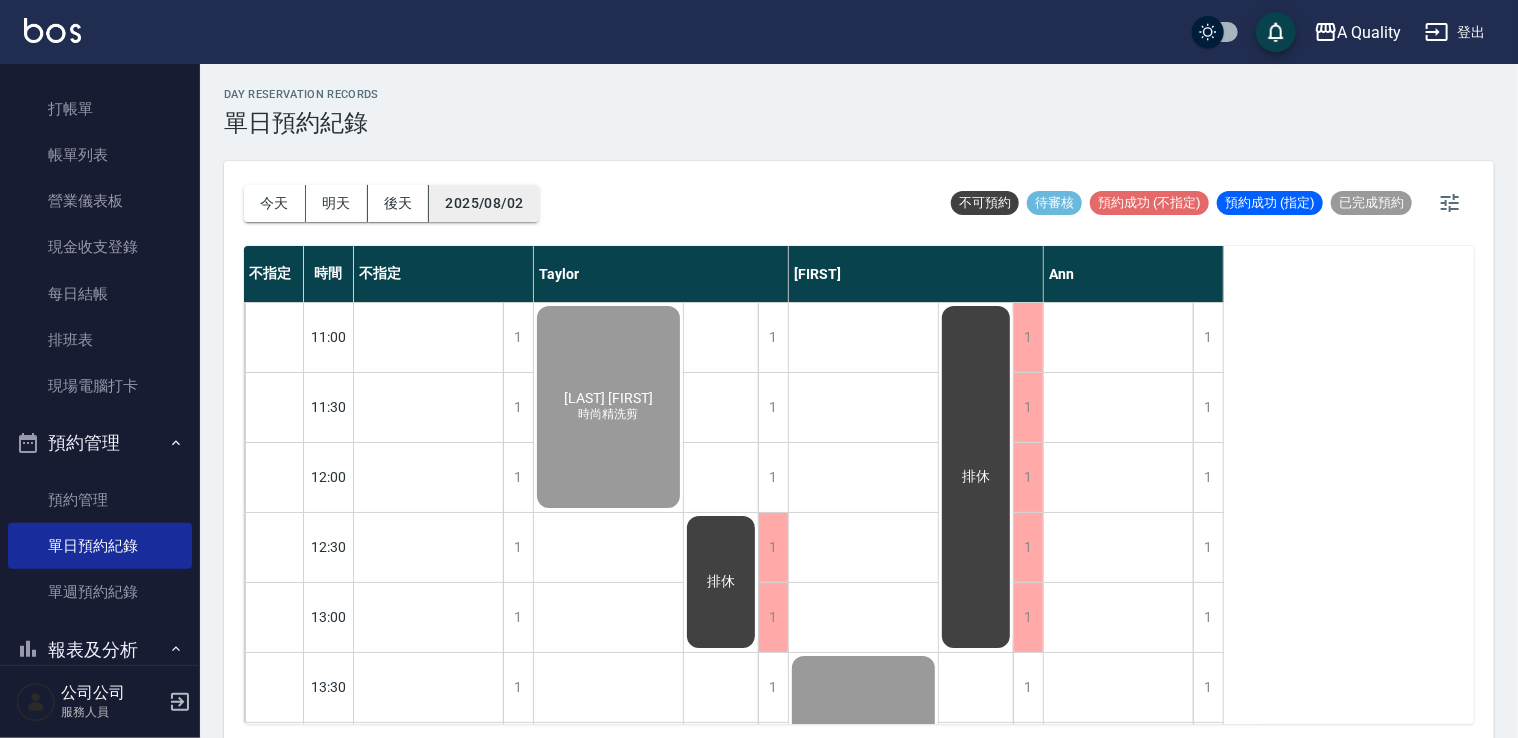 click on "2025/08/02" at bounding box center (484, 203) 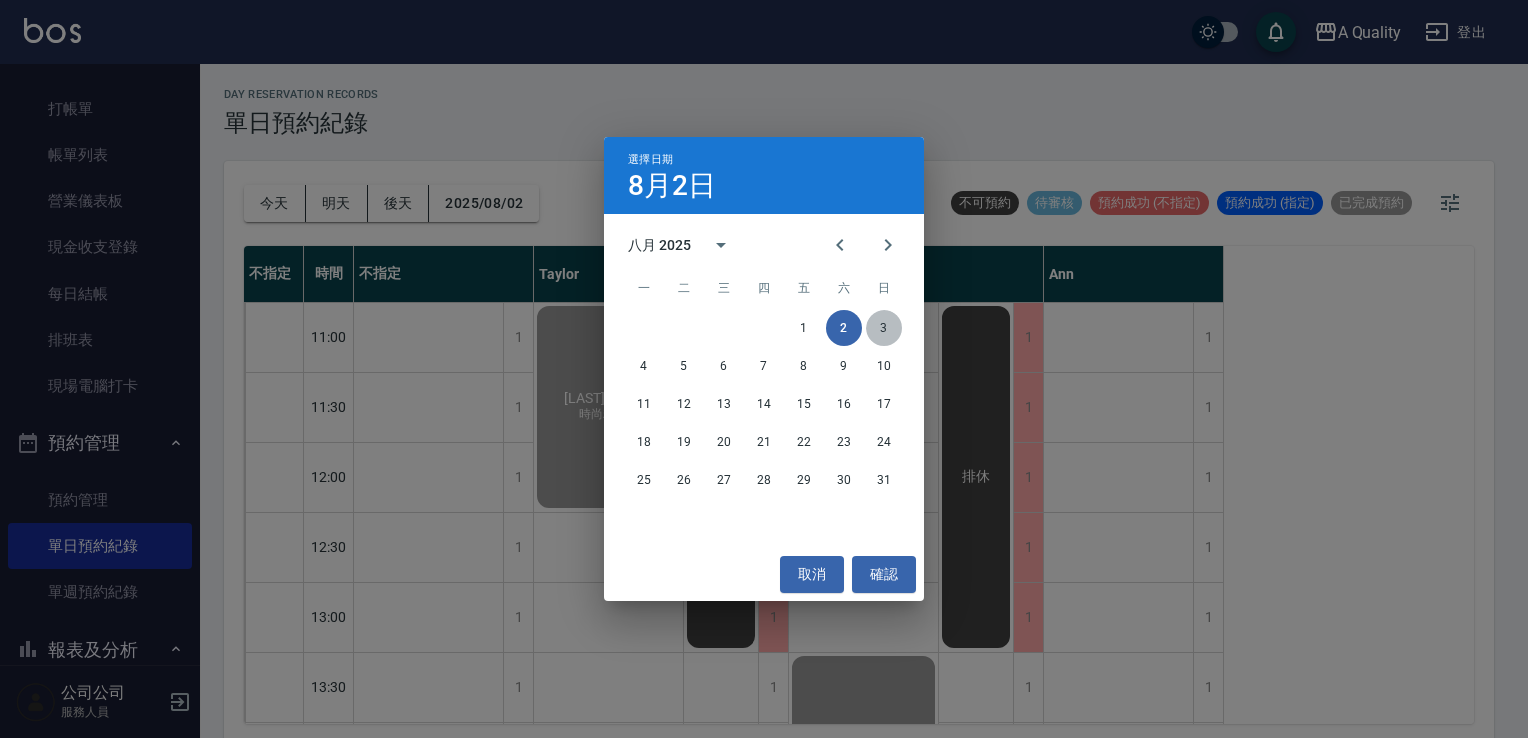 click on "3" at bounding box center (884, 328) 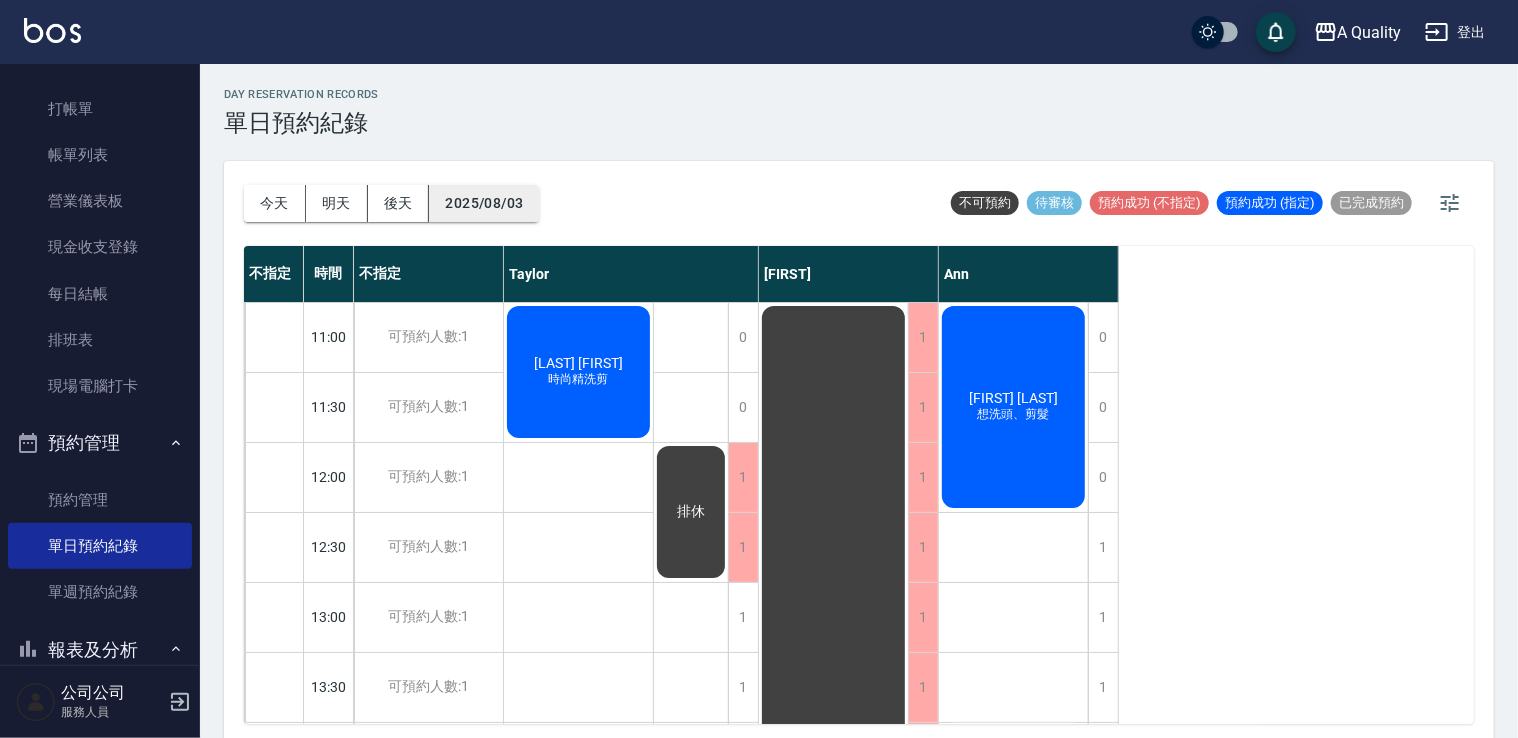 click on "2025/08/03" at bounding box center (484, 203) 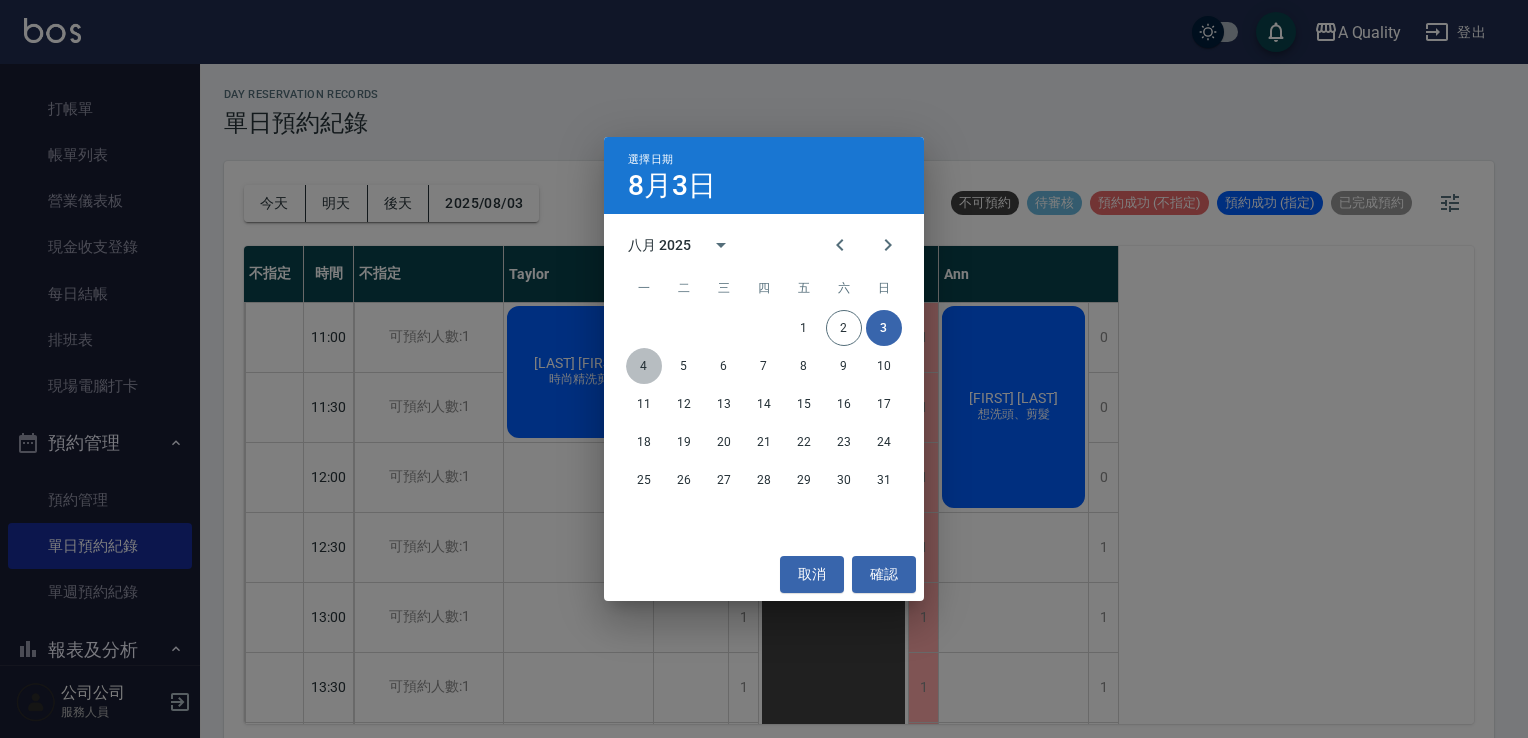 click on "4" at bounding box center [644, 366] 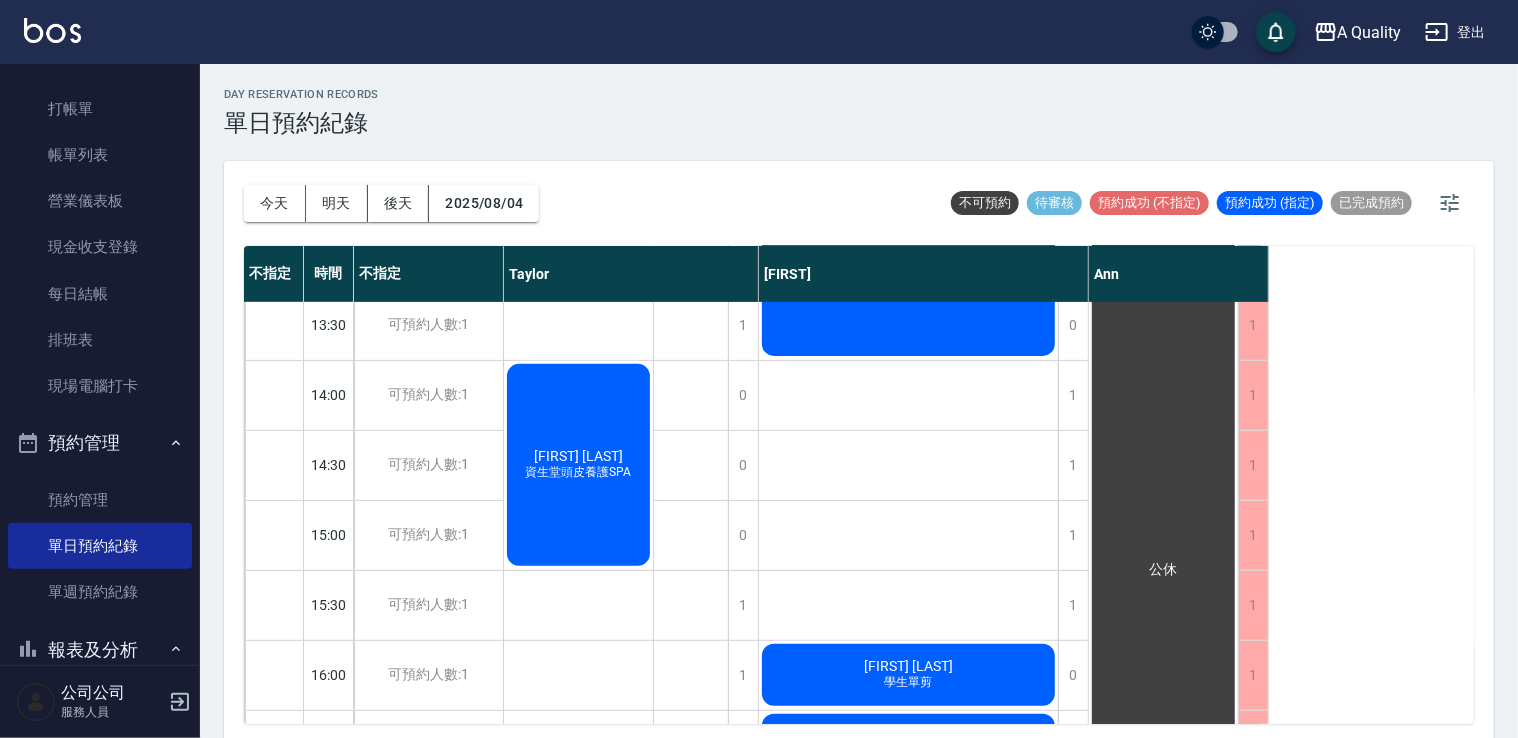 scroll, scrollTop: 200, scrollLeft: 0, axis: vertical 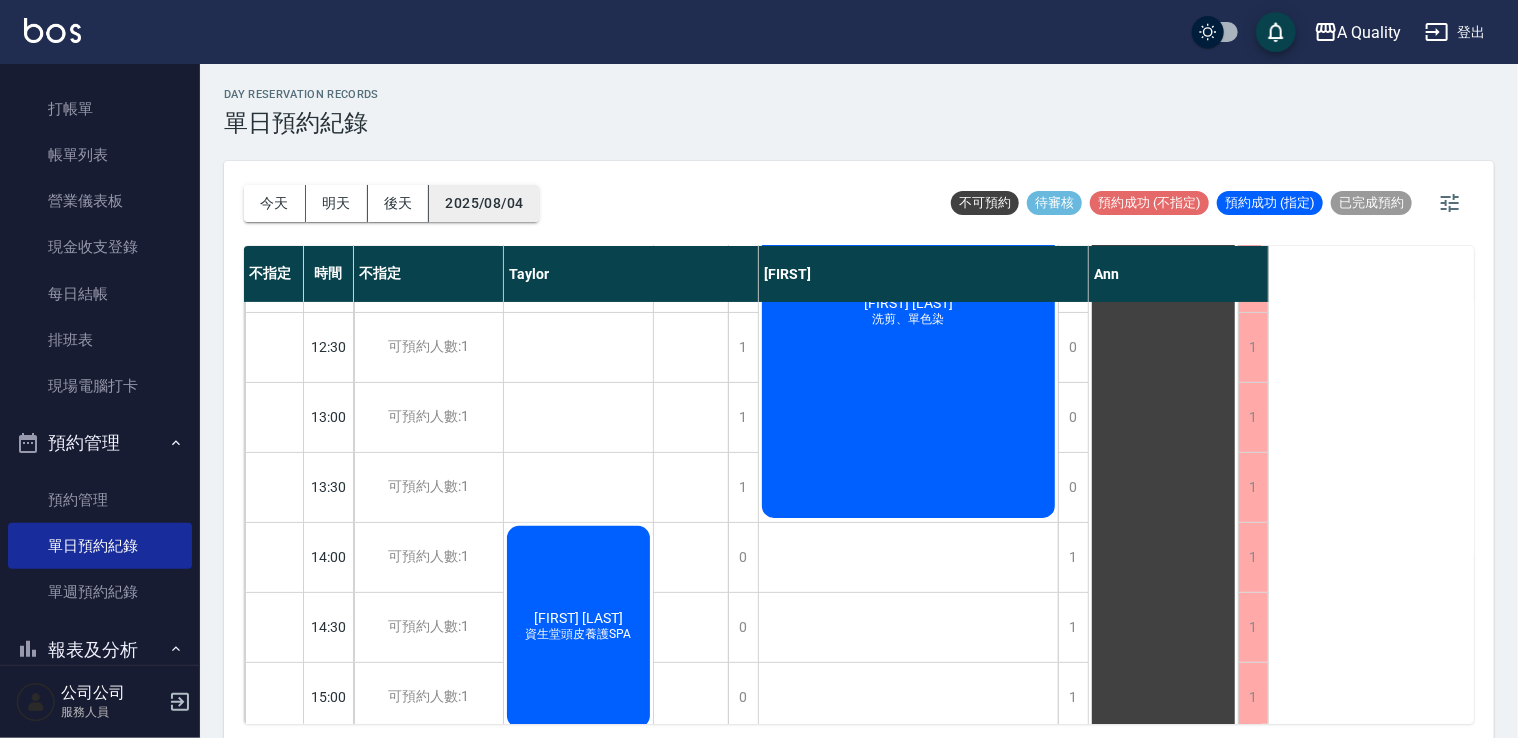 click on "2025/08/04" at bounding box center (484, 203) 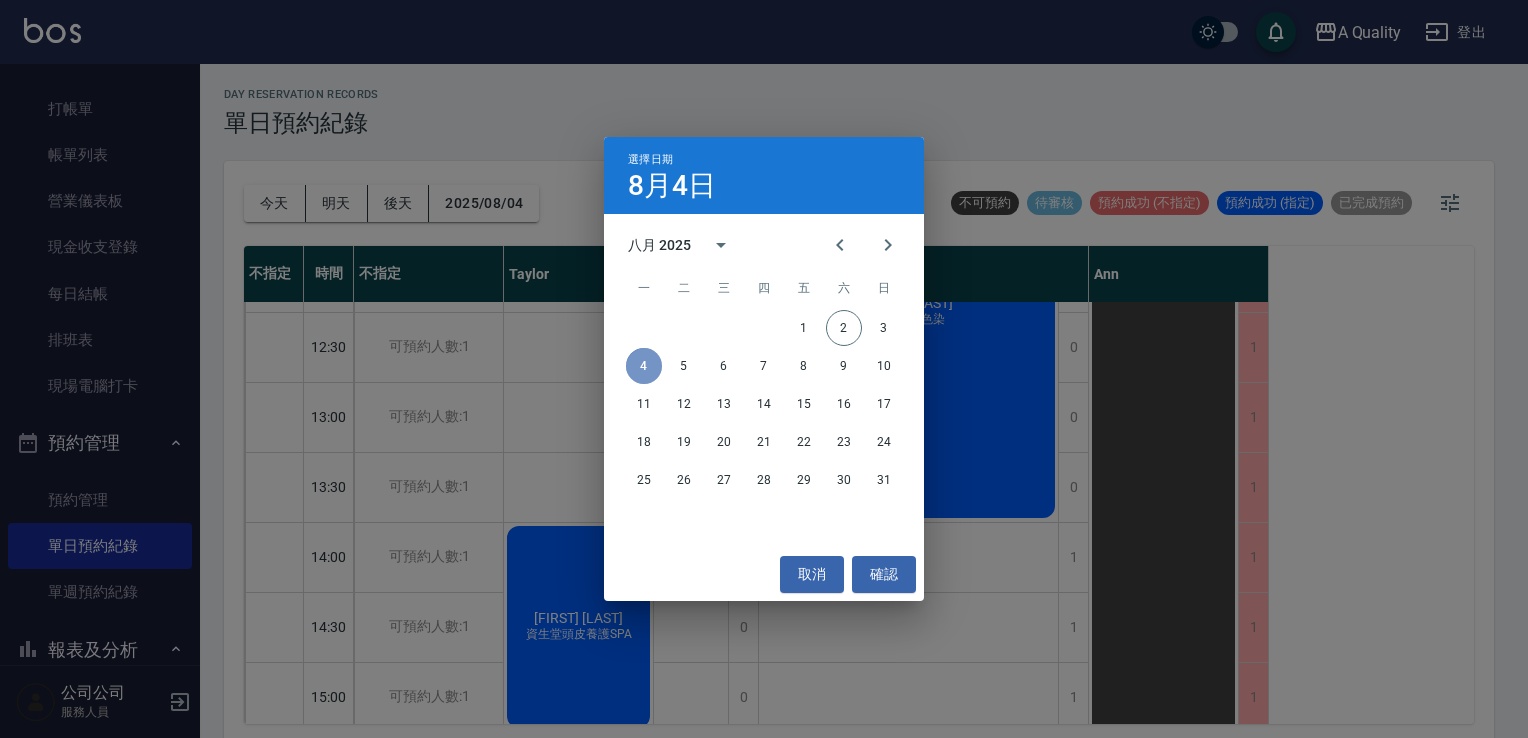 click on "4" at bounding box center (644, 366) 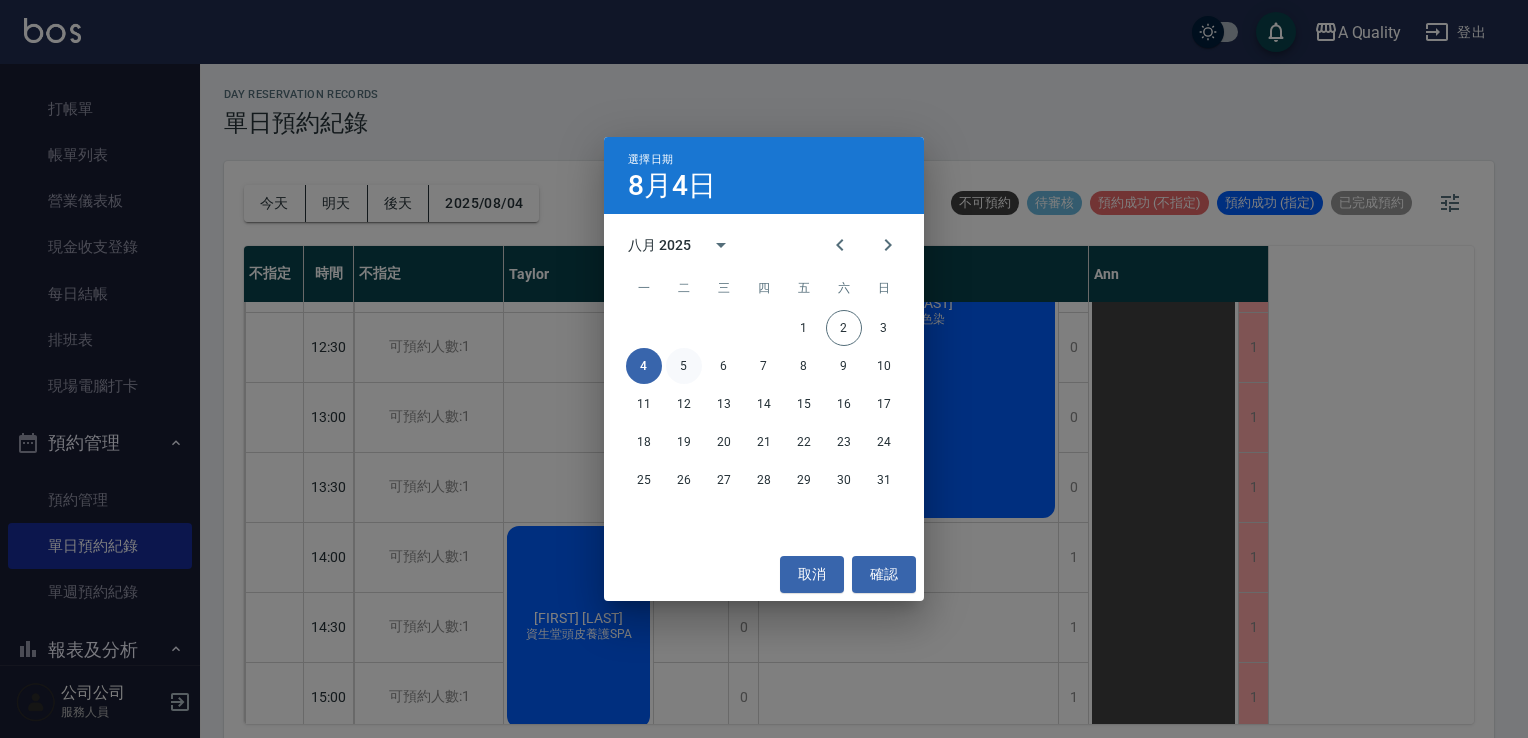click on "5" at bounding box center [684, 366] 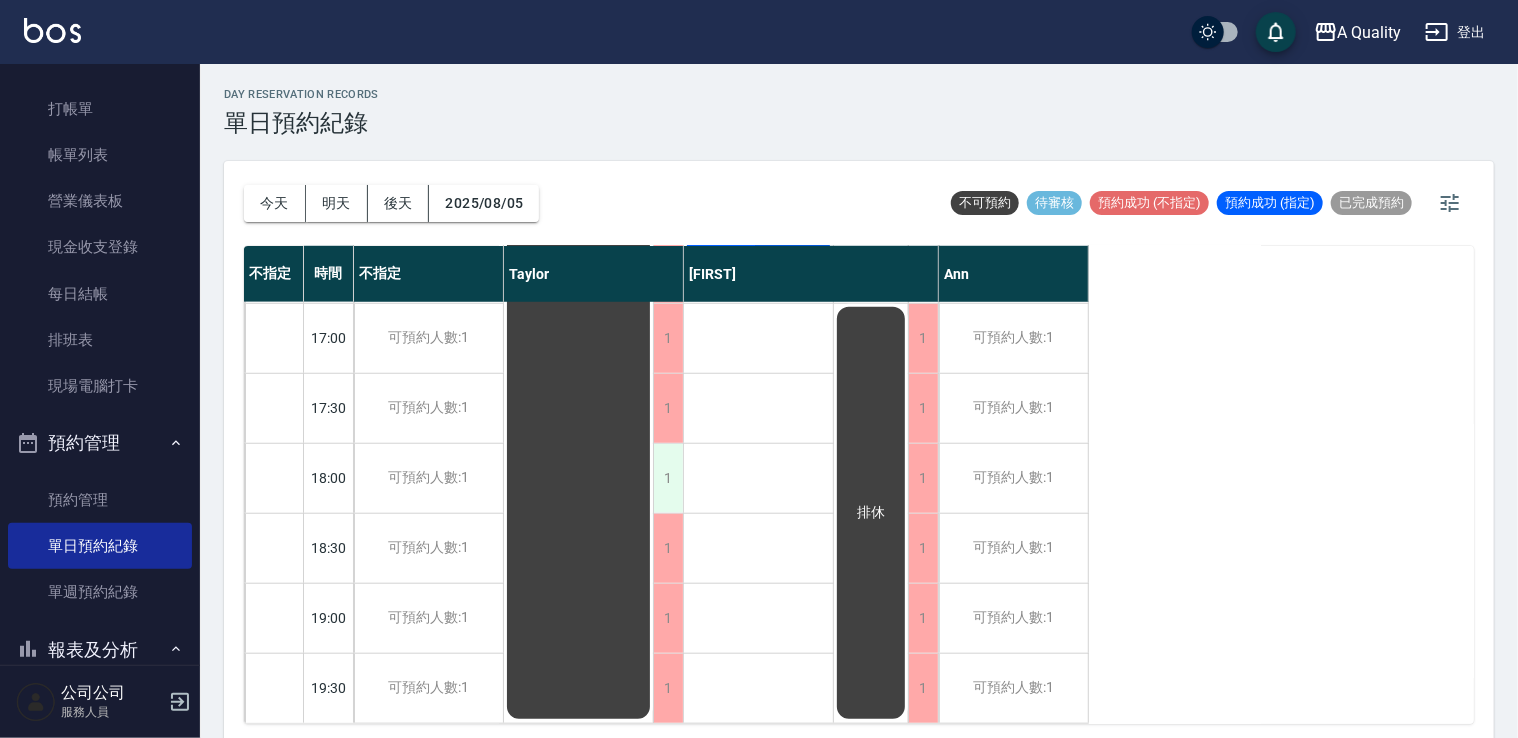 scroll, scrollTop: 853, scrollLeft: 0, axis: vertical 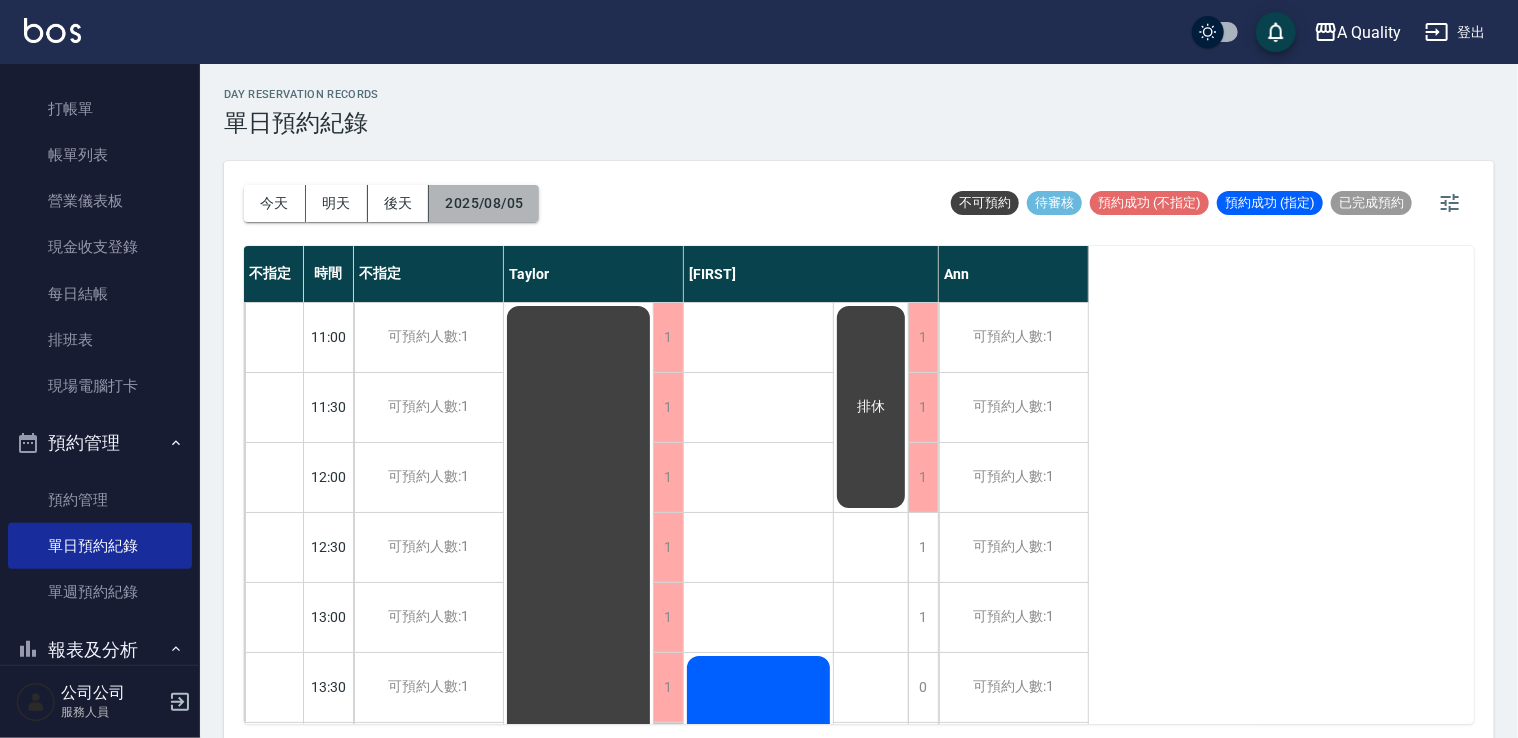 click on "2025/08/05" at bounding box center (484, 203) 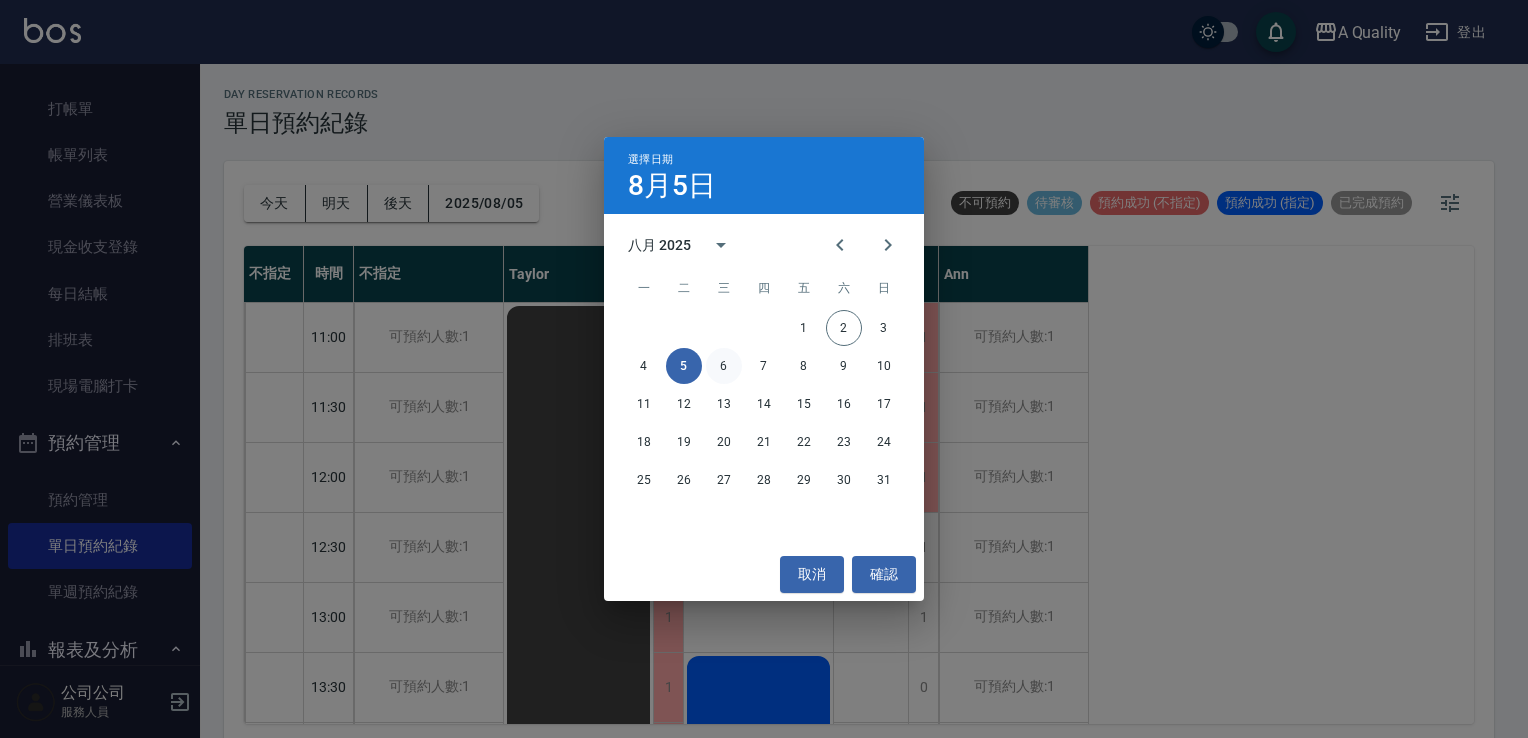 click on "6" at bounding box center [724, 366] 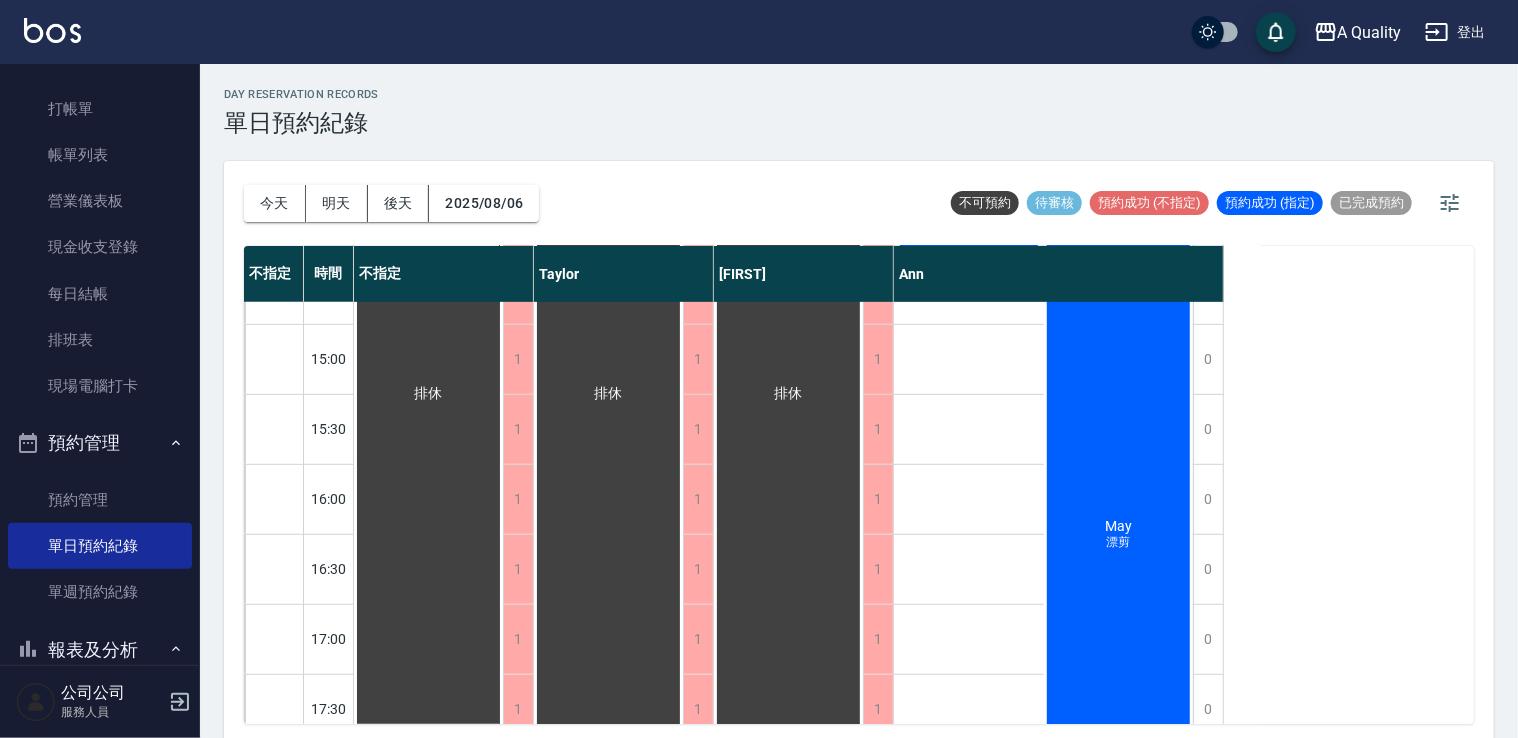 scroll, scrollTop: 453, scrollLeft: 0, axis: vertical 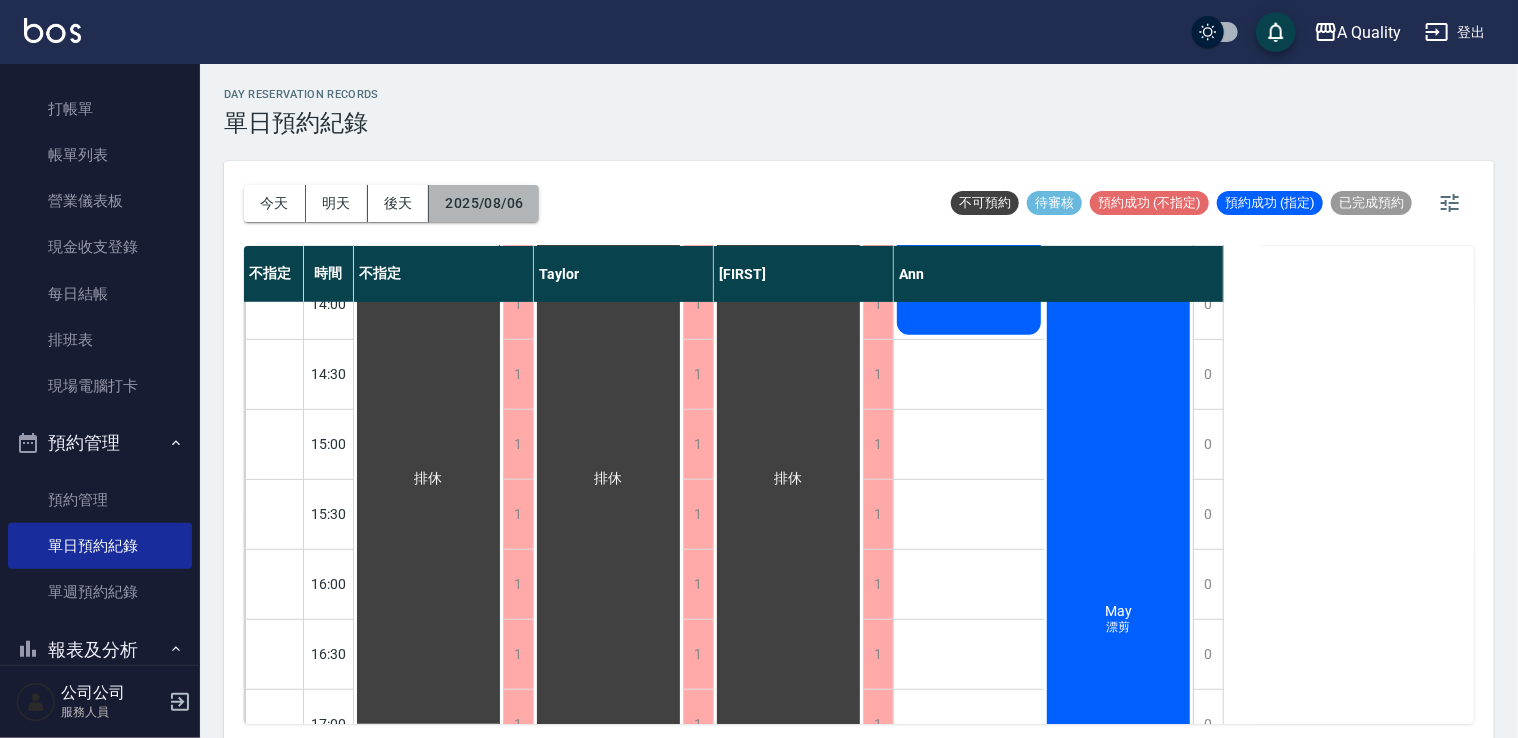 click on "2025/08/06" at bounding box center (484, 203) 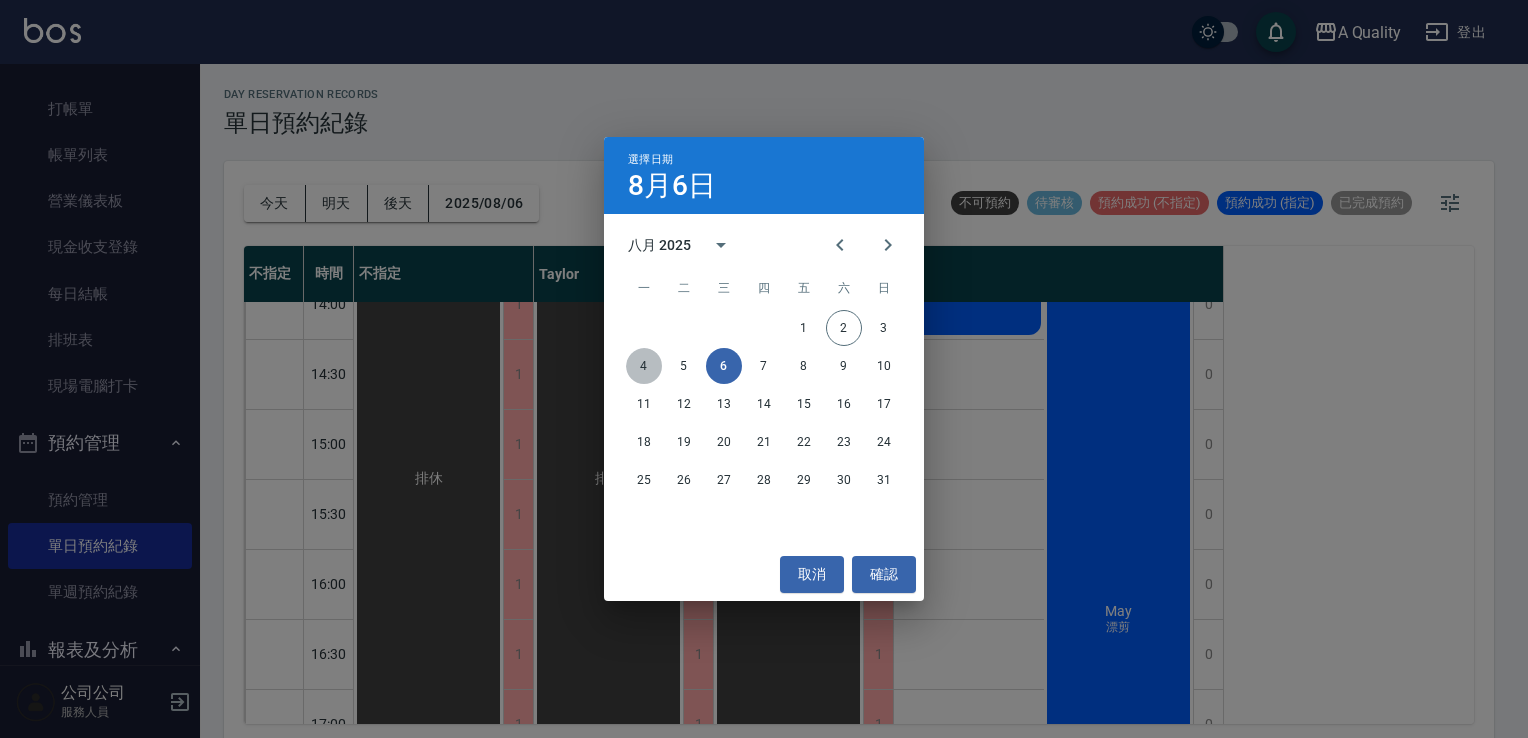 click on "4" at bounding box center (644, 366) 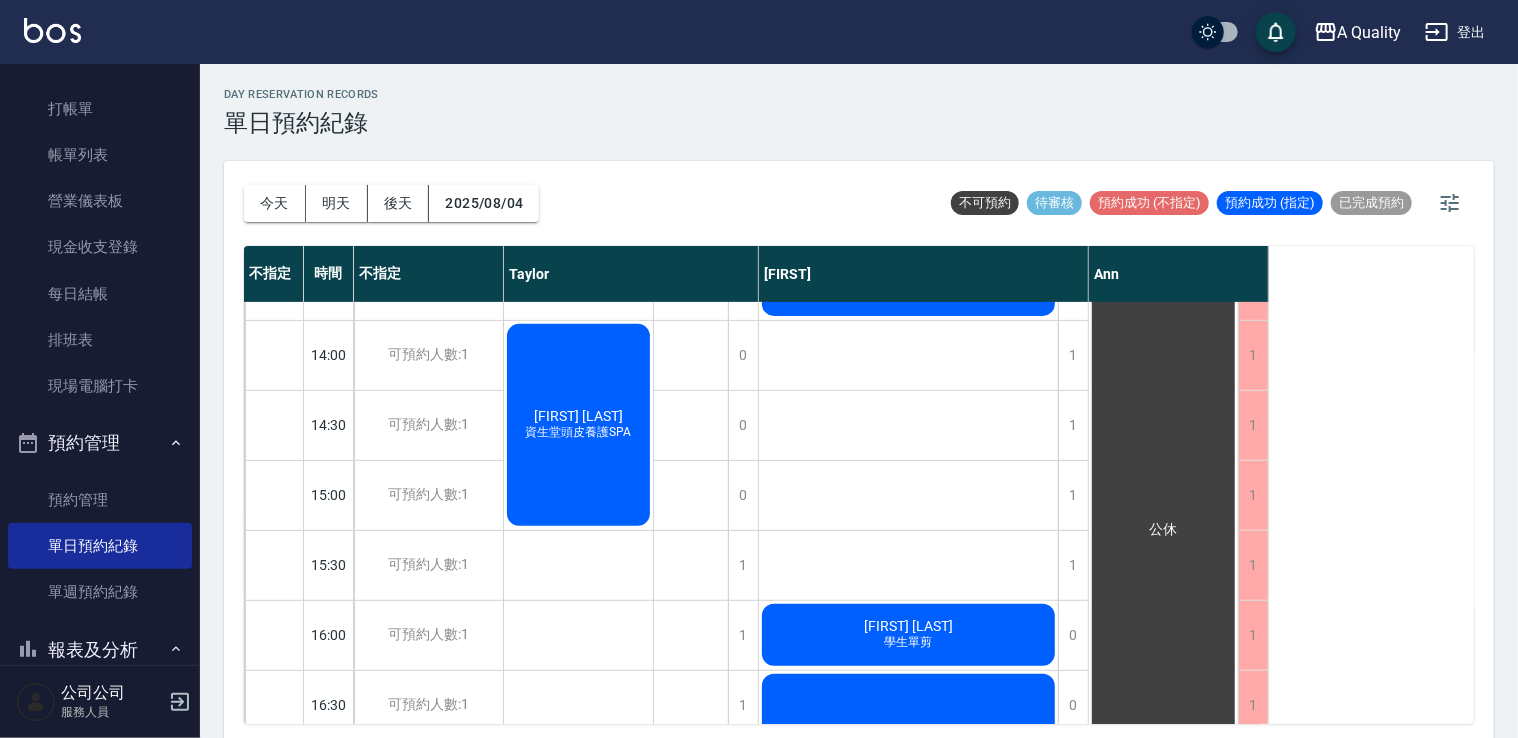 scroll, scrollTop: 400, scrollLeft: 0, axis: vertical 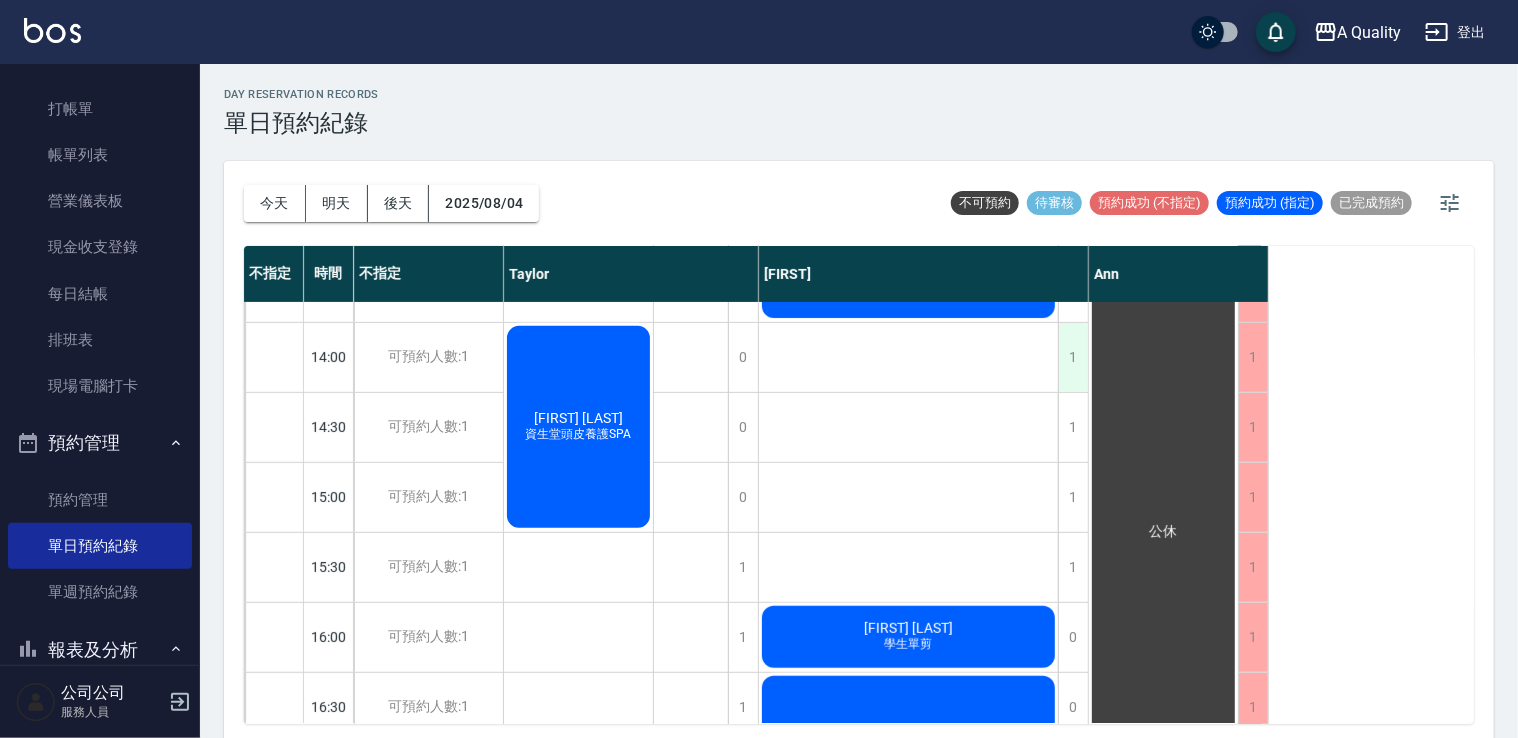 click on "1" at bounding box center [1073, 357] 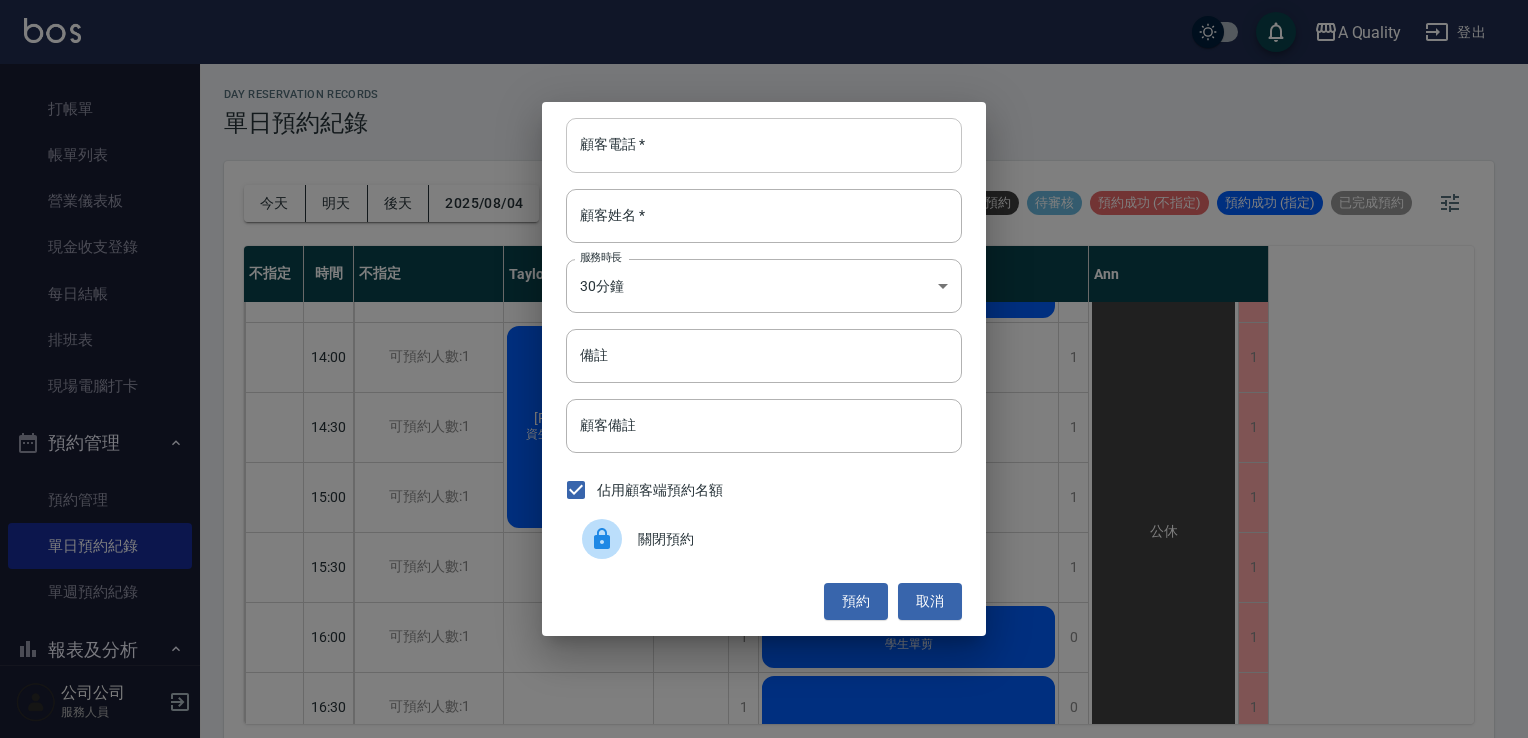 click on "顧客電話   *" at bounding box center [764, 145] 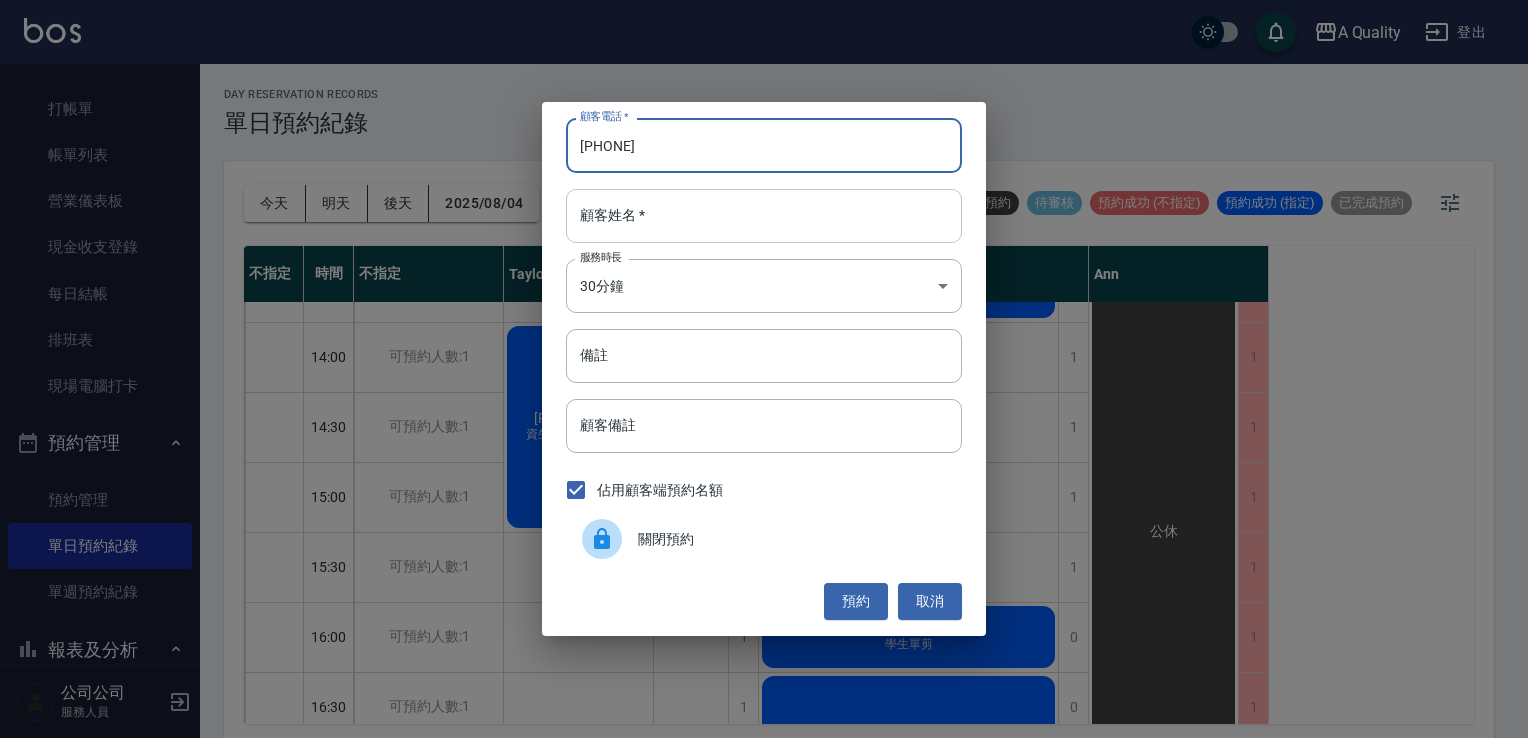 type on "0958070170" 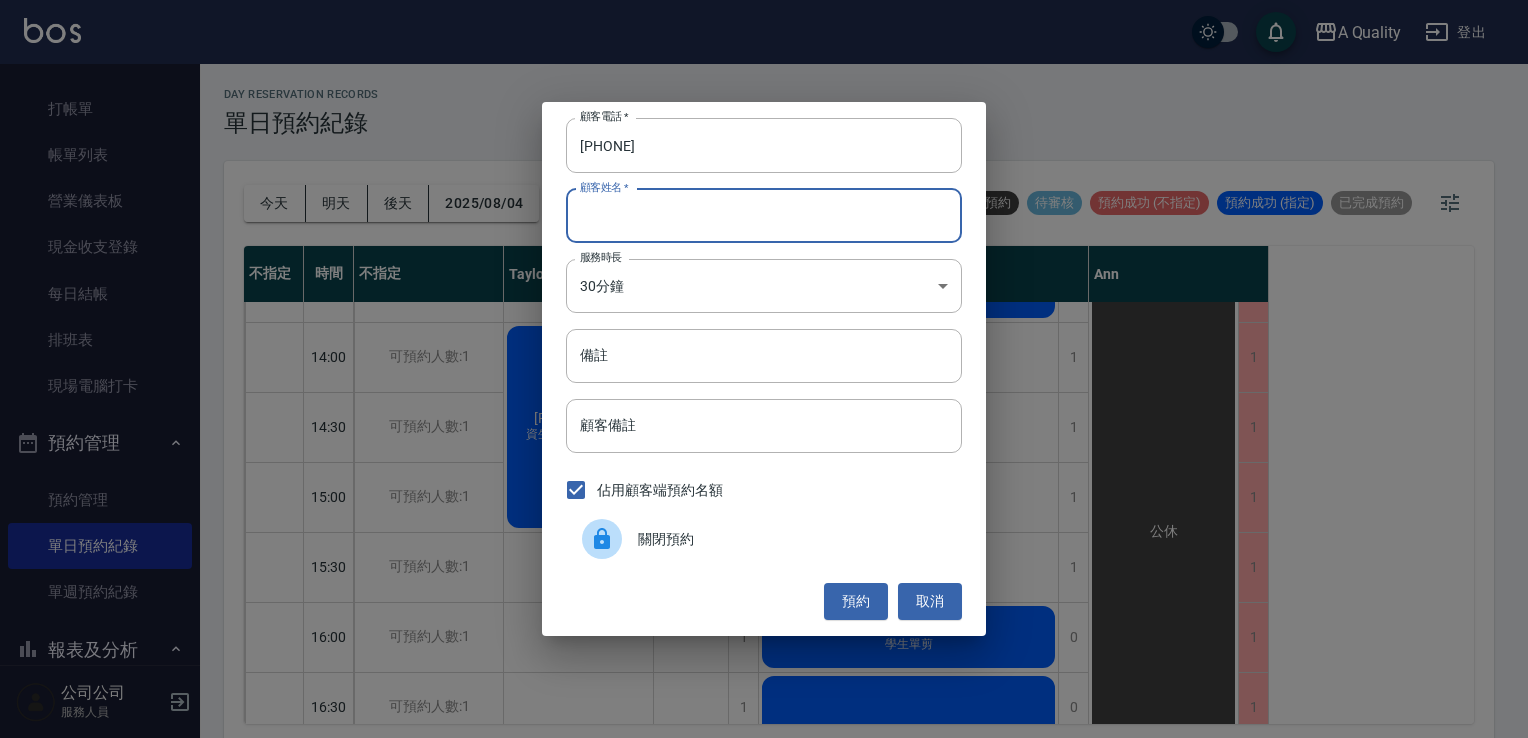click on "顧客姓名   *" at bounding box center (764, 216) 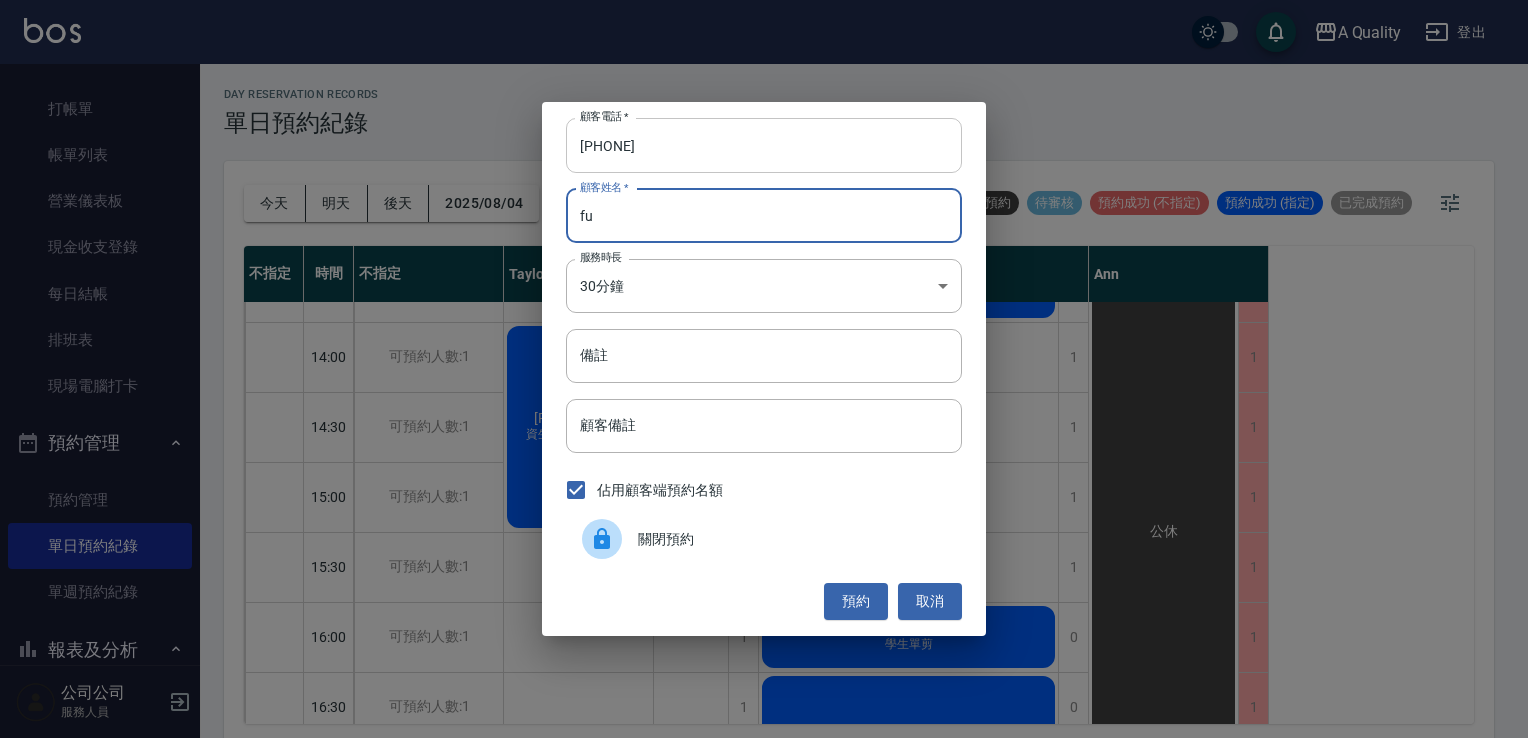 type on "f" 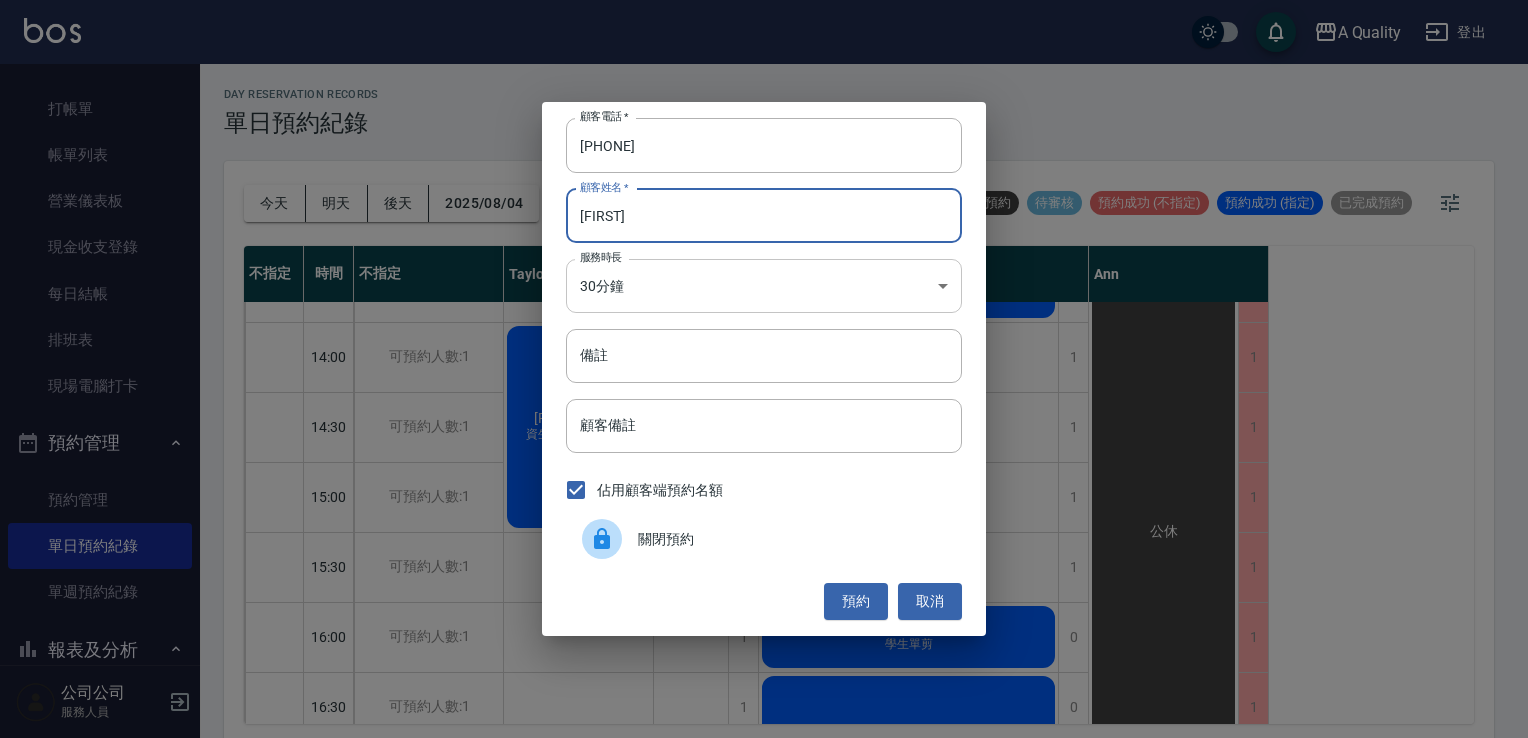 type on "邱r" 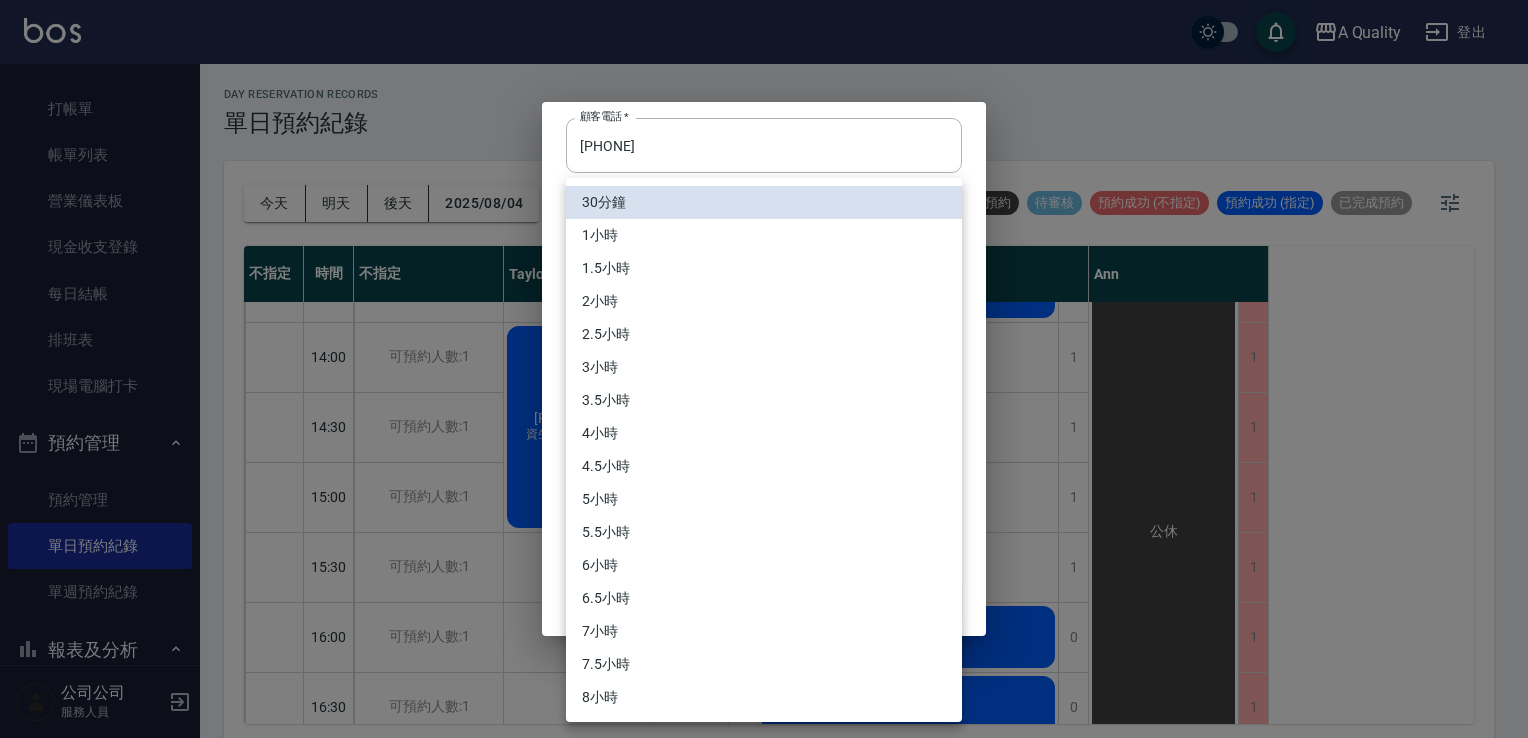 click on "1小時" at bounding box center (764, 235) 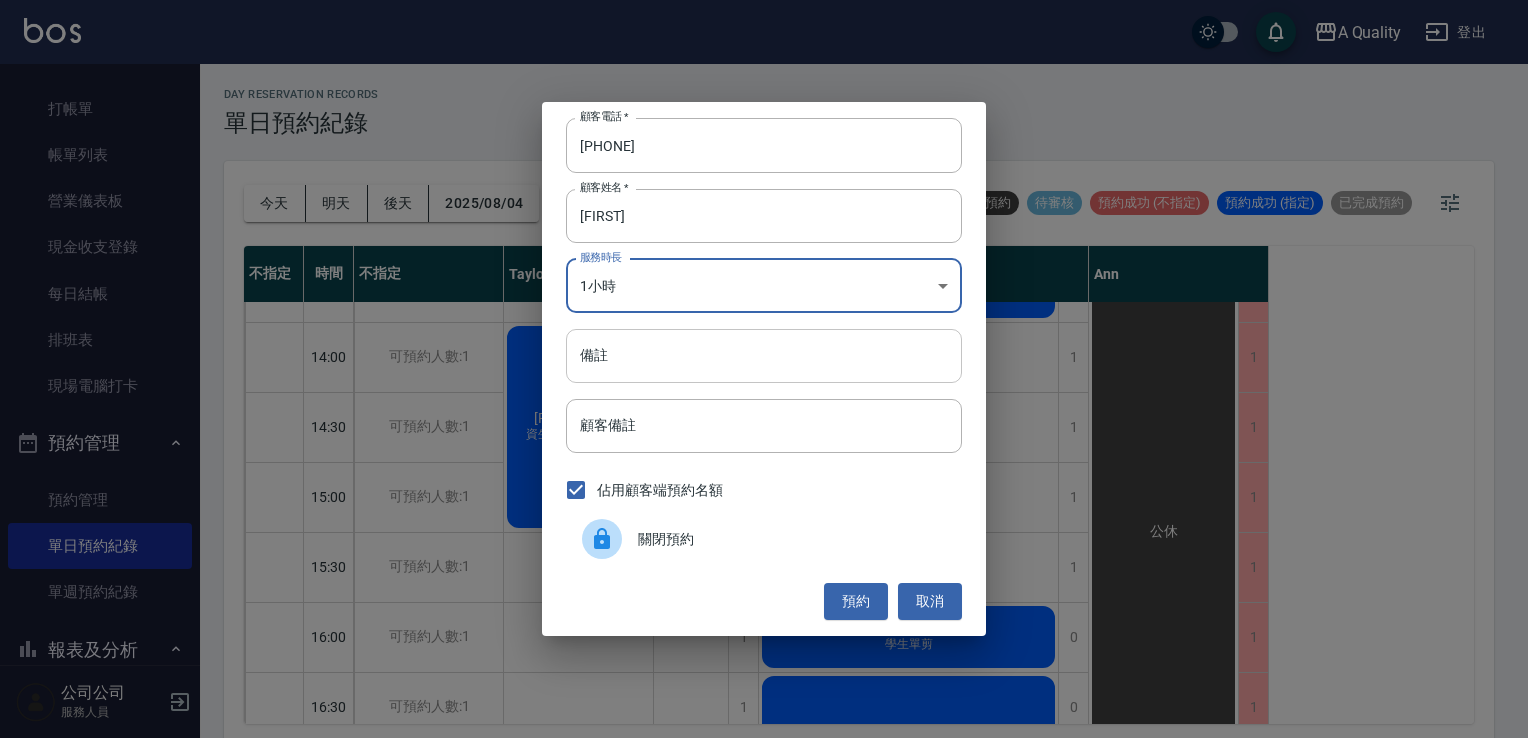 click on "備註" at bounding box center (764, 356) 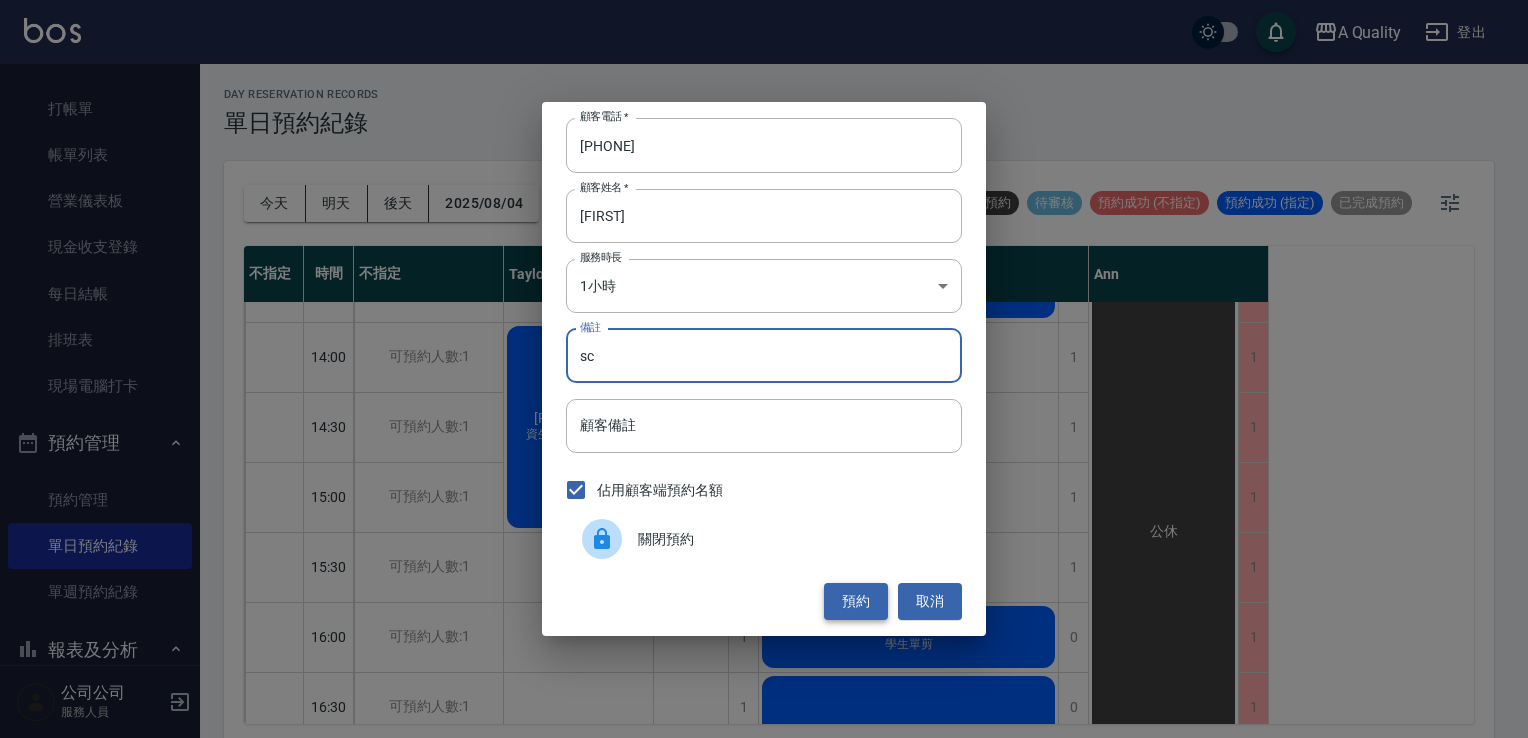 type on "sc" 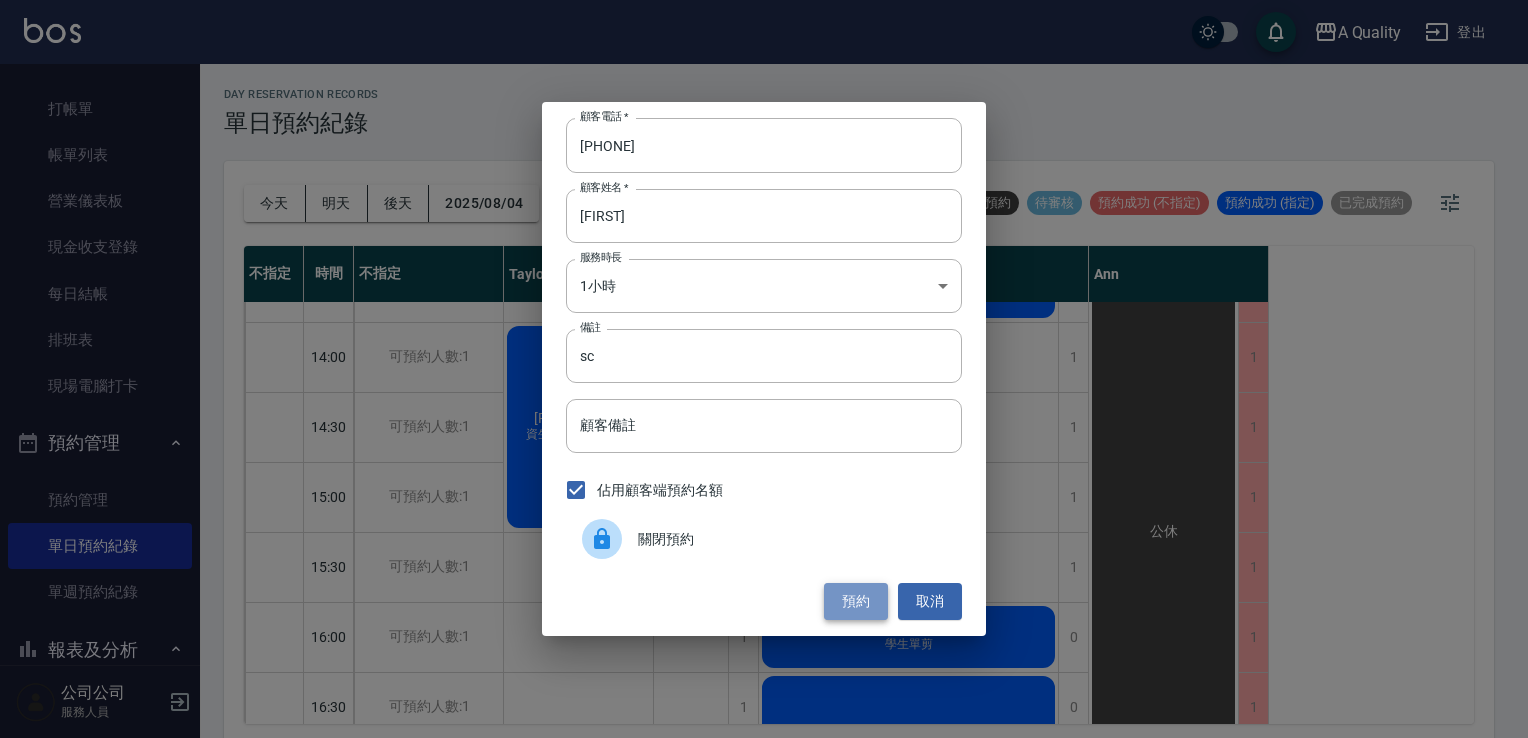 click on "預約" at bounding box center (856, 601) 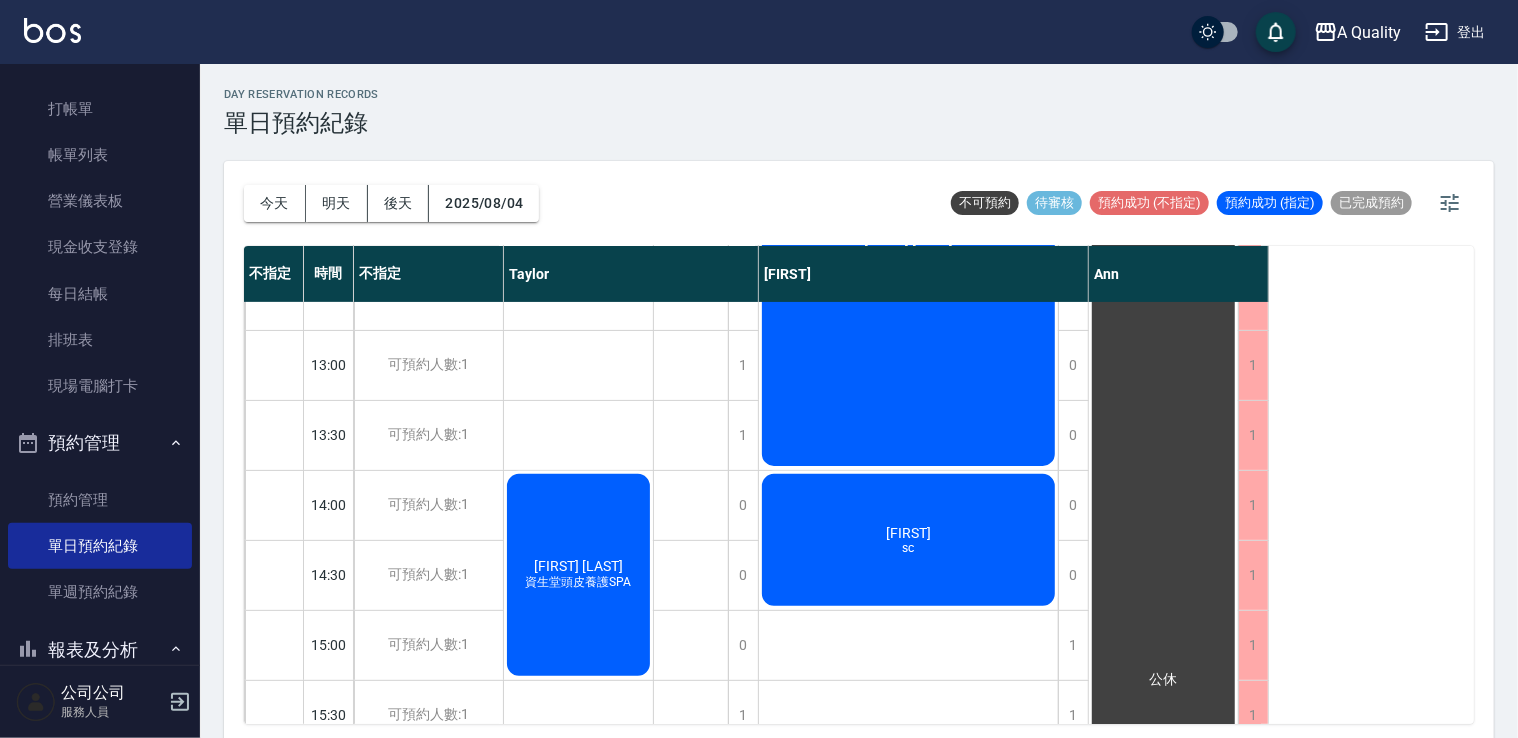 scroll, scrollTop: 300, scrollLeft: 0, axis: vertical 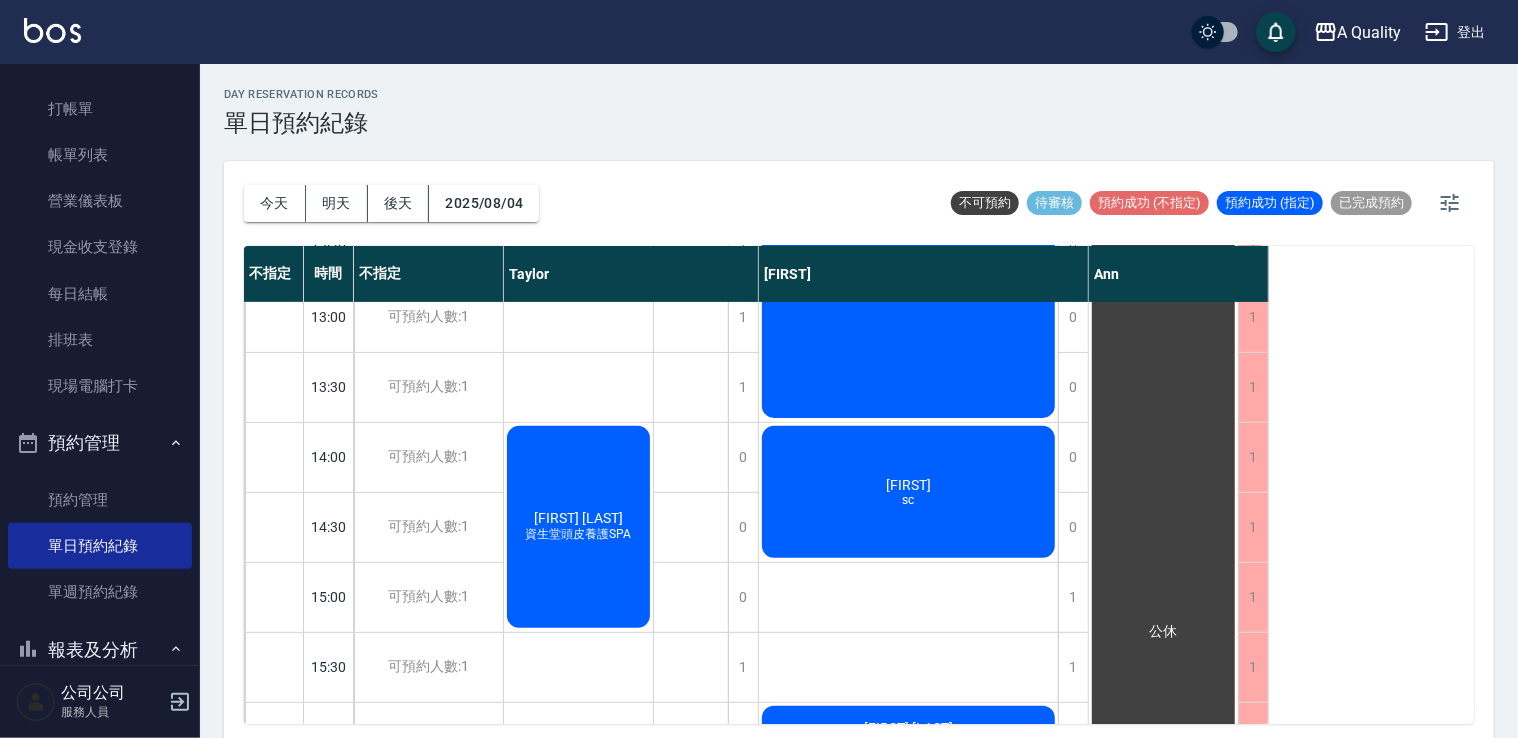click on "林貴容 洗剪、單色染  邱r sc Yuri李 學生單剪  洪欣源 學生單剪  Wanyu 洗剪  可能燙 陳玉貞_展1 單剪" at bounding box center [909, 737] 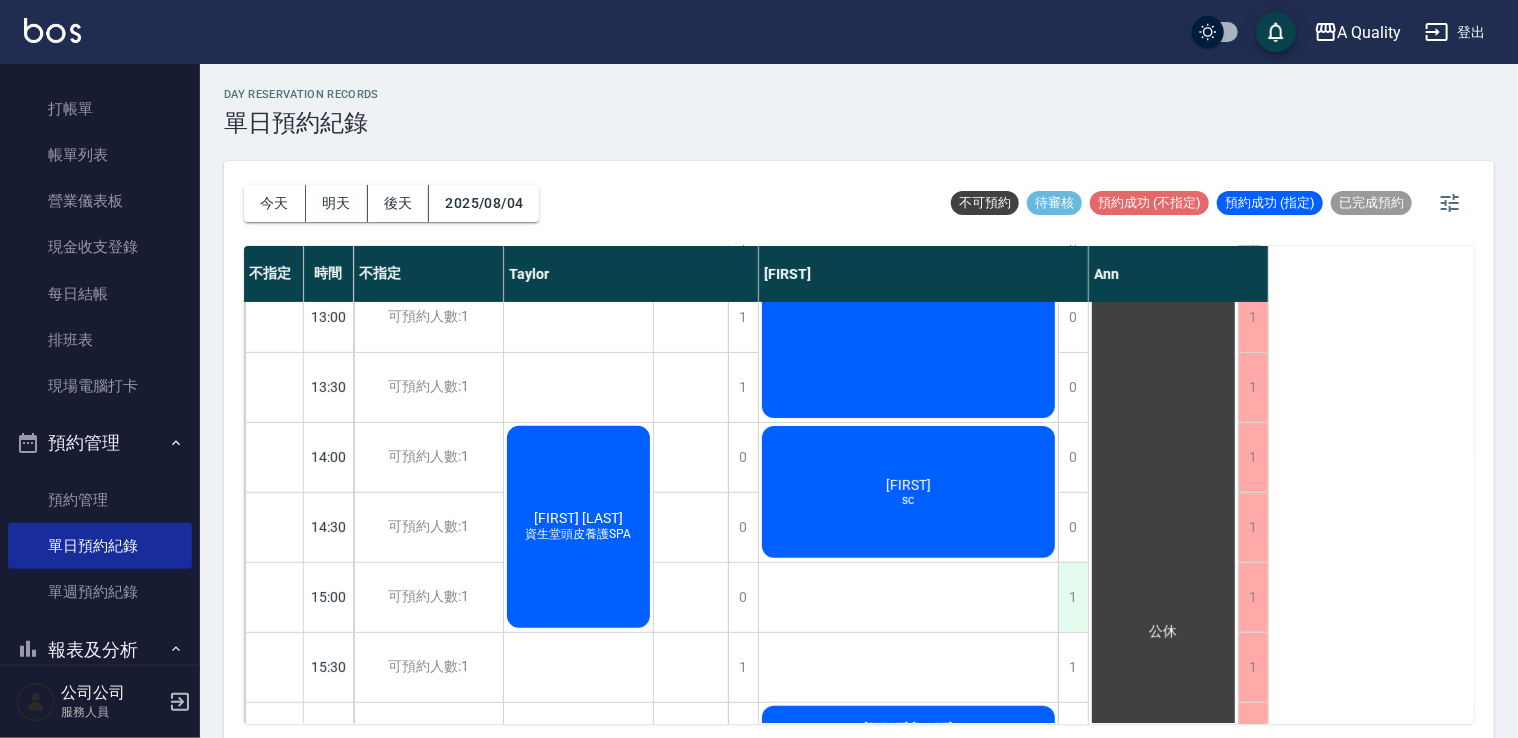 click on "11:00 11:30 12:00 12:30 13:00 13:30 14:00 14:30 15:00 15:30 16:00 16:30 17:00 17:30 18:00 18:30 19:00 19:30 20:00 20:30 21:00 可預約人數:1 可預約人數:1 可預約人數:1 可預約人數:1 可預約人數:1 可預約人數:1 可預約人數:1 可預約人數:1 可預約人數:1 可預約人數:1 可預約人數:1 可預約人數:1 可預約人數:1 可預約人數:1 可預約人數:1 可預約人數:1 可預約人數:1 可預約人數:1 可預約人數:1 可預約人數:1 可預約人數:1 1 1 1 1 1 1 0 0 0 1 1 1 1 1 1 1 1 1 1 1 1 胡茜雯 資生堂頭皮養護SPA  排休 0 0 0 0 0 0 0 0 1 1 0 0 0 0 0 0 0 0 0 0 0 林貴容 洗剪、單色染  邱r sc Yuri李 學生單剪  洪欣源 學生單剪  Wanyu 洗剪  可能燙 陳玉貞_展1 單剪  1 1 1 1 1 1 1 1 1 1 1 1 1 1 1 1 1 1 1 1 1 公休" at bounding box center (756, 737) 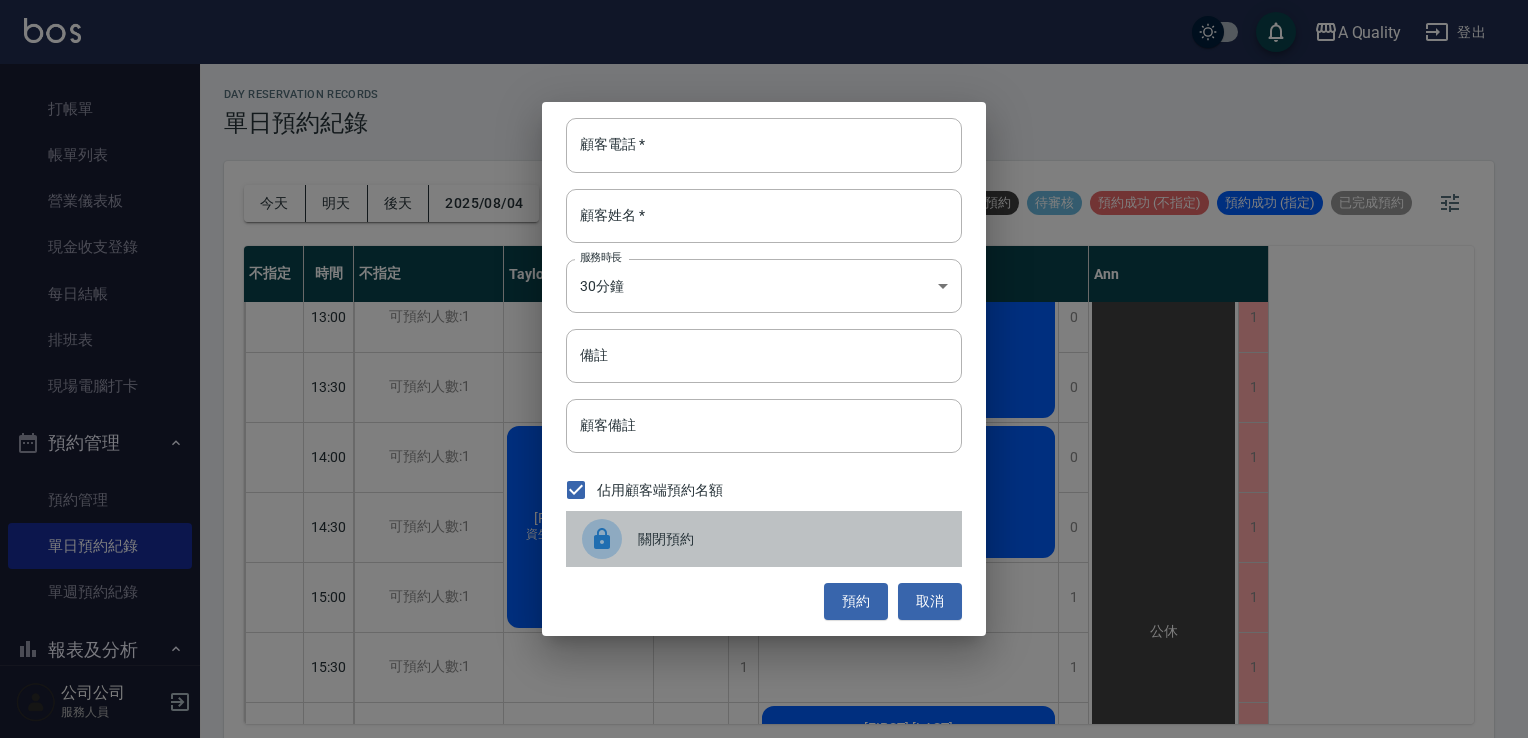 drag, startPoint x: 684, startPoint y: 538, endPoint x: 799, endPoint y: 586, distance: 124.61541 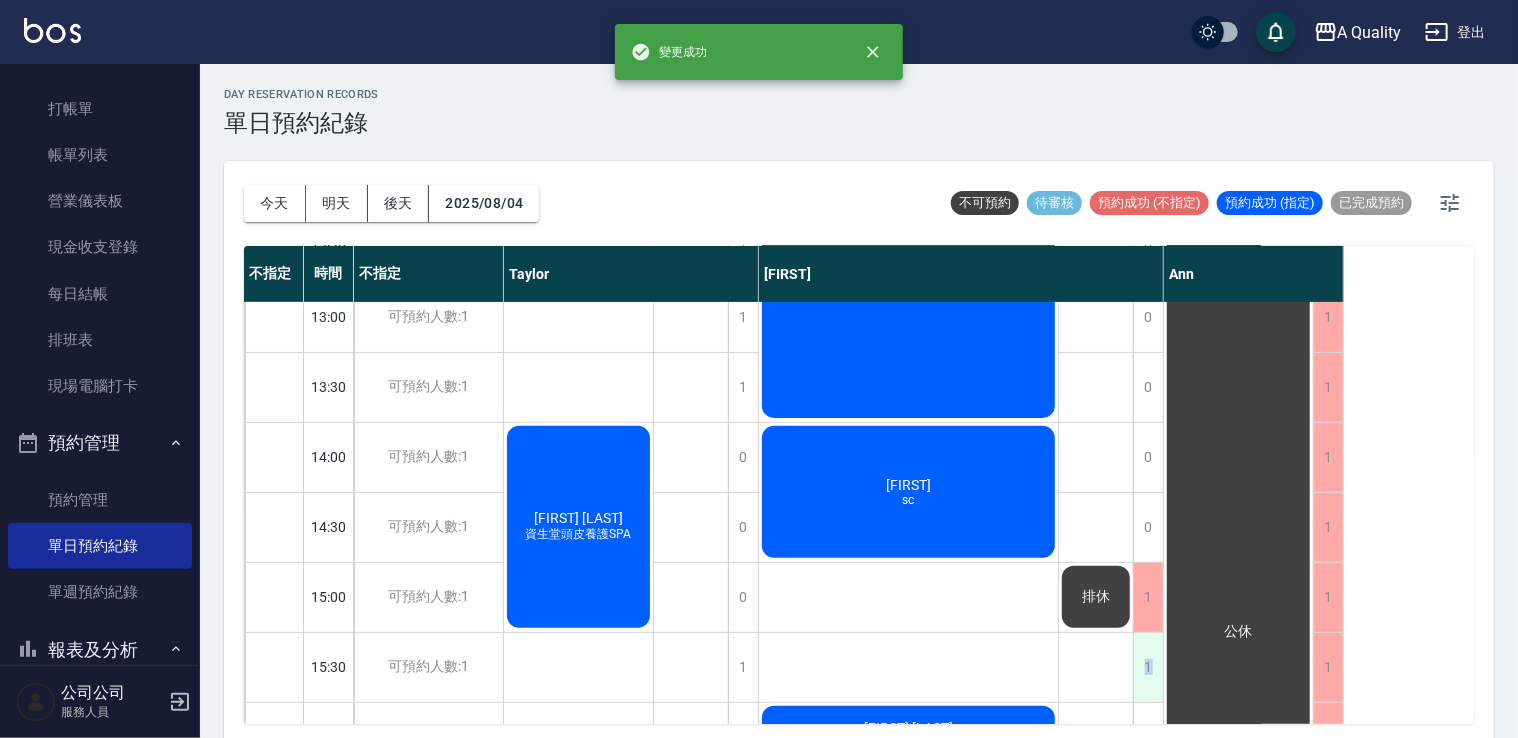click on "1" at bounding box center [1148, 667] 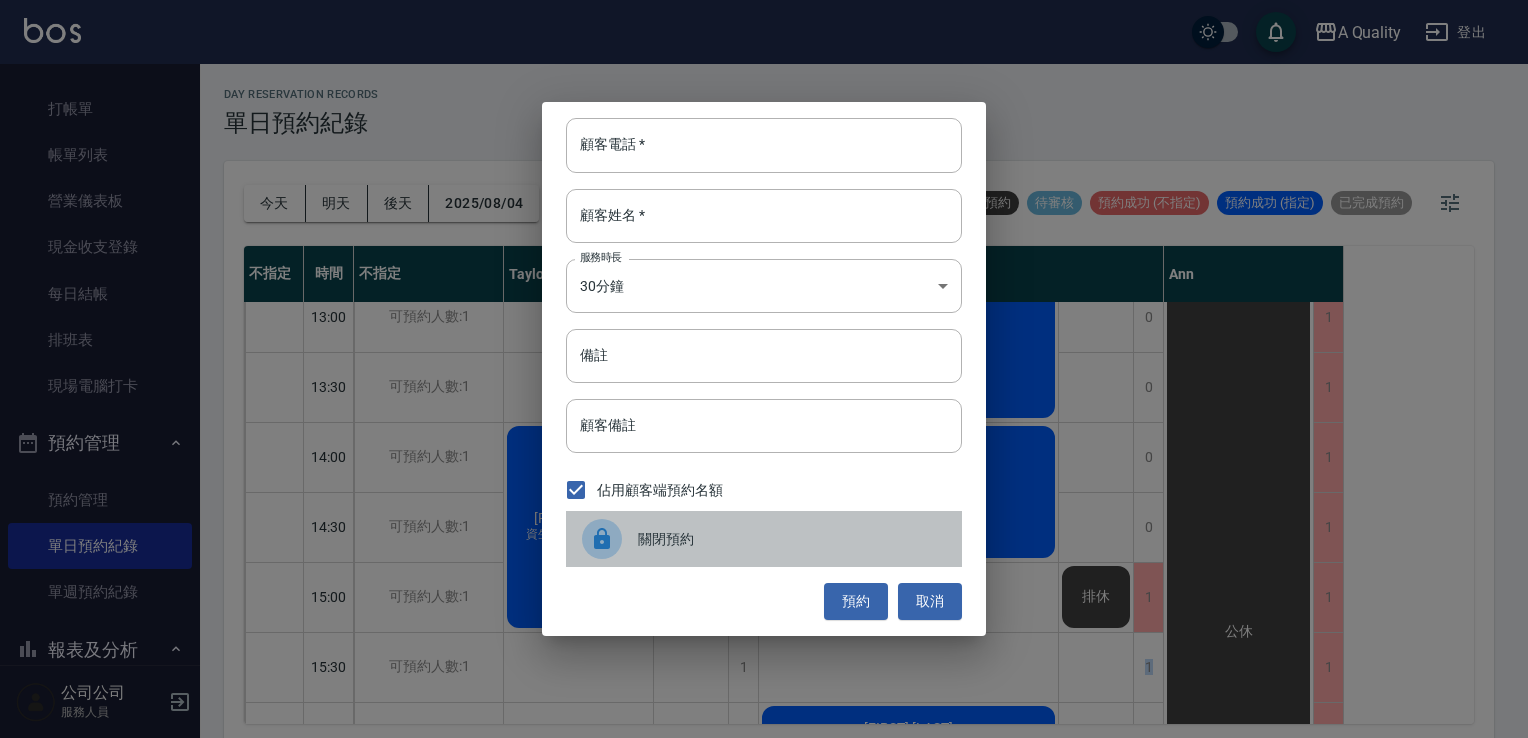 click at bounding box center (610, 539) 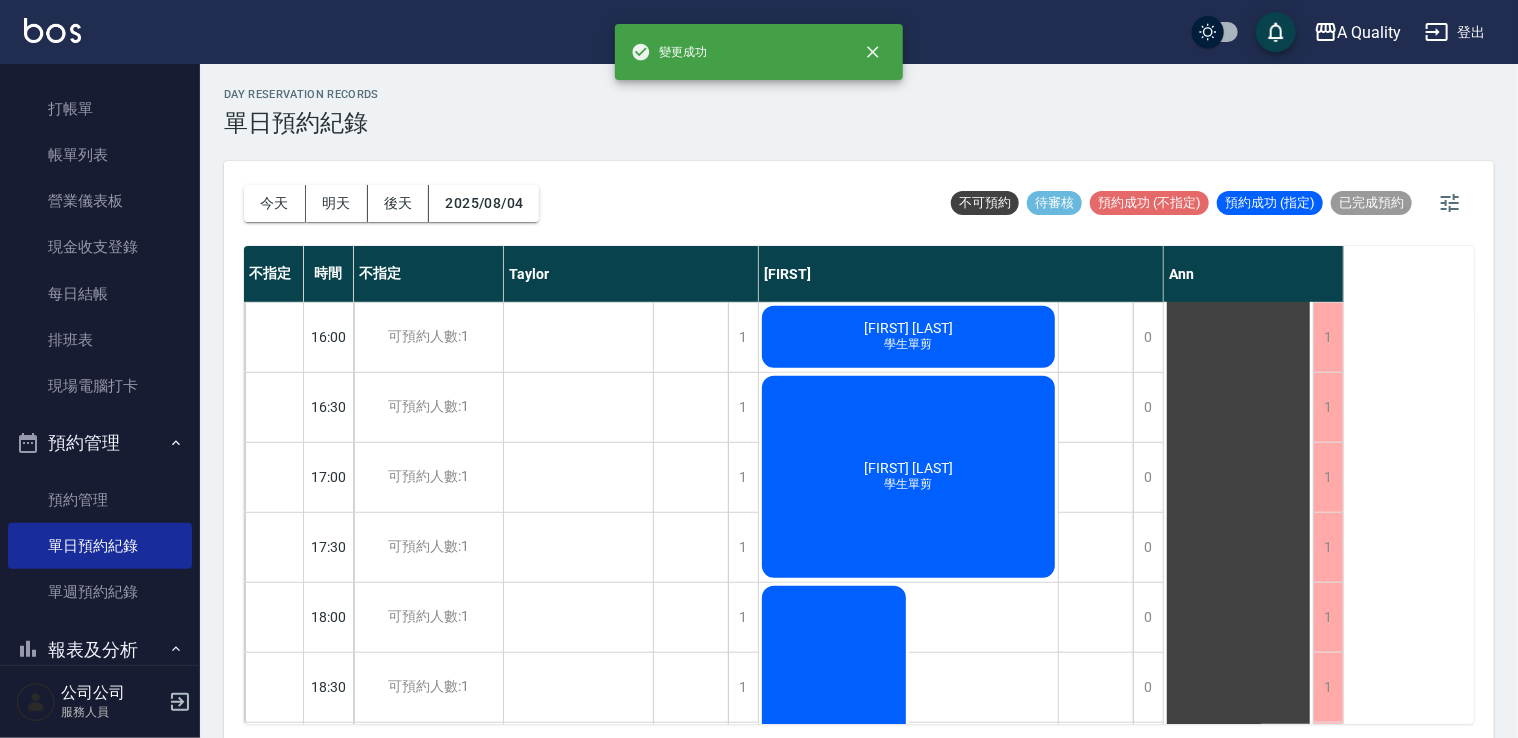 scroll, scrollTop: 1063, scrollLeft: 0, axis: vertical 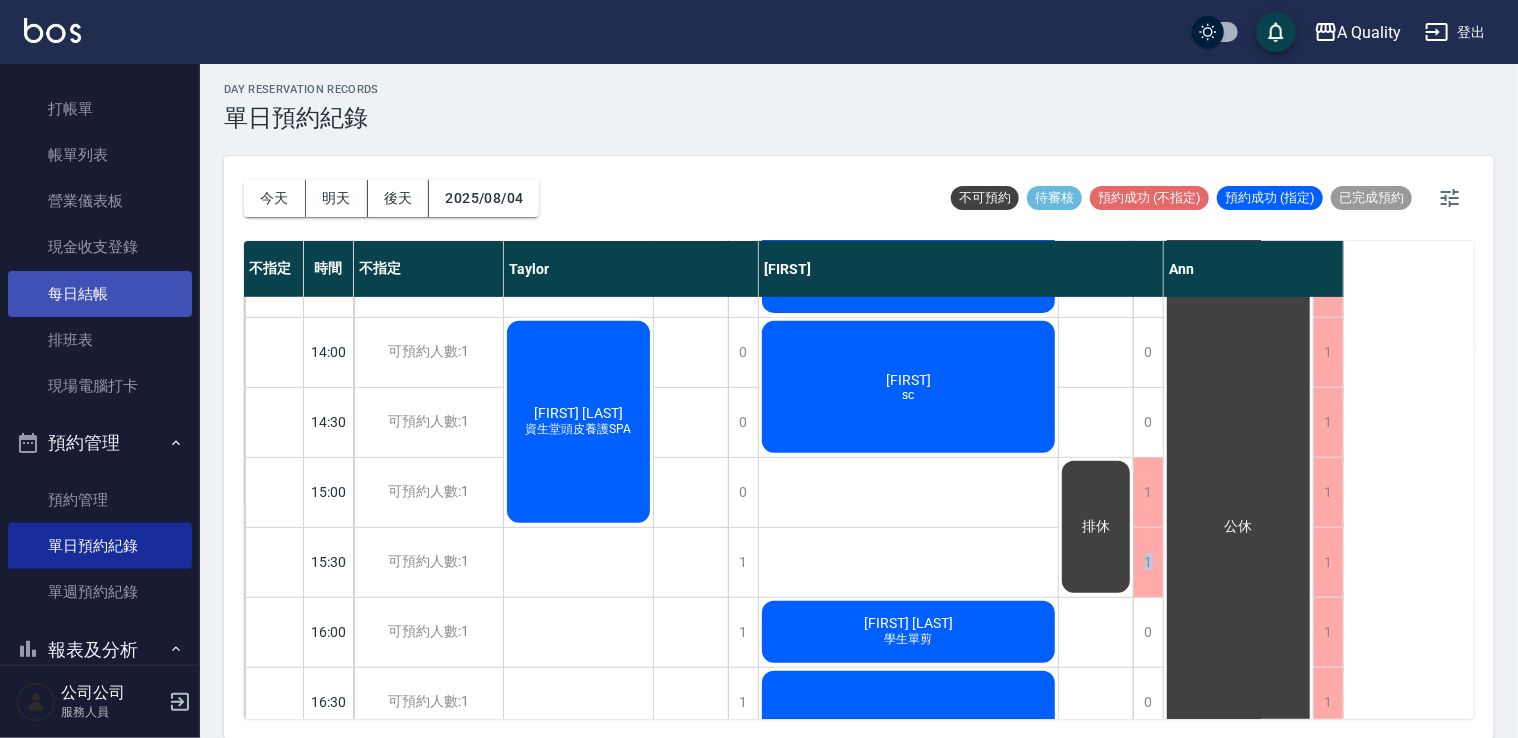 click on "每日結帳" at bounding box center (100, 294) 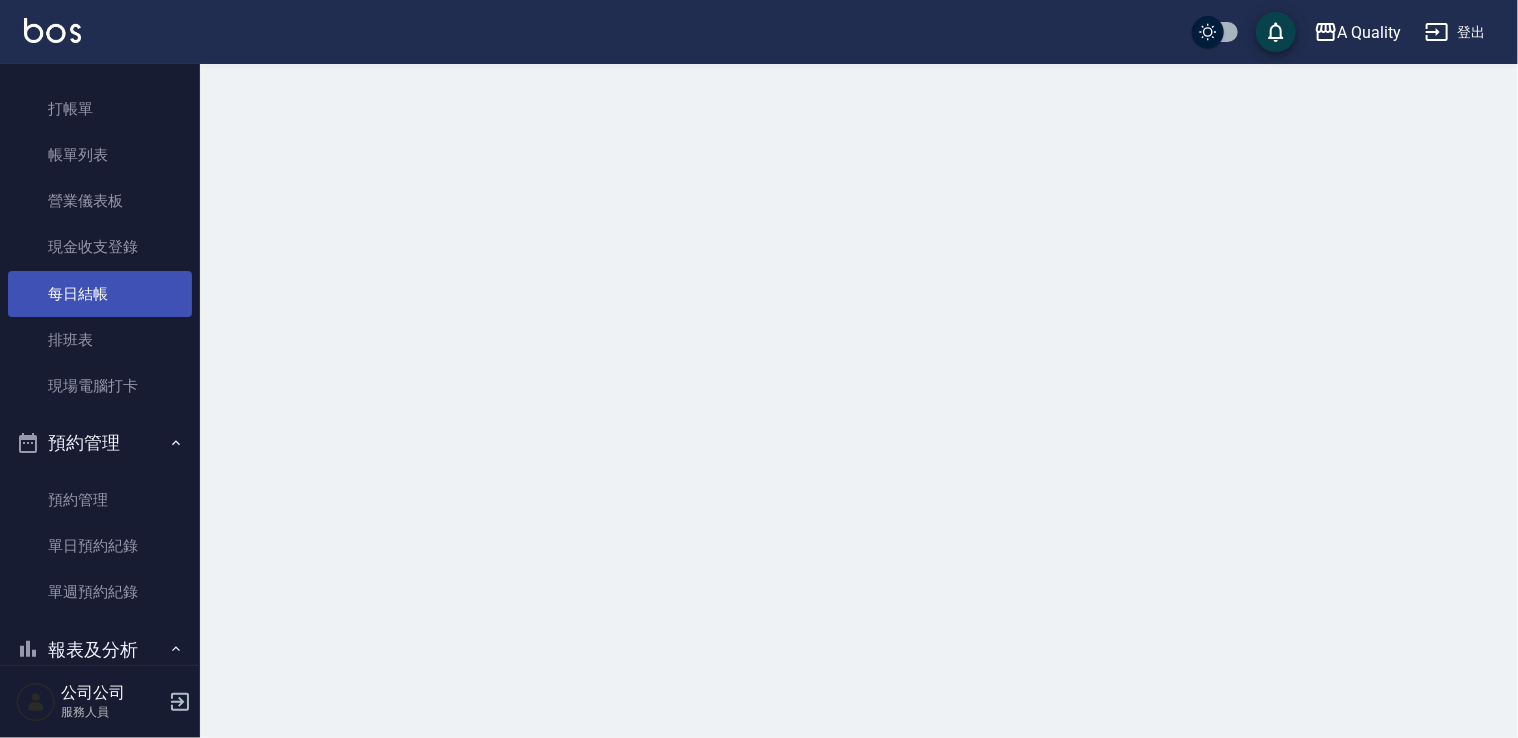 scroll, scrollTop: 0, scrollLeft: 0, axis: both 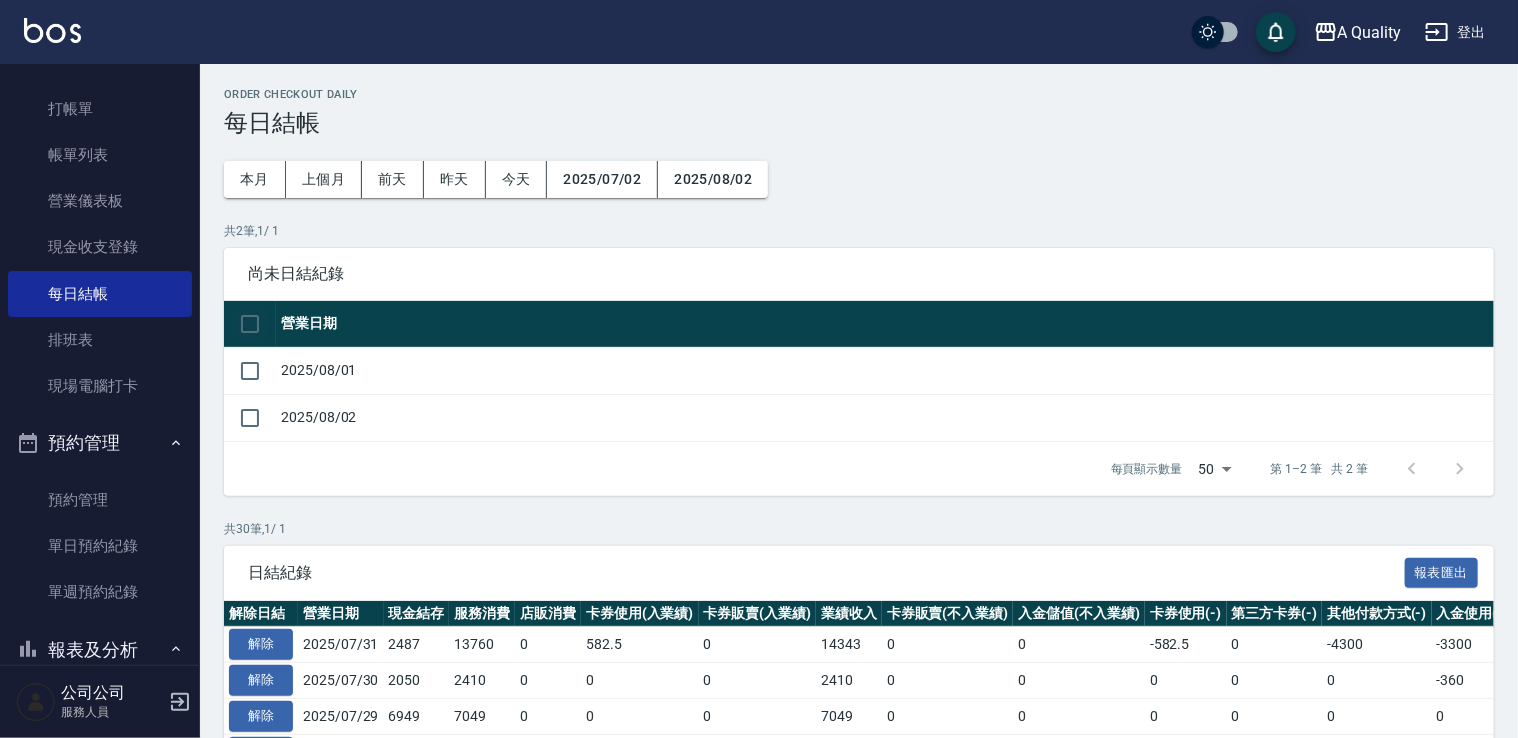 click at bounding box center (250, 324) 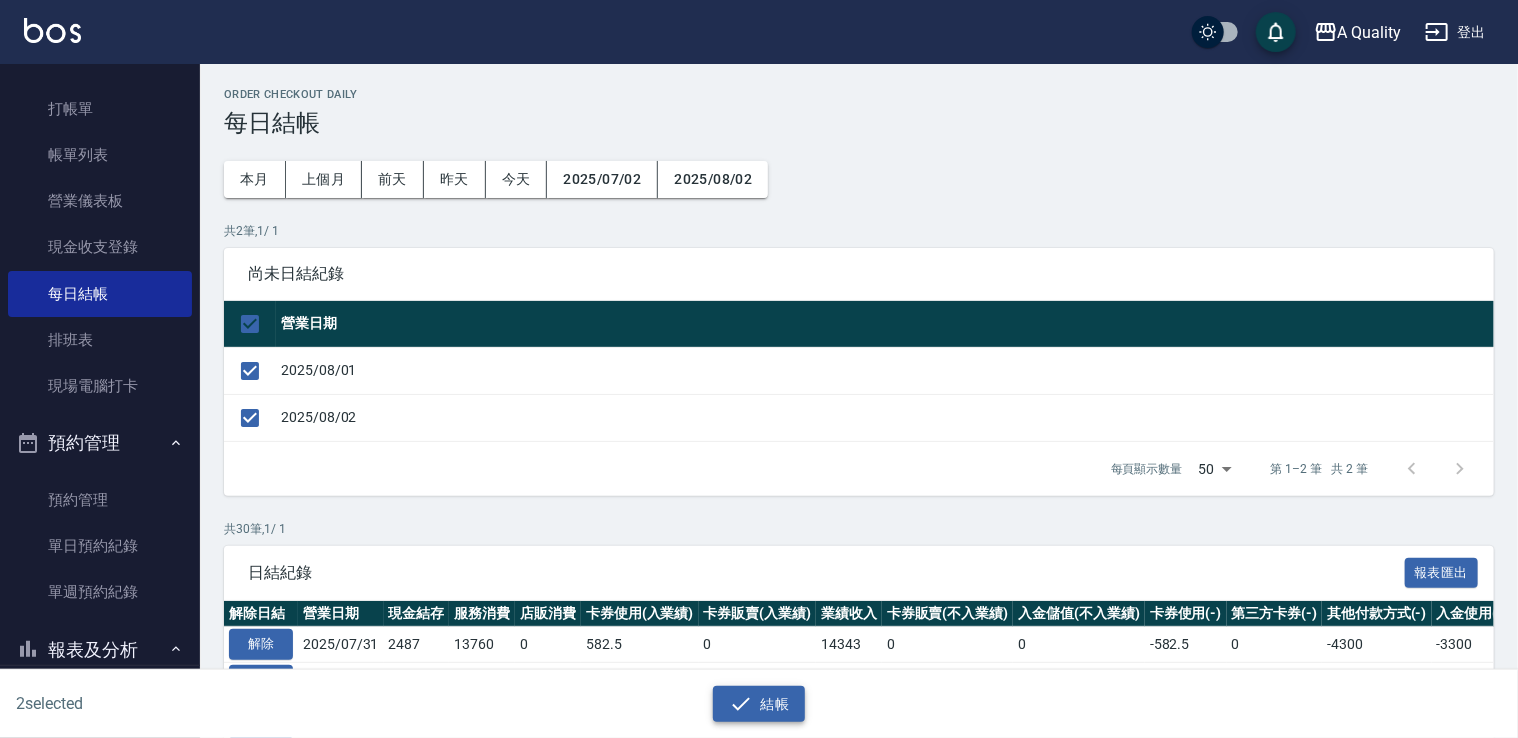drag, startPoint x: 763, startPoint y: 706, endPoint x: 763, endPoint y: 672, distance: 34 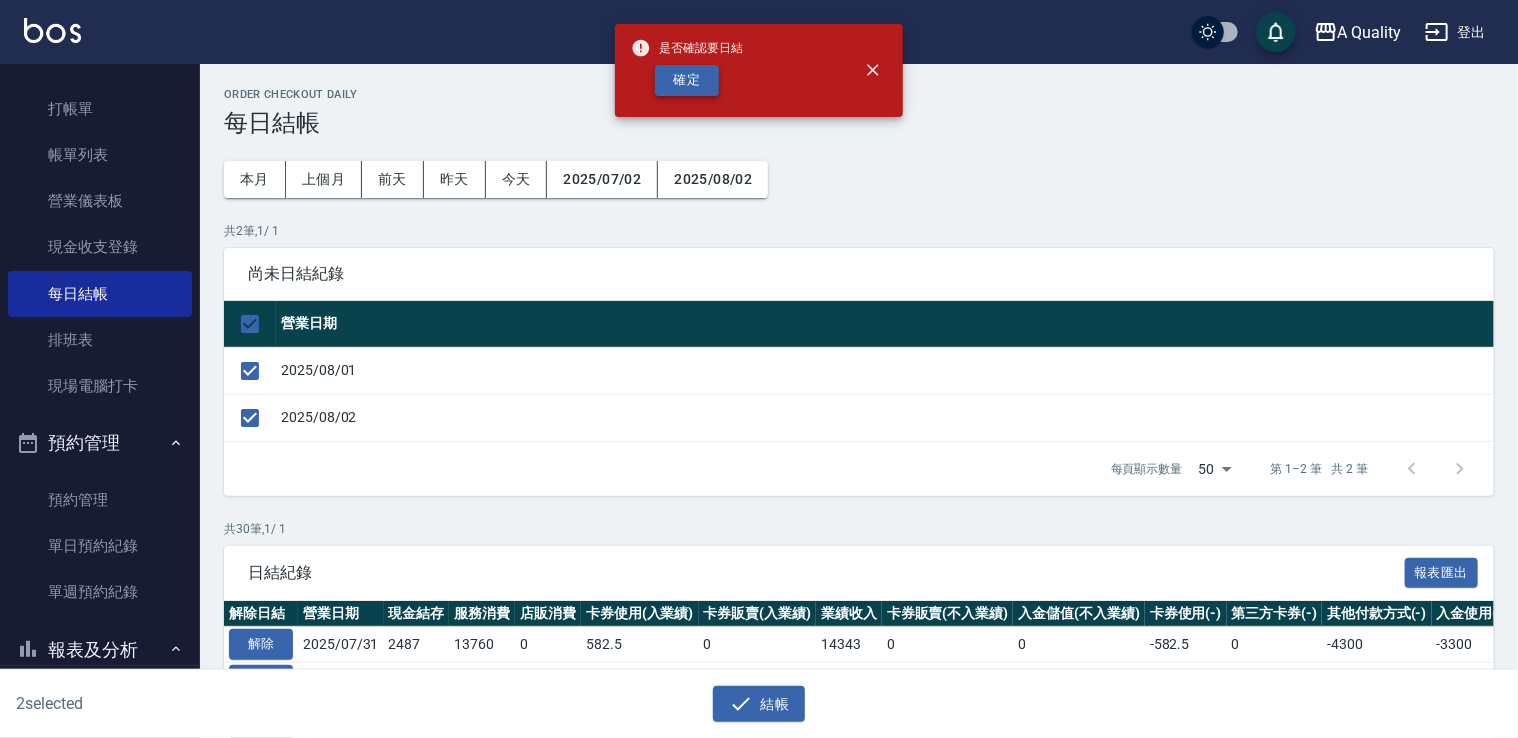 click on "確定" at bounding box center [687, 80] 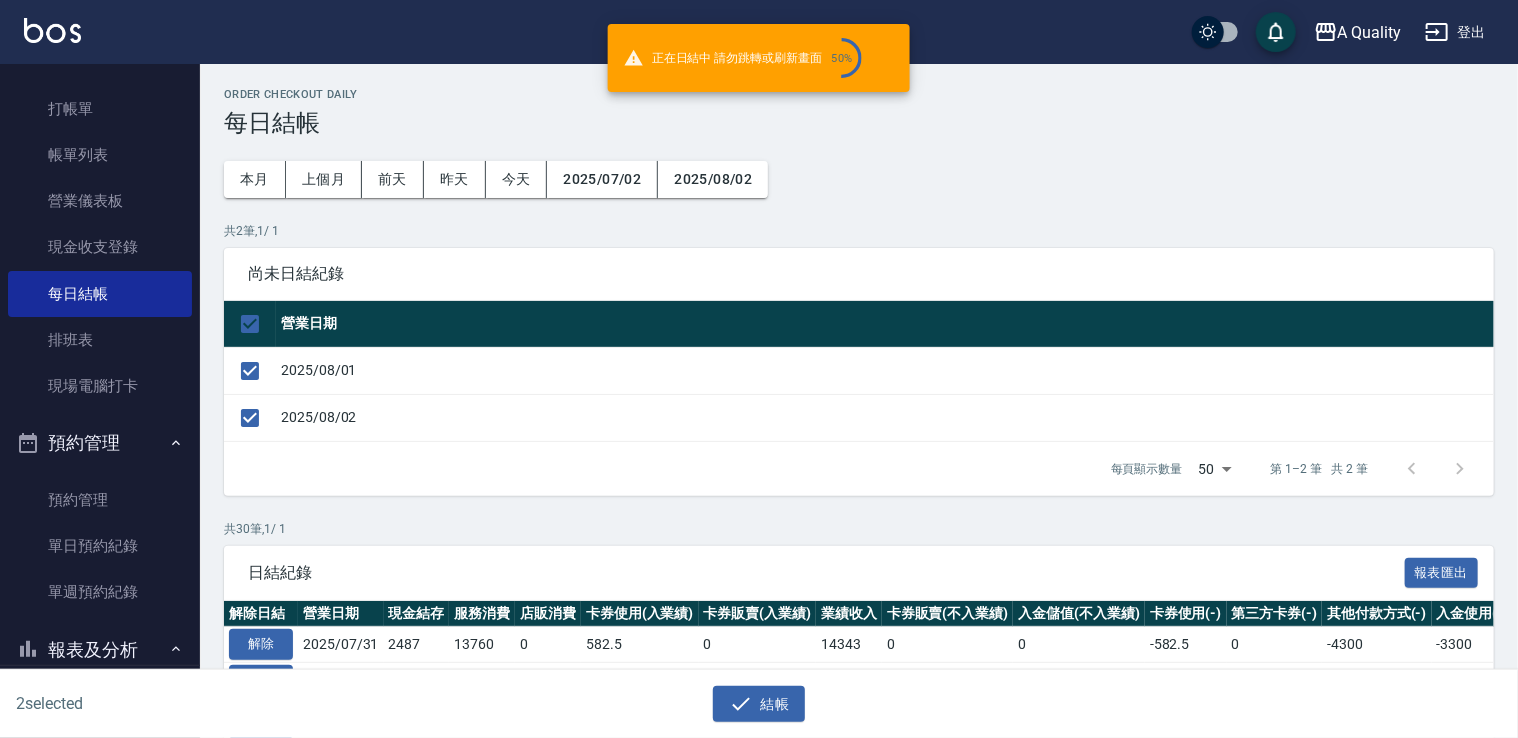 checkbox on "false" 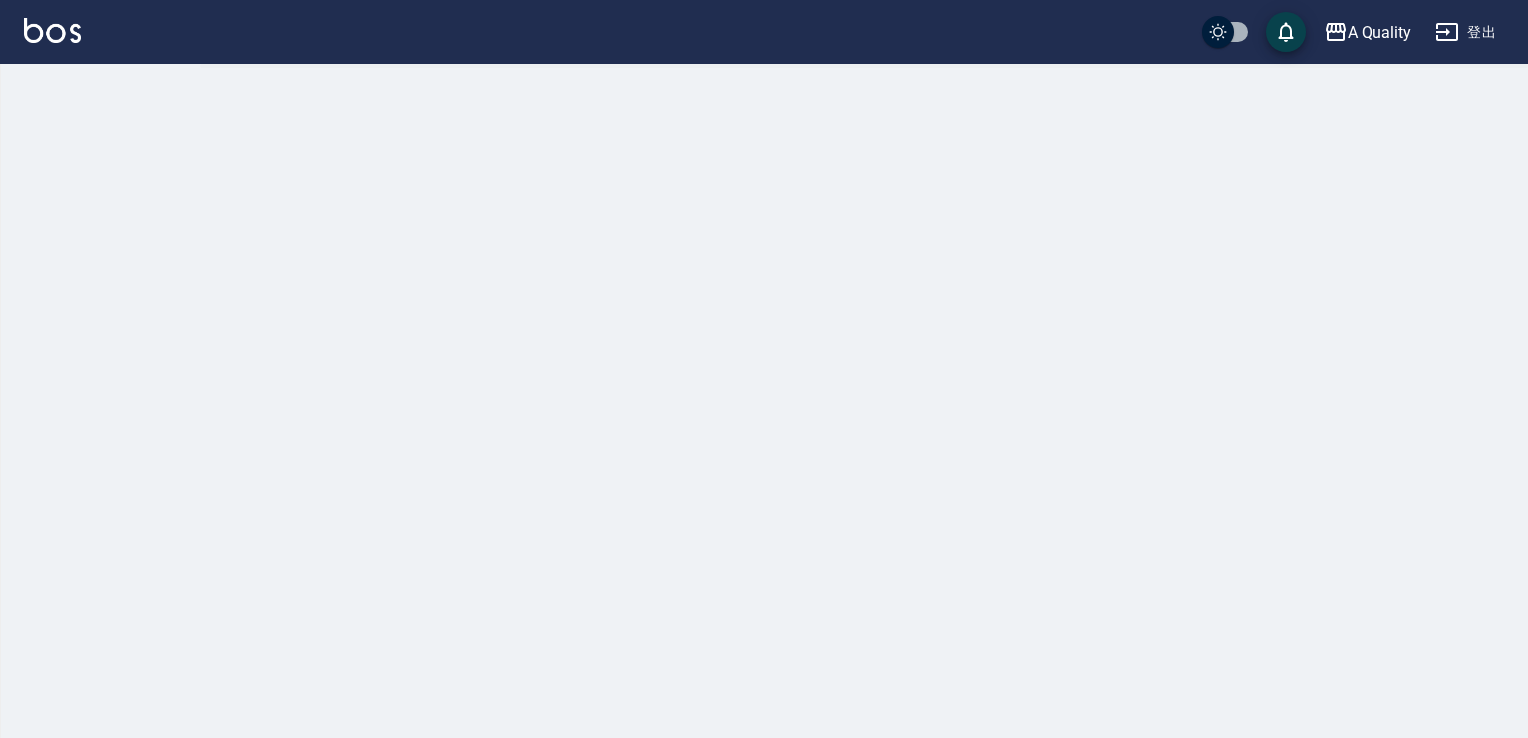 scroll, scrollTop: 0, scrollLeft: 0, axis: both 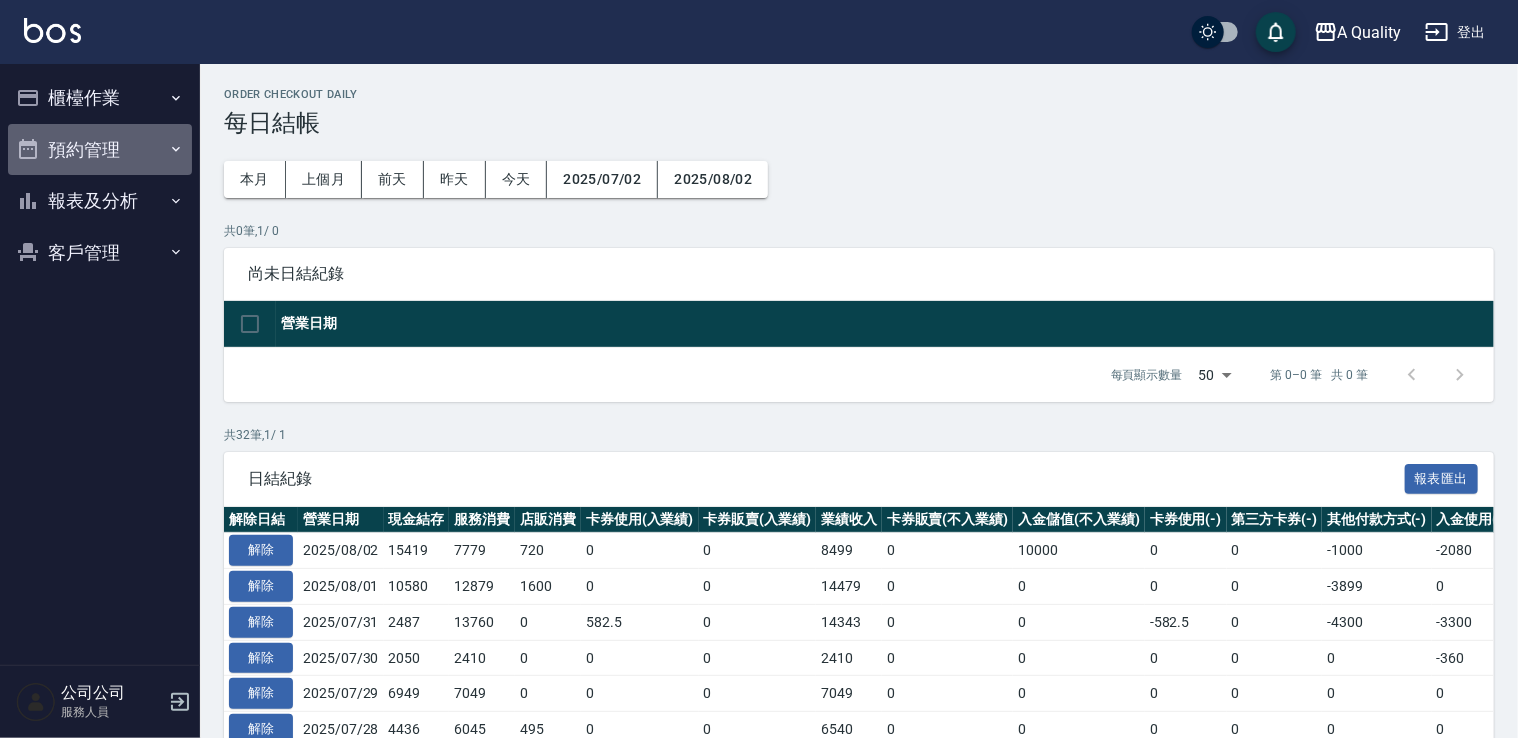 drag, startPoint x: 104, startPoint y: 131, endPoint x: 116, endPoint y: 138, distance: 13.892444 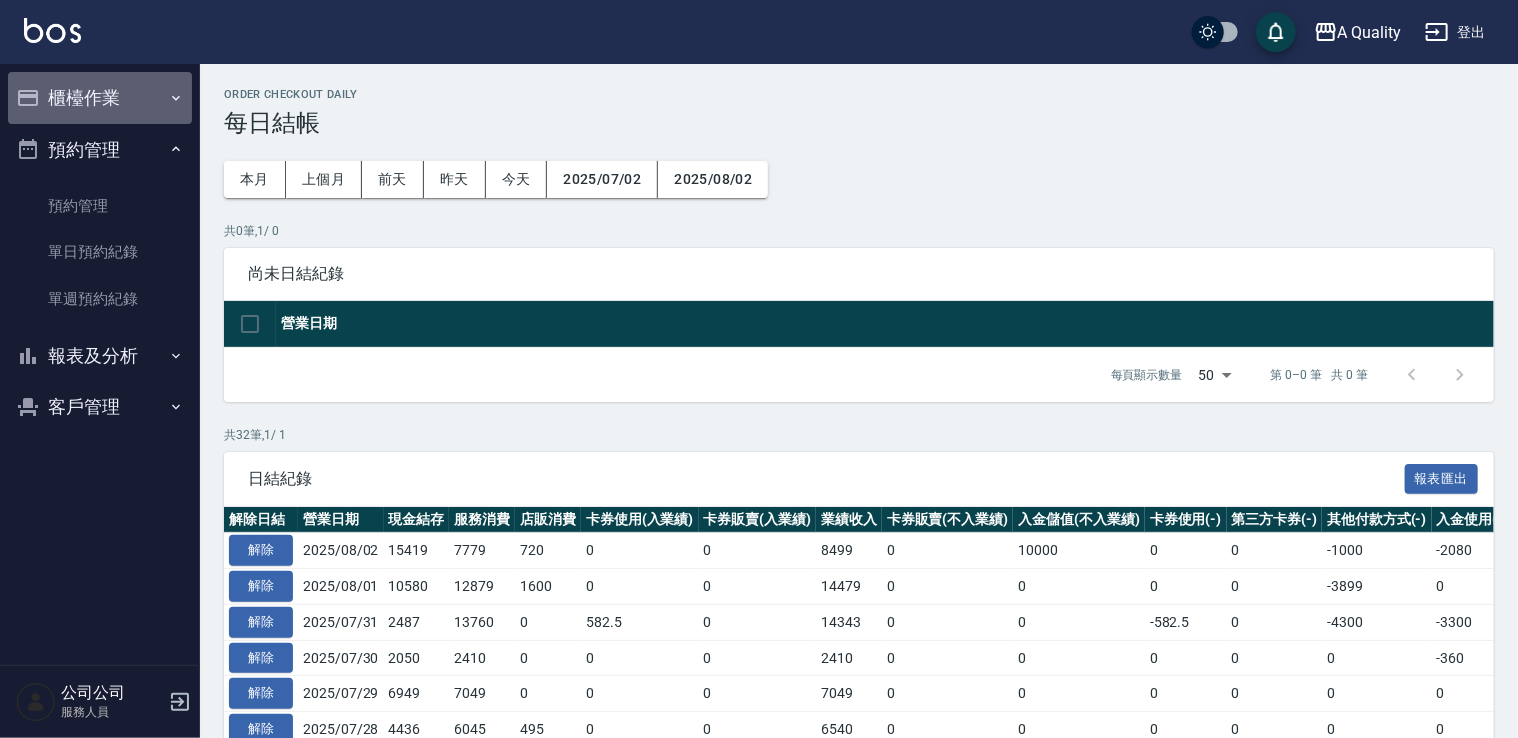 click on "櫃檯作業" at bounding box center [100, 98] 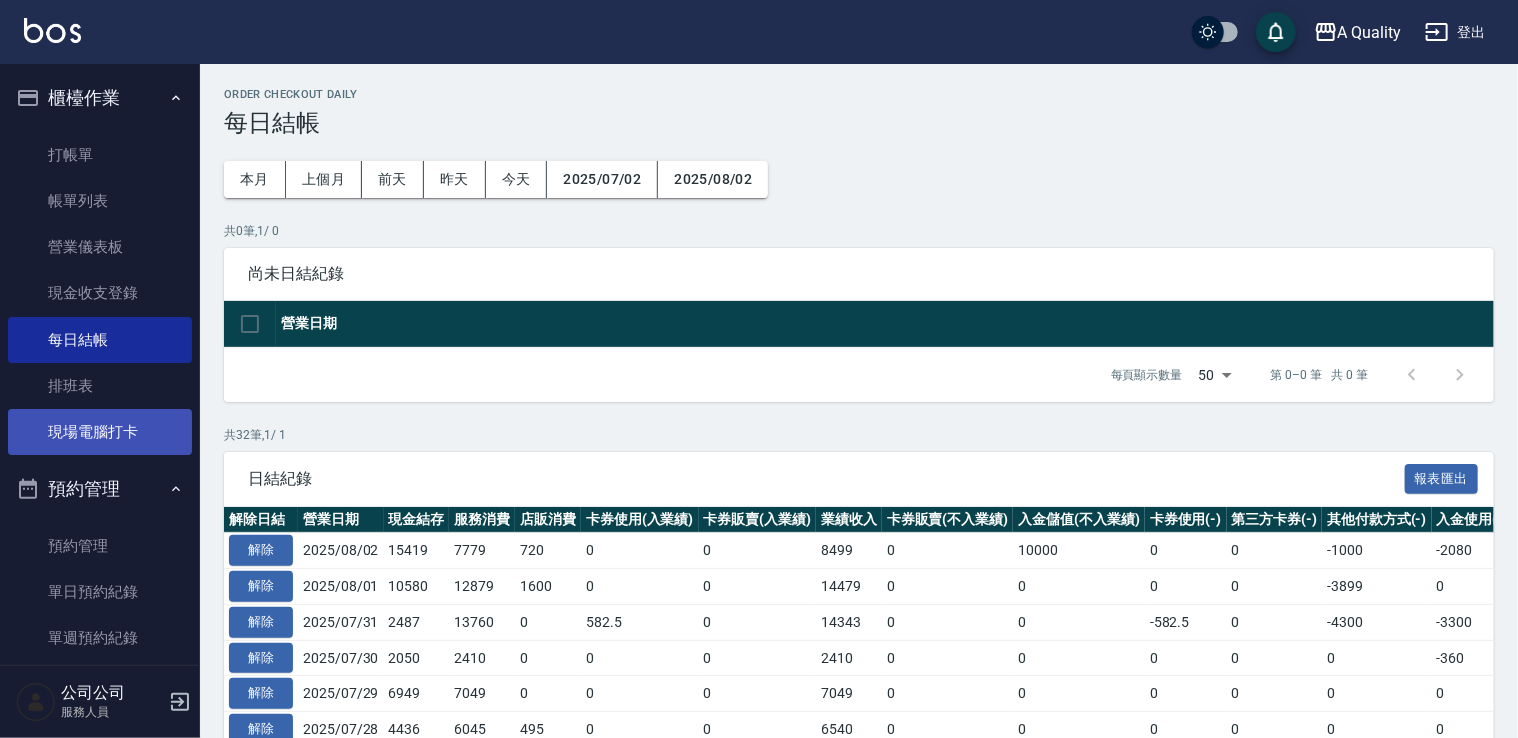 click on "現場電腦打卡" at bounding box center (100, 432) 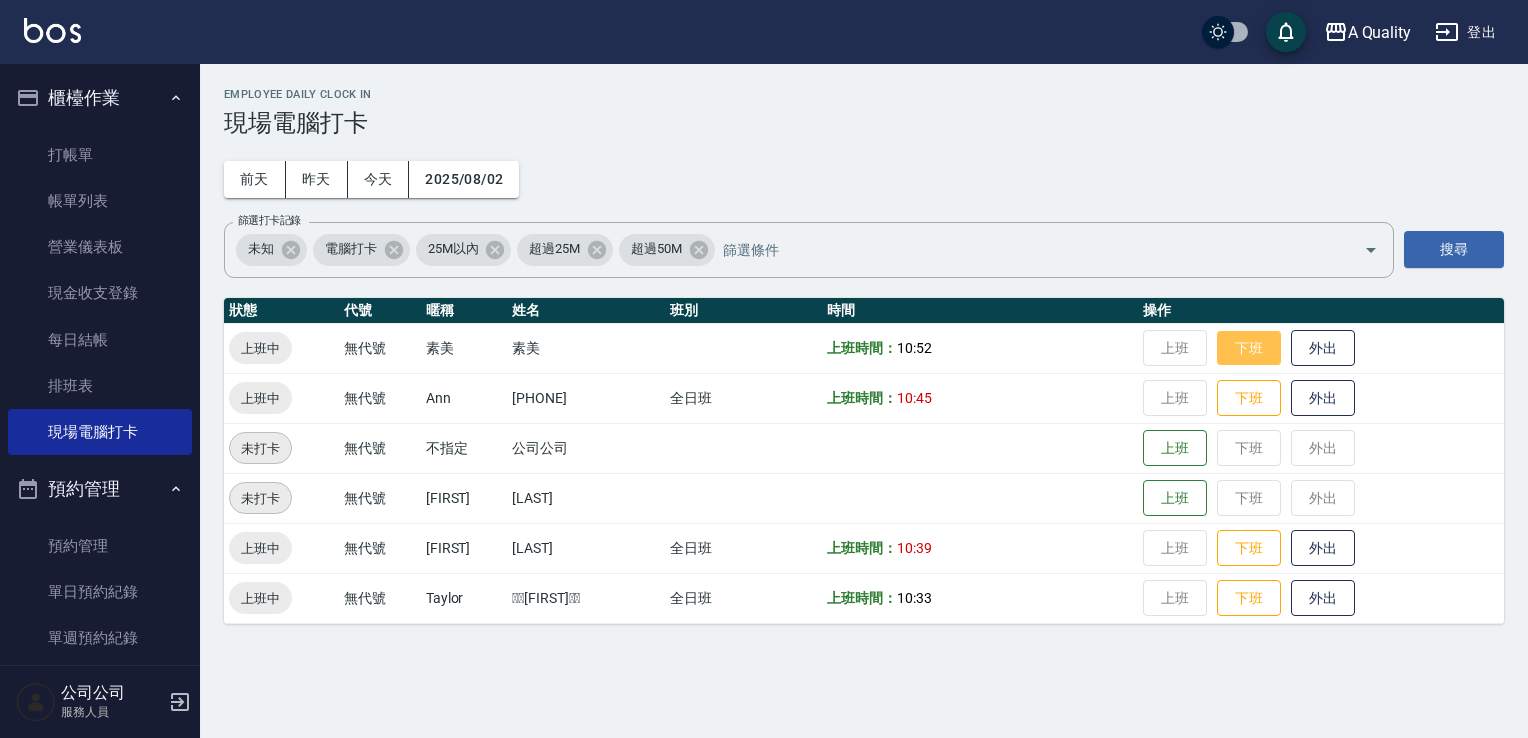 click on "下班" at bounding box center [1249, 348] 